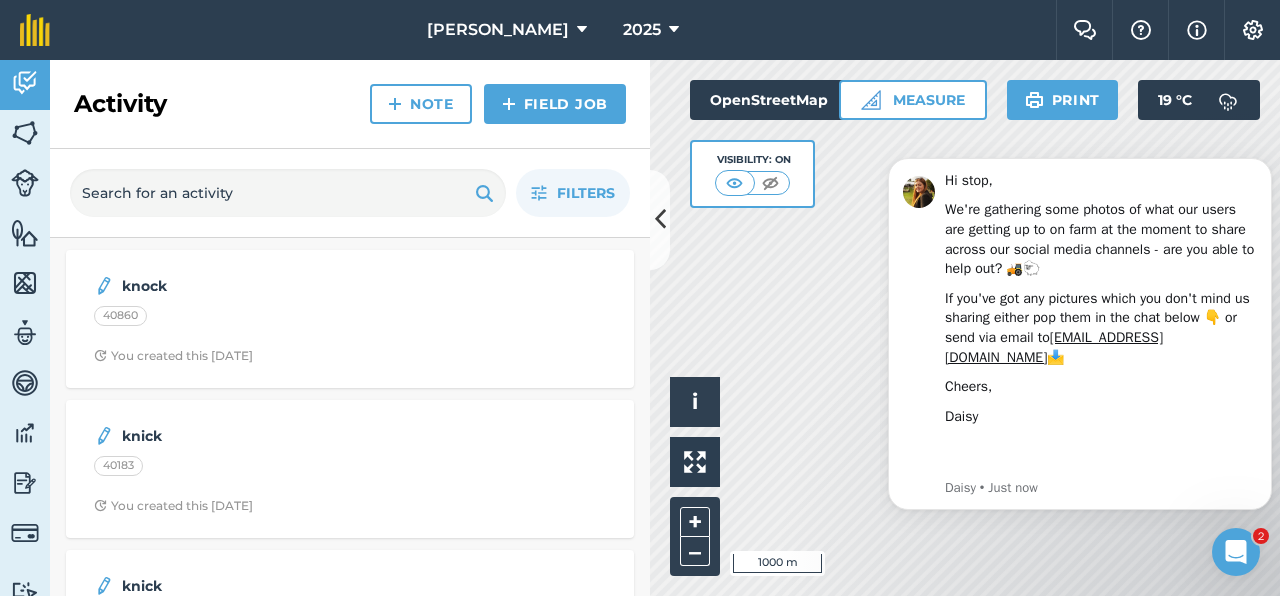 scroll, scrollTop: 0, scrollLeft: 0, axis: both 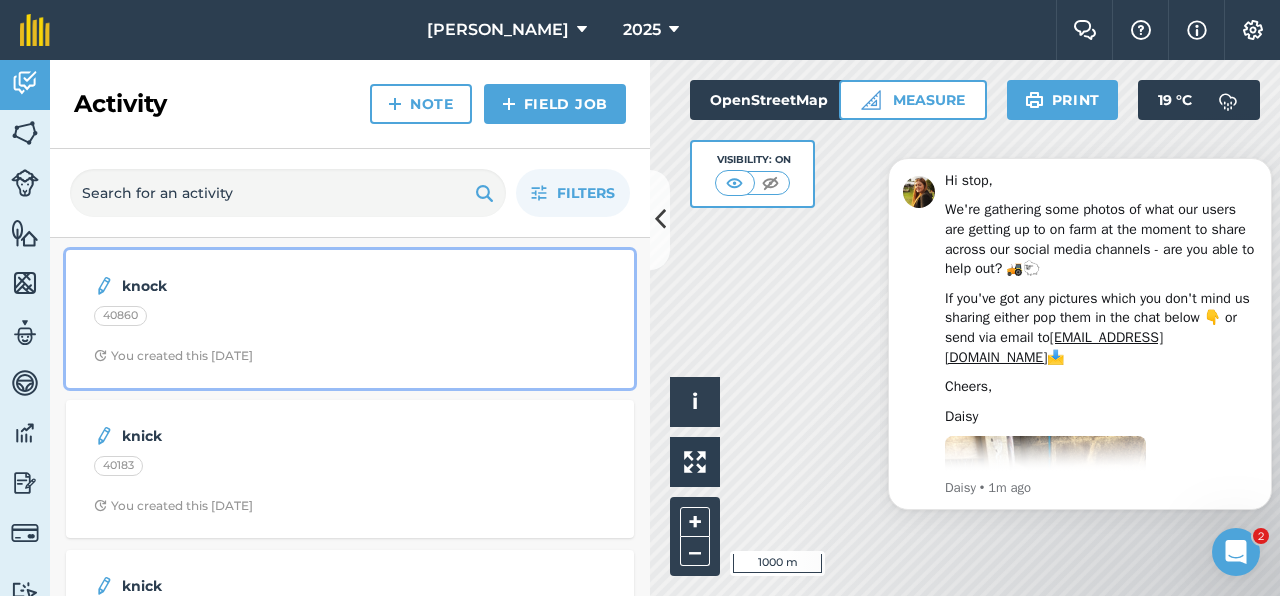 click on "knock" at bounding box center (280, 286) 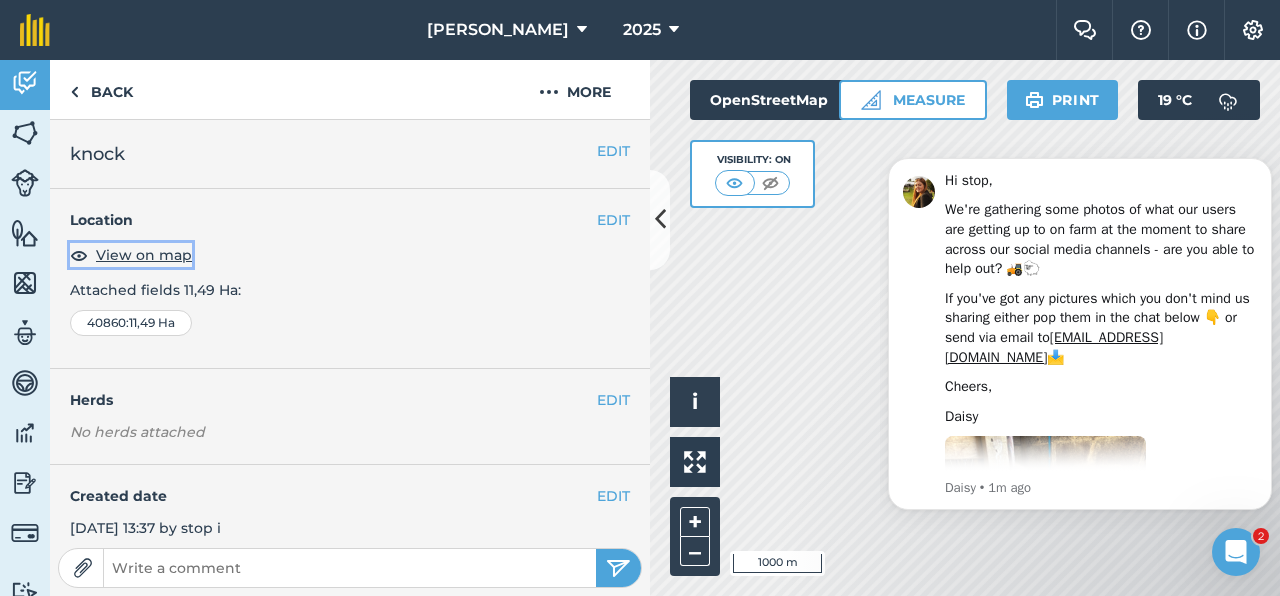click on "View on map" at bounding box center (144, 255) 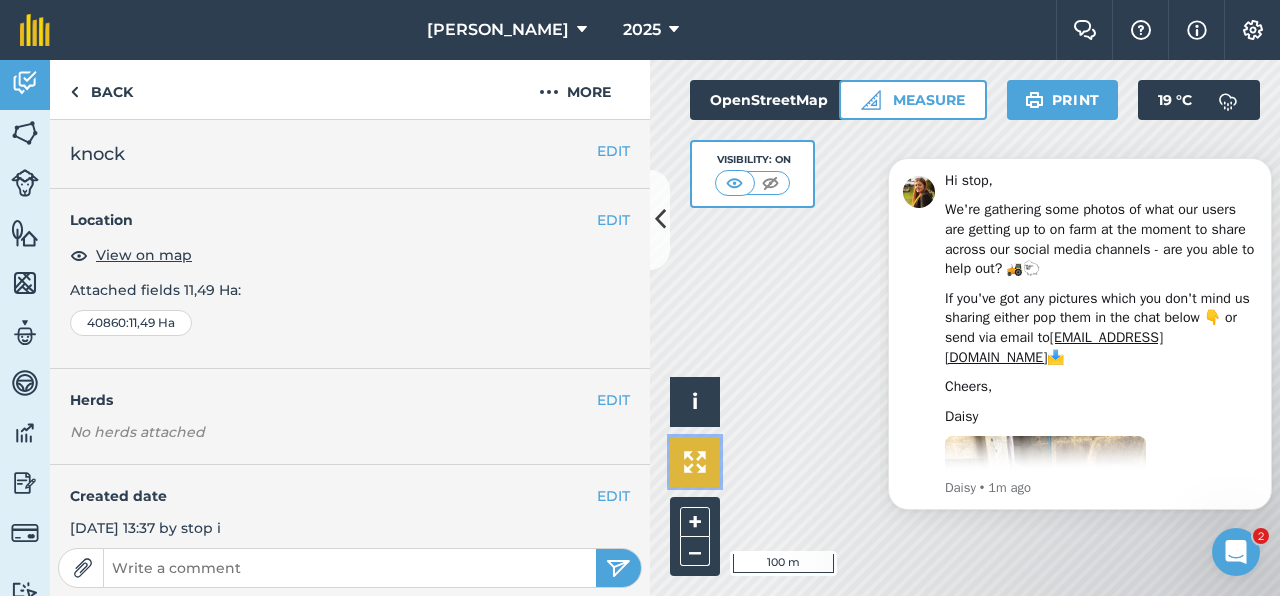 click at bounding box center [695, 462] 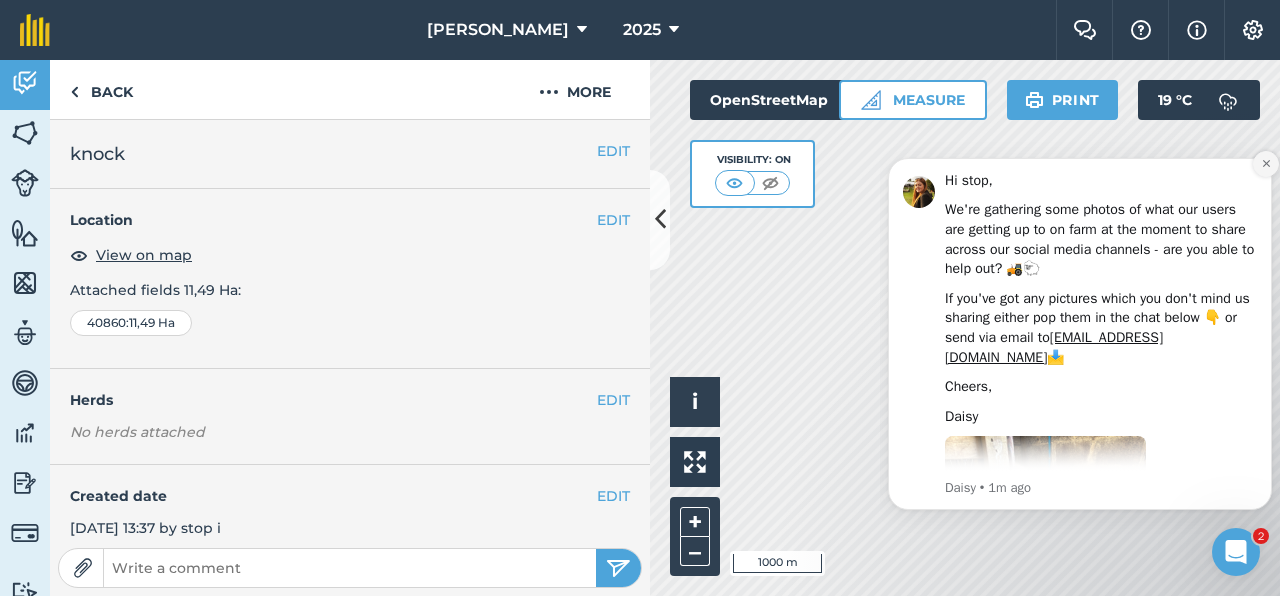 click at bounding box center [1266, 164] 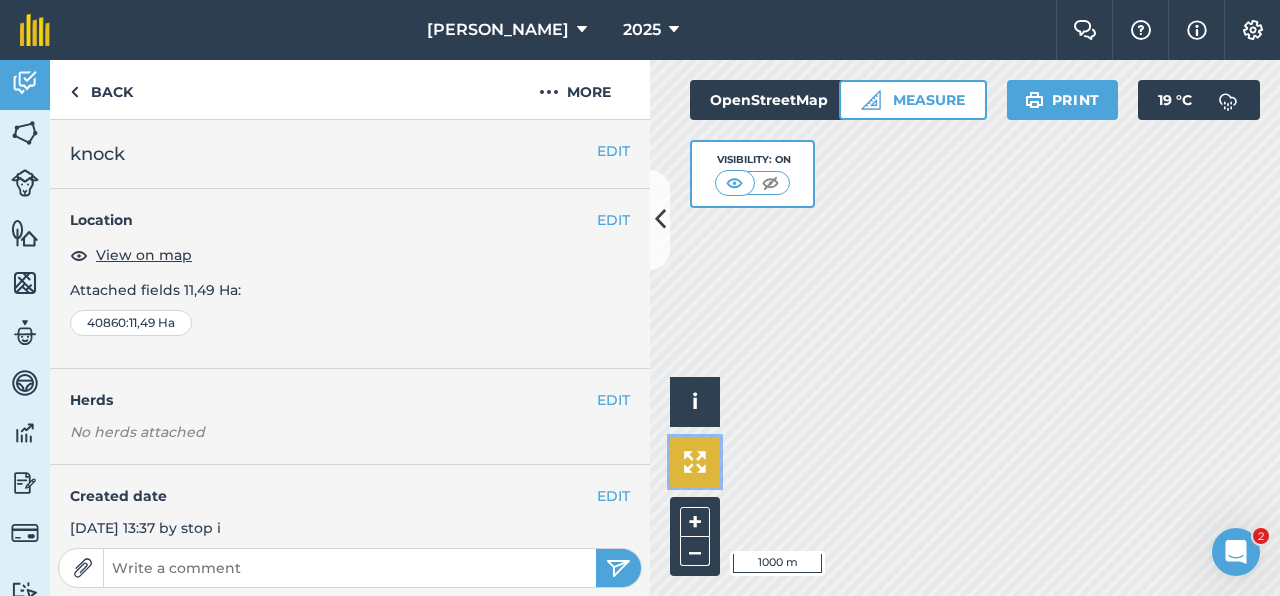 click at bounding box center (695, 462) 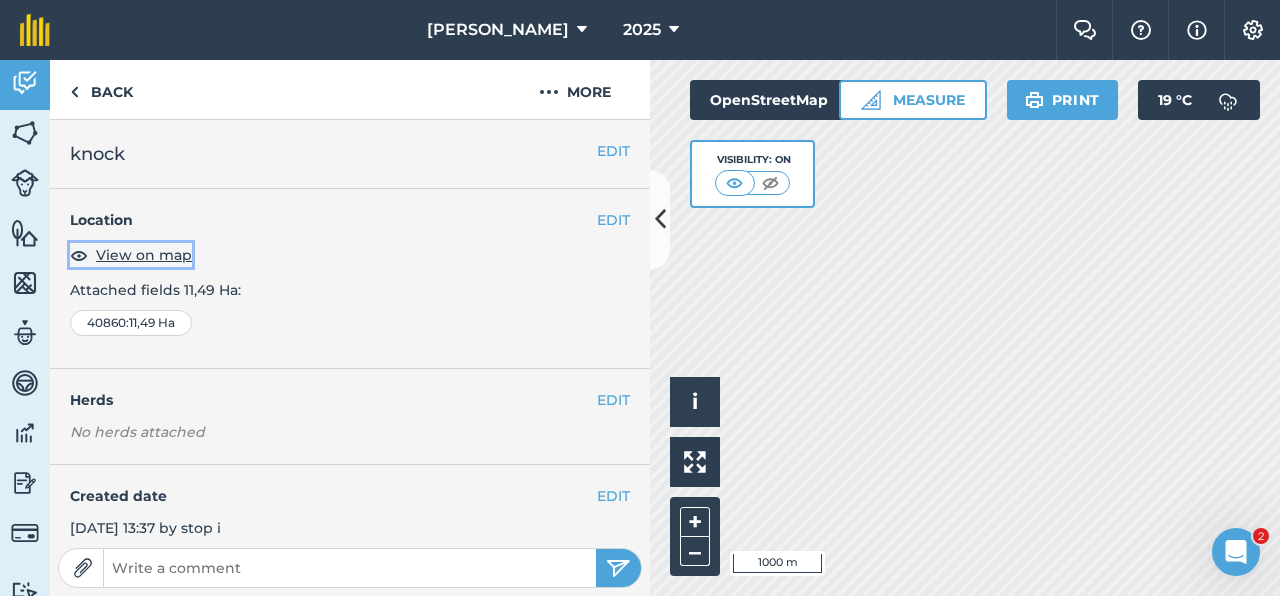 click on "View on map" at bounding box center (144, 255) 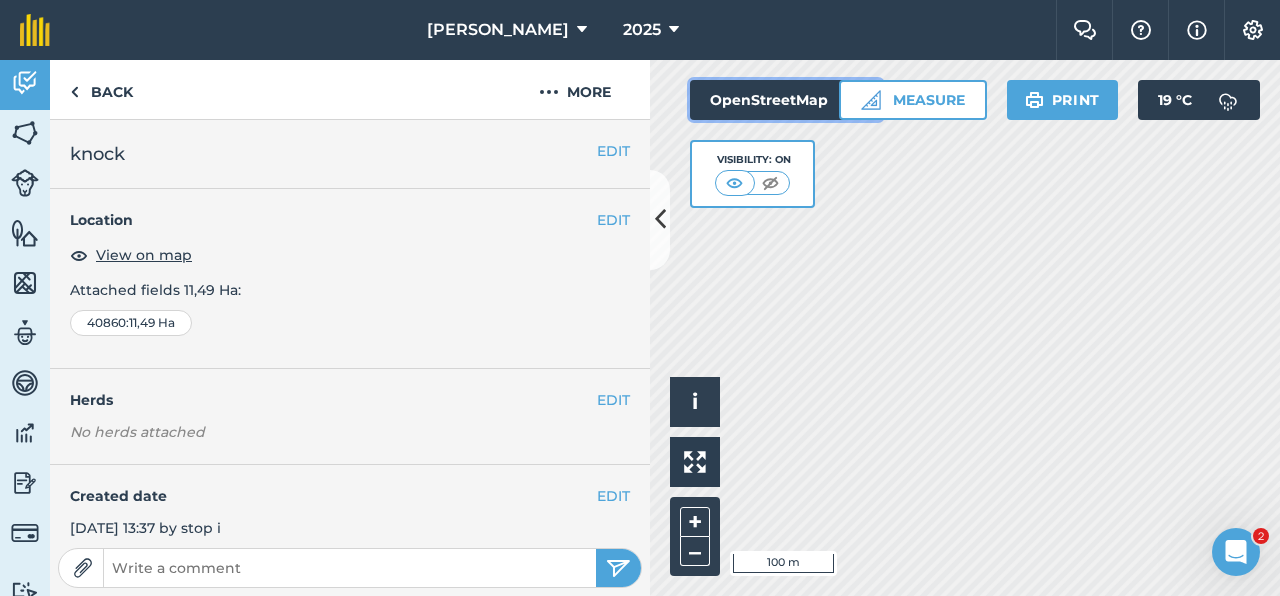 click on "OpenStreetMap" at bounding box center (786, 100) 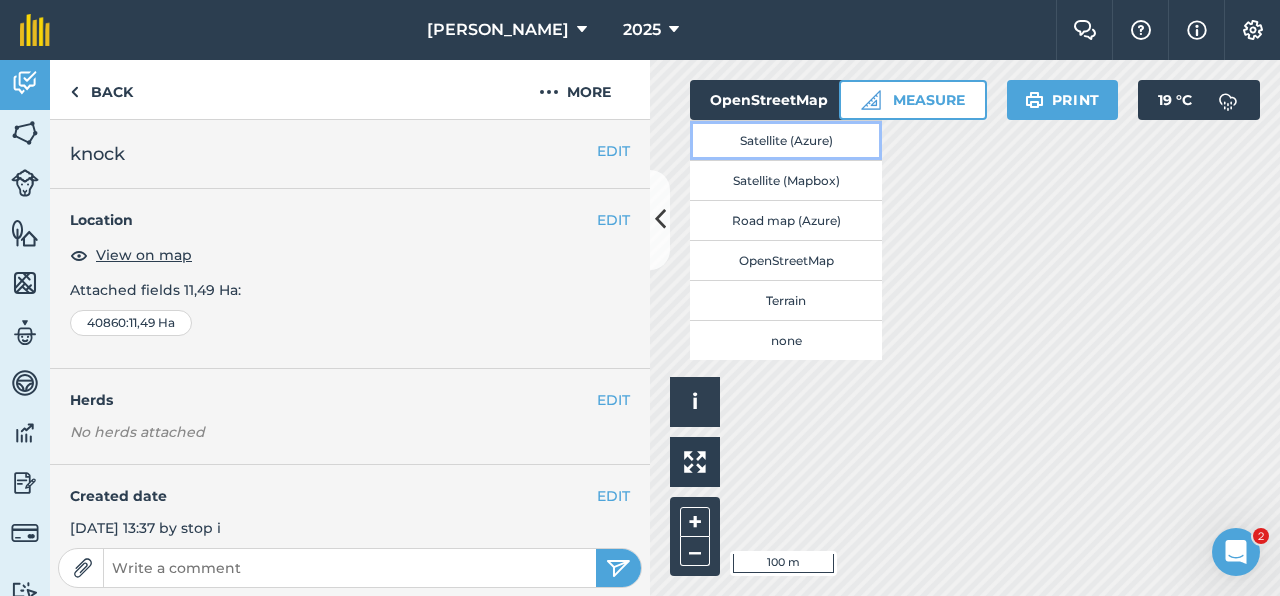 click on "Satellite (Azure)" at bounding box center [786, 140] 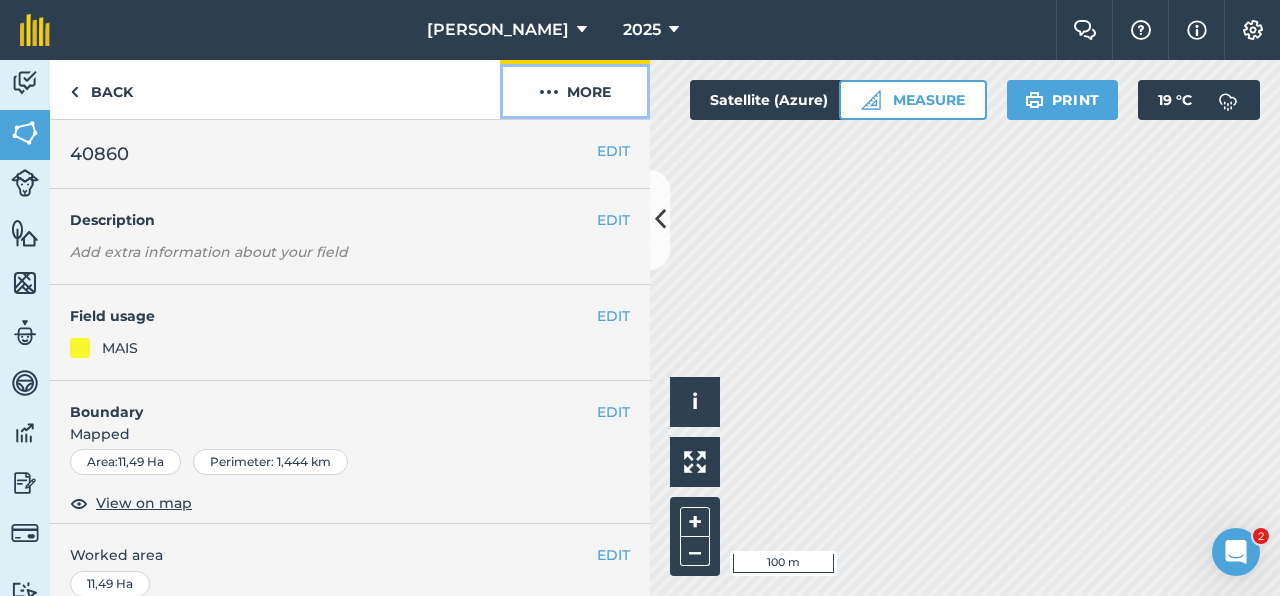 click at bounding box center [549, 92] 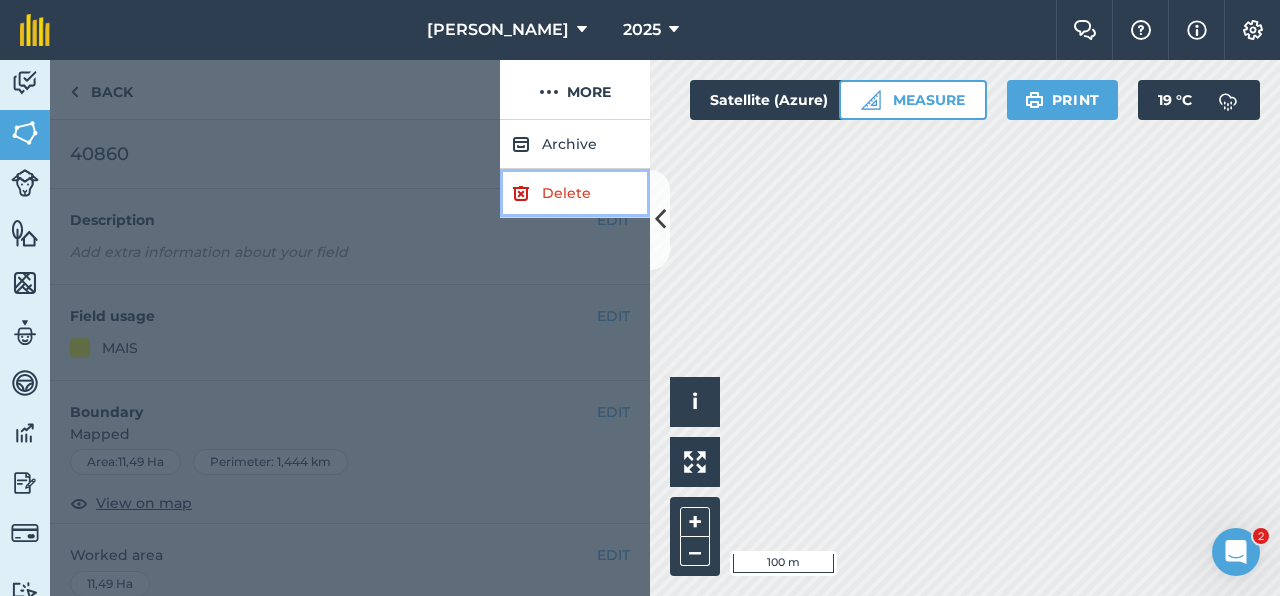 click on "Delete" at bounding box center (575, 193) 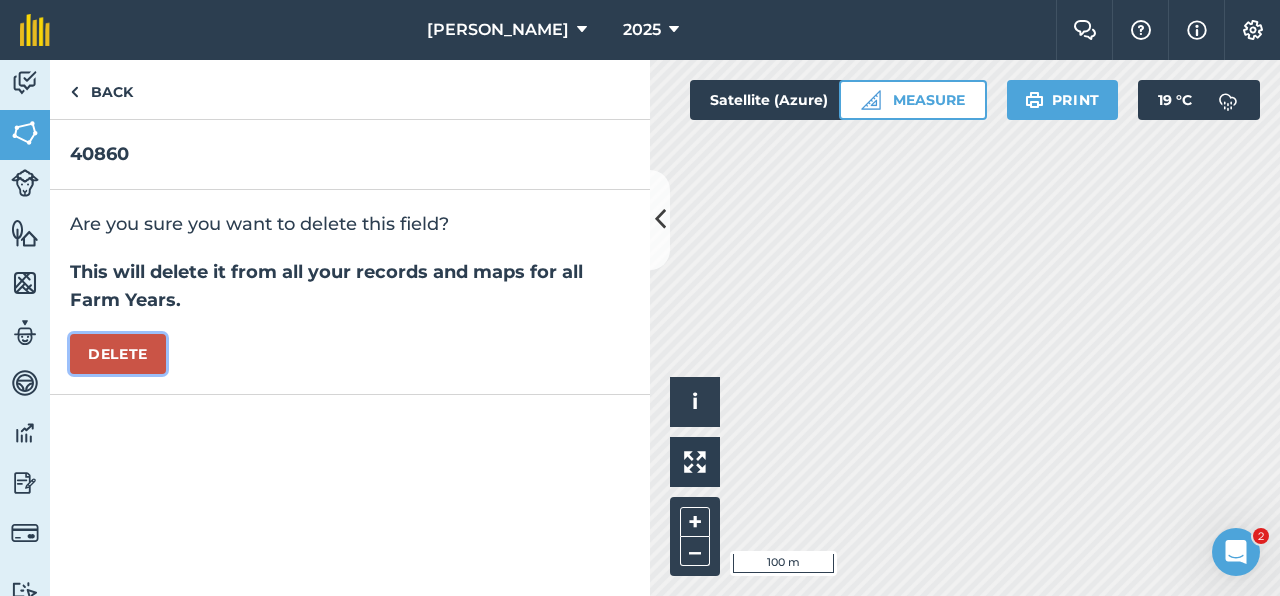 click on "Delete" at bounding box center [118, 354] 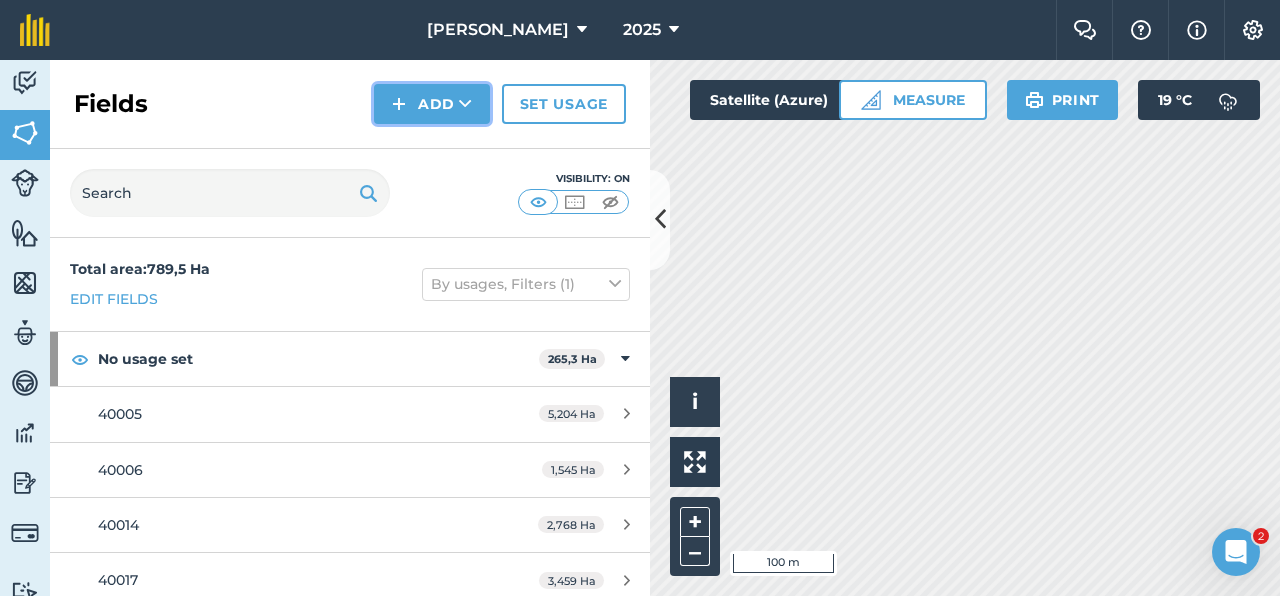 click on "Add" at bounding box center (432, 104) 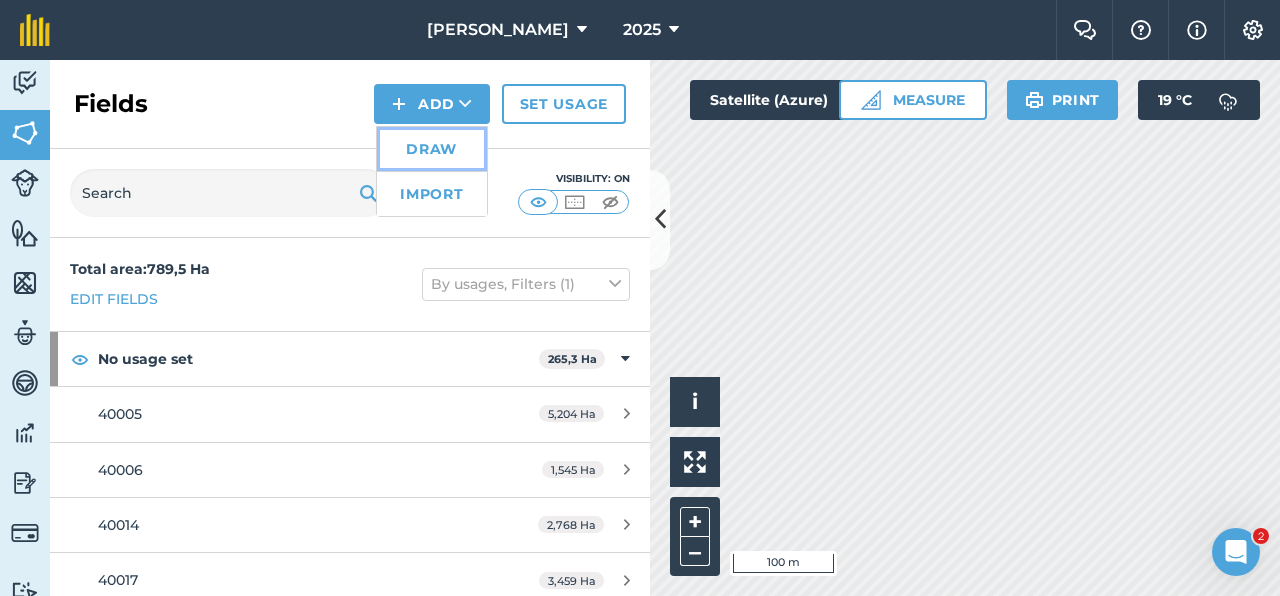 click on "Draw" at bounding box center [432, 149] 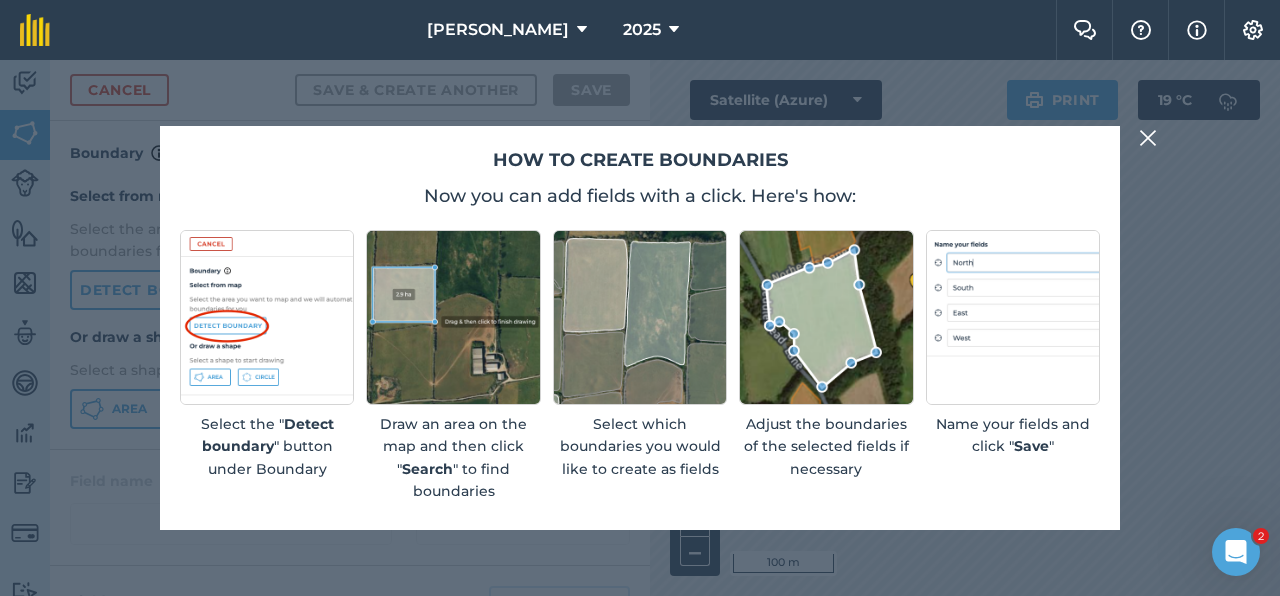 click at bounding box center (1148, 138) 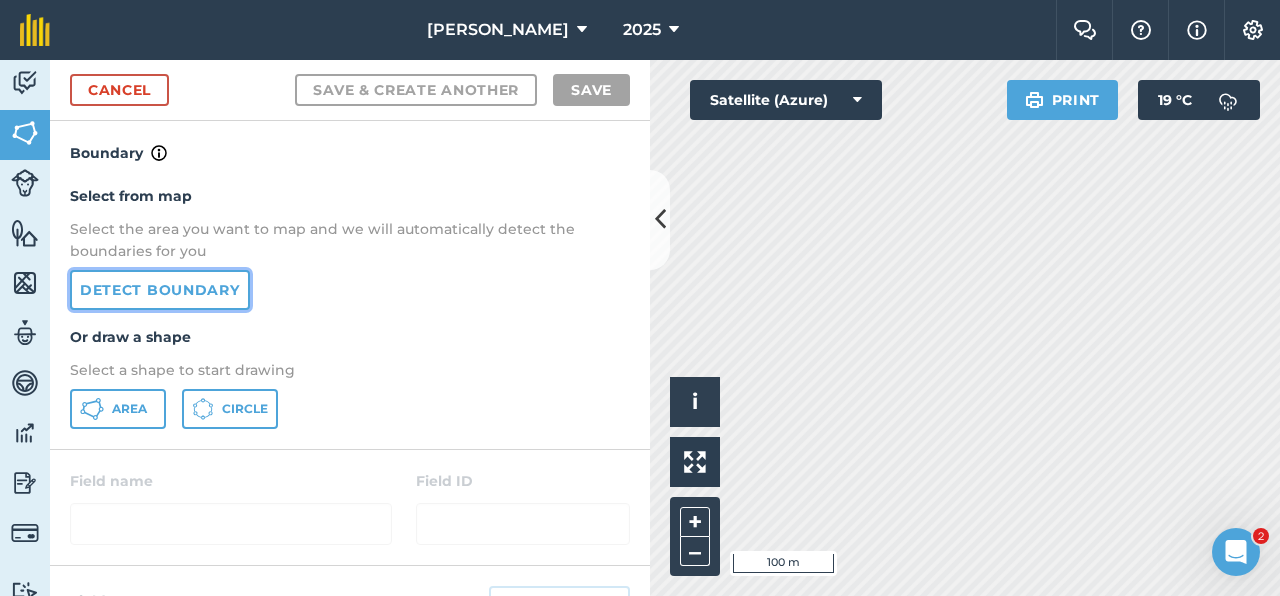 click on "Detect boundary" at bounding box center (160, 290) 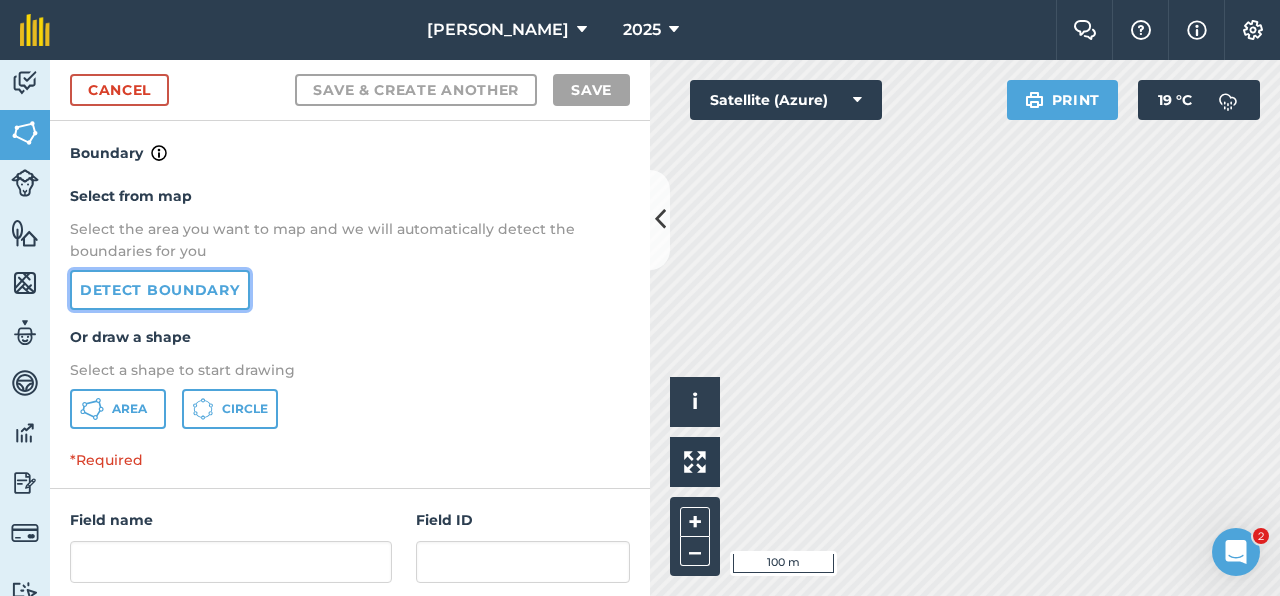 click on "Detect boundary" at bounding box center (160, 290) 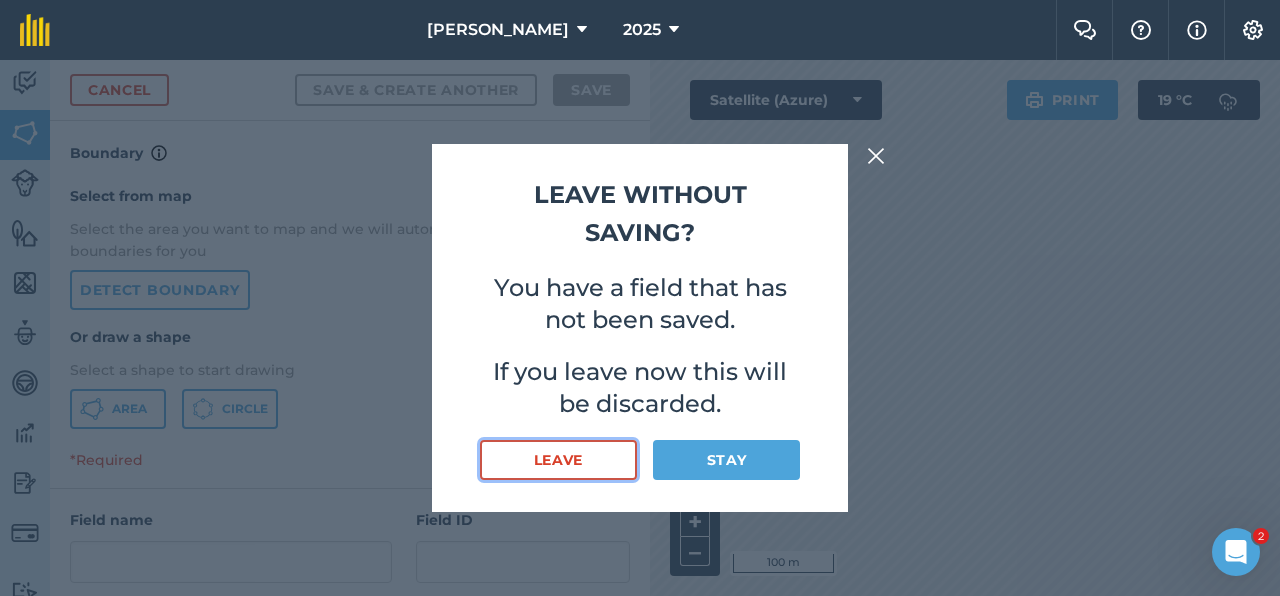 click on "Leave" at bounding box center [558, 460] 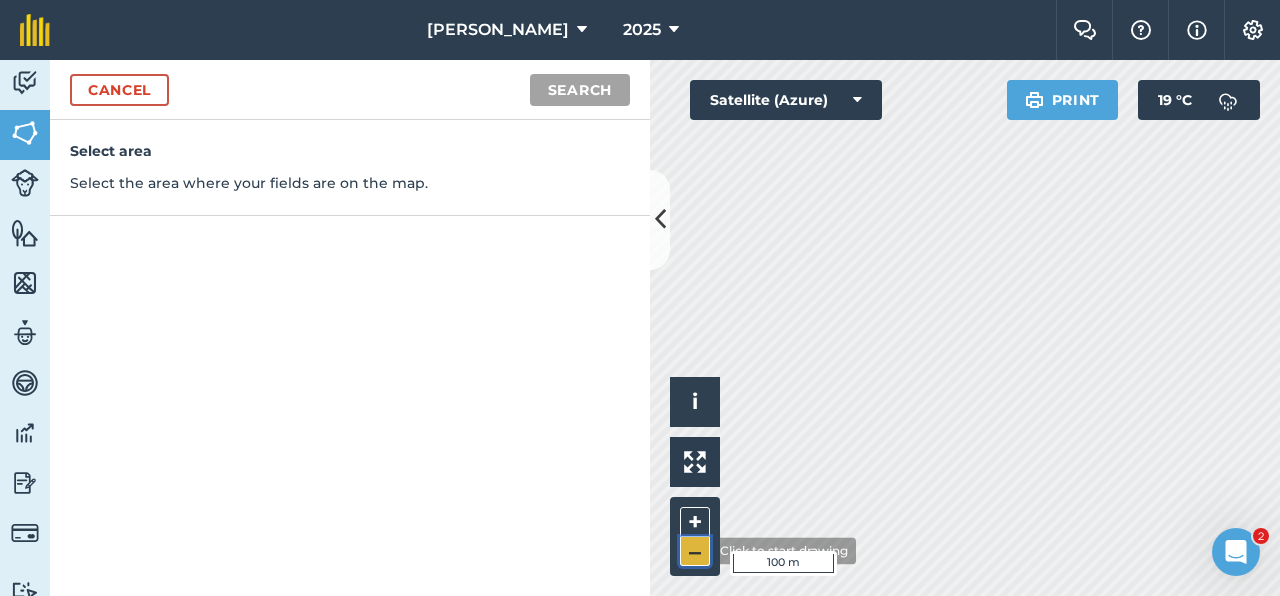 click on "–" at bounding box center [695, 551] 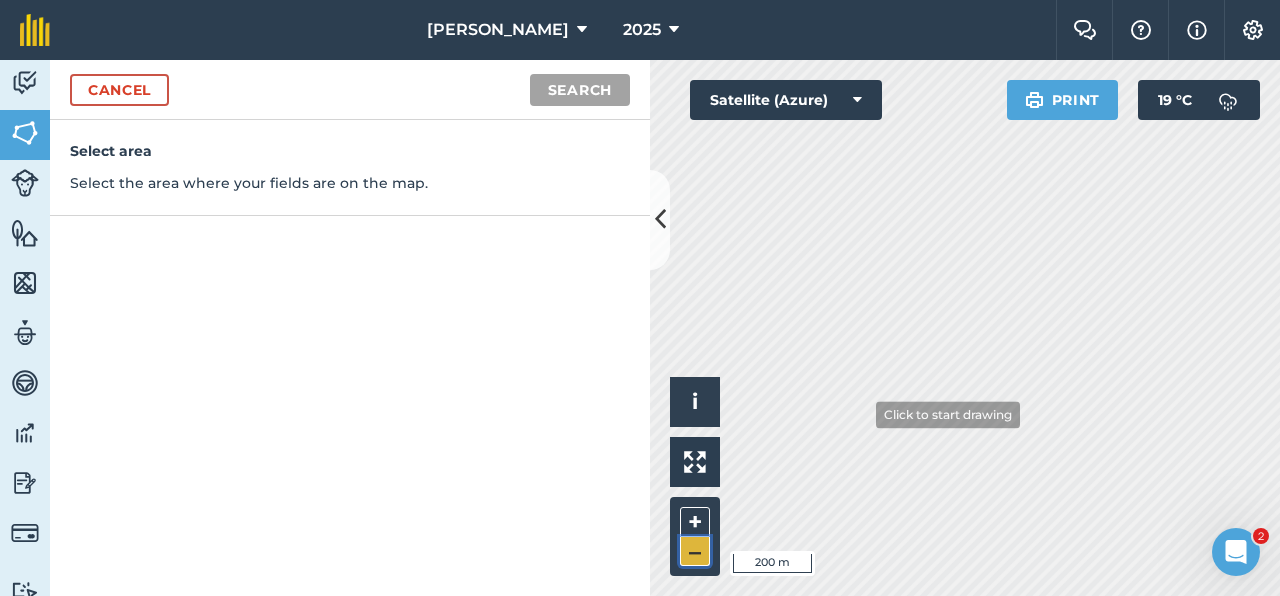 click on "–" at bounding box center (695, 551) 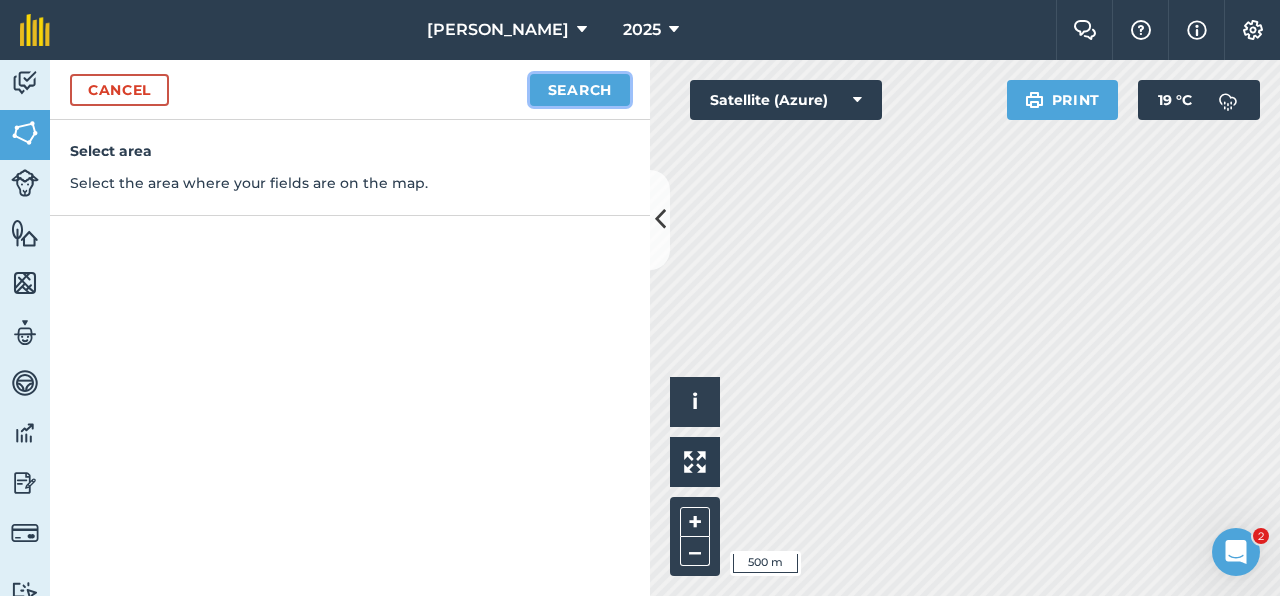 click on "Search" at bounding box center [580, 90] 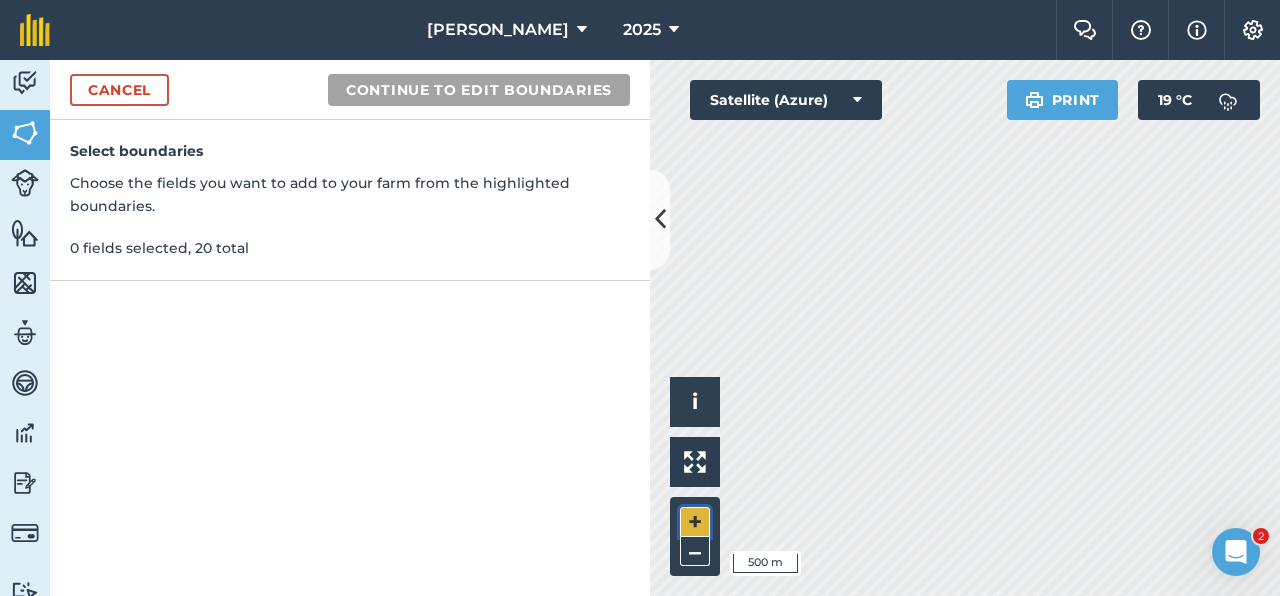 click on "+" at bounding box center [695, 522] 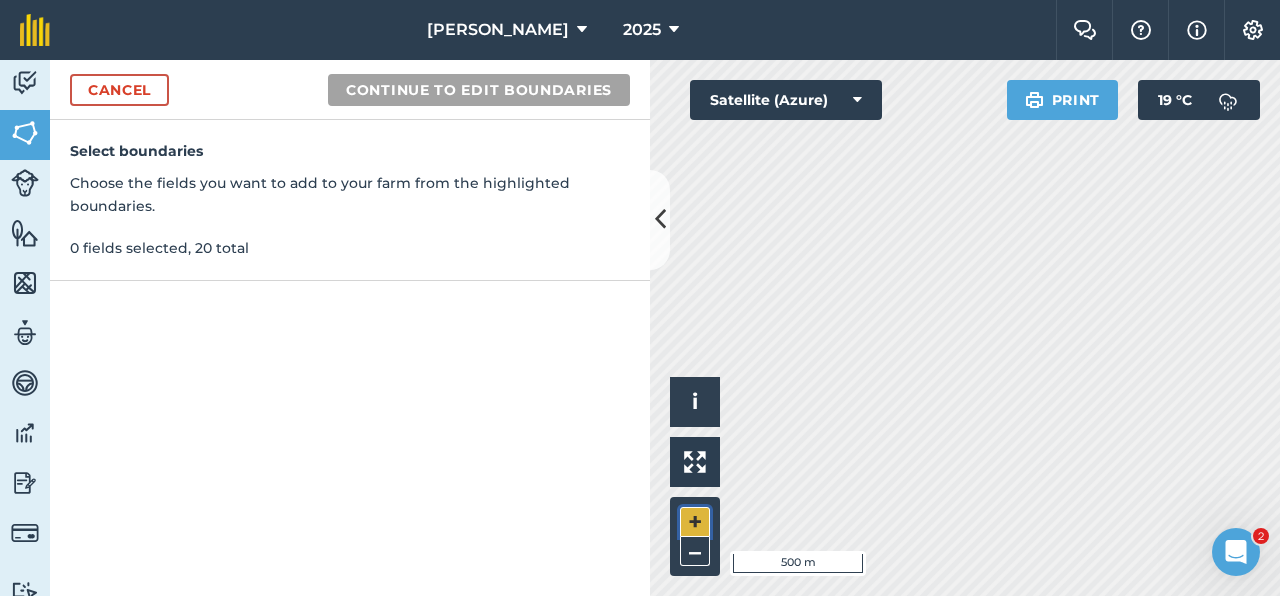 click on "+" at bounding box center (695, 522) 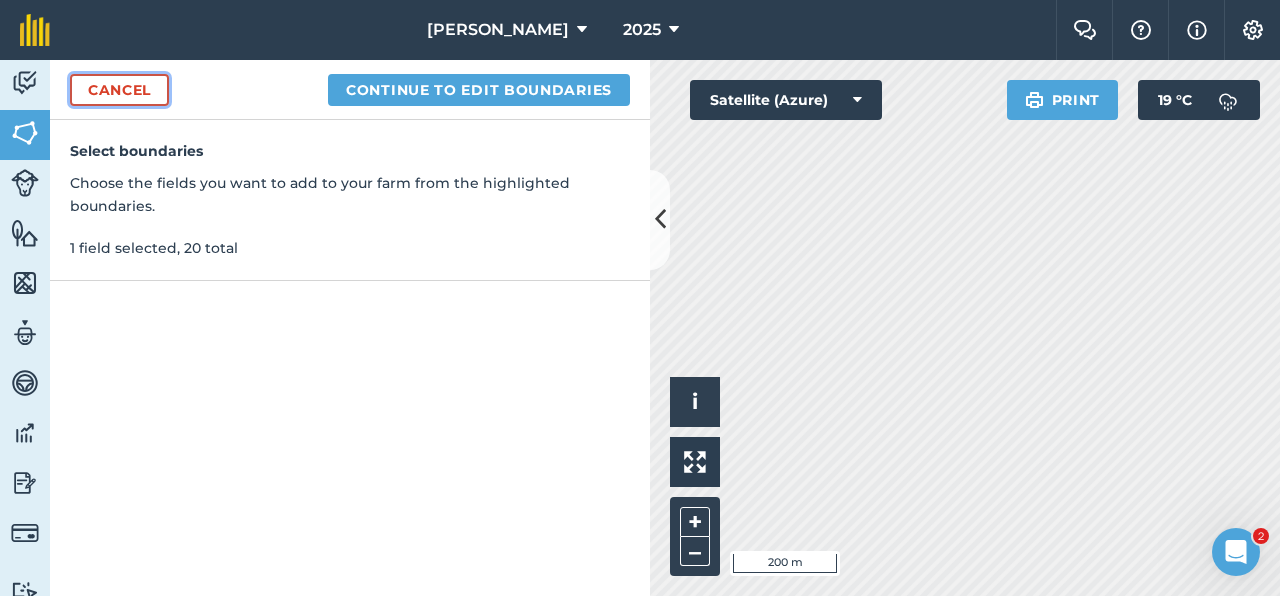 click on "Cancel" at bounding box center [119, 90] 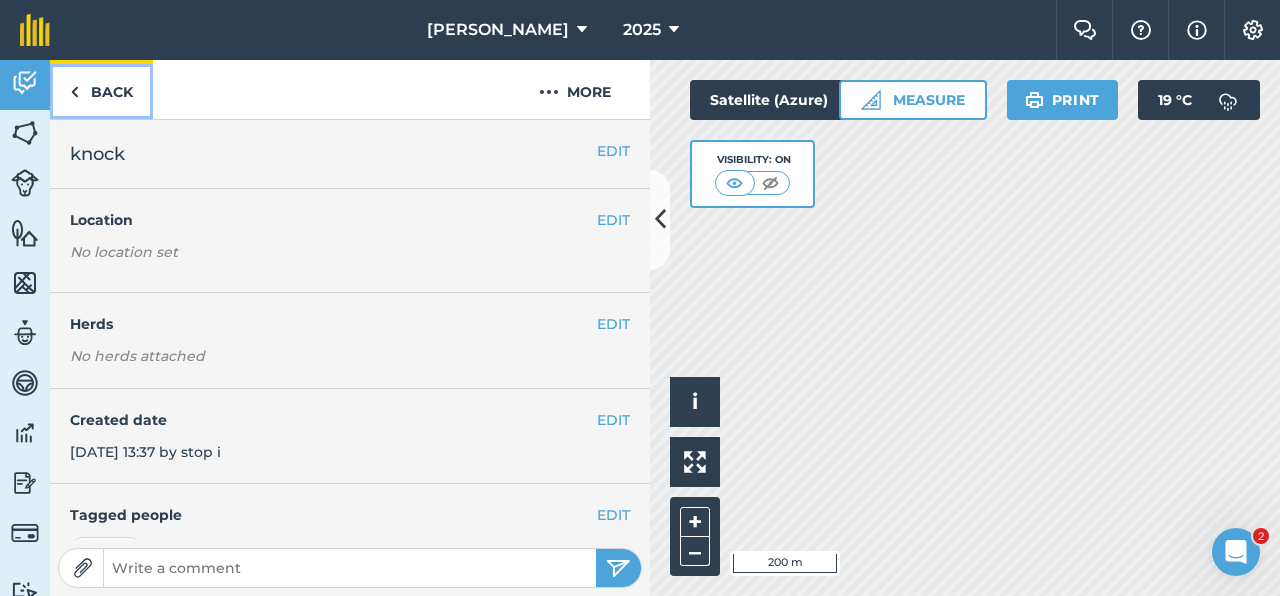click at bounding box center (74, 92) 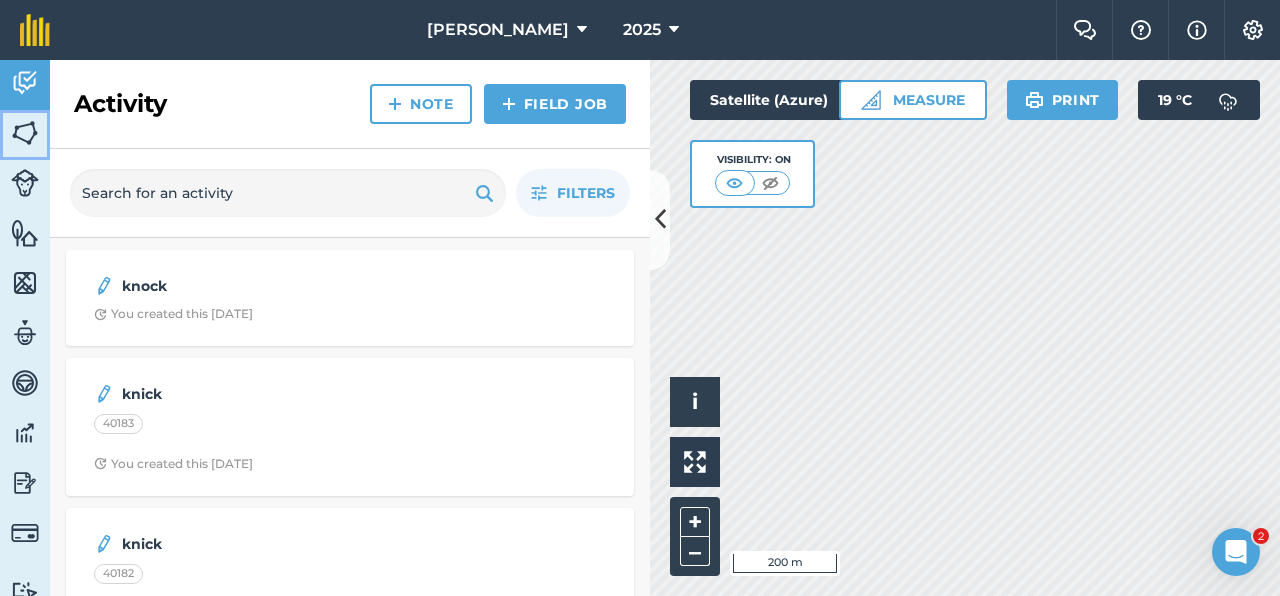 click at bounding box center [25, 133] 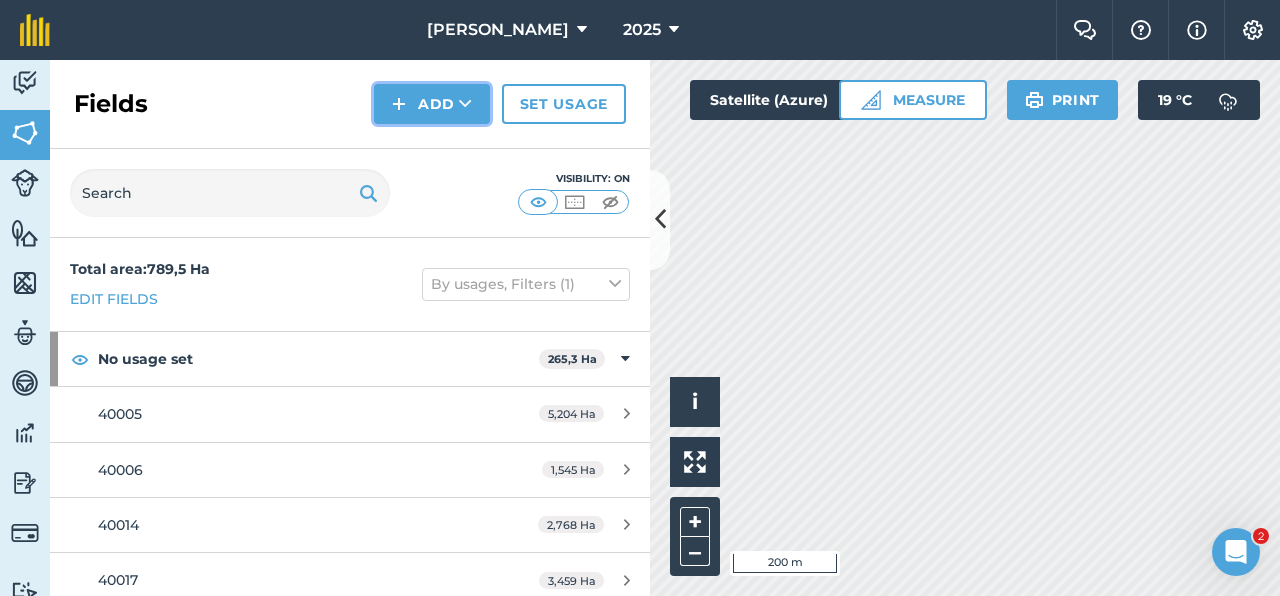 click on "Add" at bounding box center (432, 104) 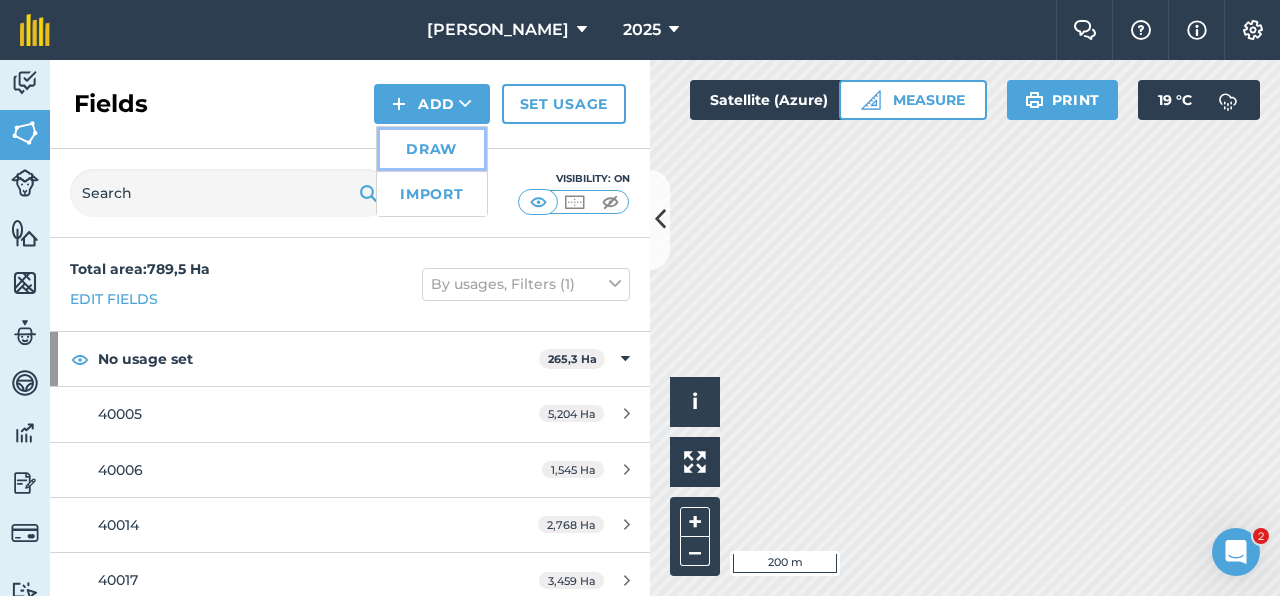 click on "Draw" at bounding box center [432, 149] 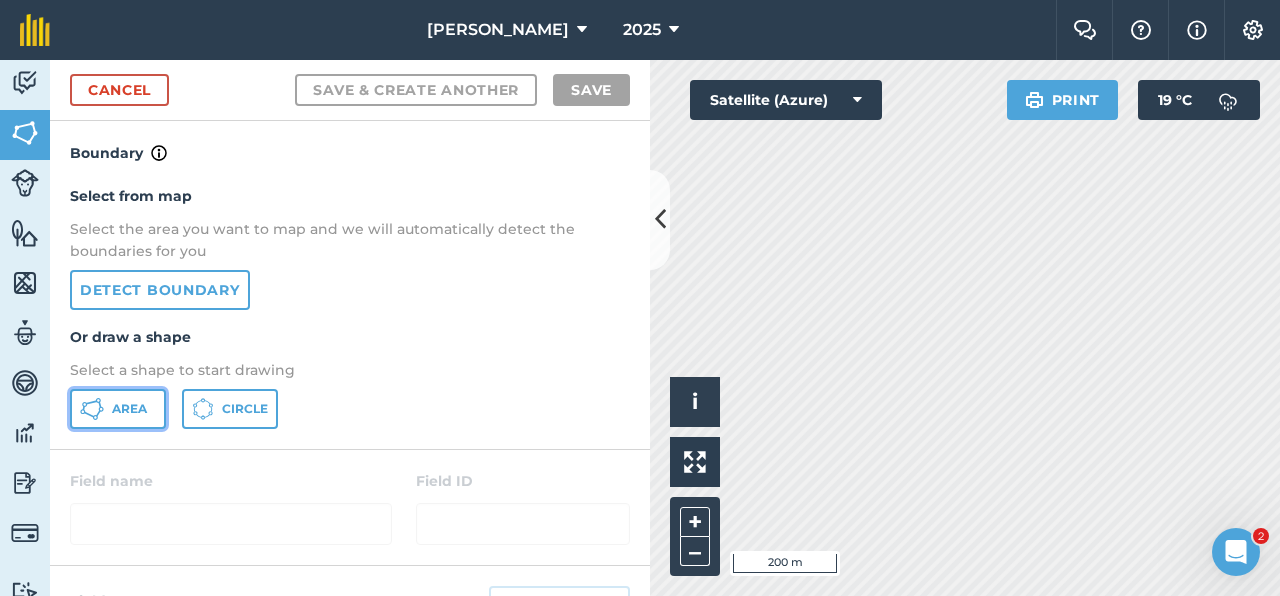 click on "Area" at bounding box center [118, 409] 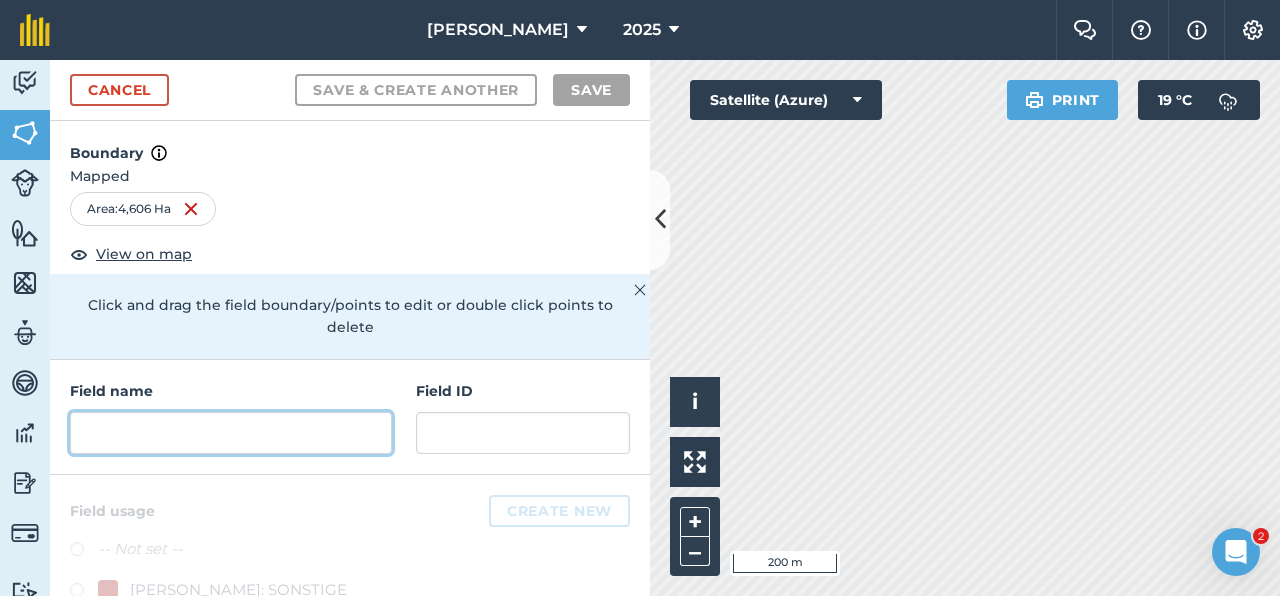 click at bounding box center [231, 433] 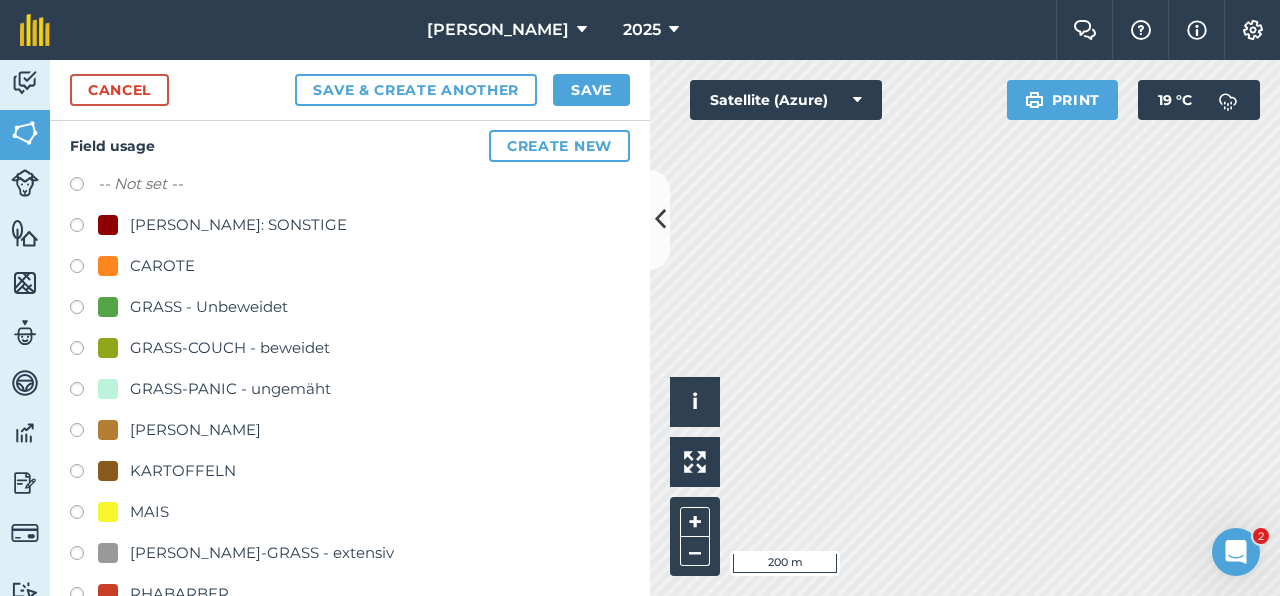 scroll, scrollTop: 421, scrollLeft: 0, axis: vertical 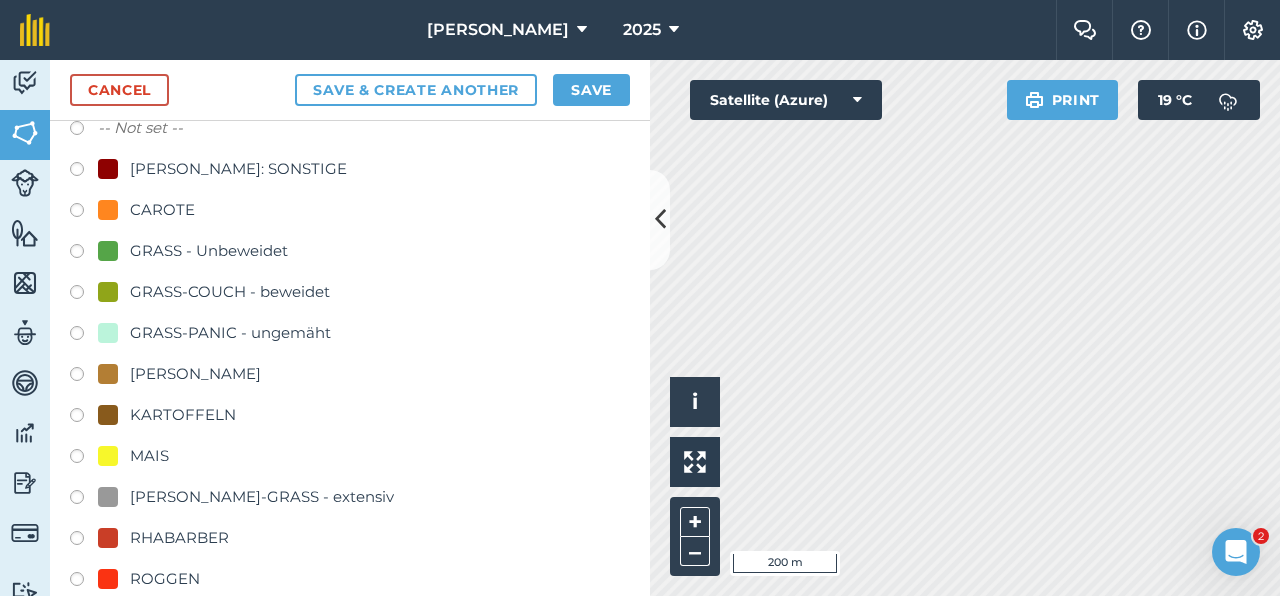 type on "40600" 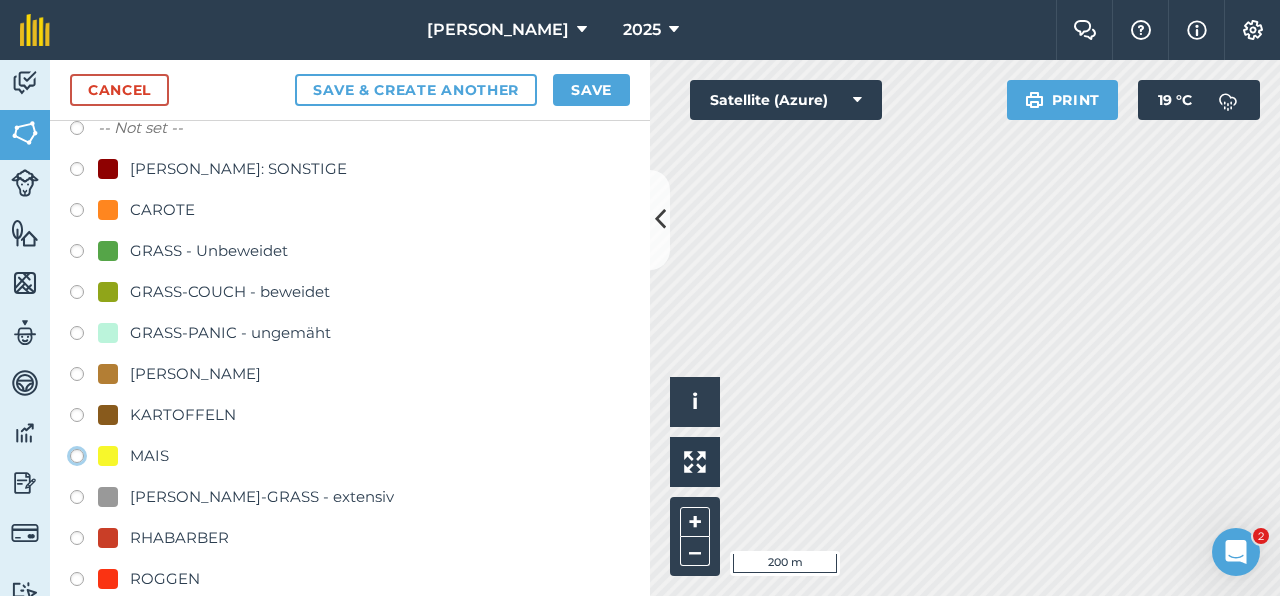 click on "MAIS" at bounding box center (-9923, 455) 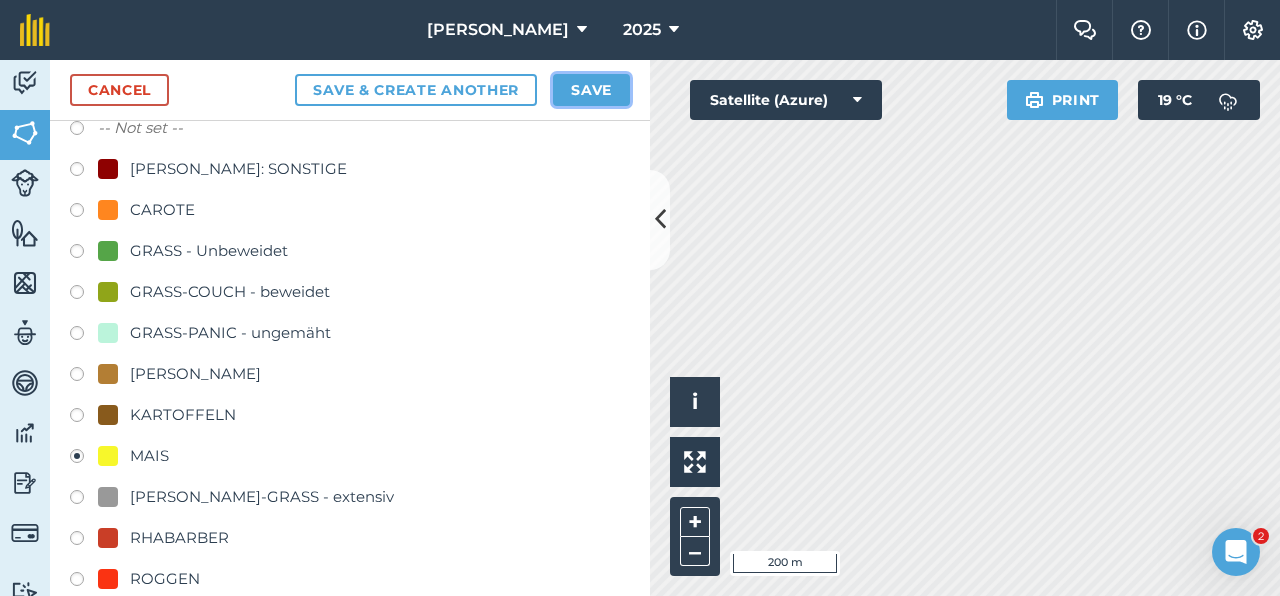 click on "Save" at bounding box center (591, 90) 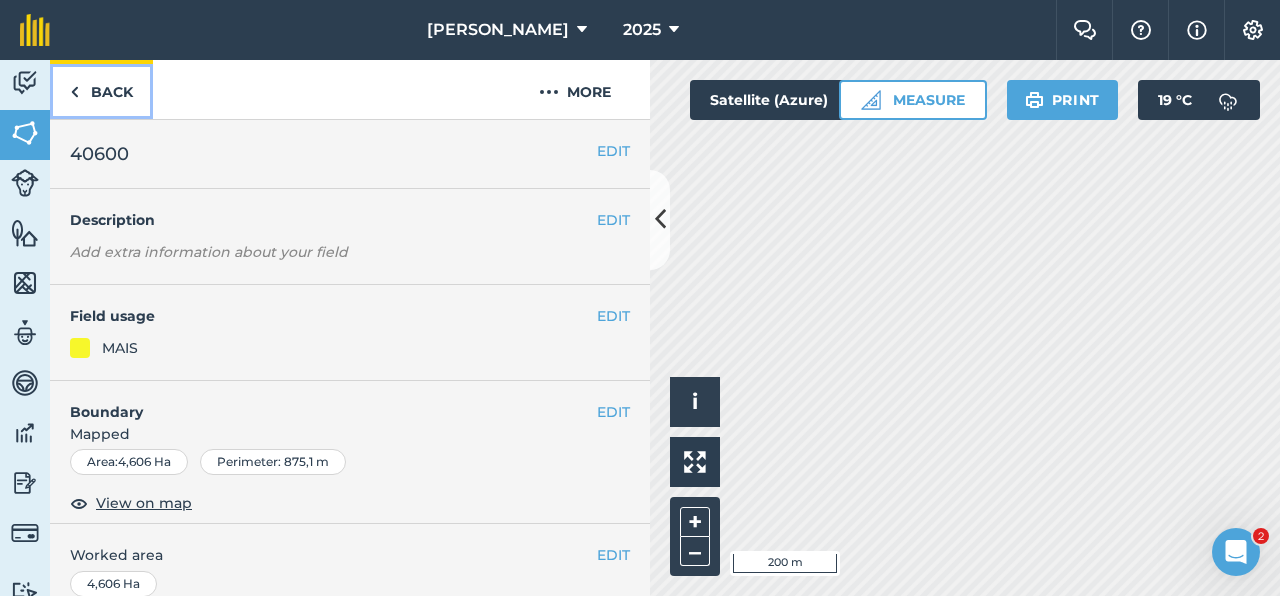 click on "Back" at bounding box center [101, 89] 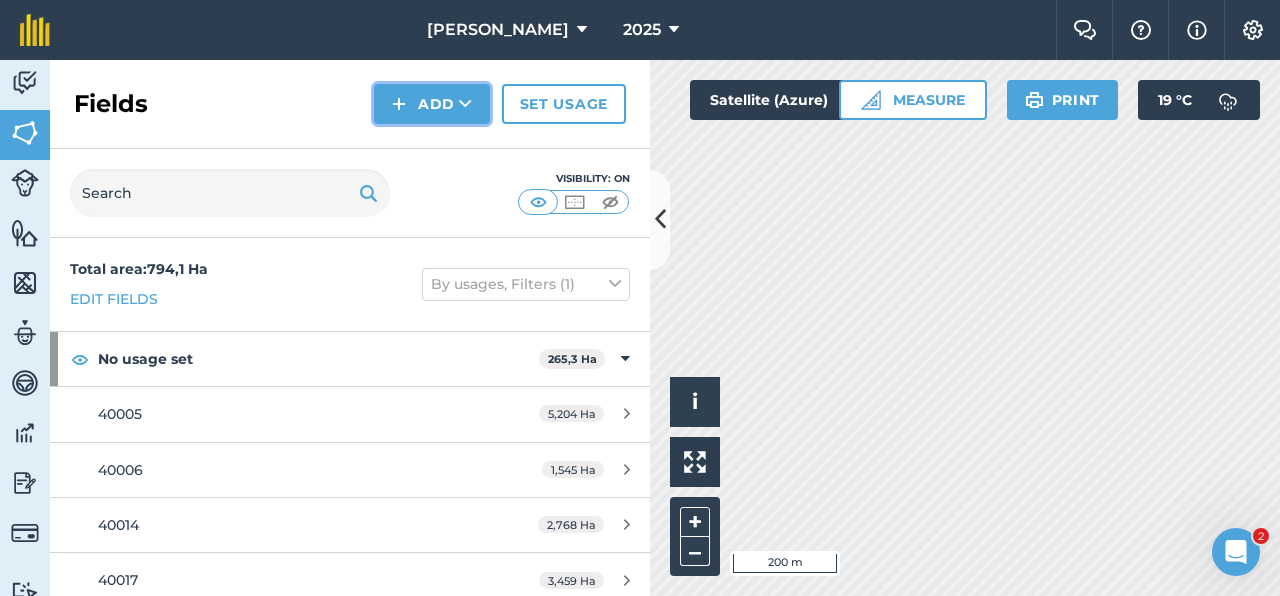 click on "Add" at bounding box center (432, 104) 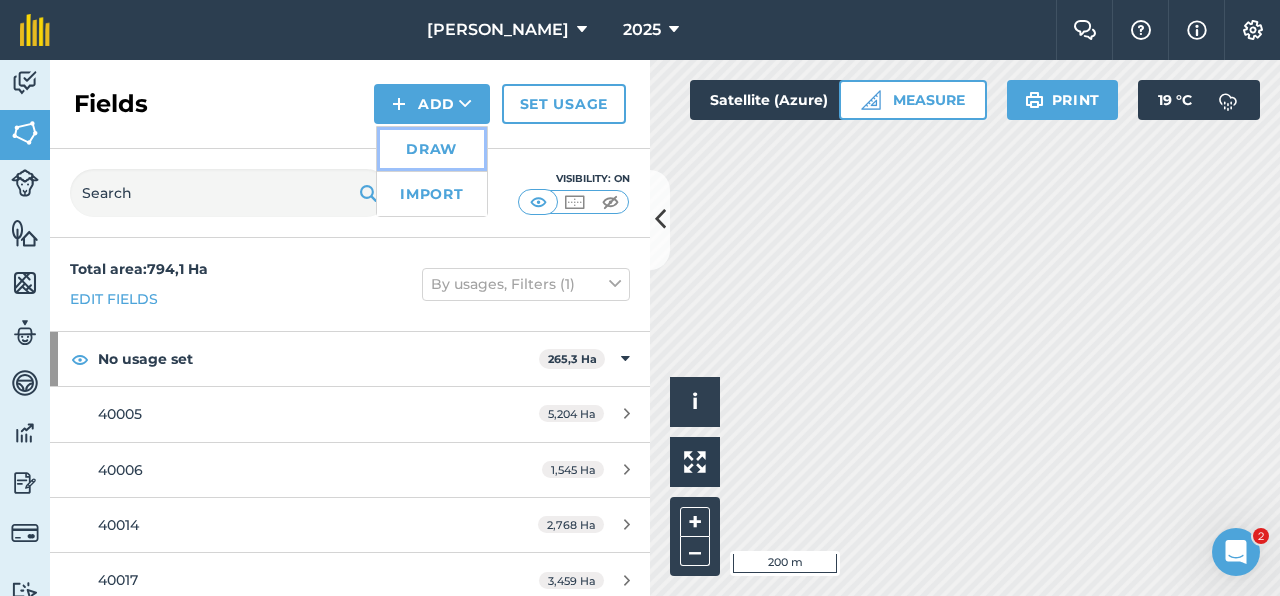 click on "Draw" at bounding box center [432, 149] 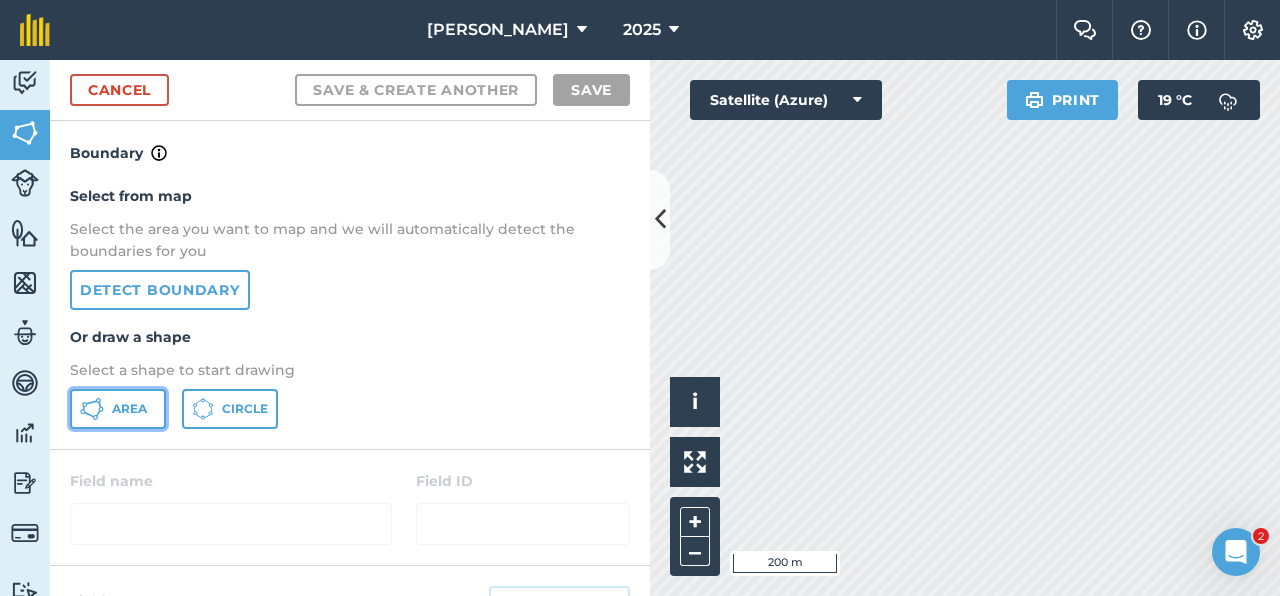 click on "Area" at bounding box center [129, 409] 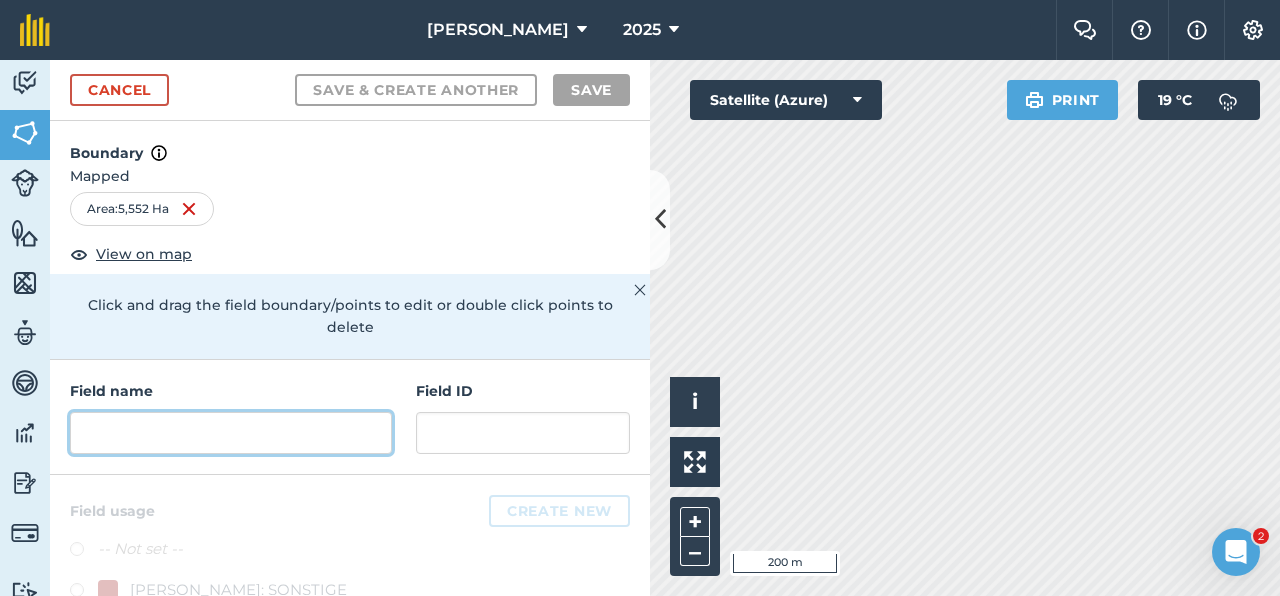 click at bounding box center [231, 433] 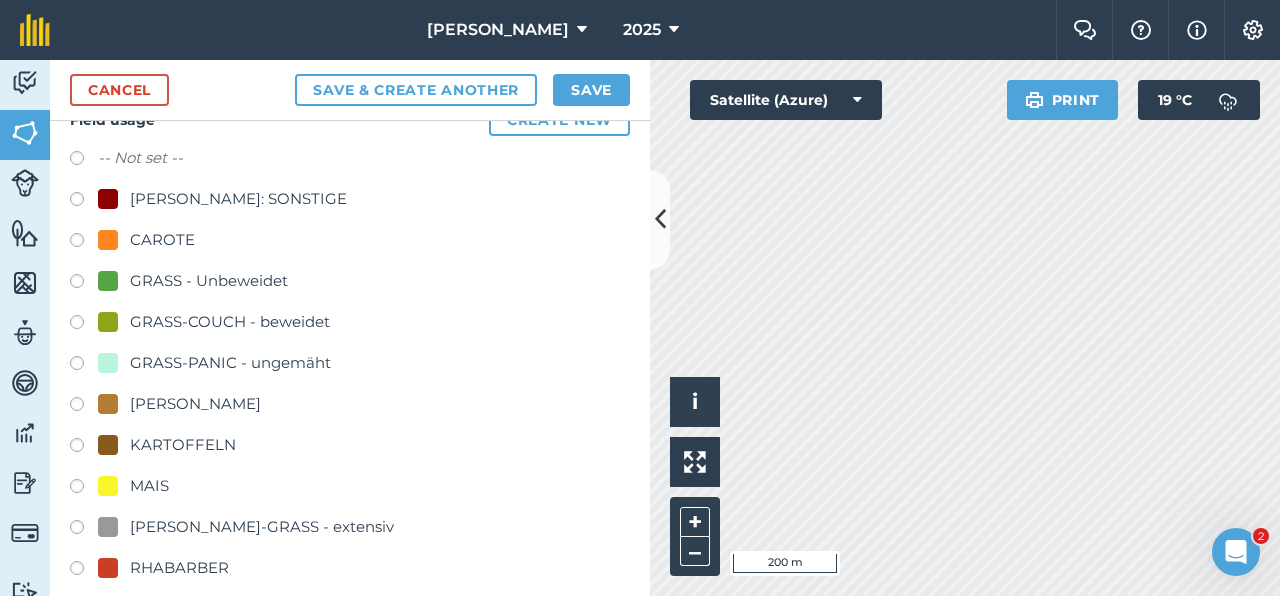 scroll, scrollTop: 404, scrollLeft: 0, axis: vertical 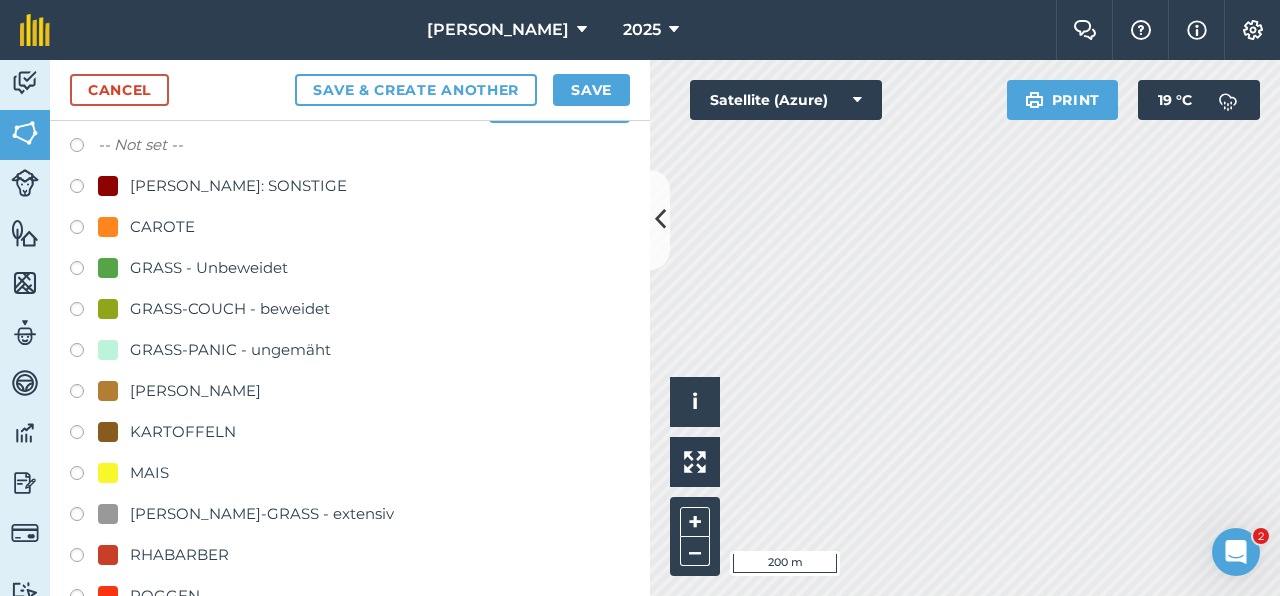 type on "40601" 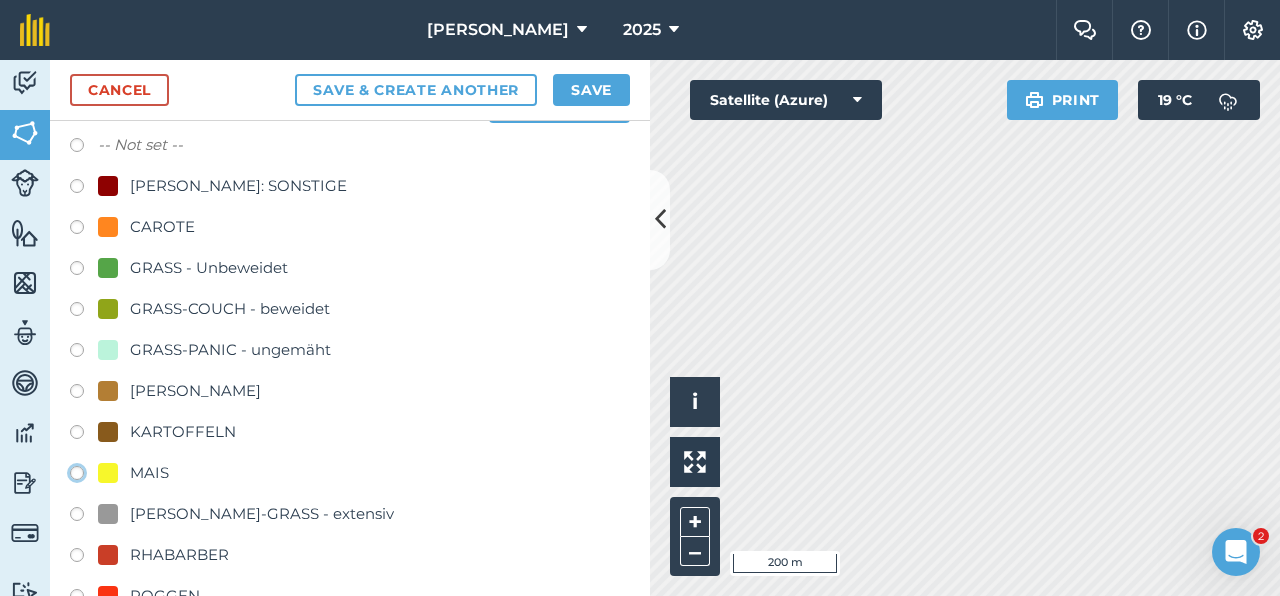click on "MAIS" at bounding box center (-9923, 472) 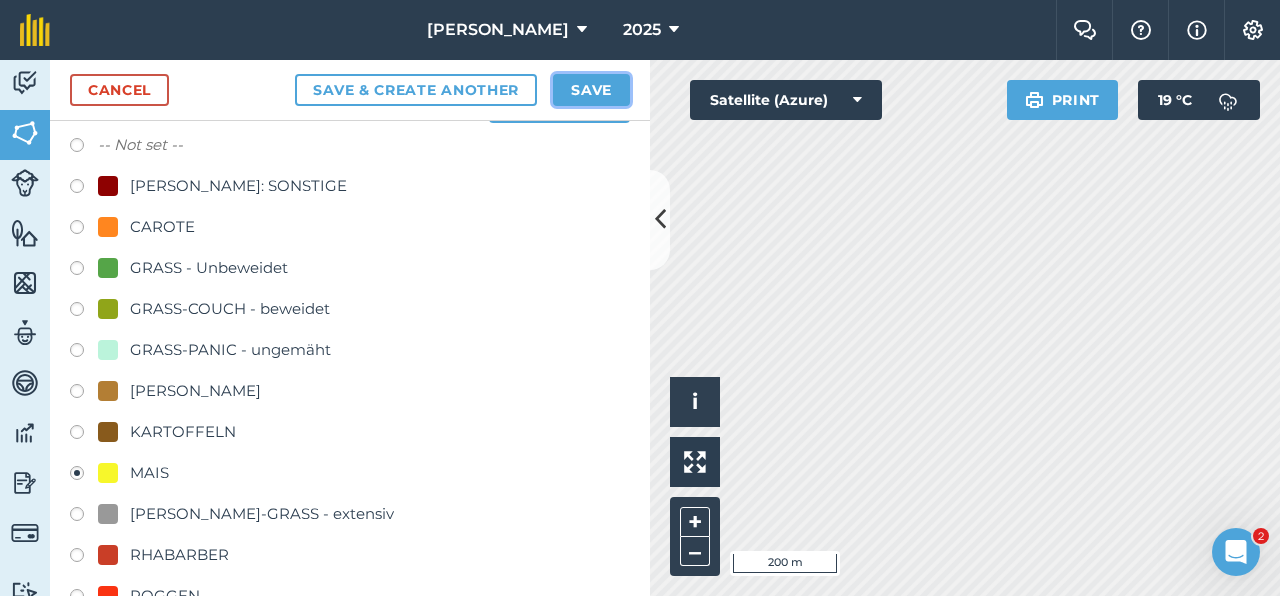 click on "Save" at bounding box center [591, 90] 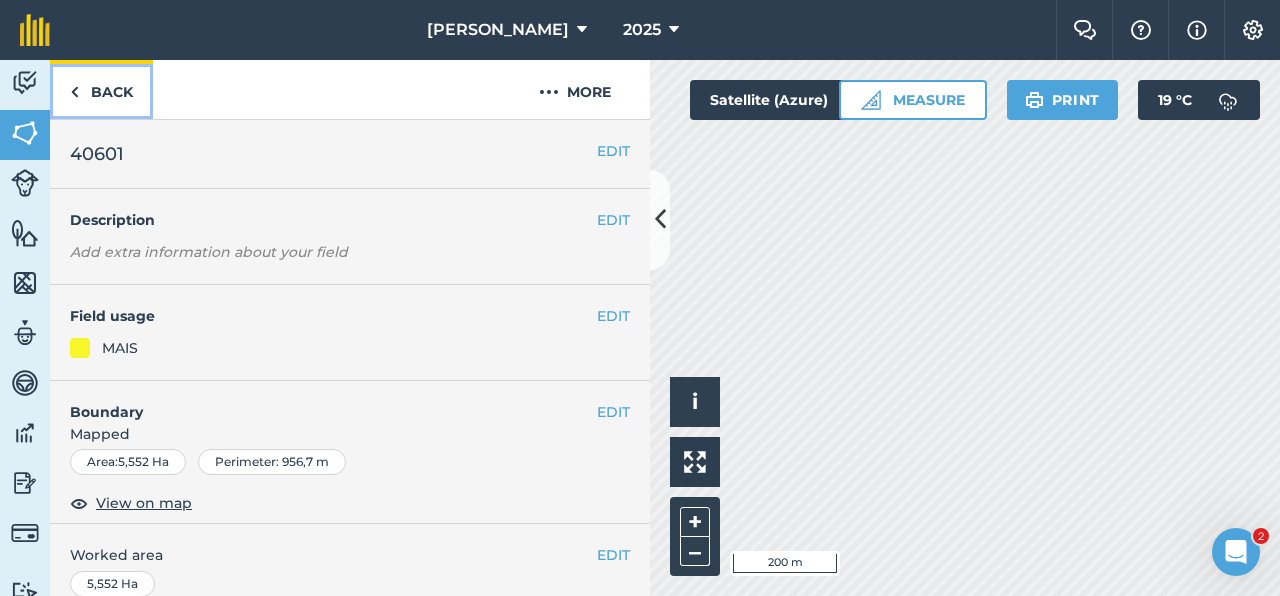 click on "Back" at bounding box center (101, 89) 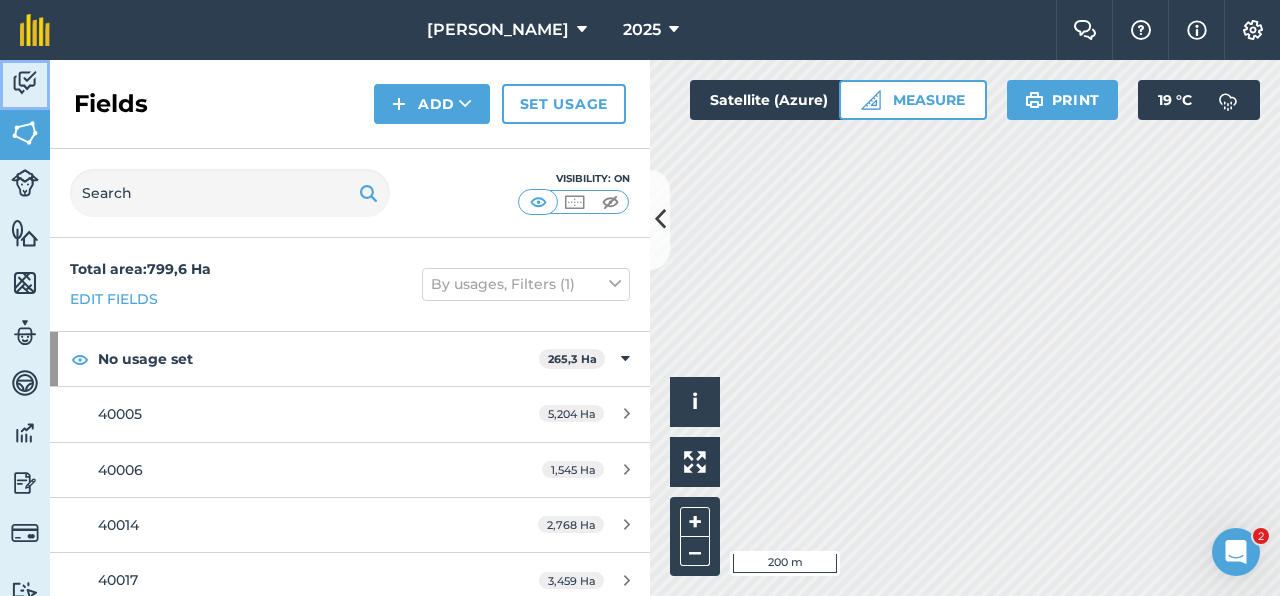 click at bounding box center (25, 83) 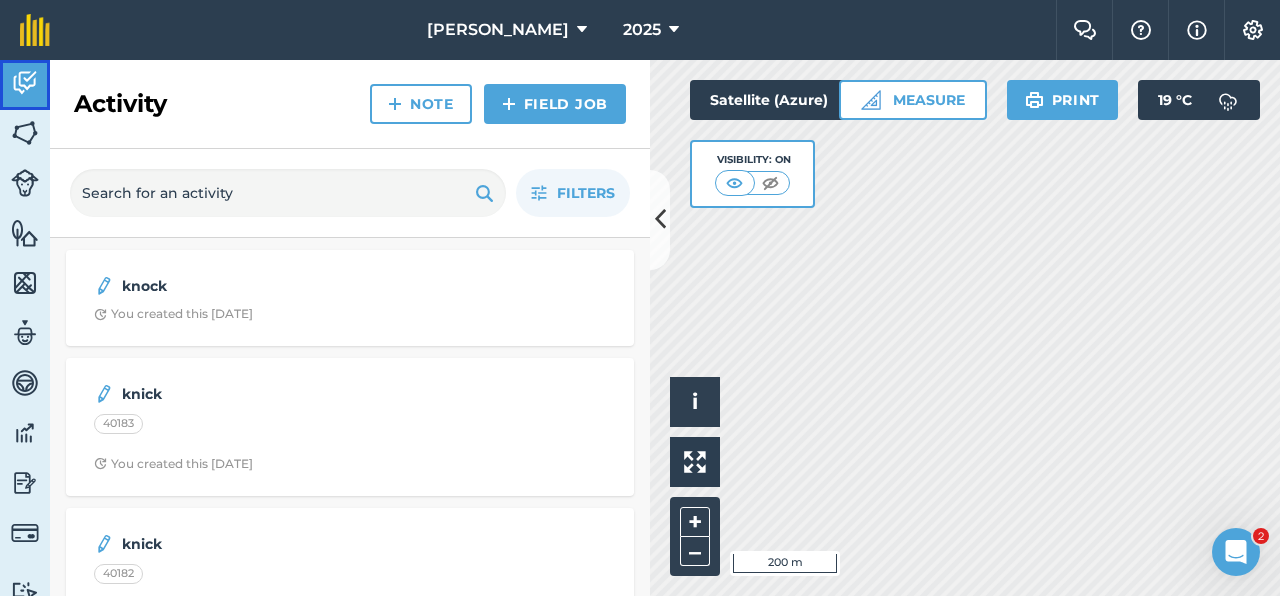 scroll, scrollTop: 324, scrollLeft: 0, axis: vertical 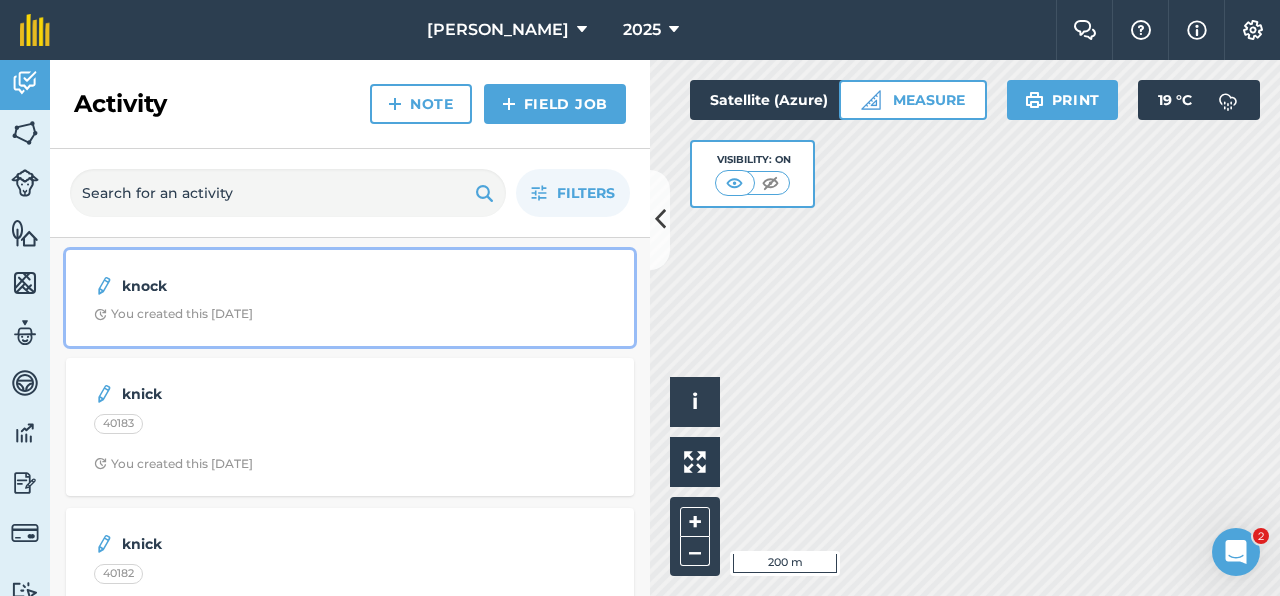 click on "knock" at bounding box center (280, 286) 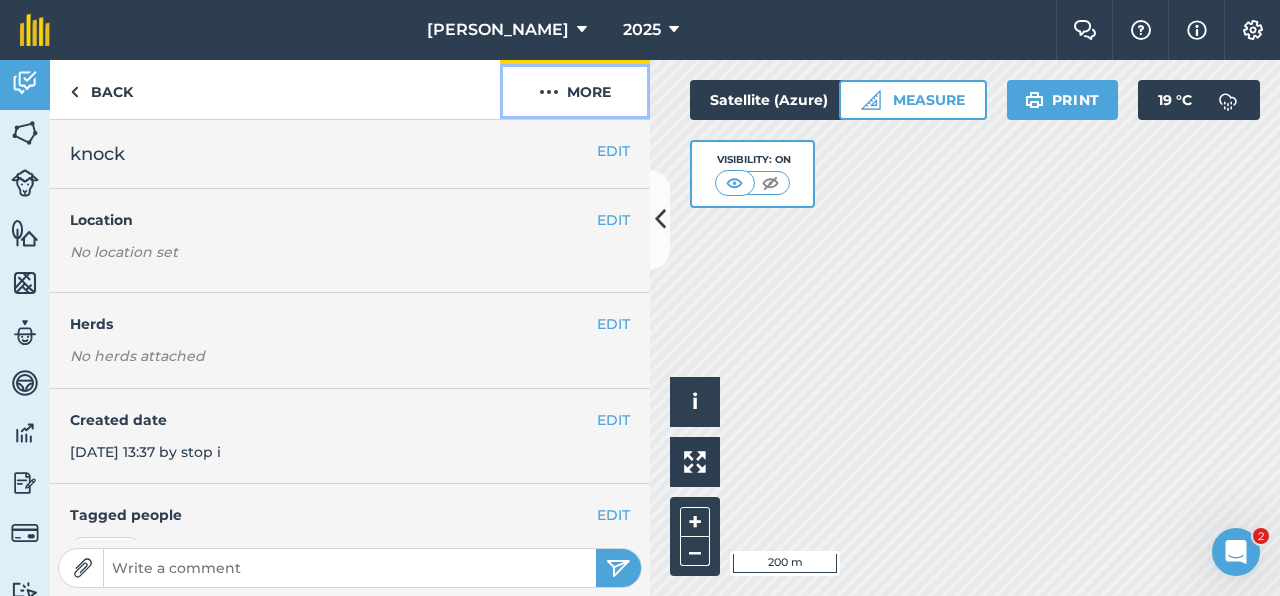 click at bounding box center (549, 92) 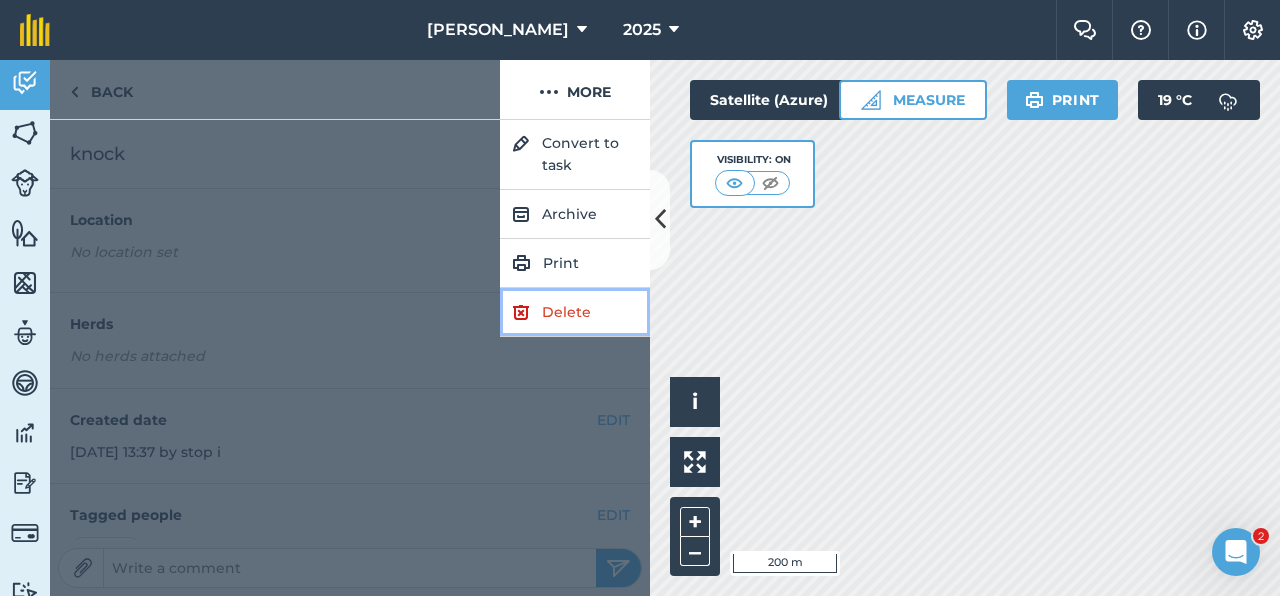 click on "Delete" at bounding box center [575, 312] 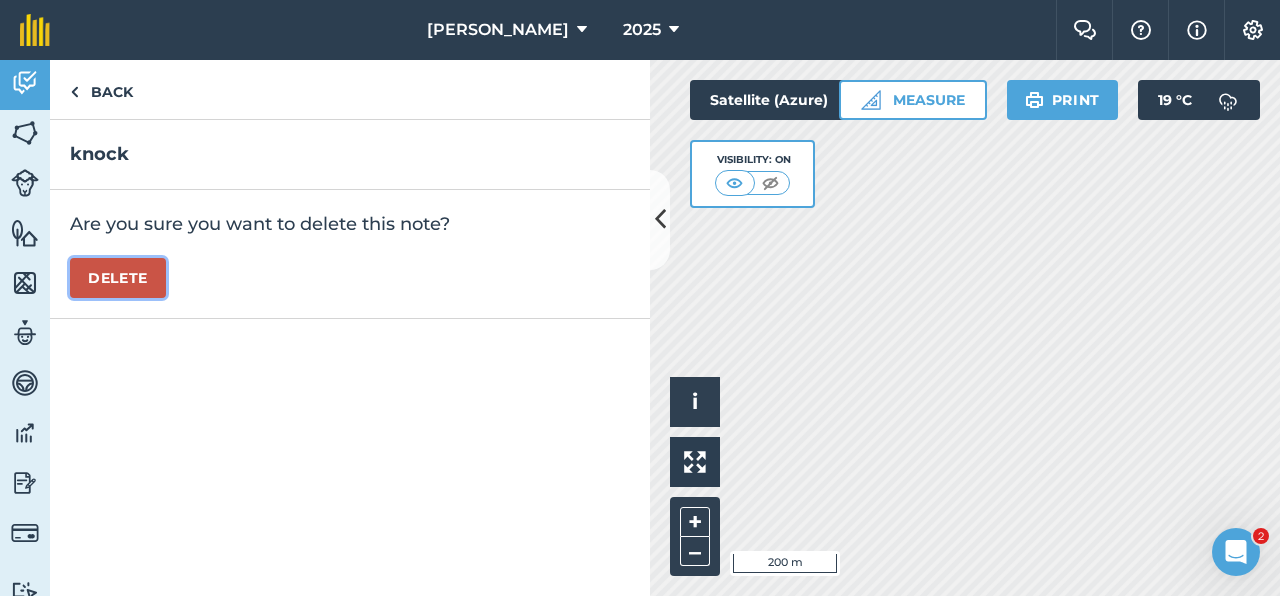 click on "Delete" at bounding box center [118, 278] 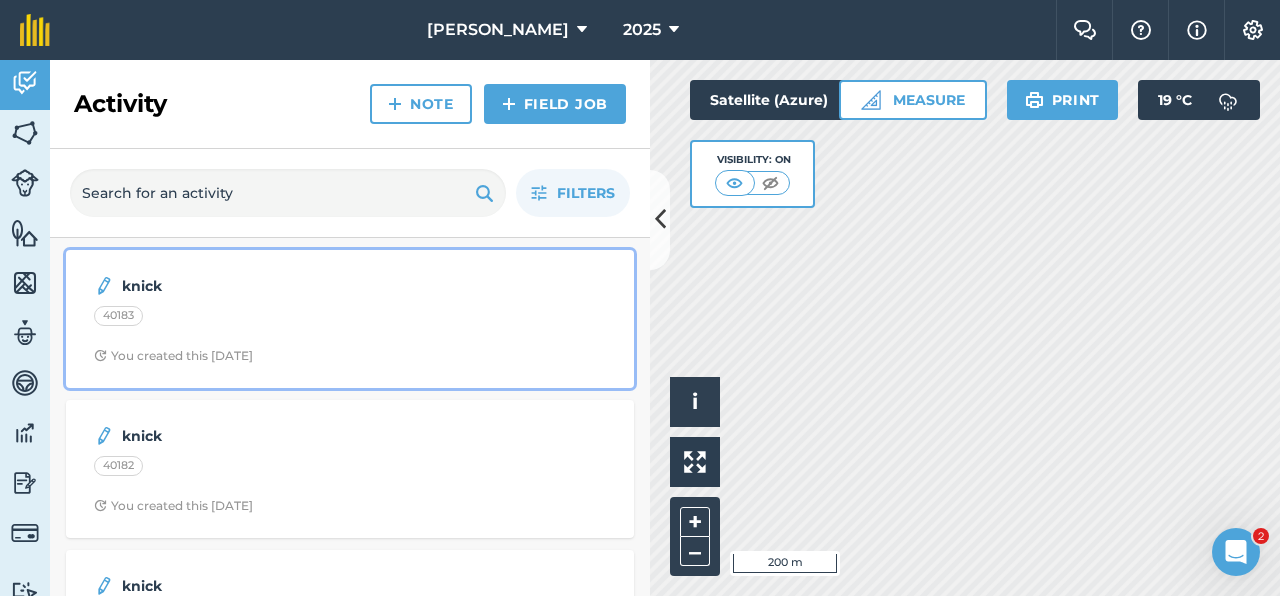 click on "knick" at bounding box center (280, 286) 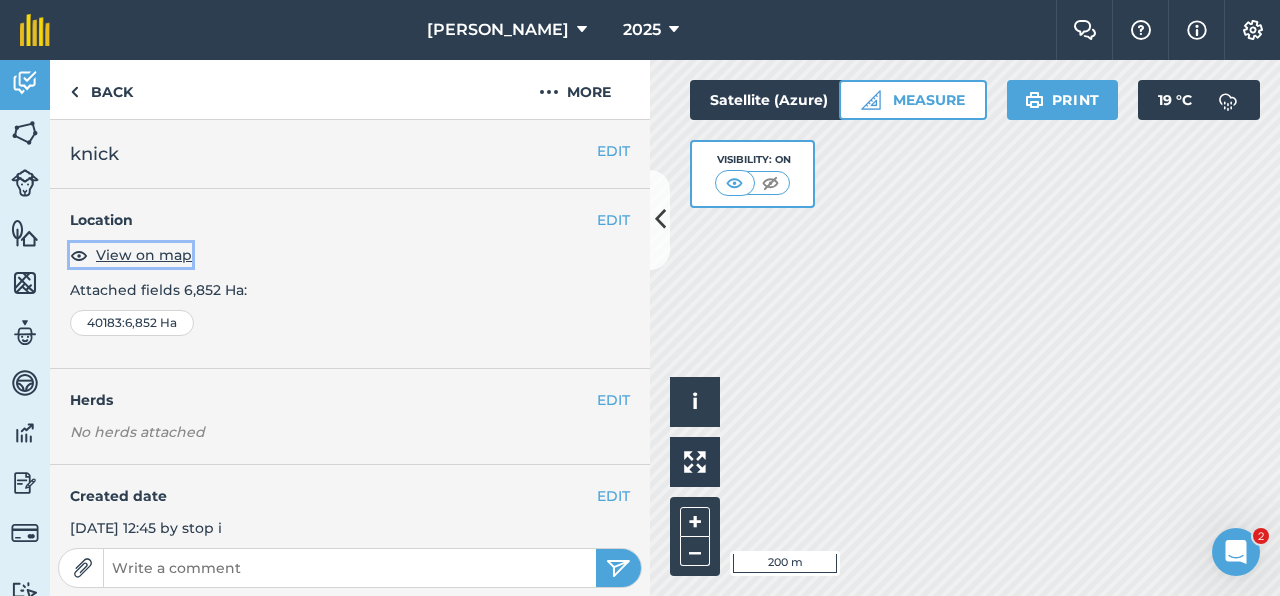 click on "View on map" at bounding box center (144, 255) 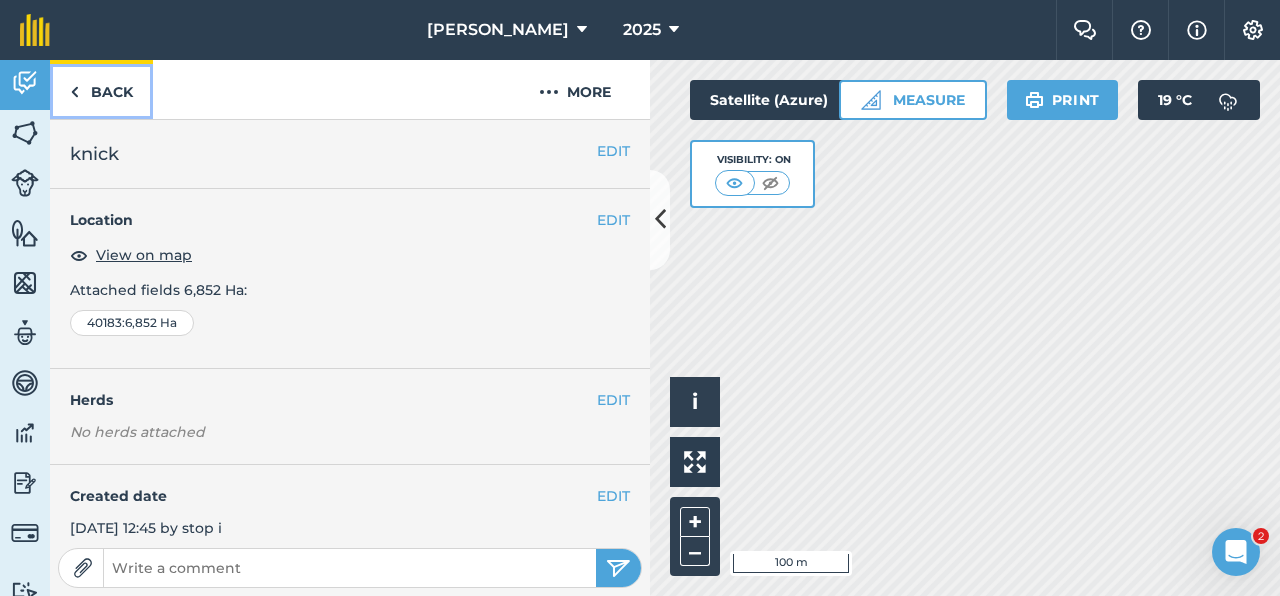 click on "Back" at bounding box center [101, 89] 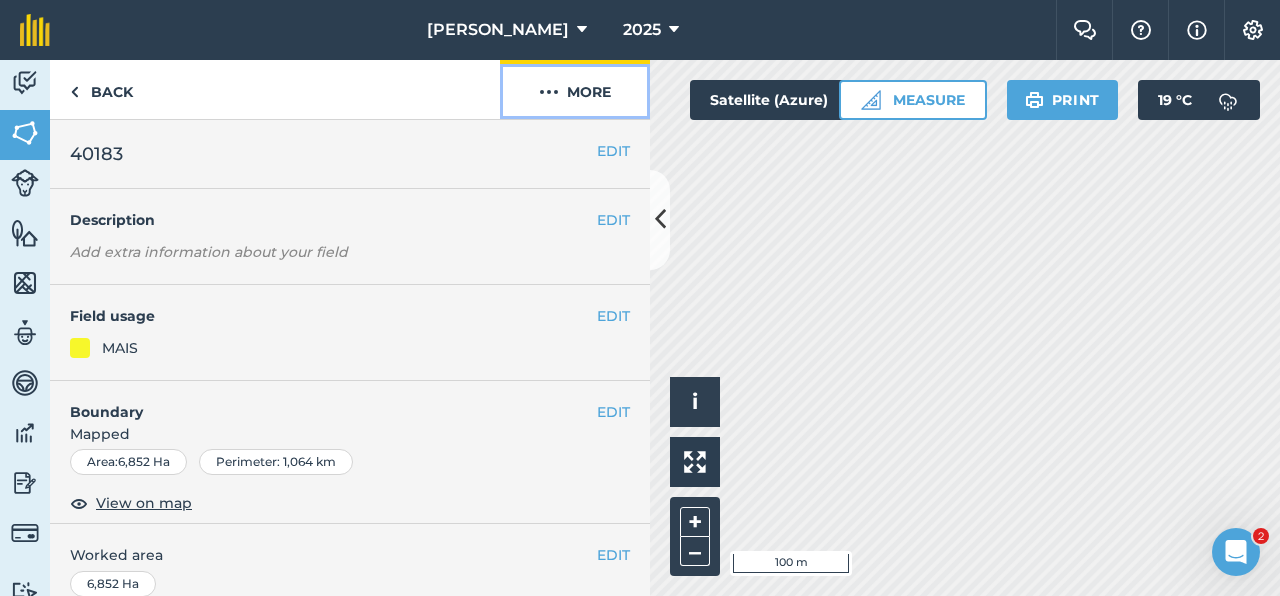 click on "More" at bounding box center (575, 89) 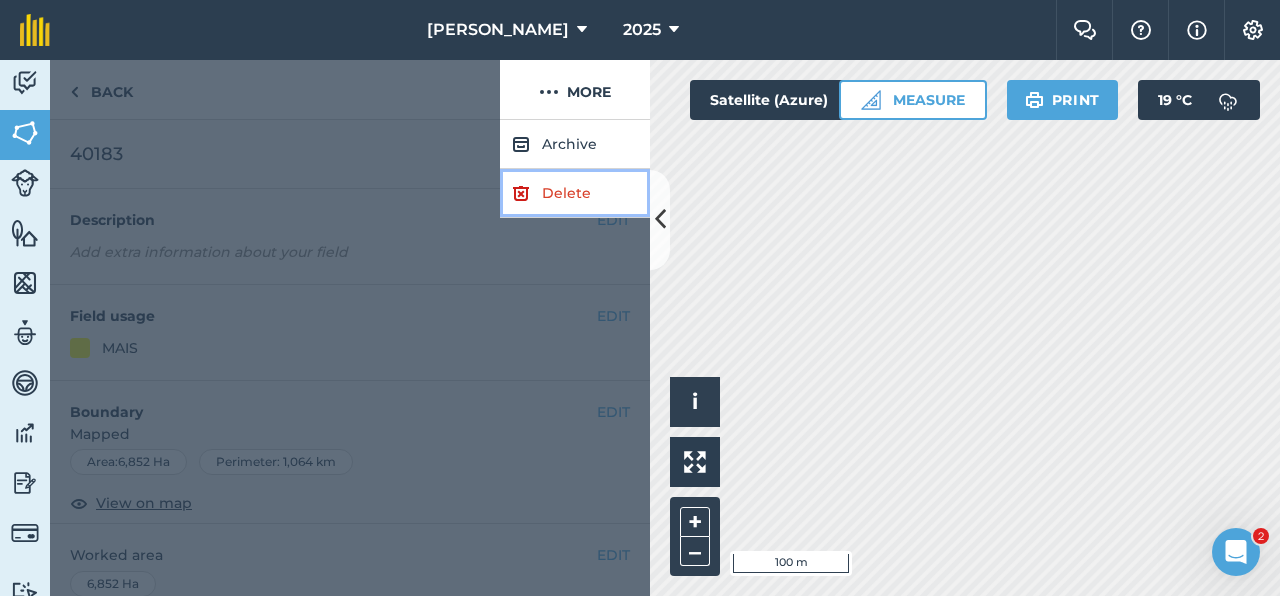 click on "Delete" at bounding box center [575, 193] 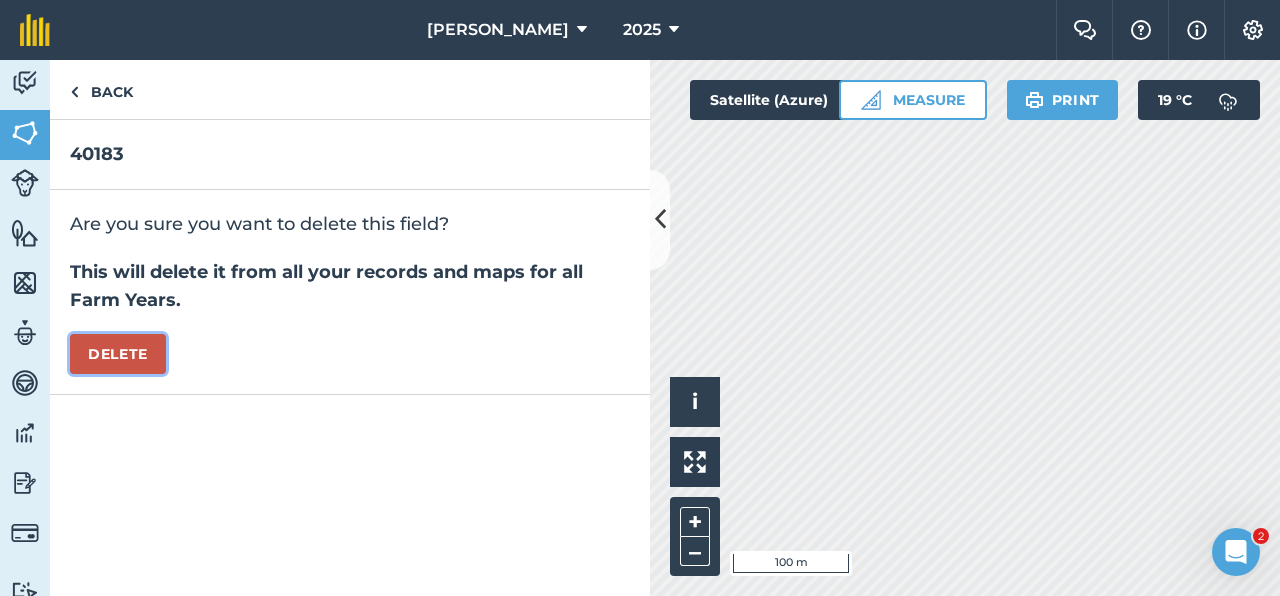 click on "Delete" at bounding box center (118, 354) 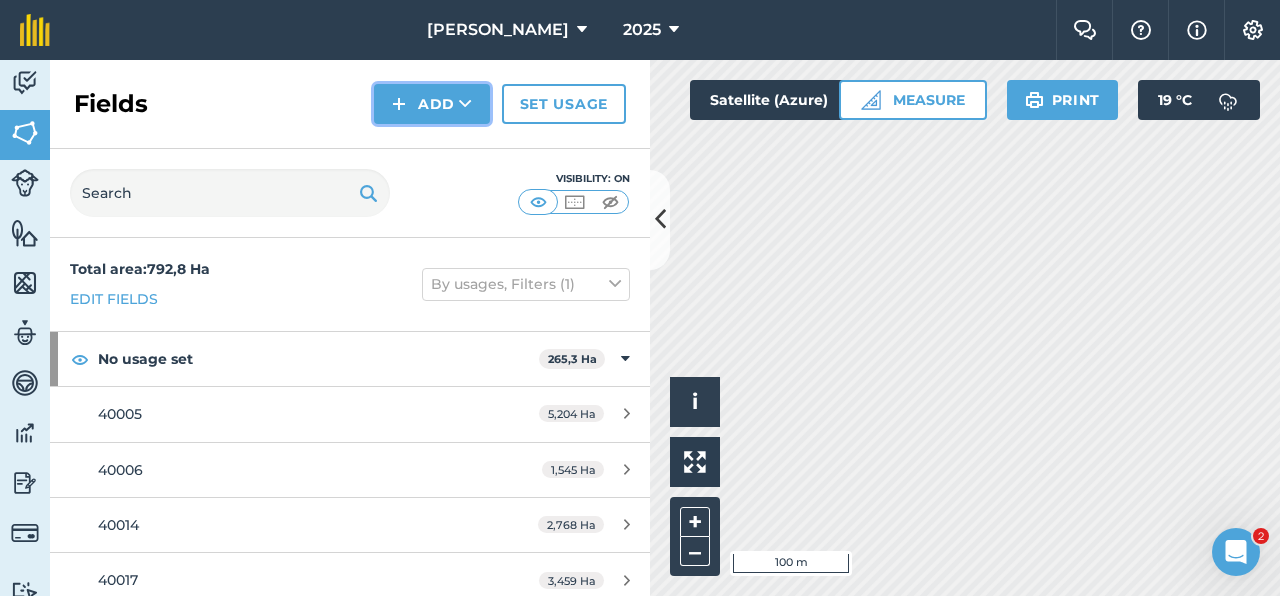 click on "Add" at bounding box center [432, 104] 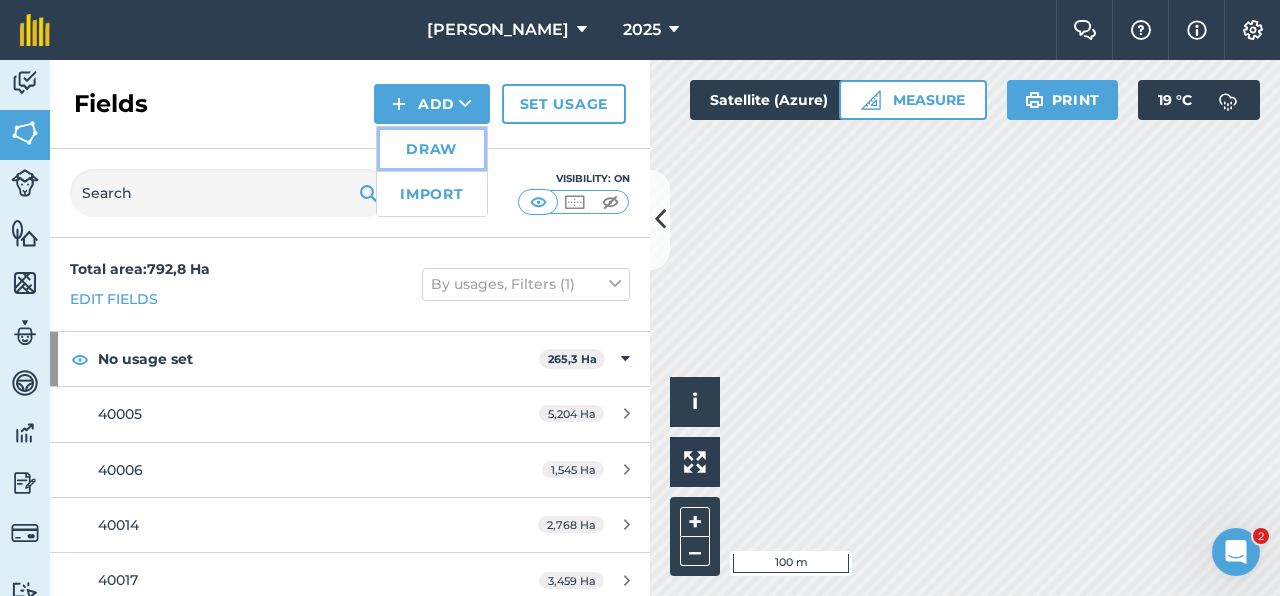 click on "Draw" at bounding box center [432, 149] 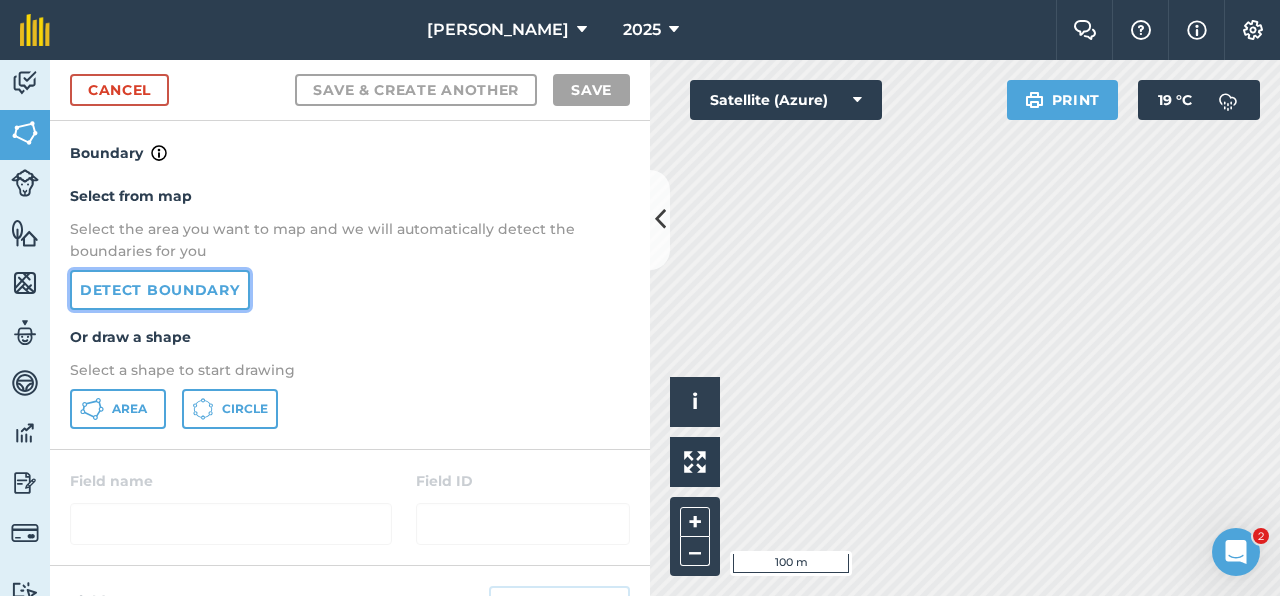 click on "Detect boundary" at bounding box center [160, 290] 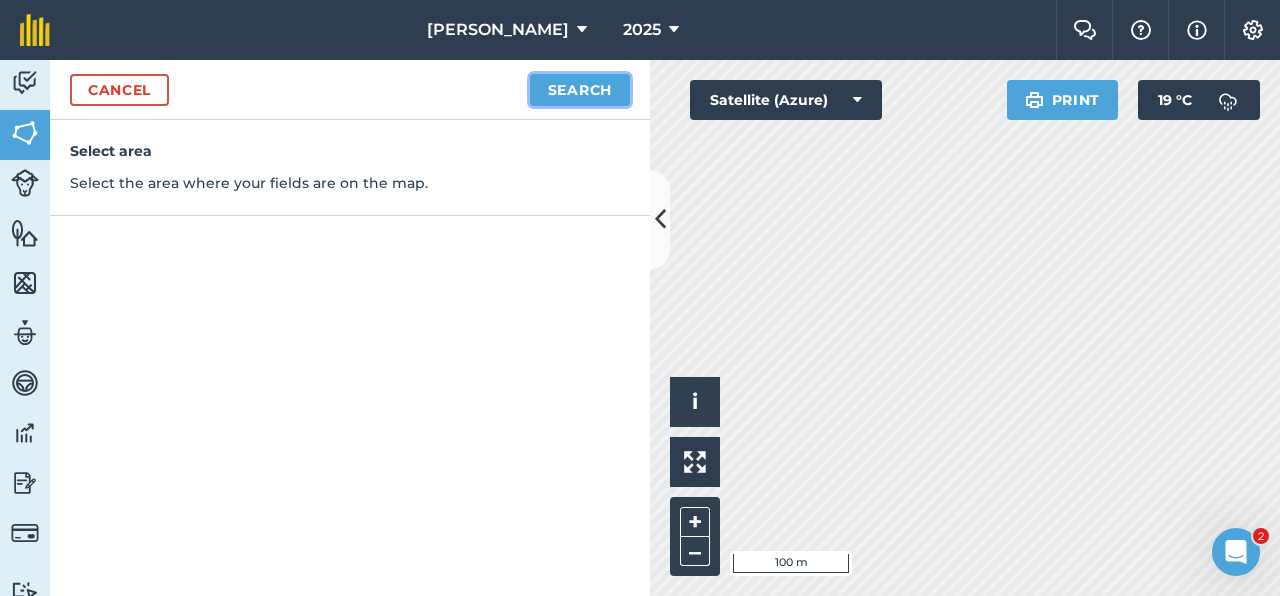 click on "Search" at bounding box center [580, 90] 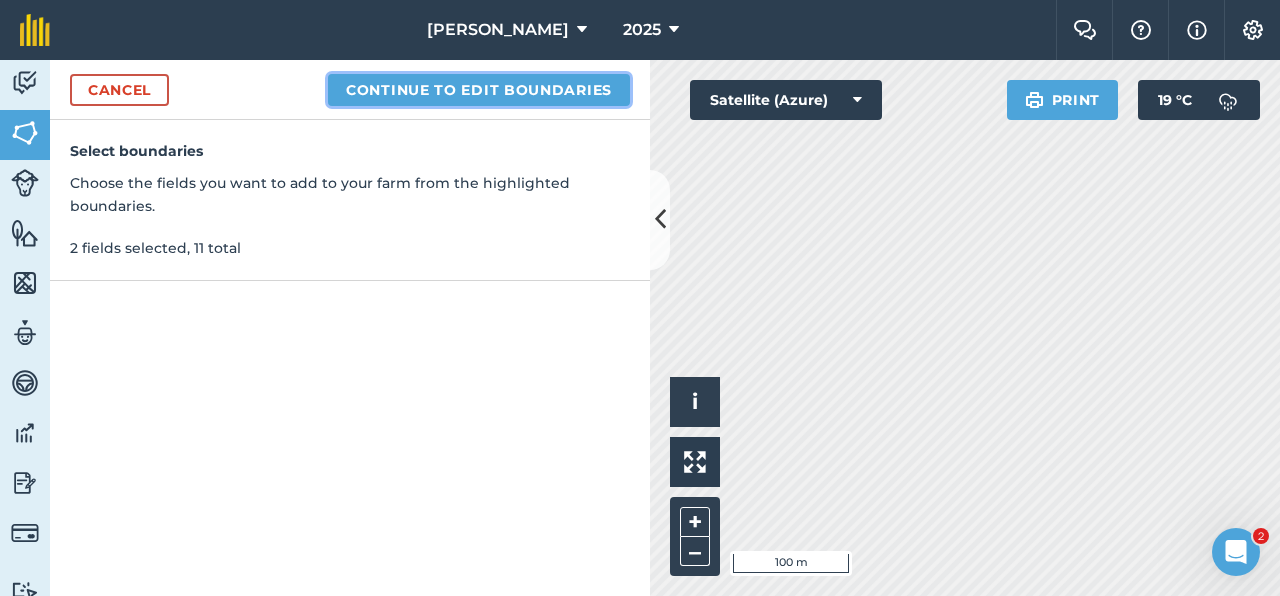 click on "Continue to edit boundaries" at bounding box center [479, 90] 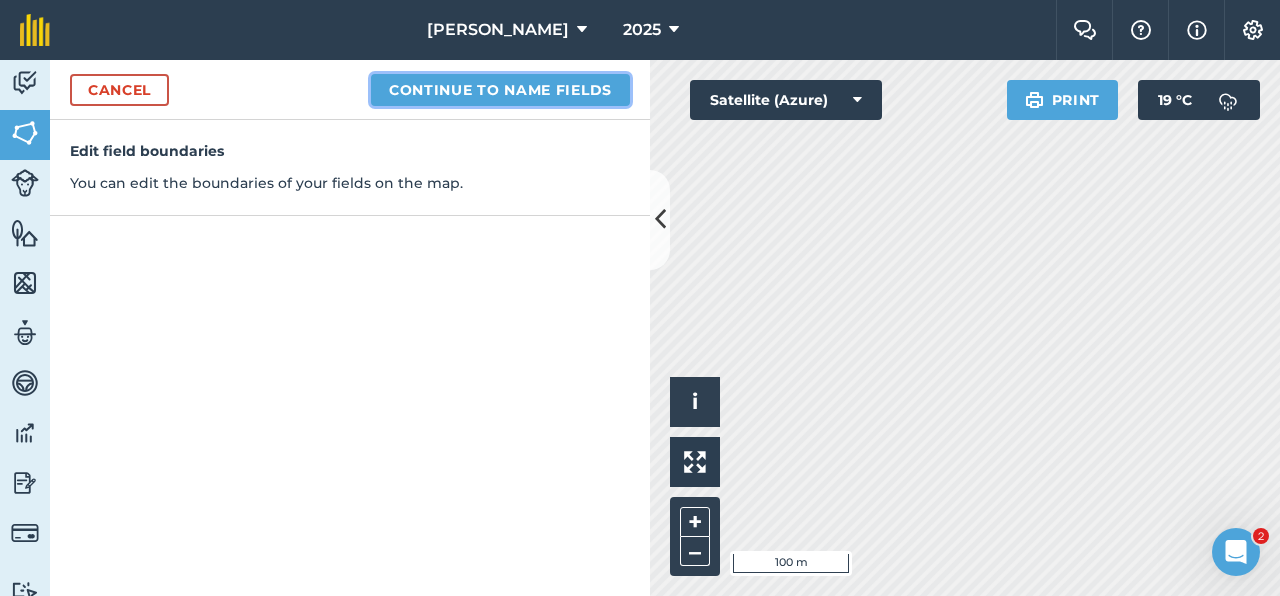 click on "Continue to name fields" at bounding box center [500, 90] 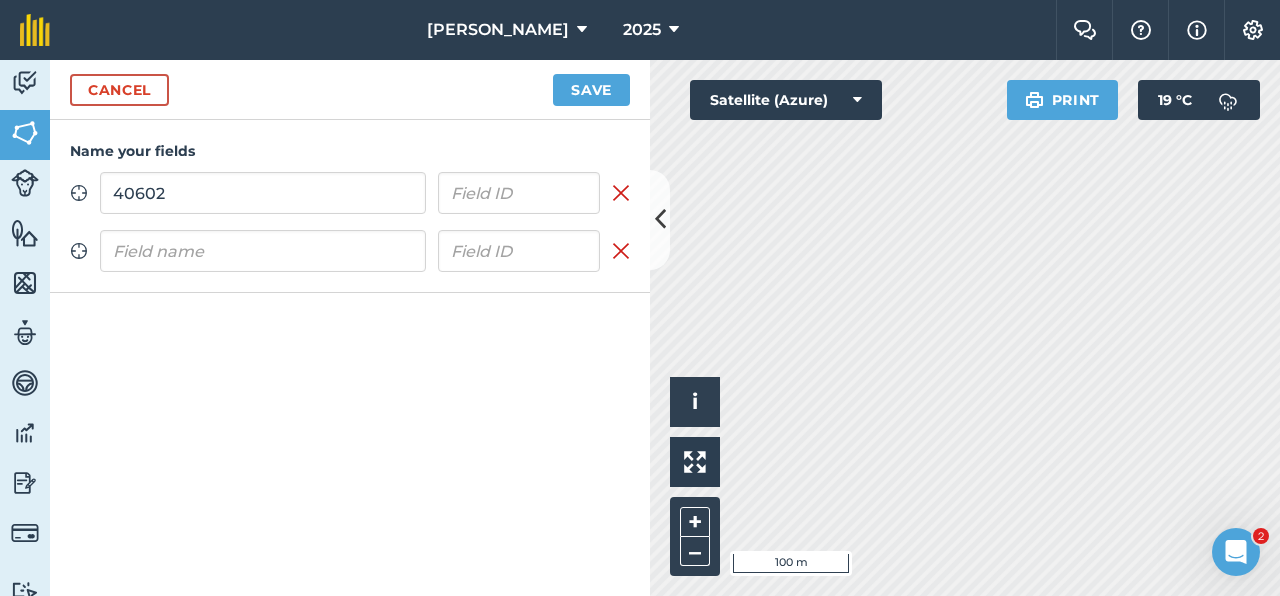 type on "40602" 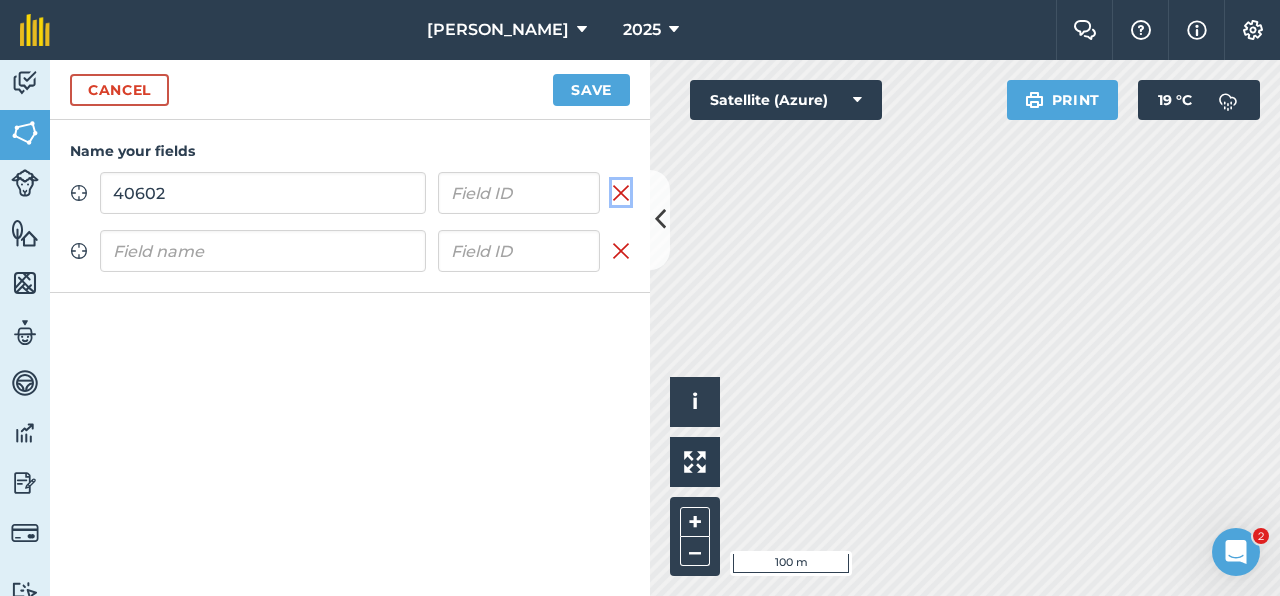 type 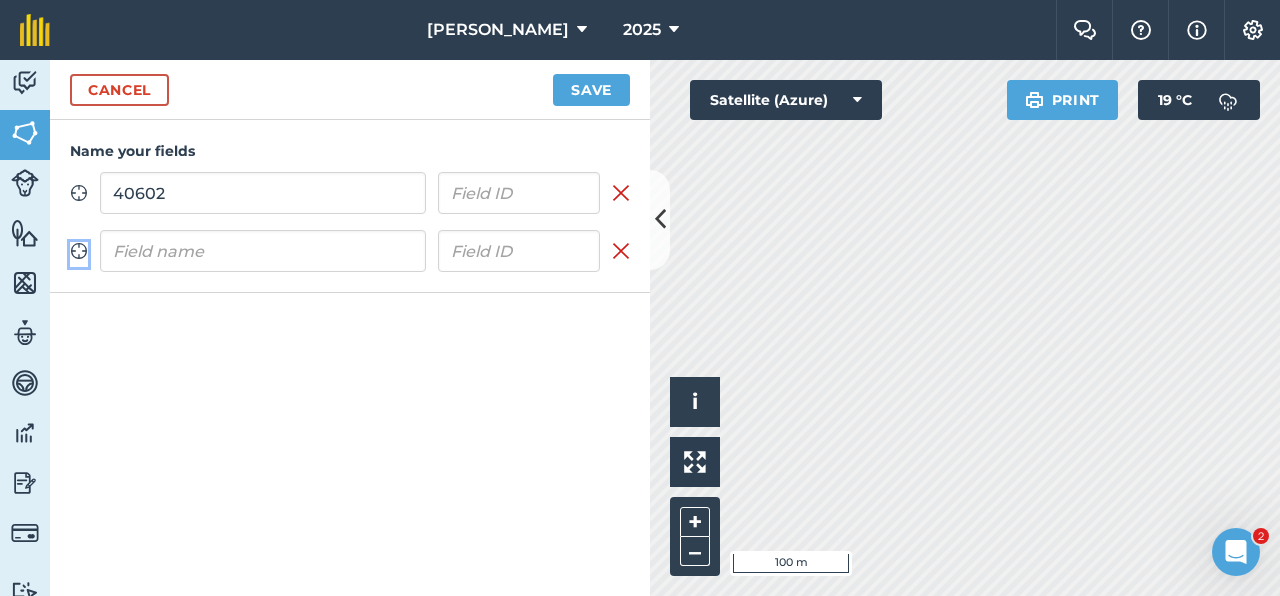 type 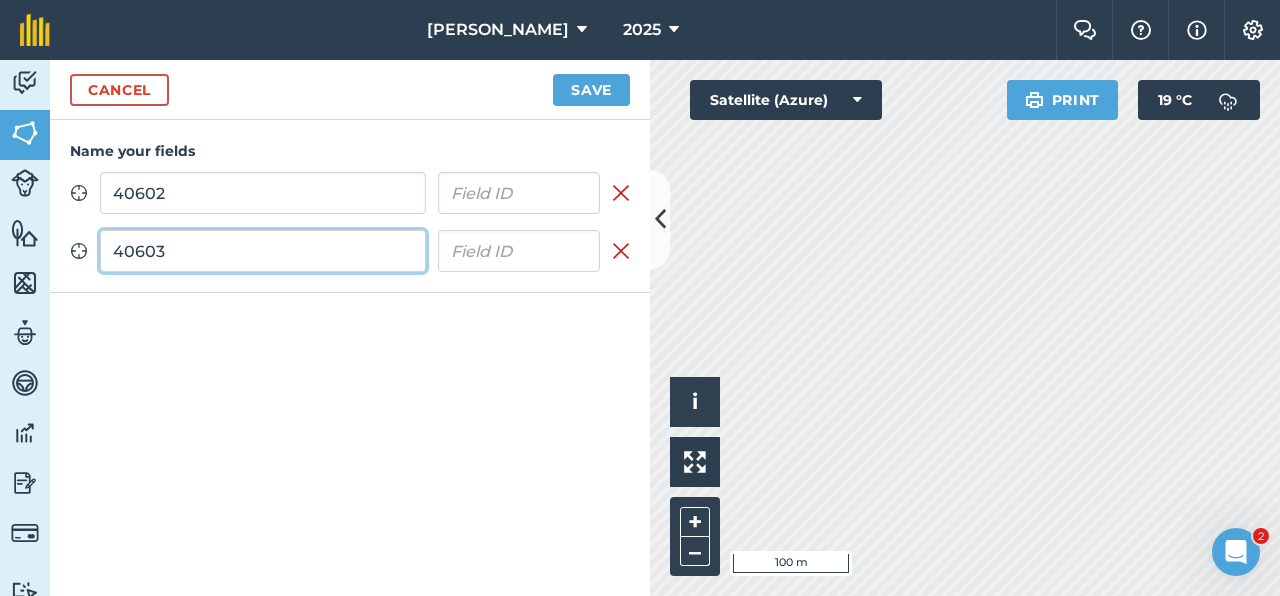 type on "40603" 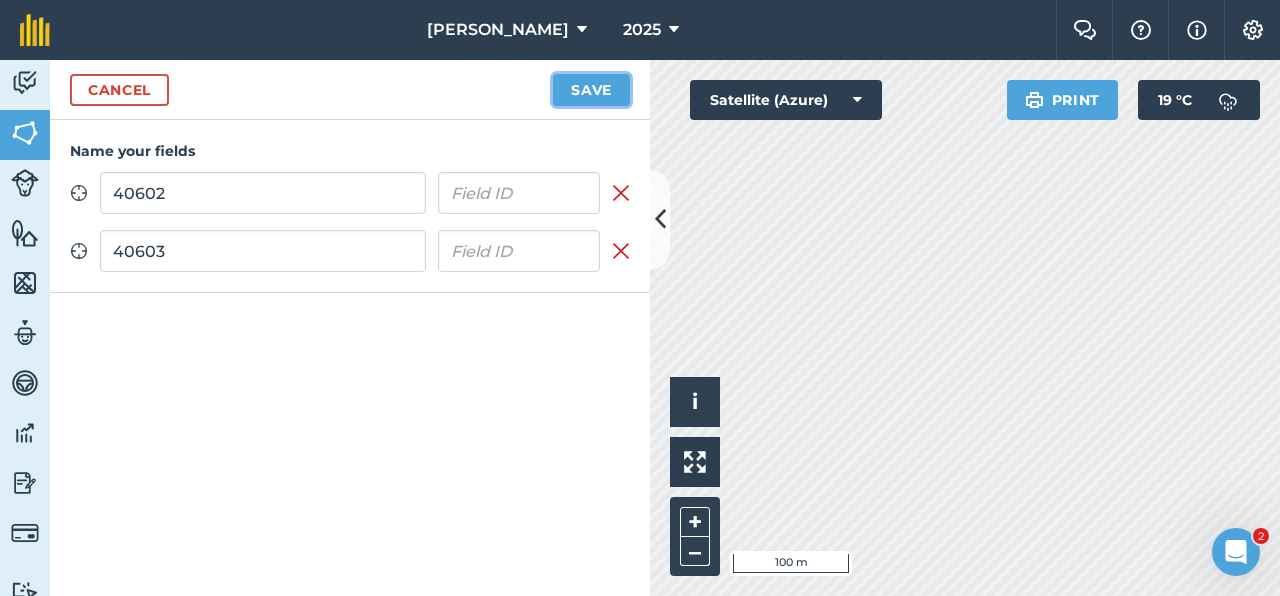 click on "Save" at bounding box center [591, 90] 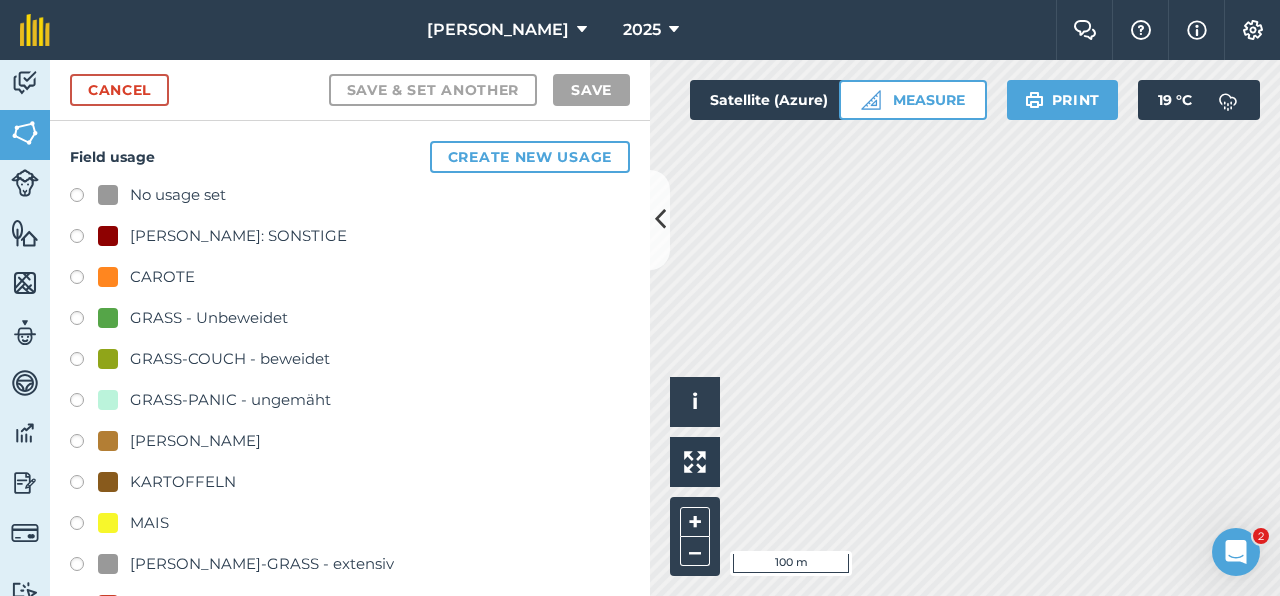 click at bounding box center (84, 526) 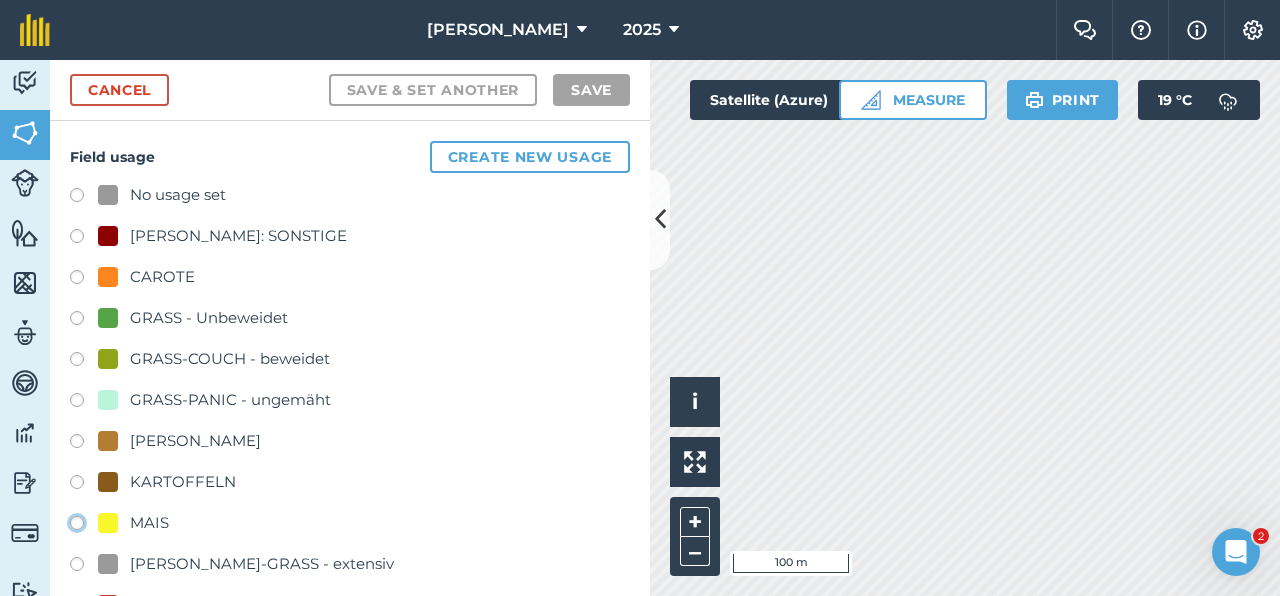click on "MAIS" at bounding box center (-9923, 522) 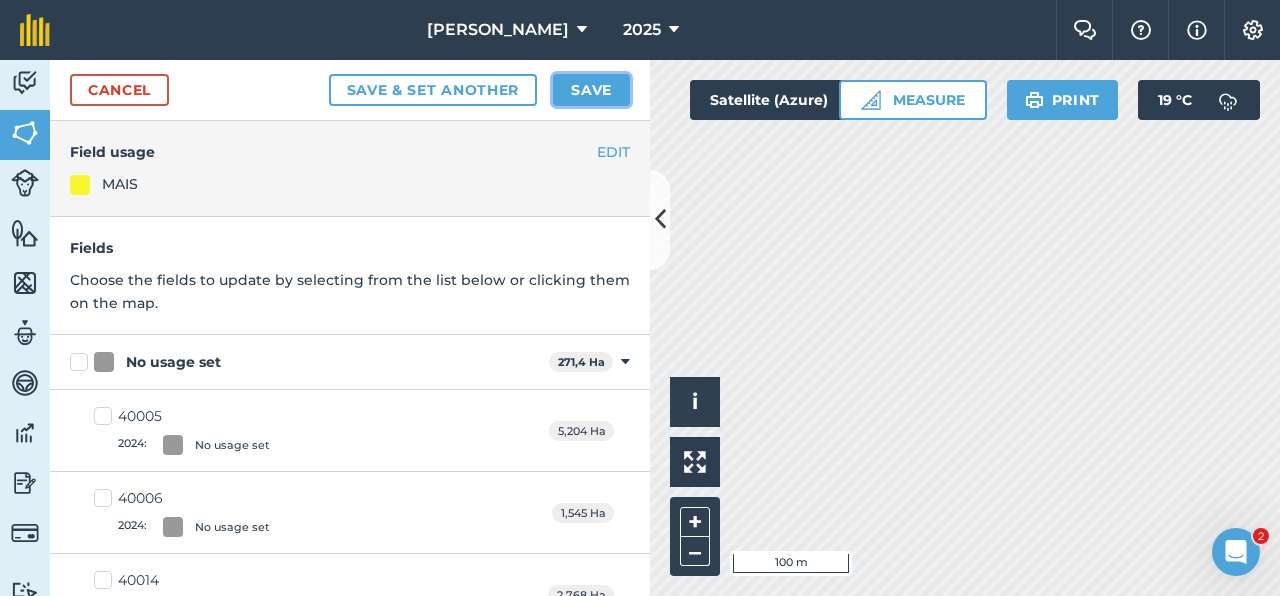 click on "Save" at bounding box center (591, 90) 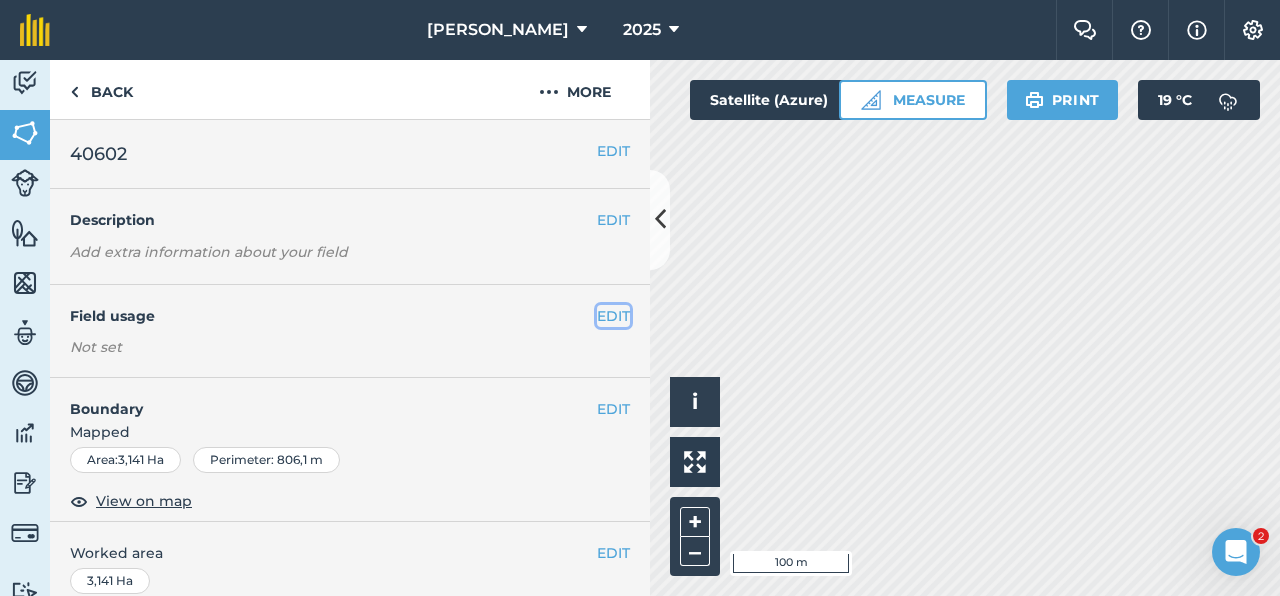 click on "EDIT" at bounding box center [613, 316] 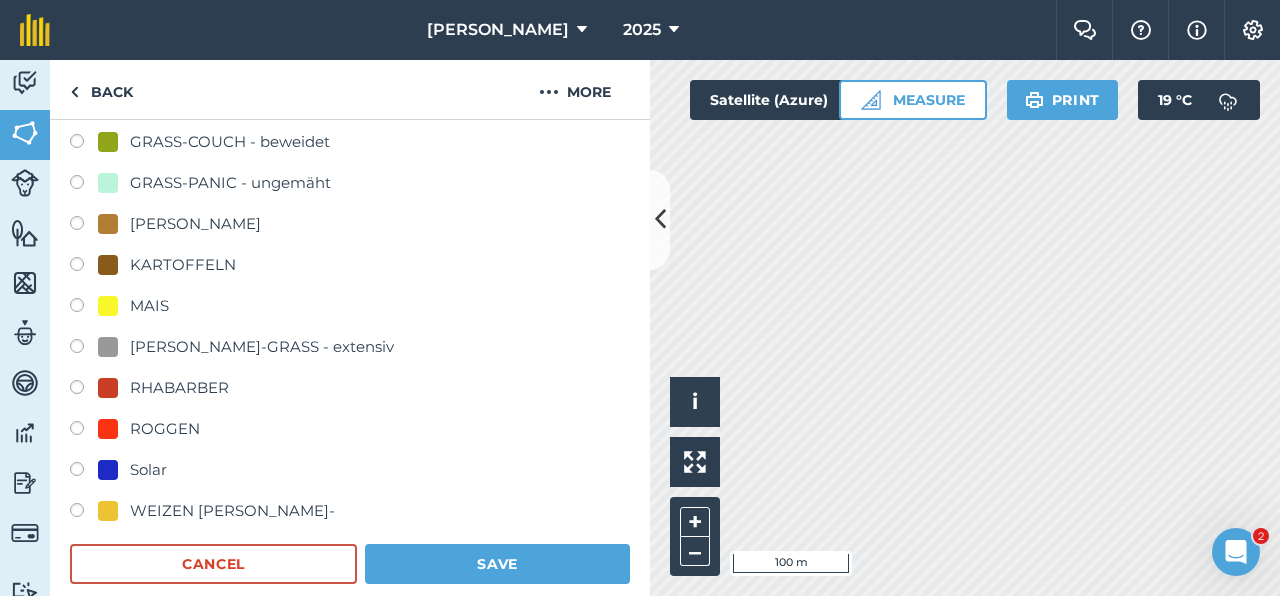 scroll, scrollTop: 441, scrollLeft: 0, axis: vertical 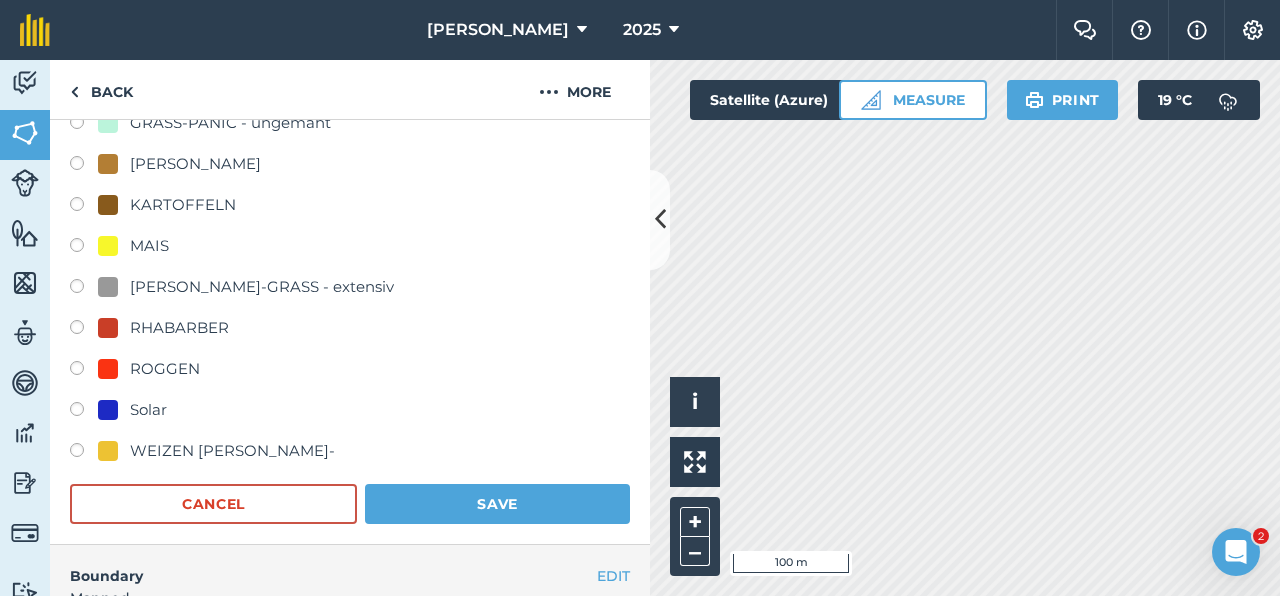 click on "MAIS" at bounding box center [149, 246] 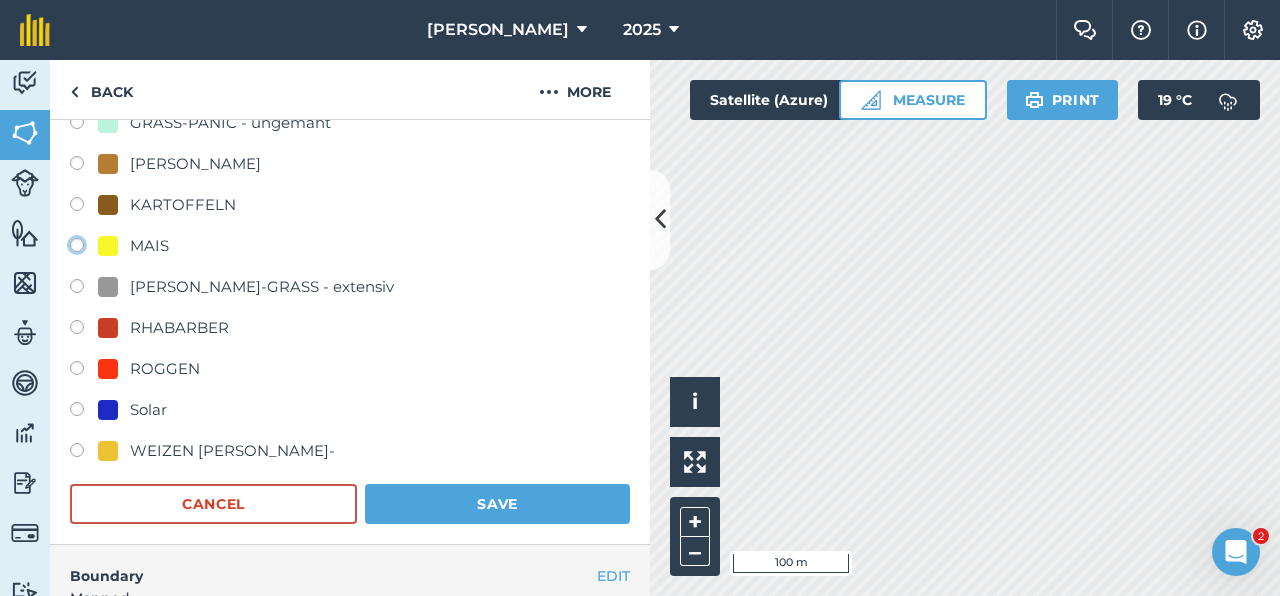 click on "MAIS" at bounding box center [-9923, 244] 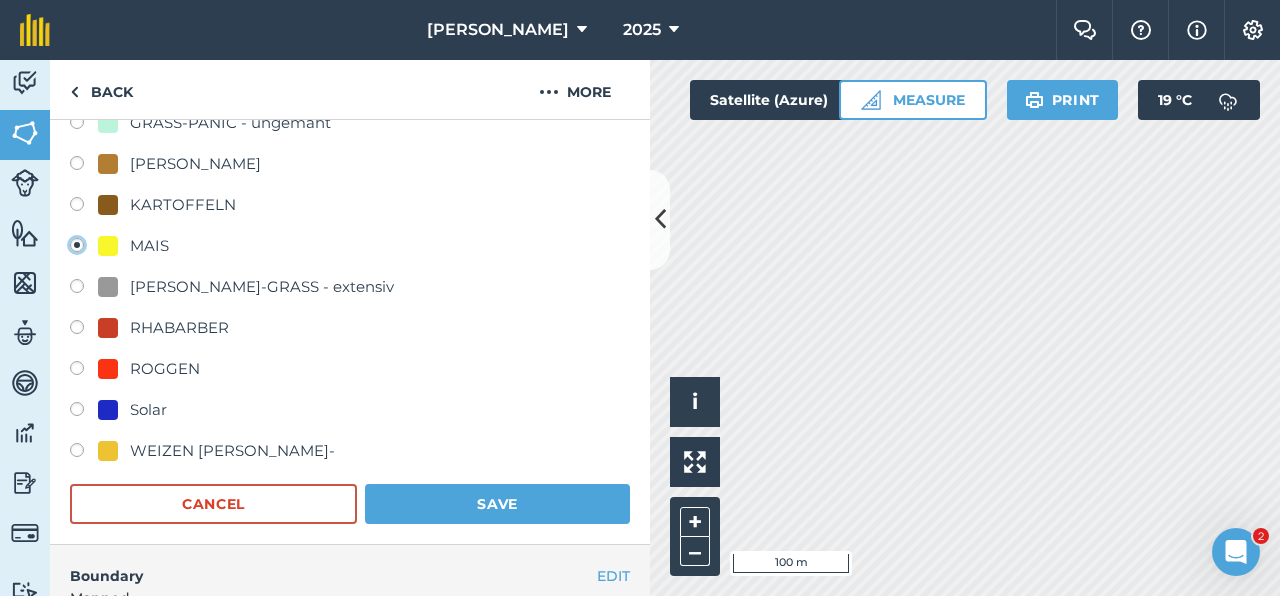 radio on "true" 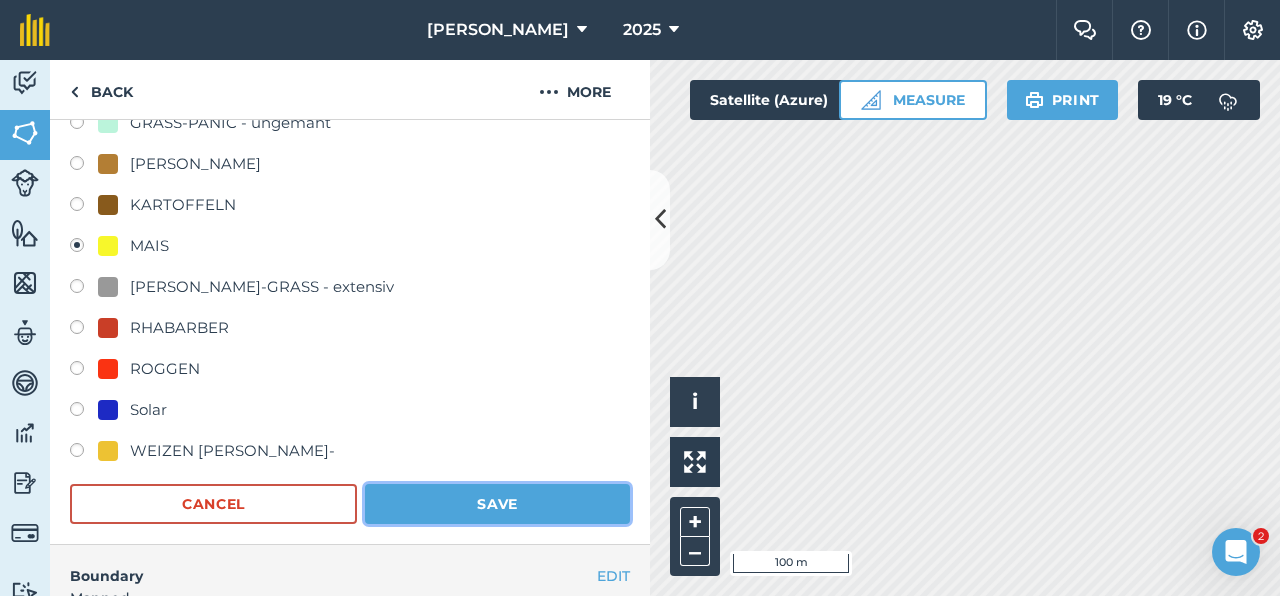 click on "Save" at bounding box center (497, 504) 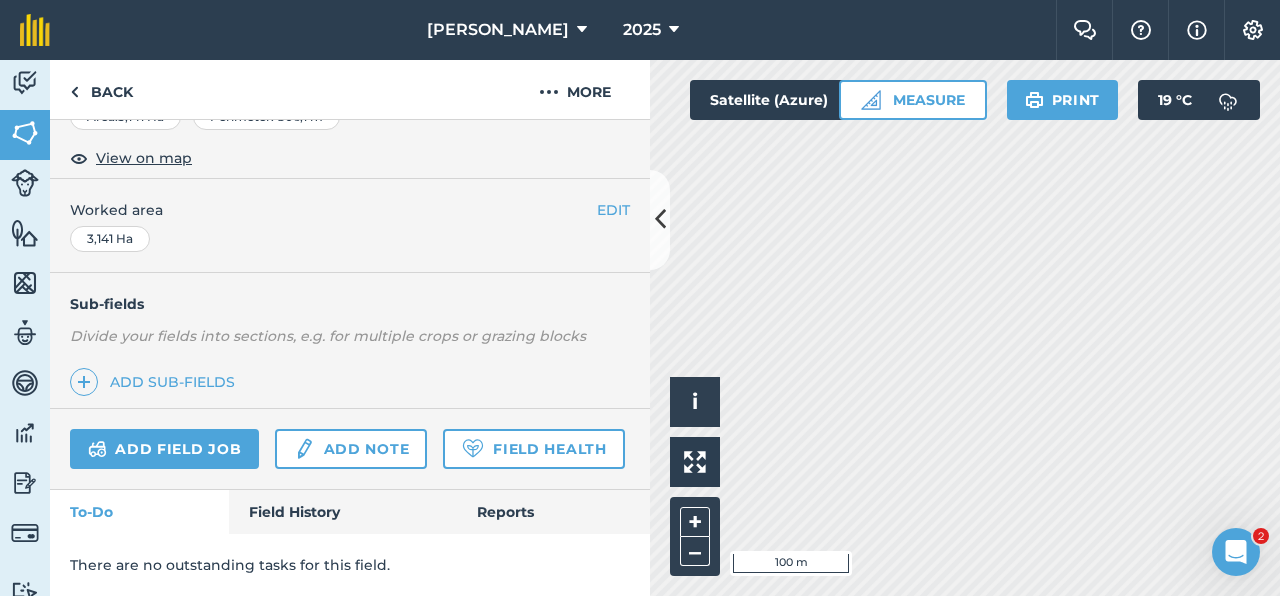 scroll, scrollTop: 399, scrollLeft: 0, axis: vertical 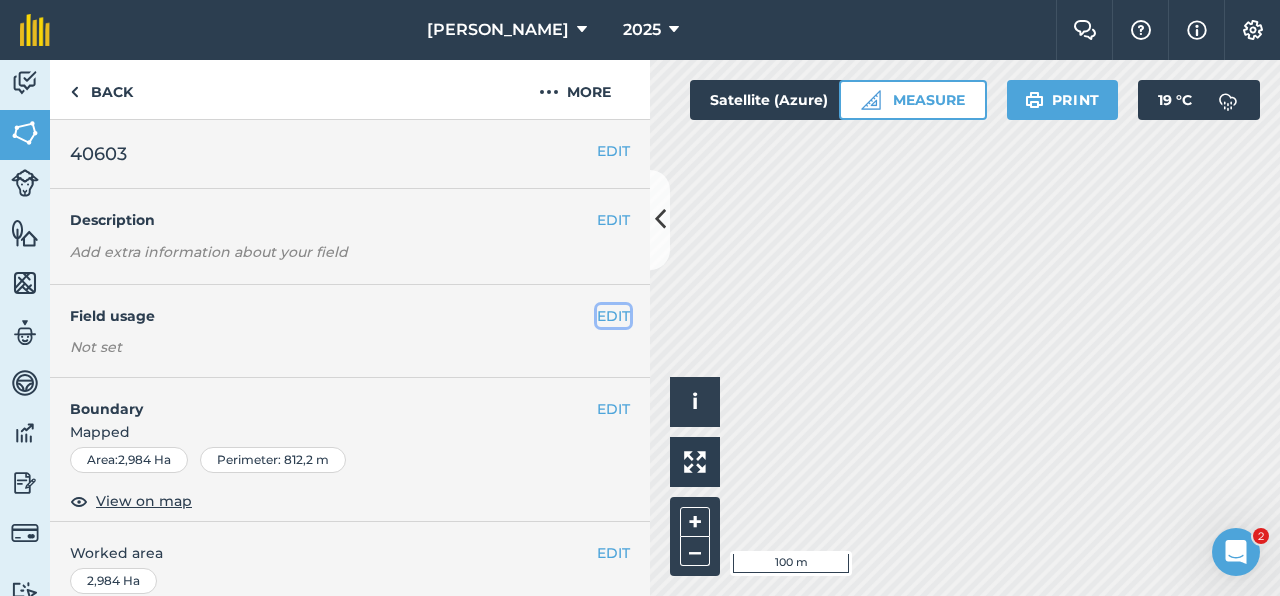 click on "EDIT" at bounding box center [613, 316] 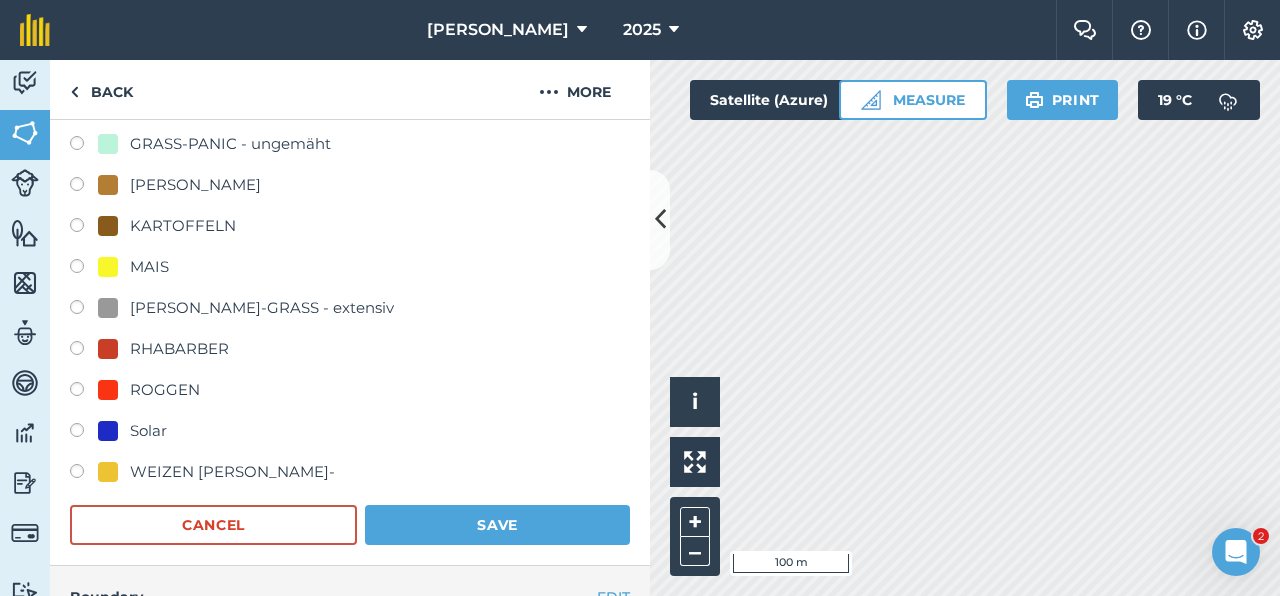 scroll, scrollTop: 441, scrollLeft: 0, axis: vertical 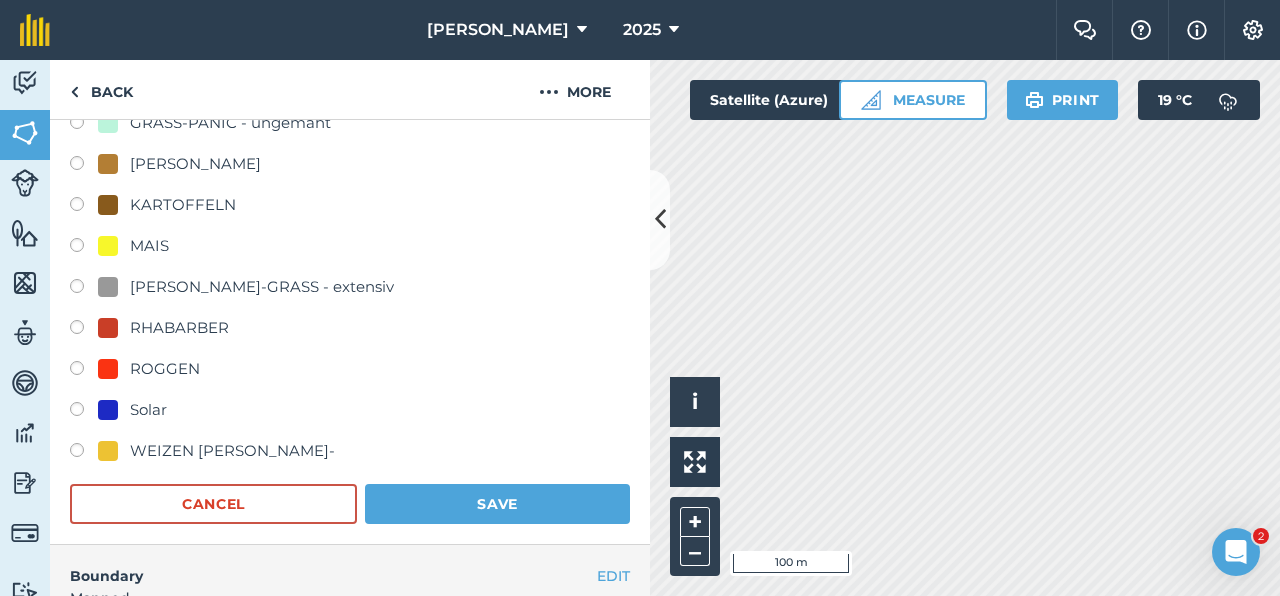 click at bounding box center (84, 248) 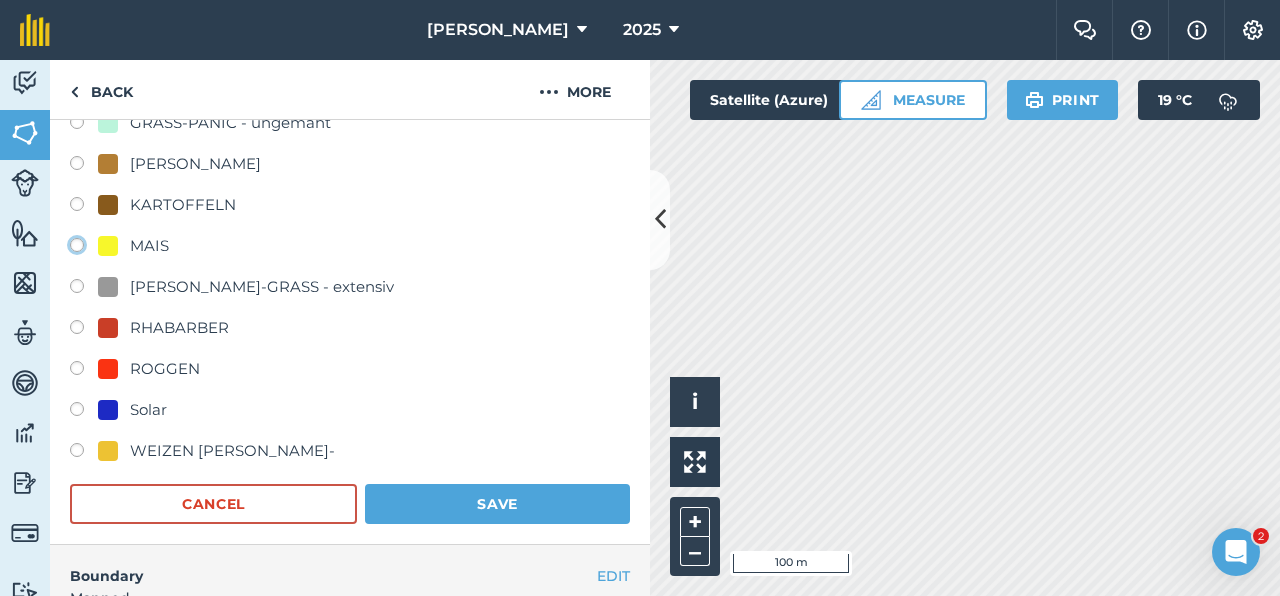click on "MAIS" at bounding box center (-9923, 244) 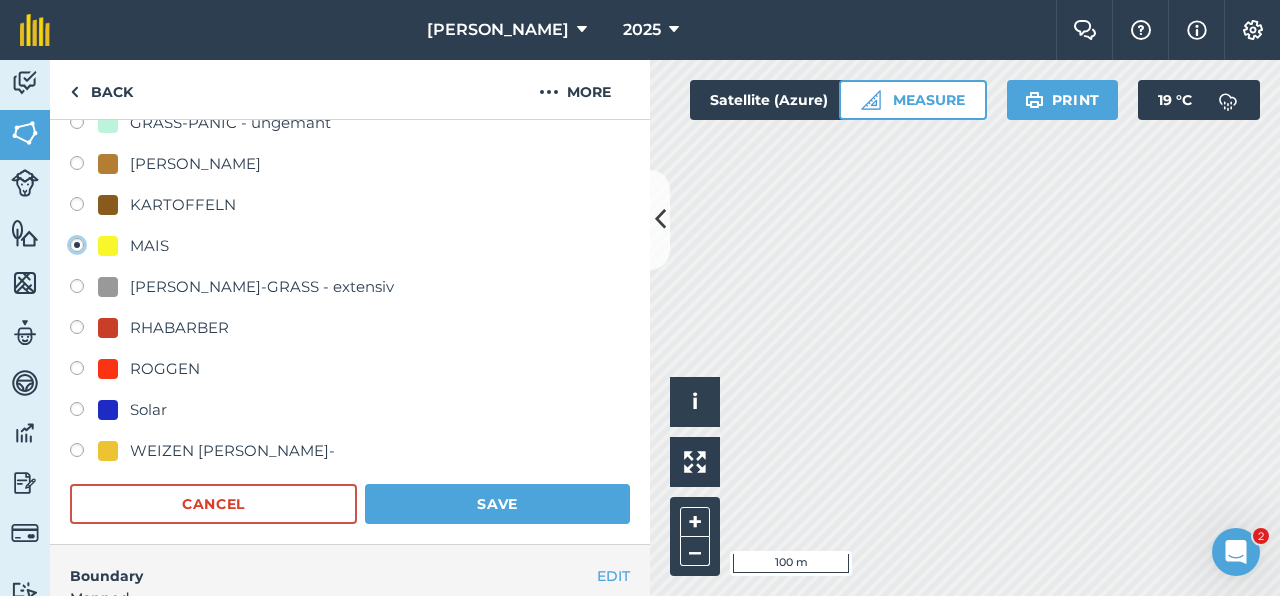 radio on "true" 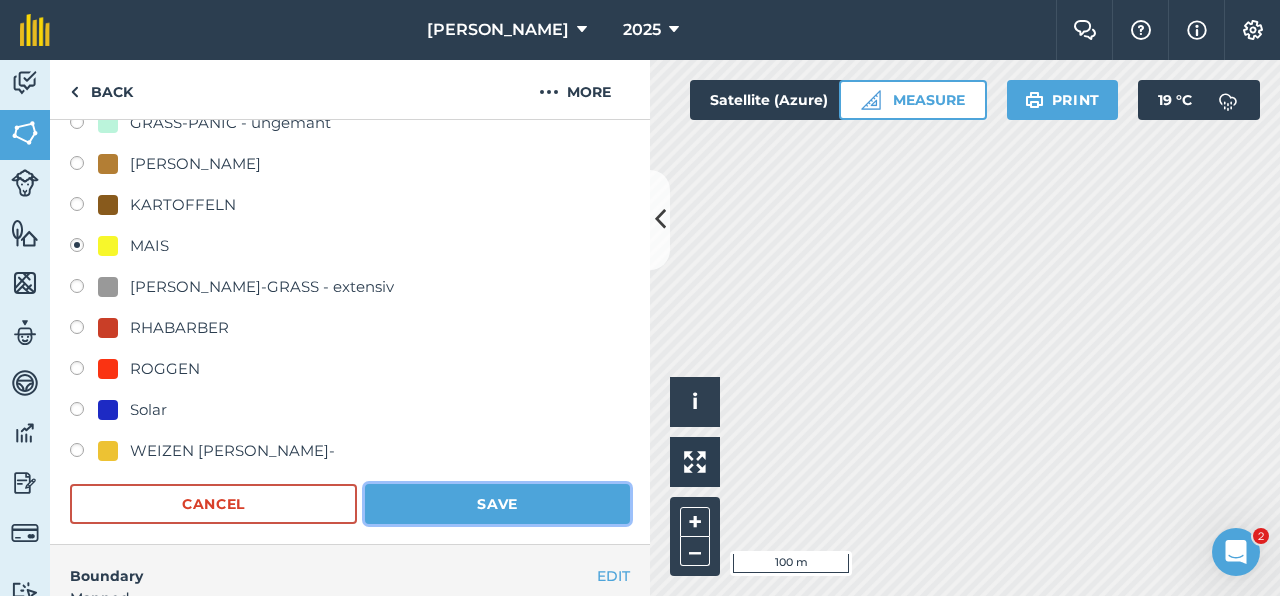 click on "Save" at bounding box center [497, 504] 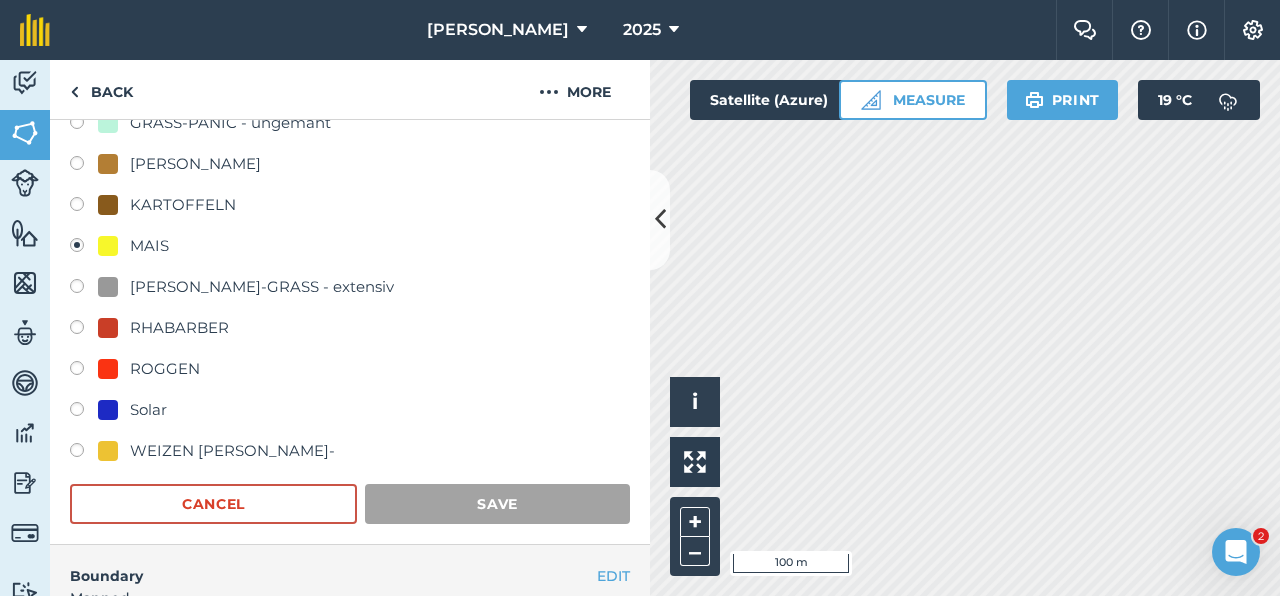 scroll, scrollTop: 399, scrollLeft: 0, axis: vertical 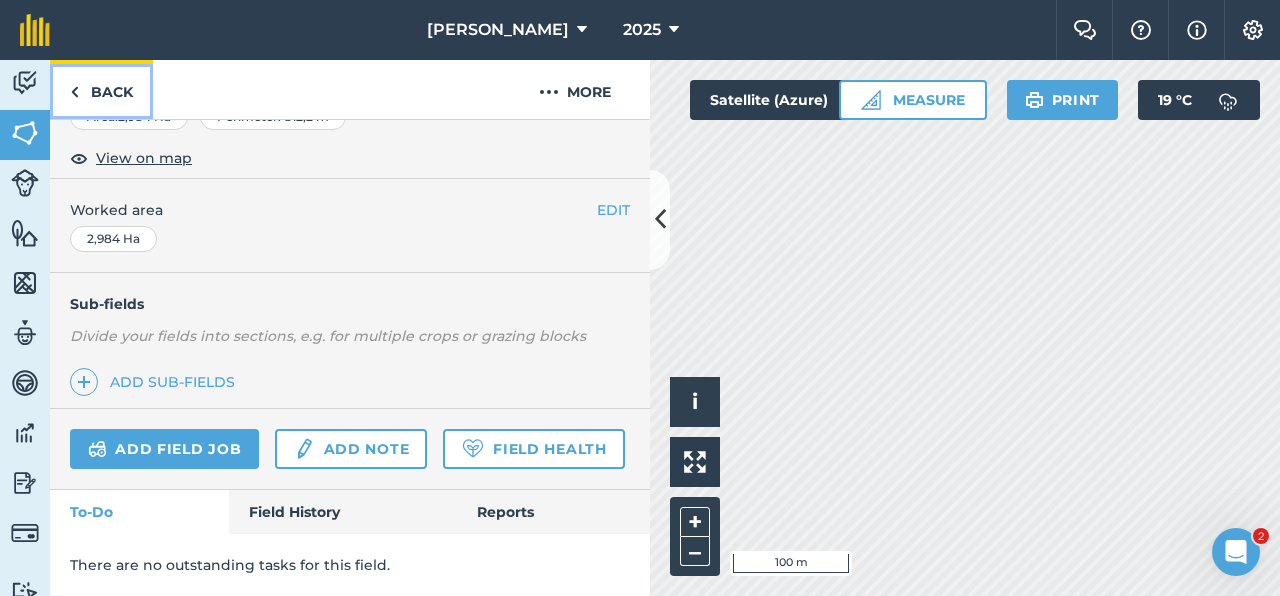 click on "Back" at bounding box center [101, 89] 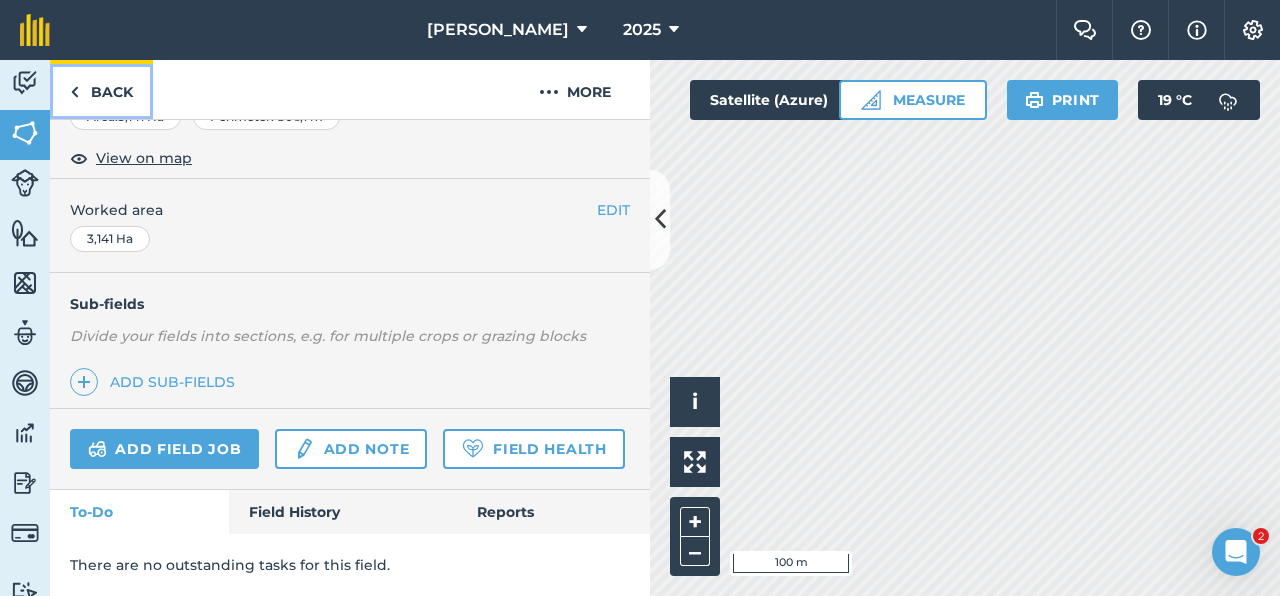 click on "Back" at bounding box center [101, 89] 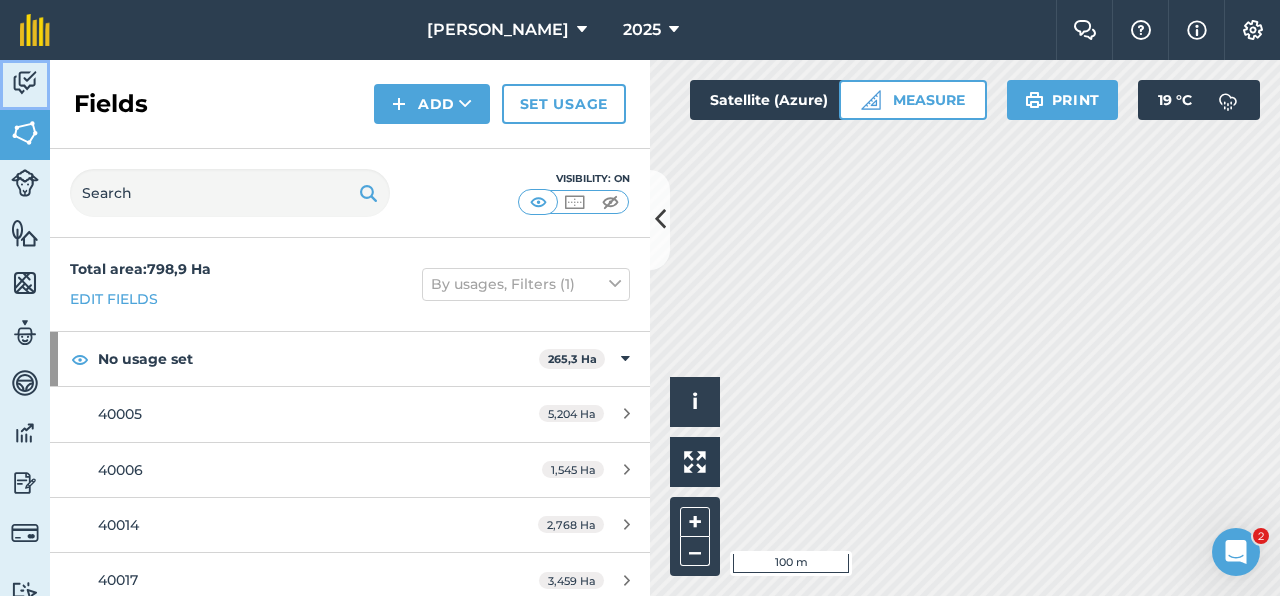 click at bounding box center [25, 83] 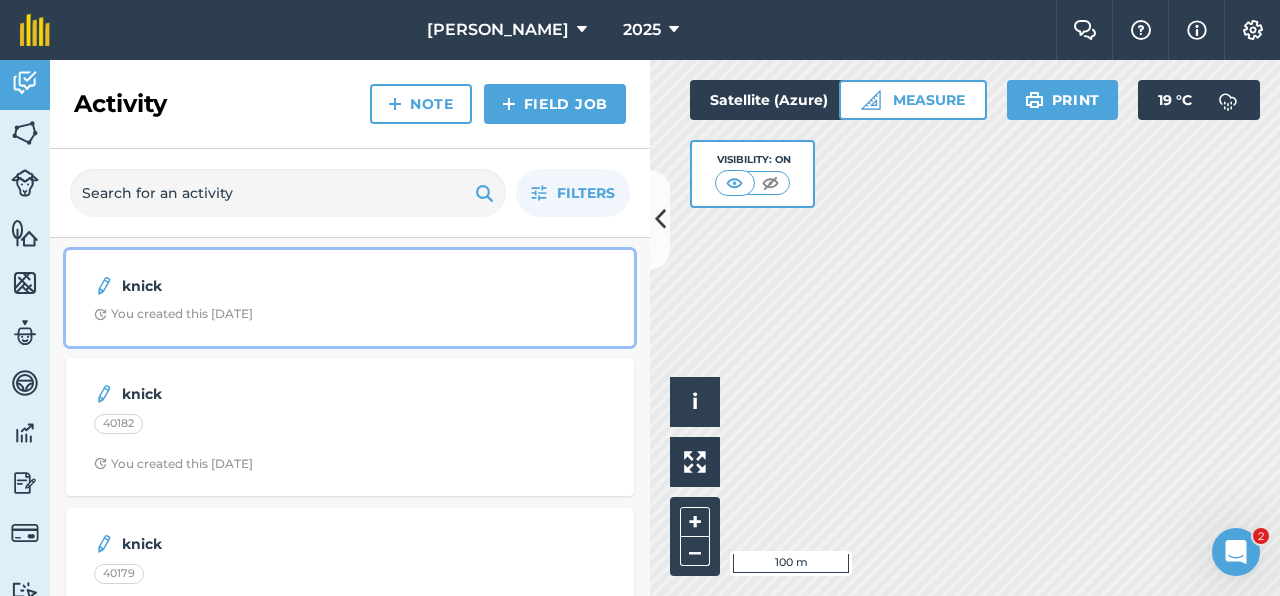 click on "knick You created this [DATE]" at bounding box center [350, 298] 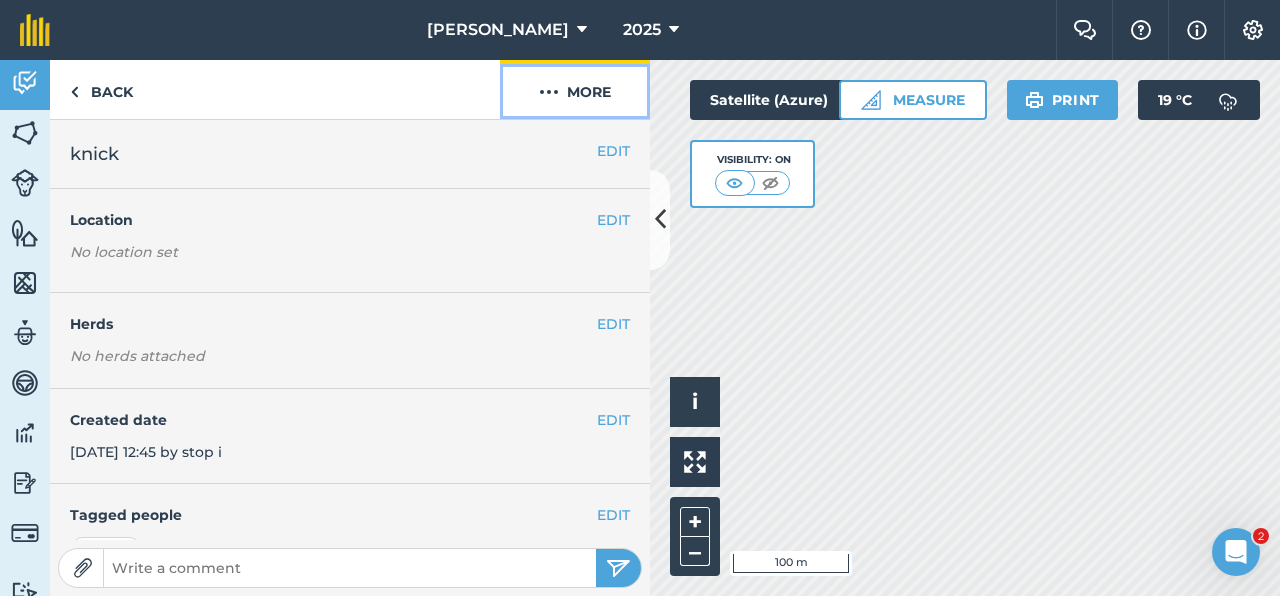 click at bounding box center [549, 92] 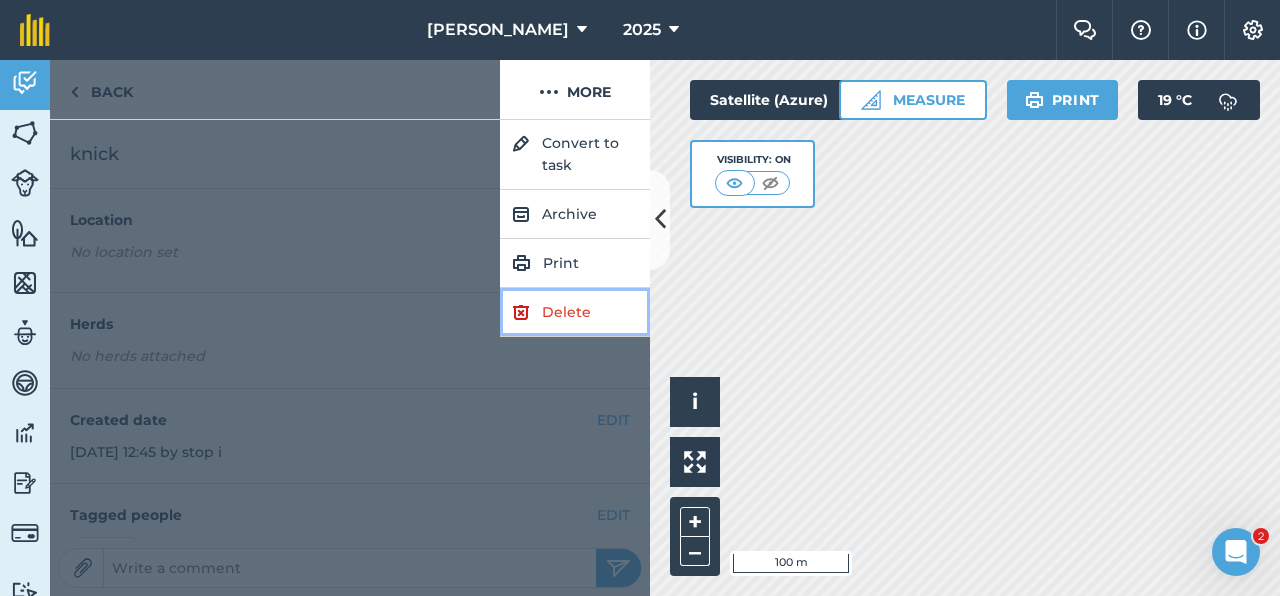 click on "Delete" at bounding box center [575, 312] 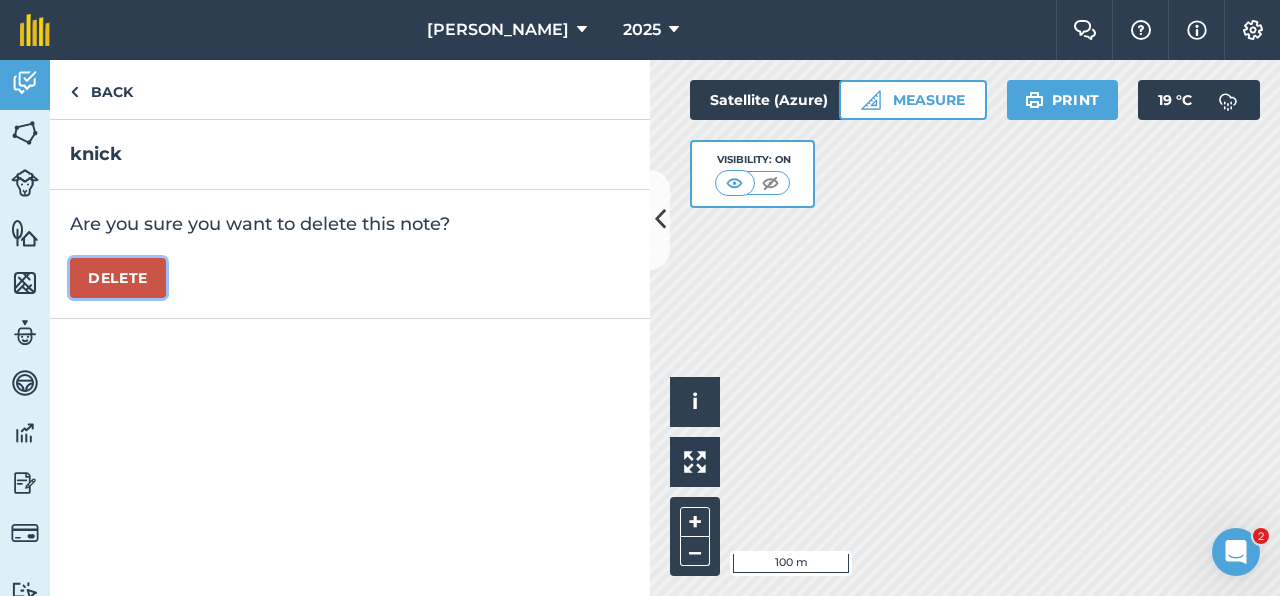 click on "Delete" at bounding box center [118, 278] 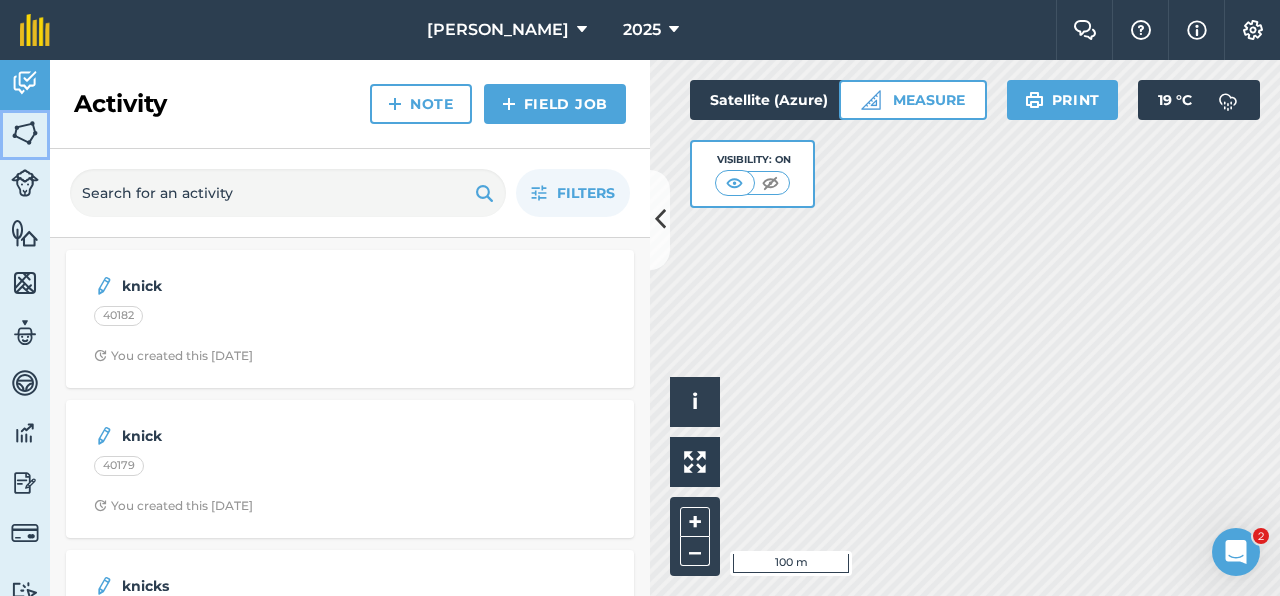 click at bounding box center (25, 133) 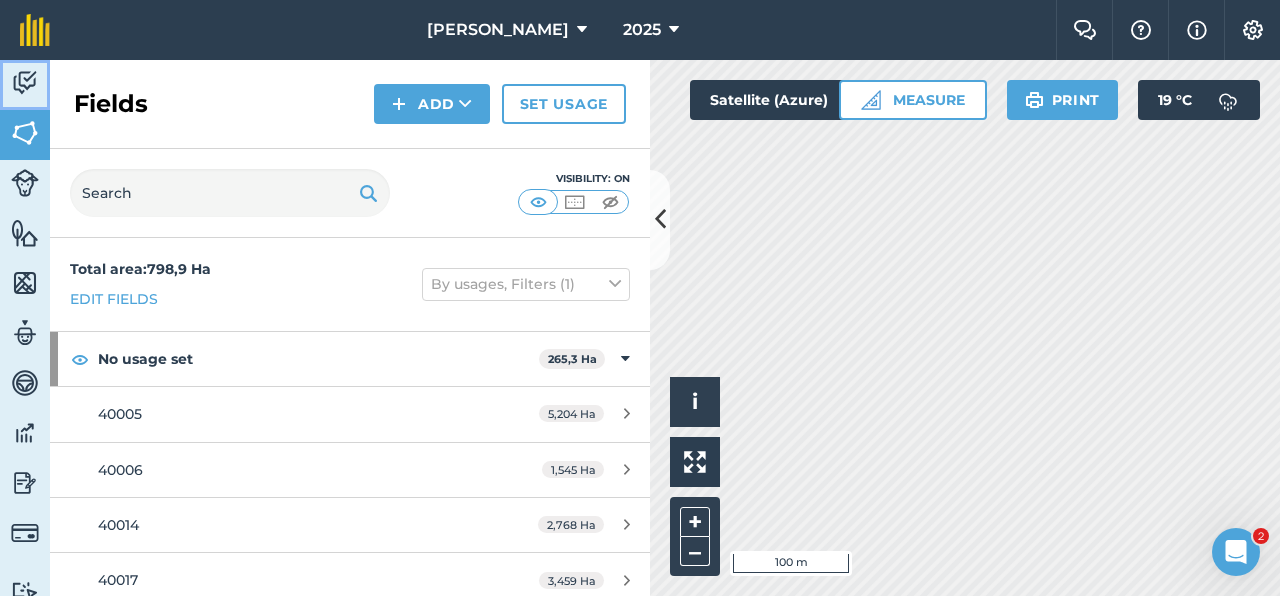 click at bounding box center [25, 83] 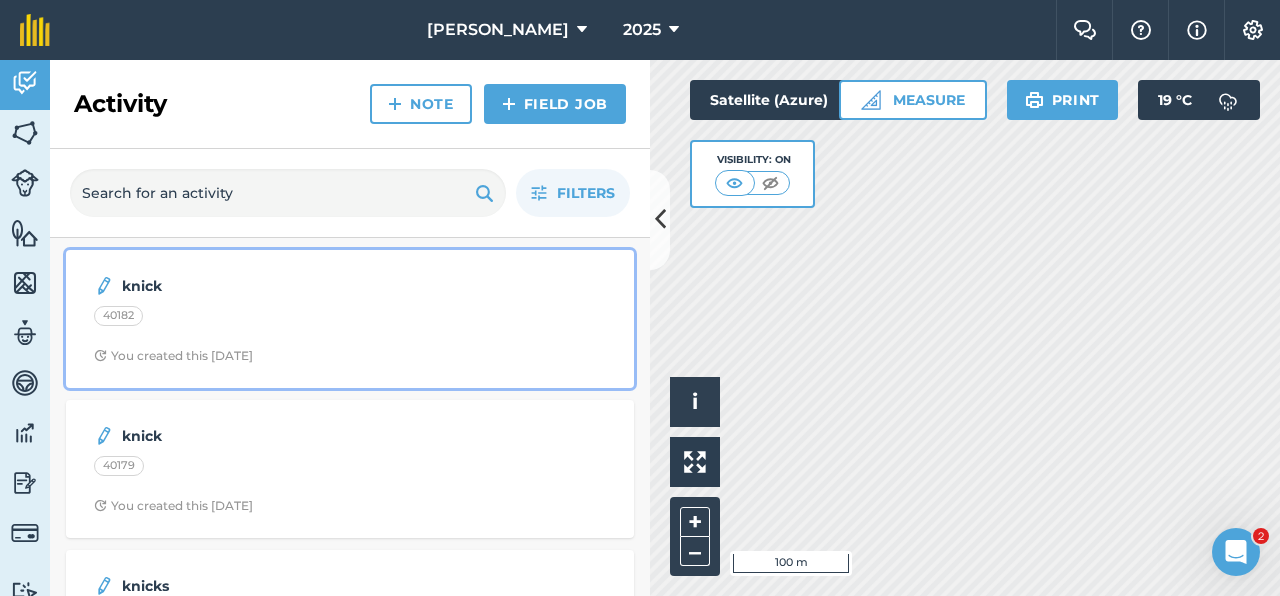 click on "knick" at bounding box center (280, 286) 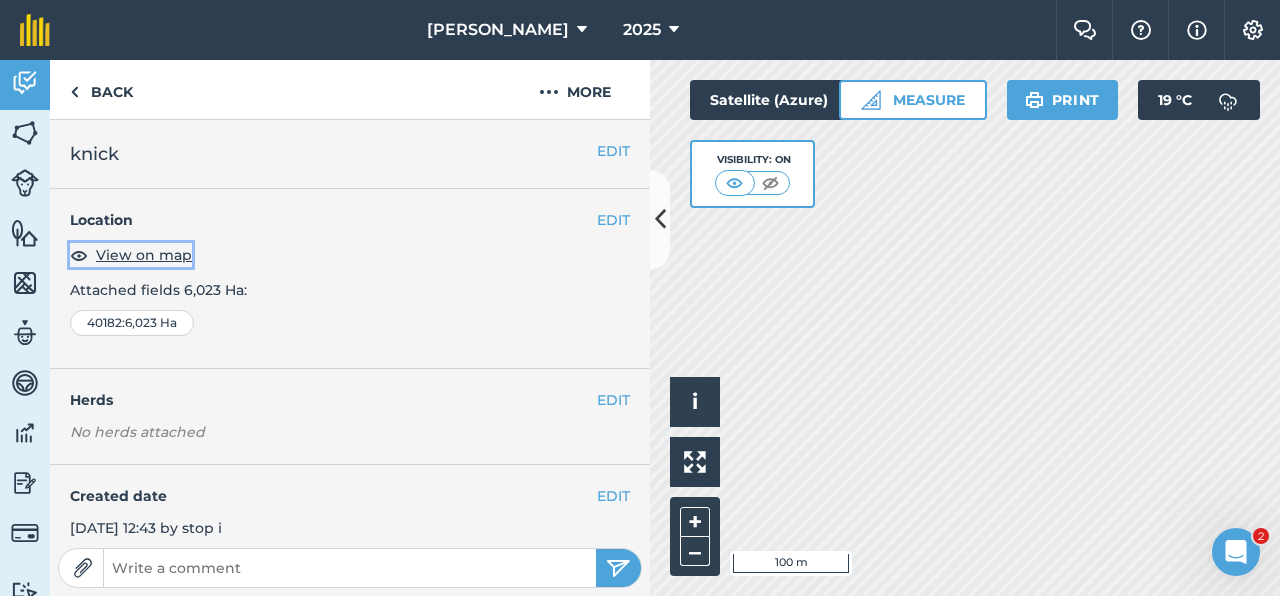 click on "View on map" at bounding box center [144, 255] 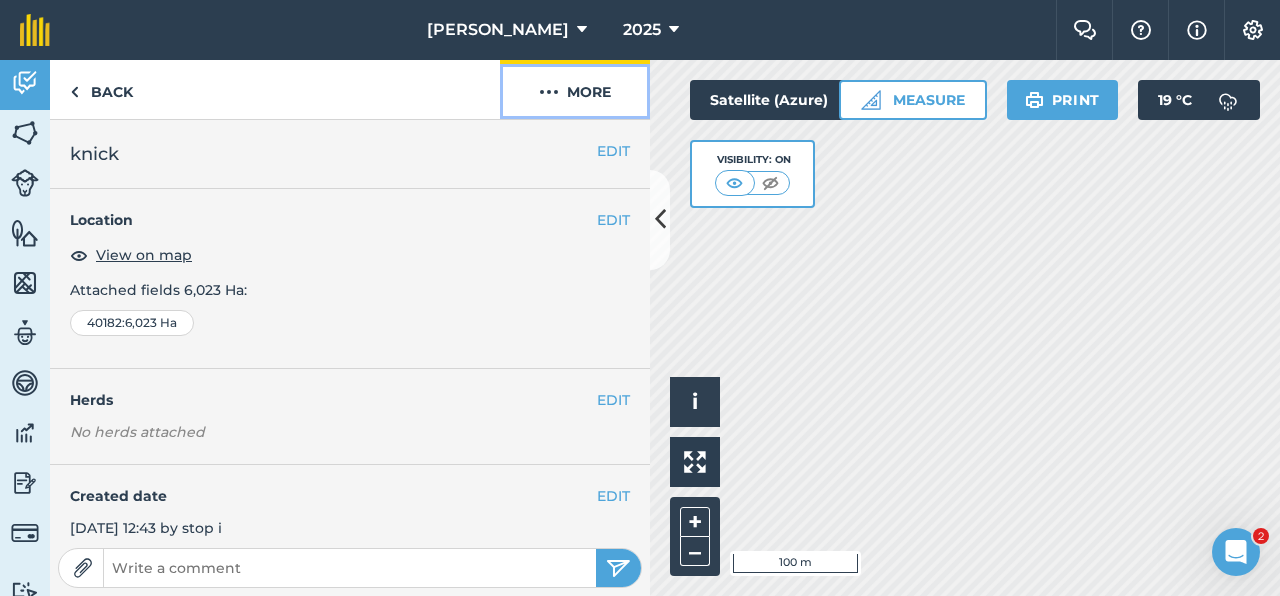 click on "More" at bounding box center (575, 89) 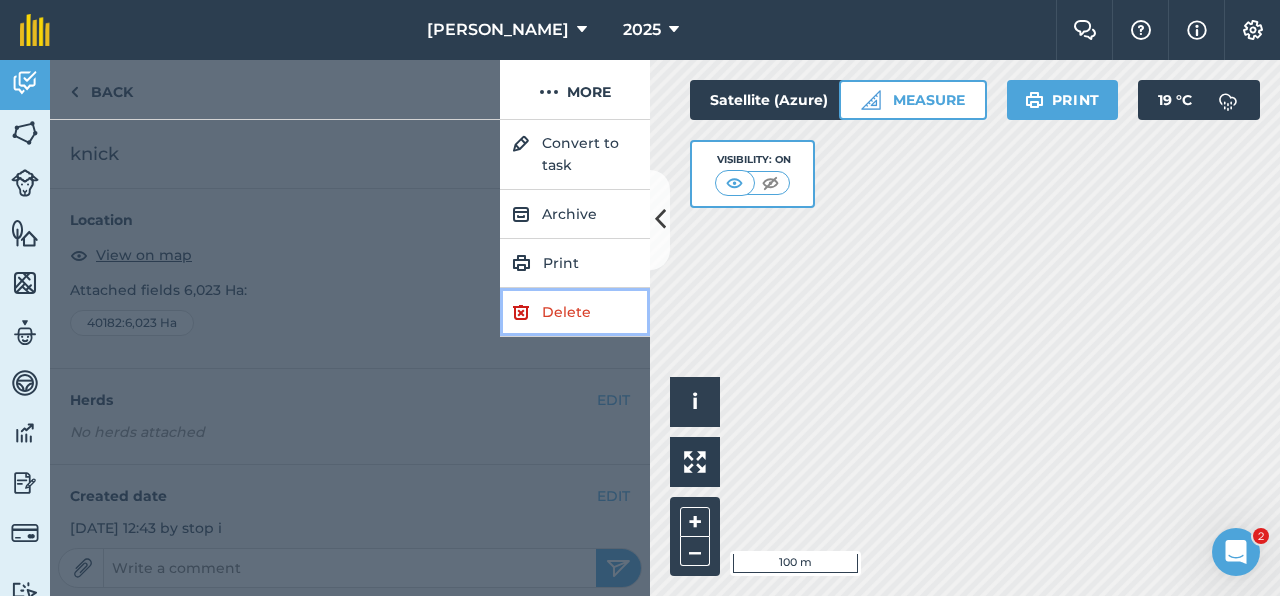 click on "Delete" at bounding box center [575, 312] 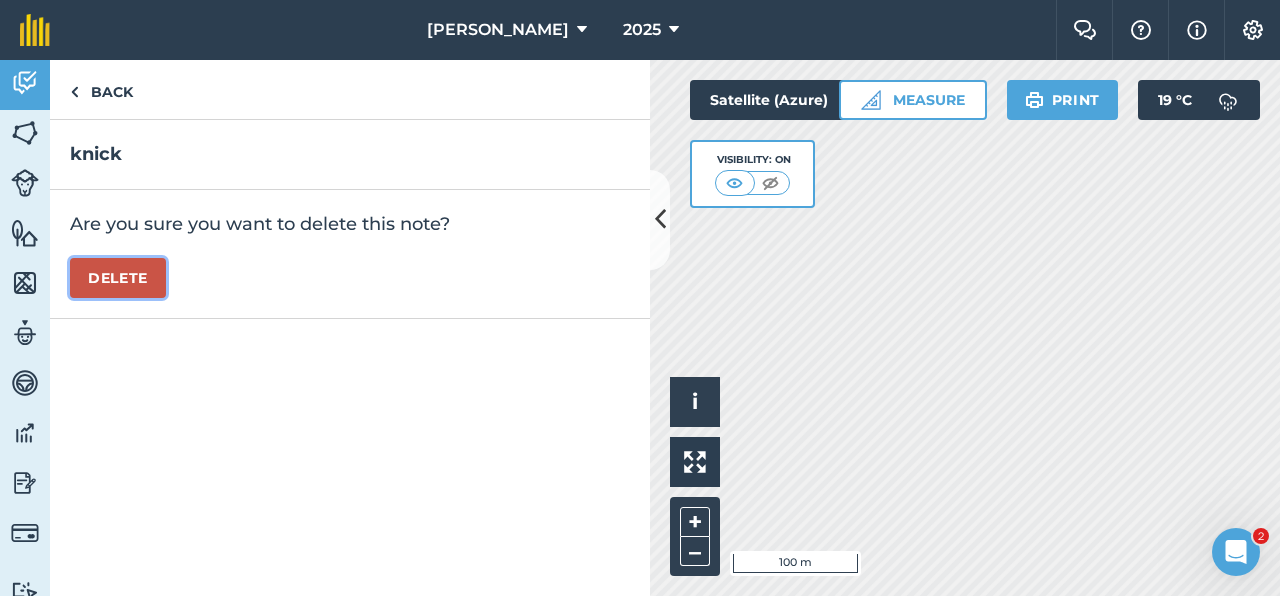 click on "Delete" at bounding box center (118, 278) 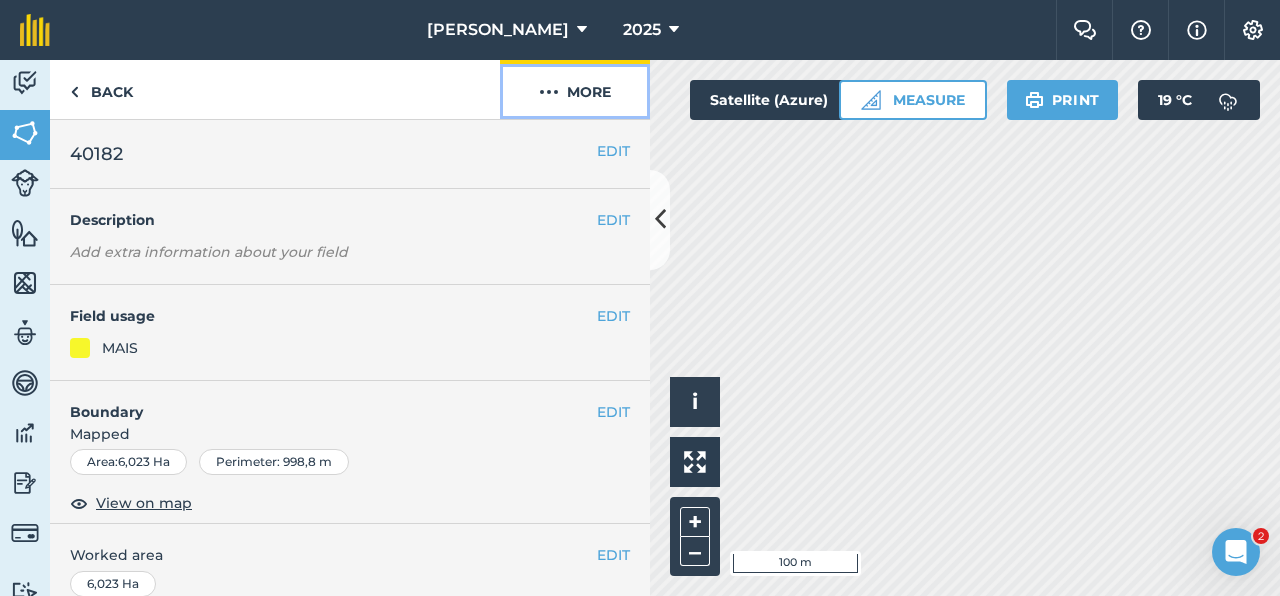 click at bounding box center [549, 92] 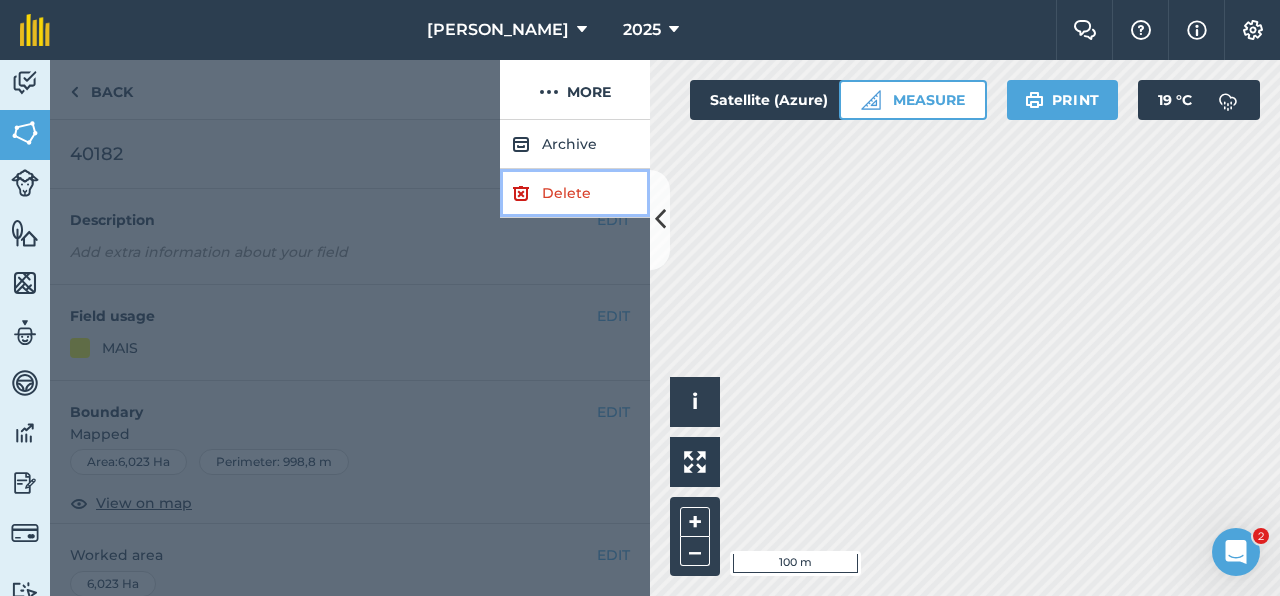 click on "Delete" at bounding box center [575, 193] 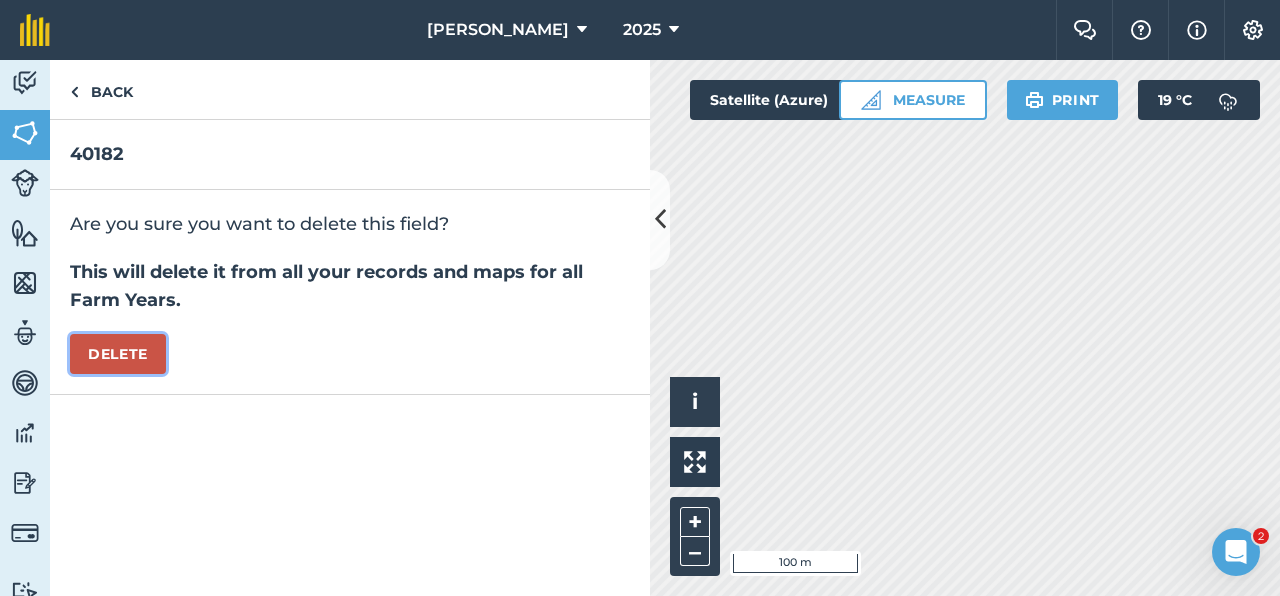 click on "Delete" at bounding box center [118, 354] 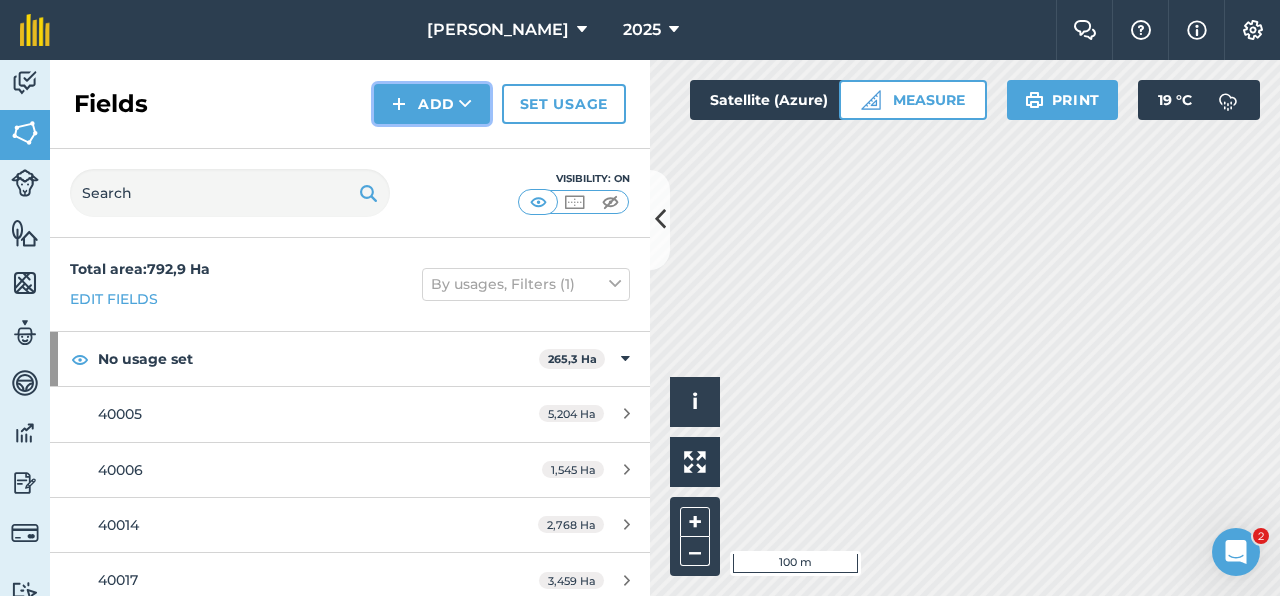 click on "Add" at bounding box center (432, 104) 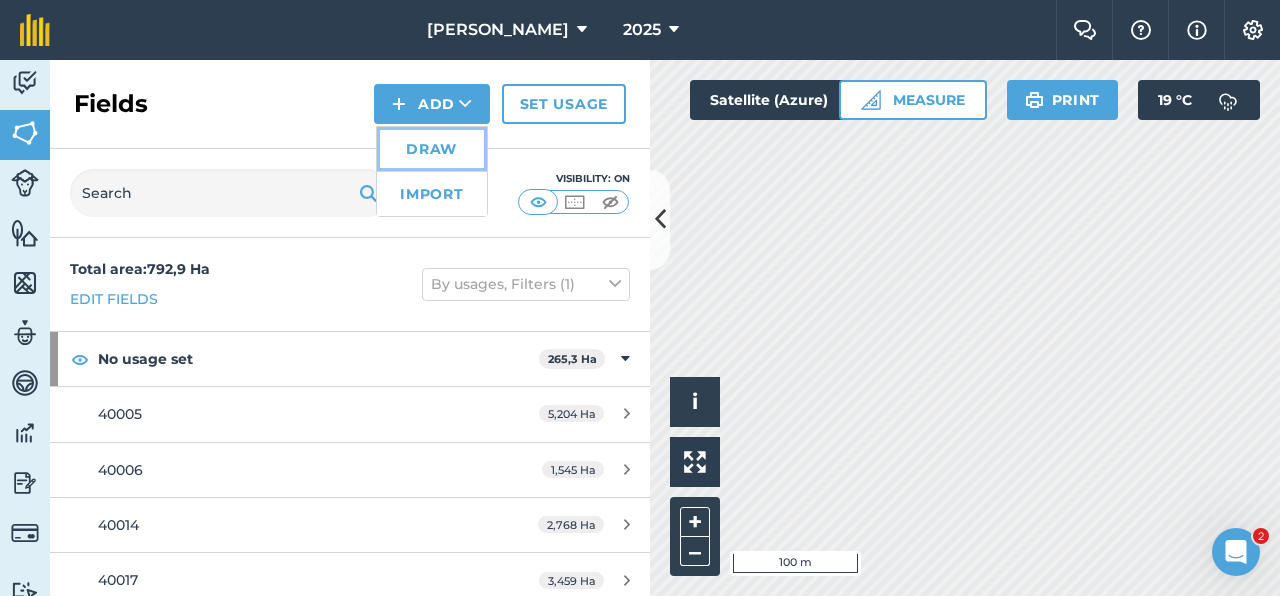 click on "Draw" at bounding box center [432, 149] 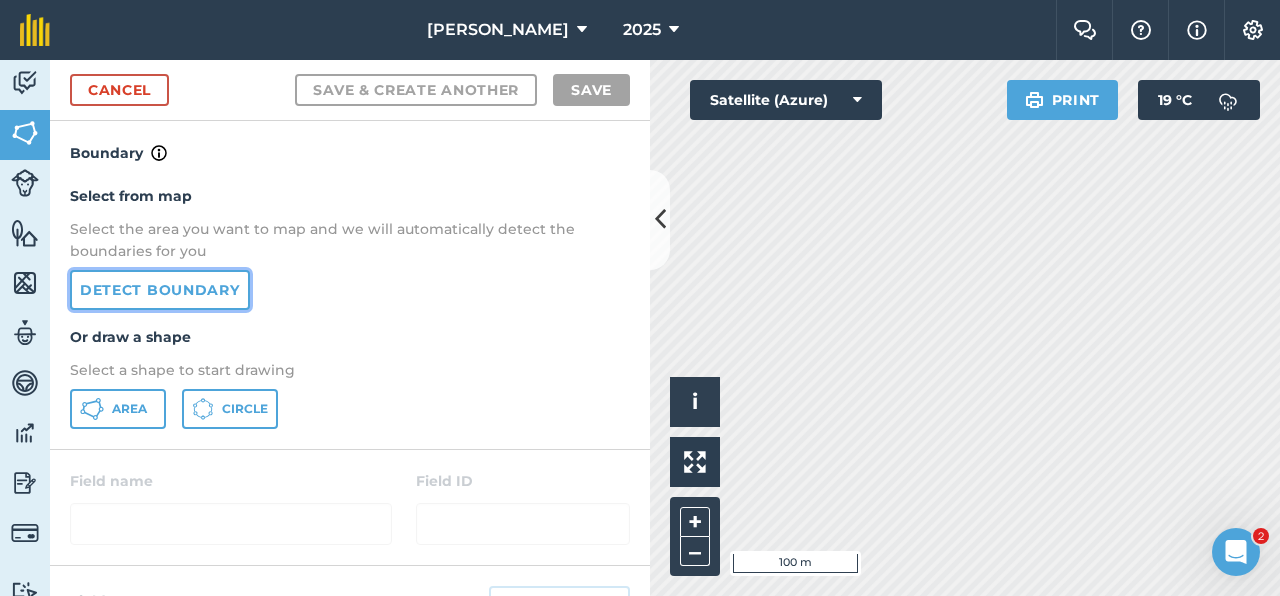 click on "Detect boundary" at bounding box center [160, 290] 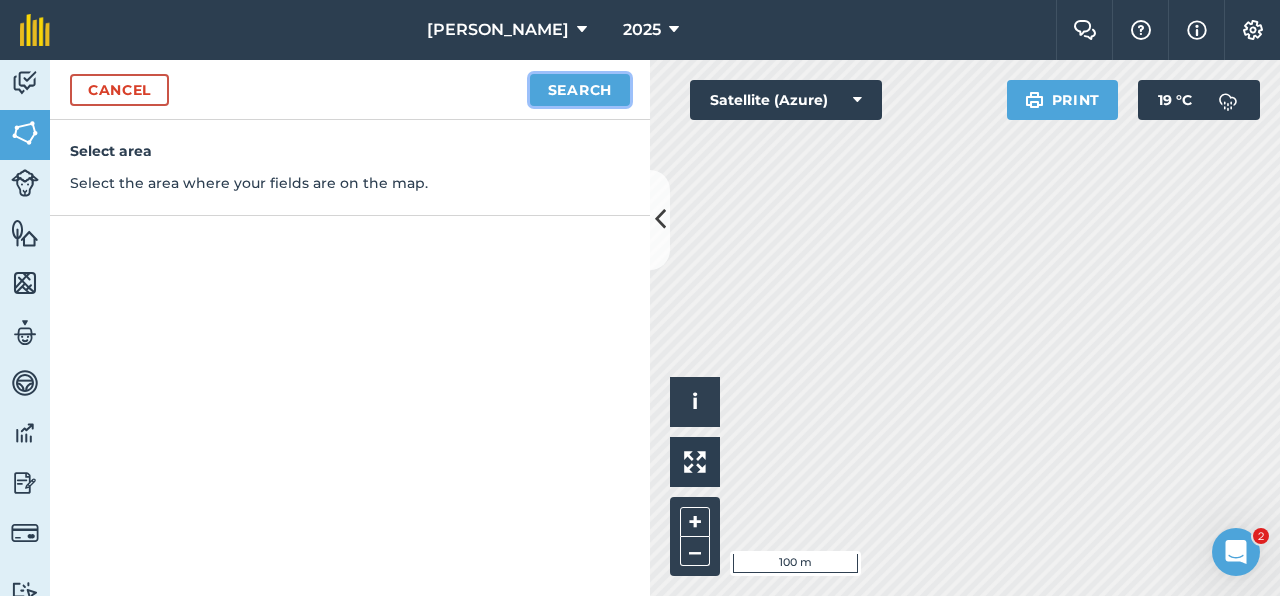 click on "Search" at bounding box center [580, 90] 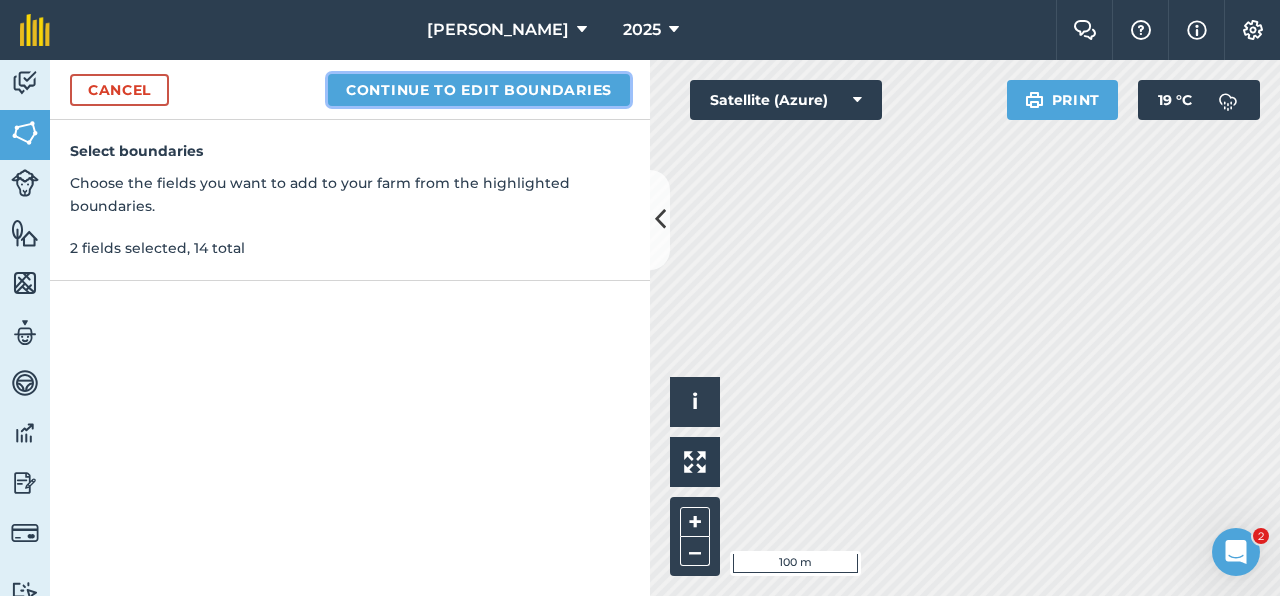 click on "Continue to edit boundaries" at bounding box center (479, 90) 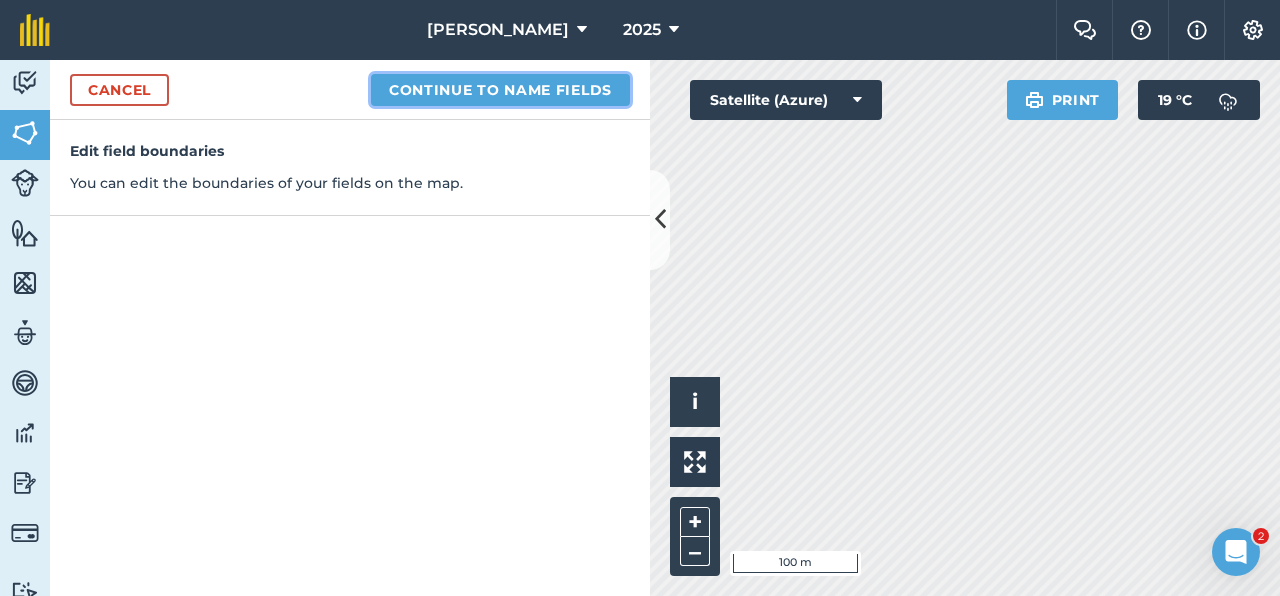 click on "Continue to name fields" at bounding box center (500, 90) 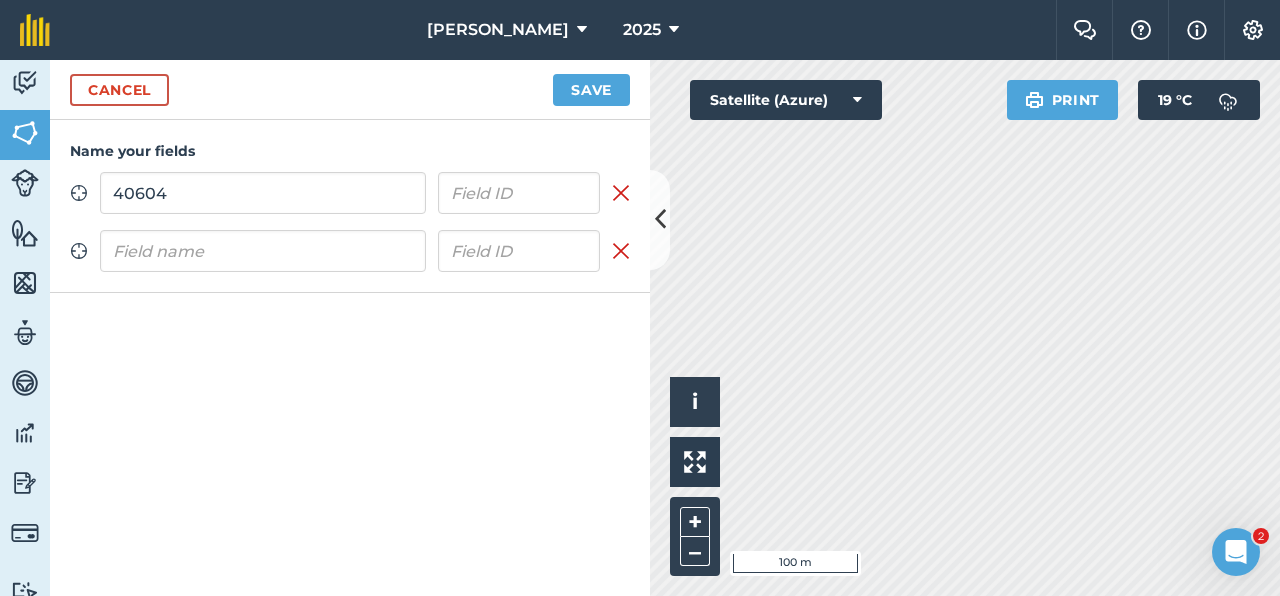 type on "40604" 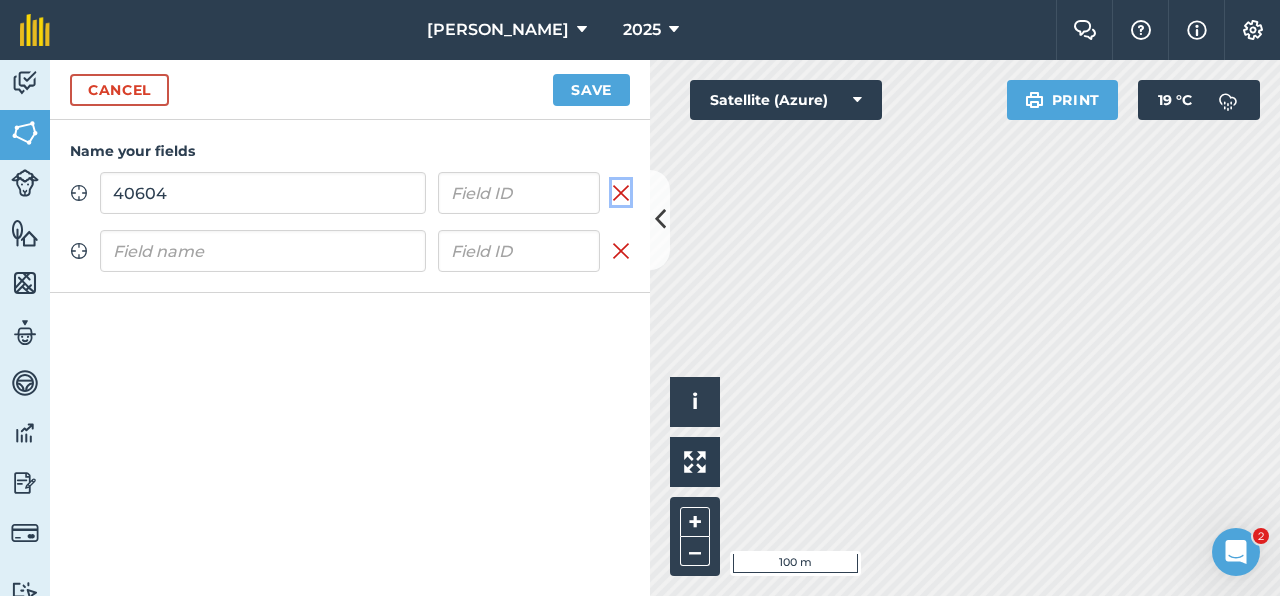 type 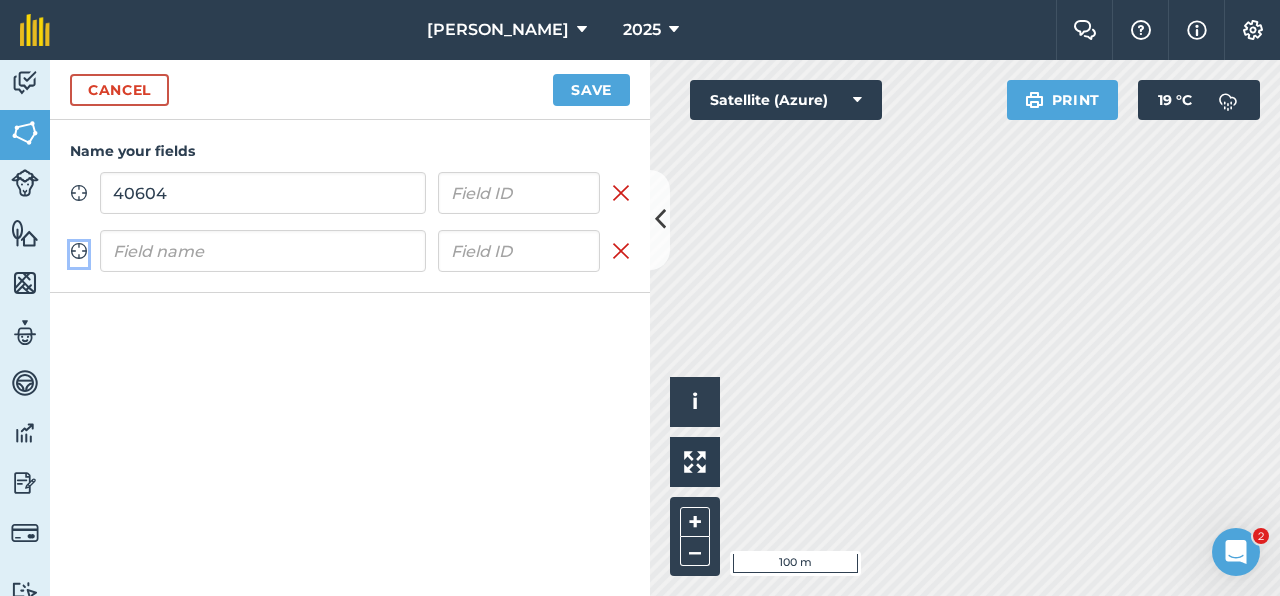 type 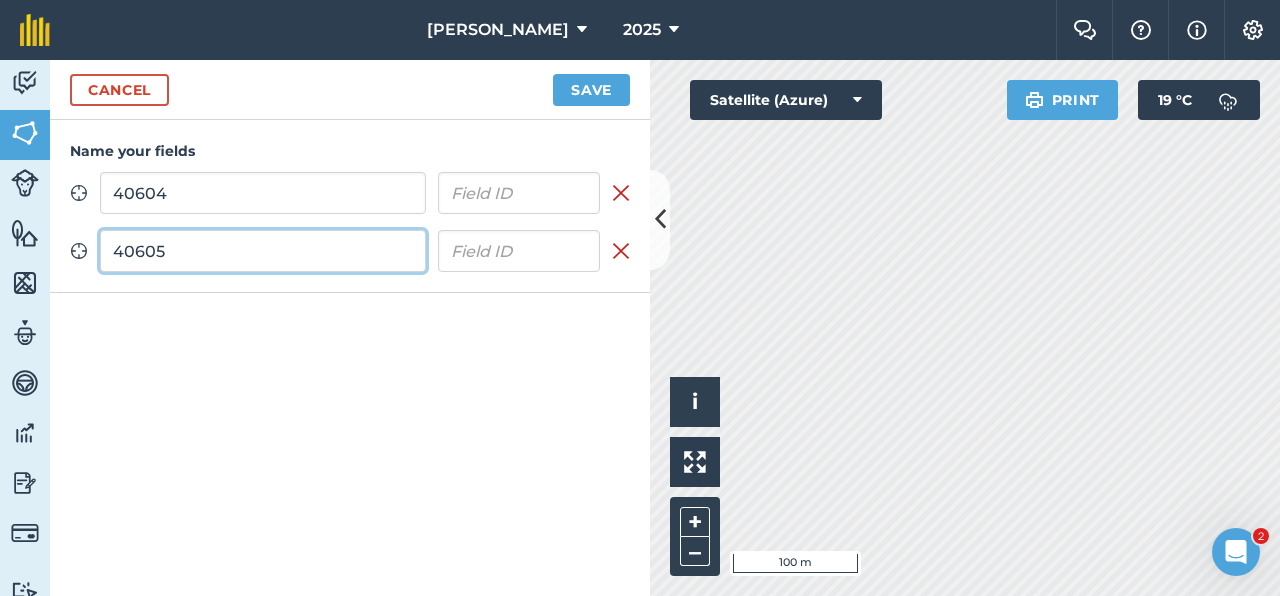 type on "40605" 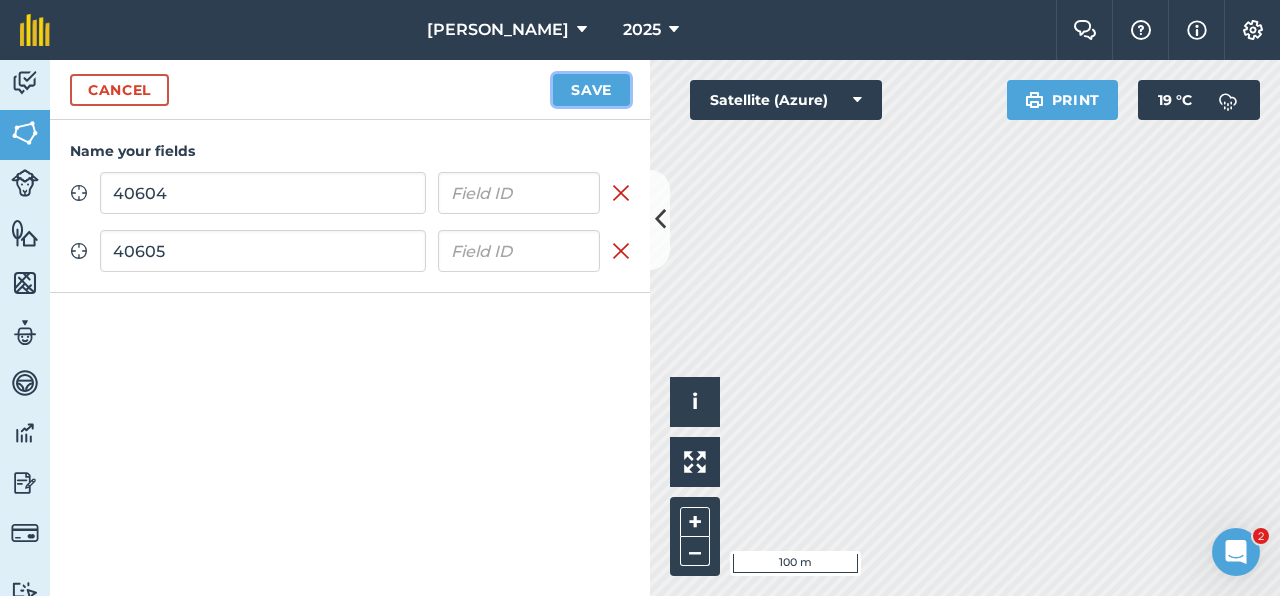 click on "Save" at bounding box center [591, 90] 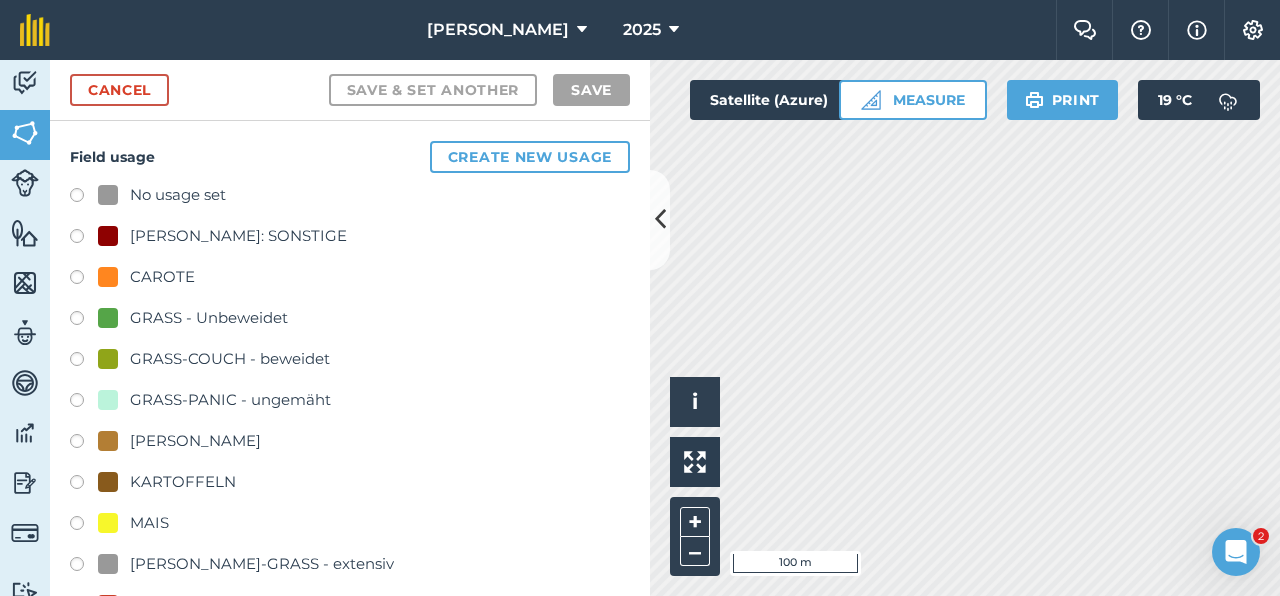 click on "MAIS" at bounding box center [149, 523] 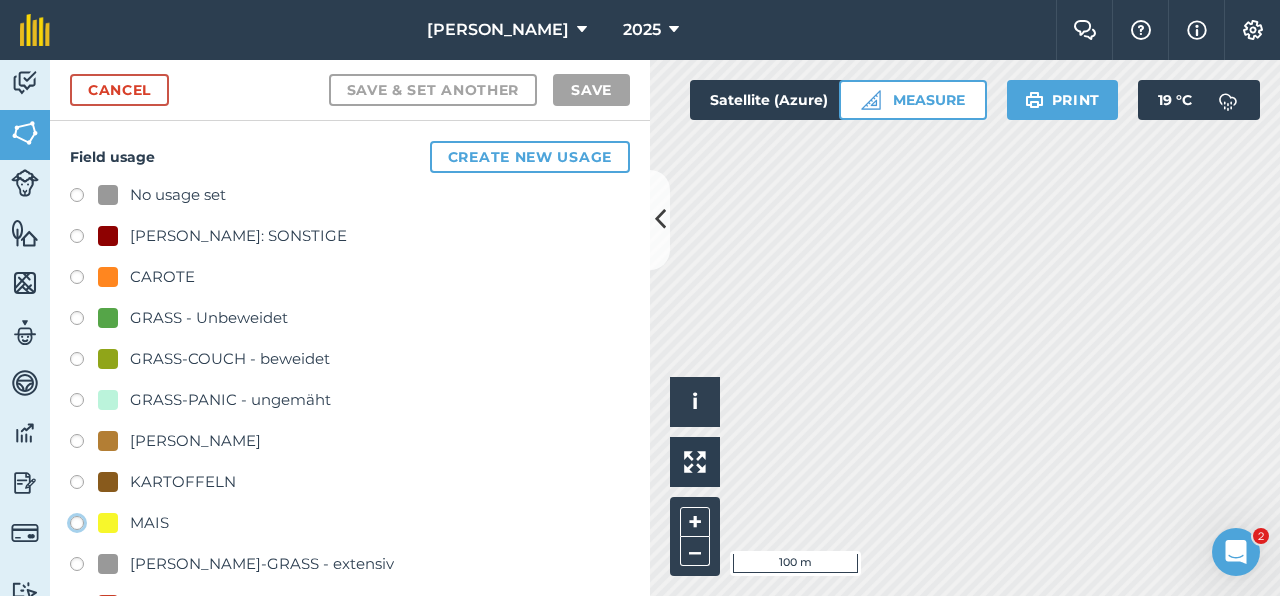click on "MAIS" at bounding box center [-9923, 522] 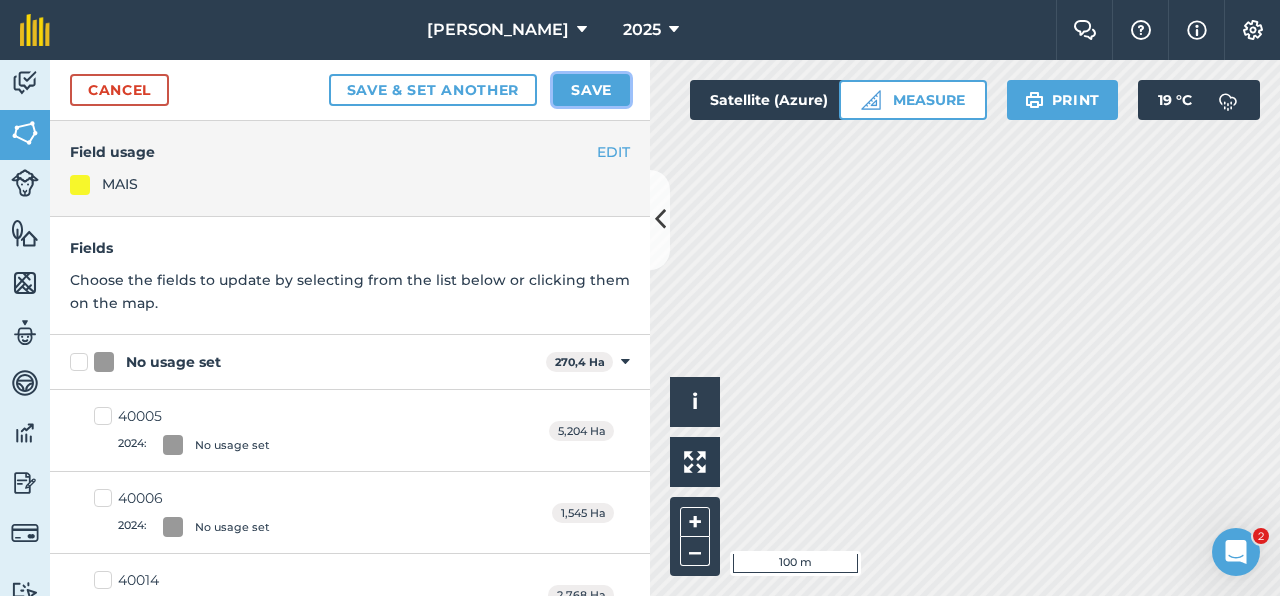 click on "Save" at bounding box center (591, 90) 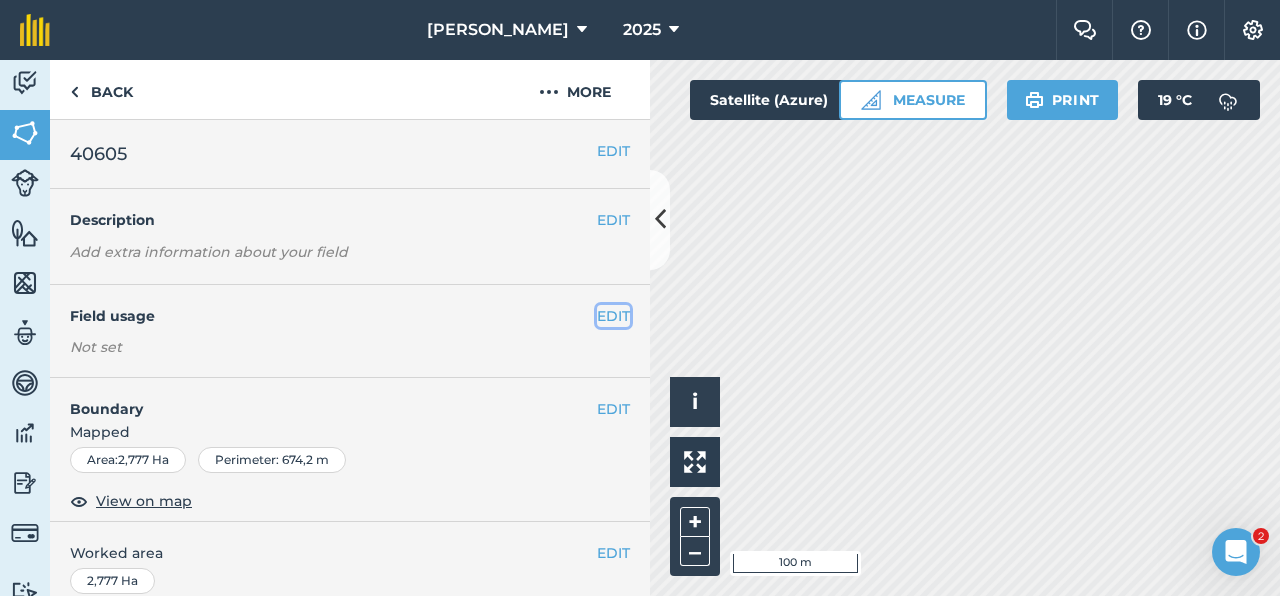 click on "EDIT" at bounding box center [613, 316] 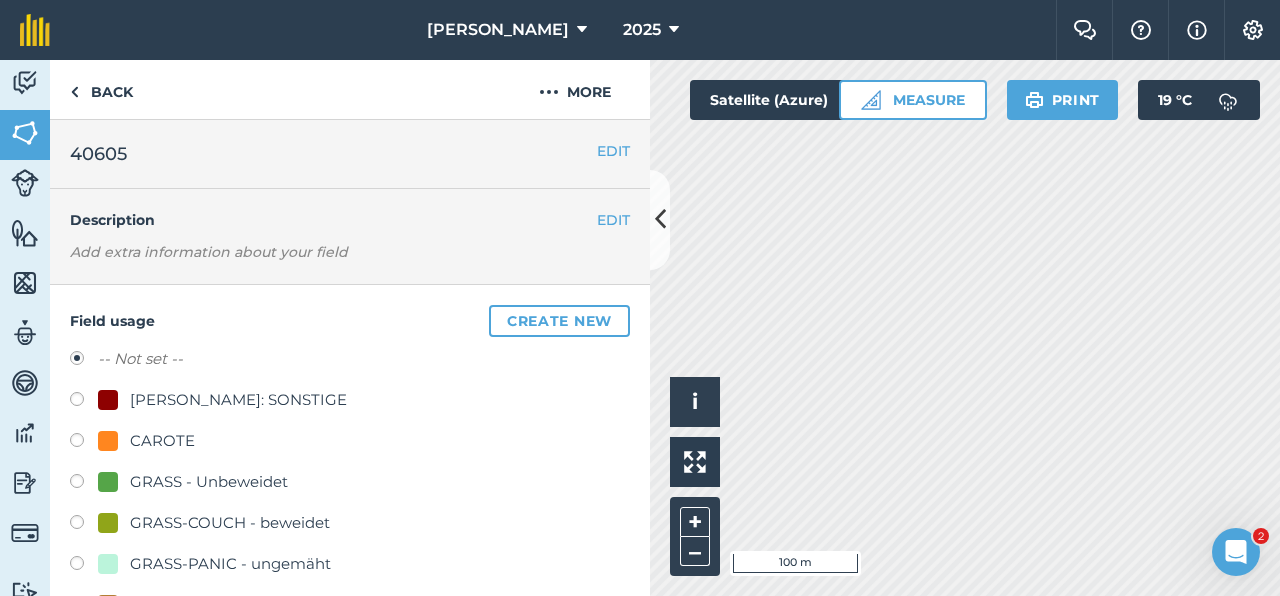 scroll, scrollTop: 441, scrollLeft: 0, axis: vertical 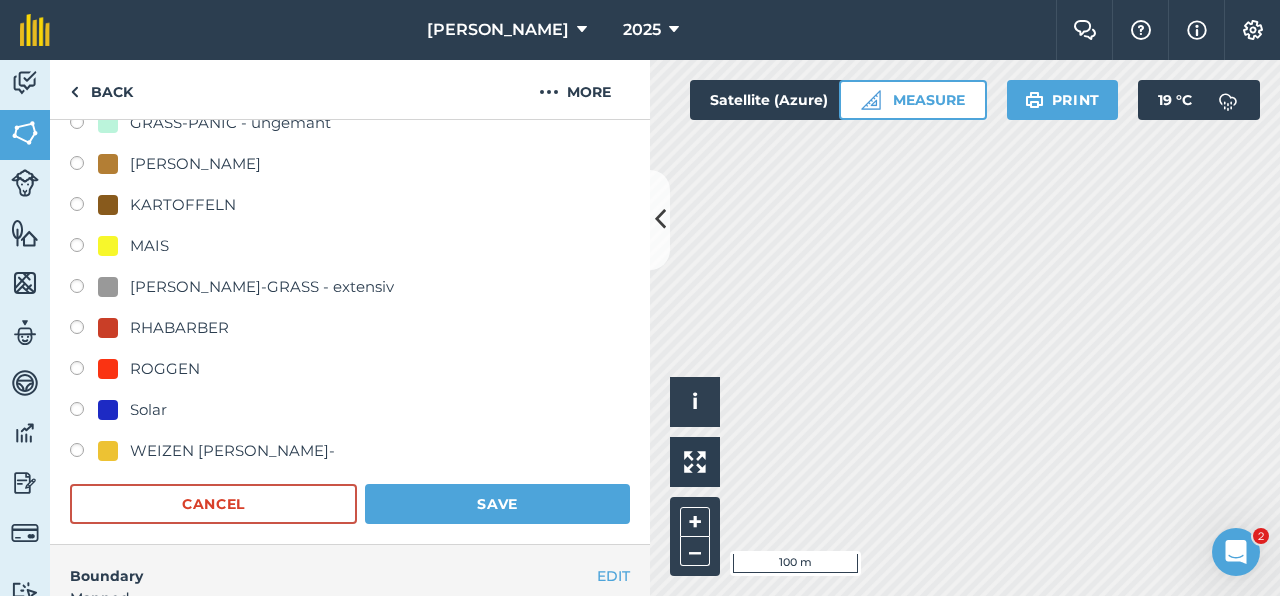 click on "MAIS" at bounding box center (149, 246) 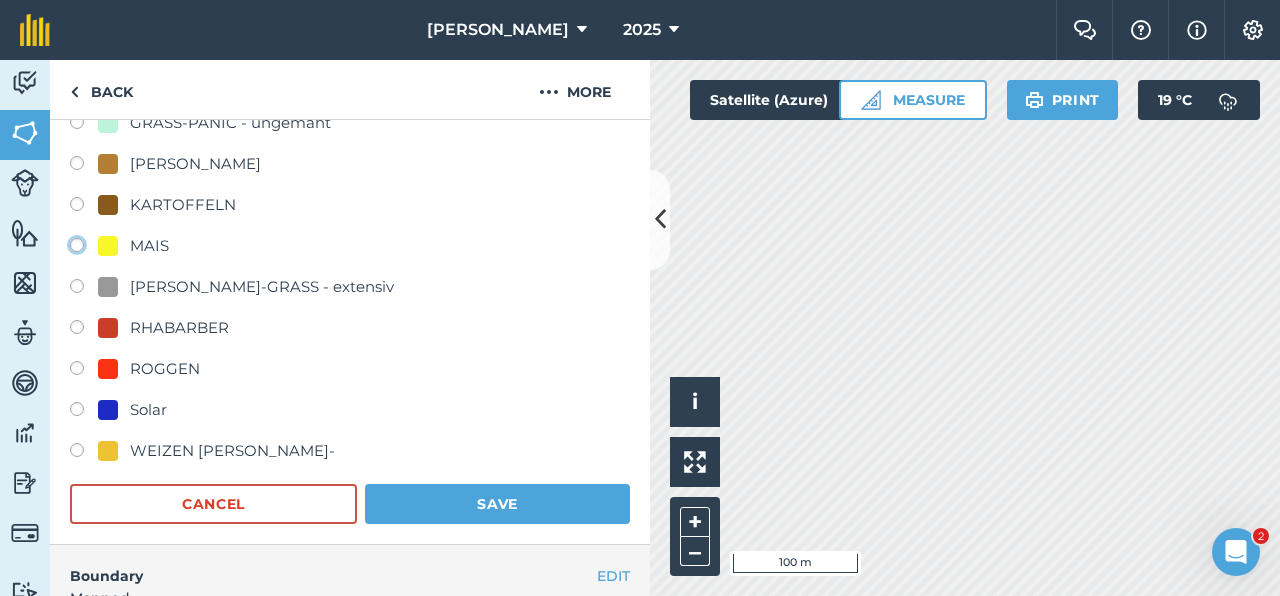 click on "MAIS" at bounding box center (-9923, 244) 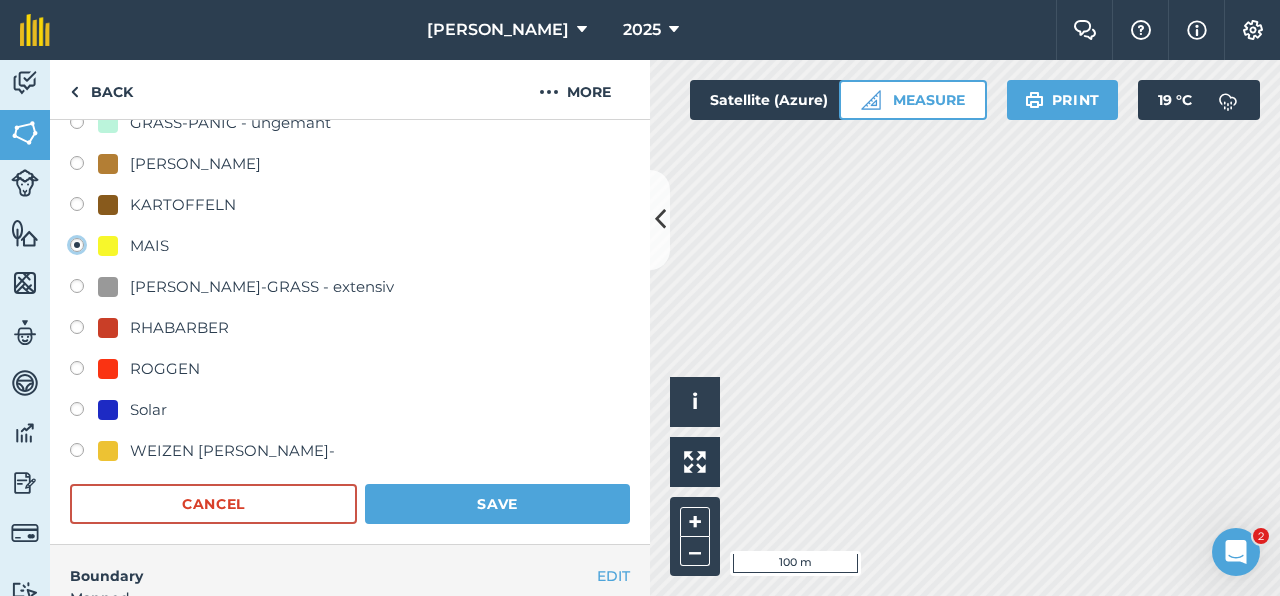 radio on "true" 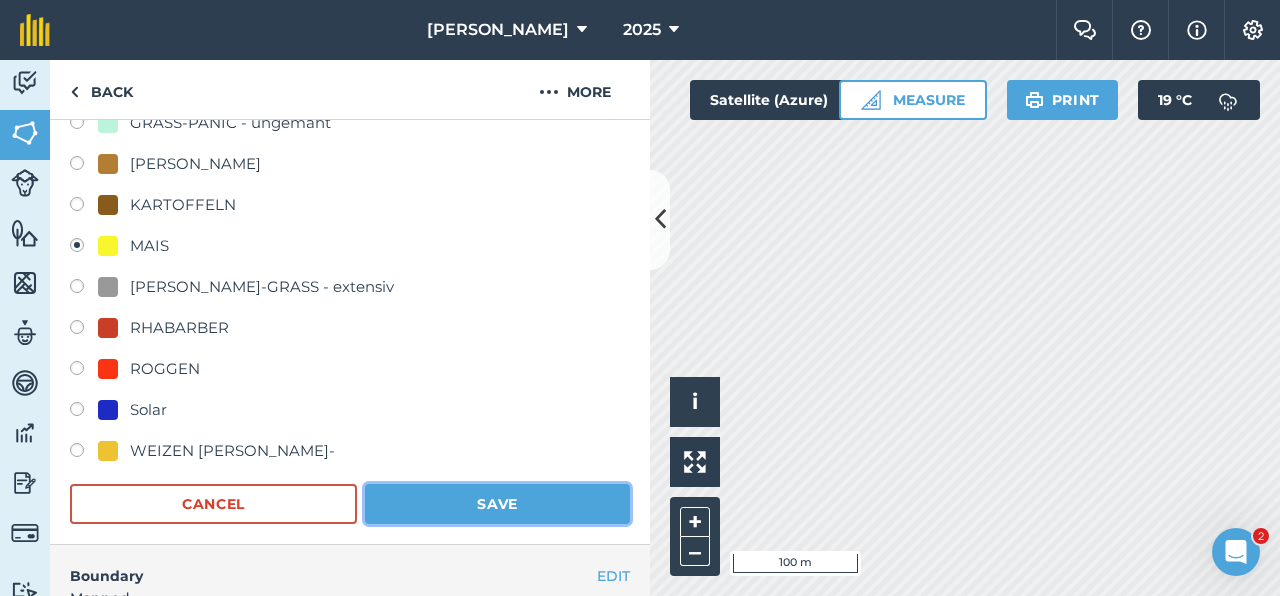 click on "Save" at bounding box center [497, 504] 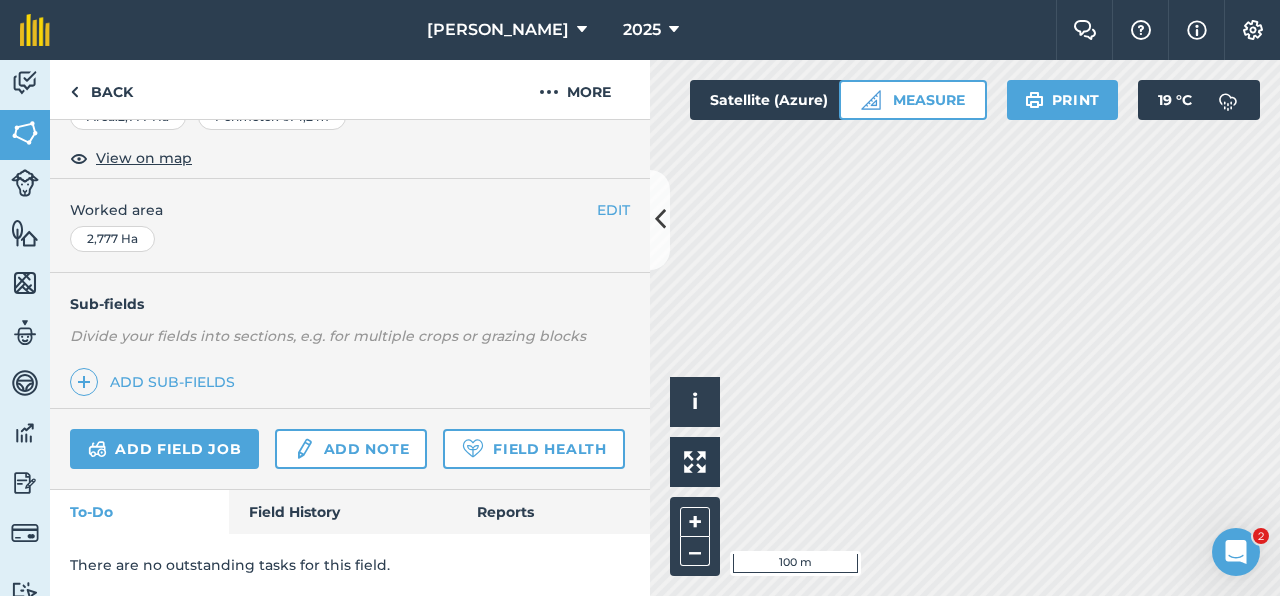 scroll, scrollTop: 399, scrollLeft: 0, axis: vertical 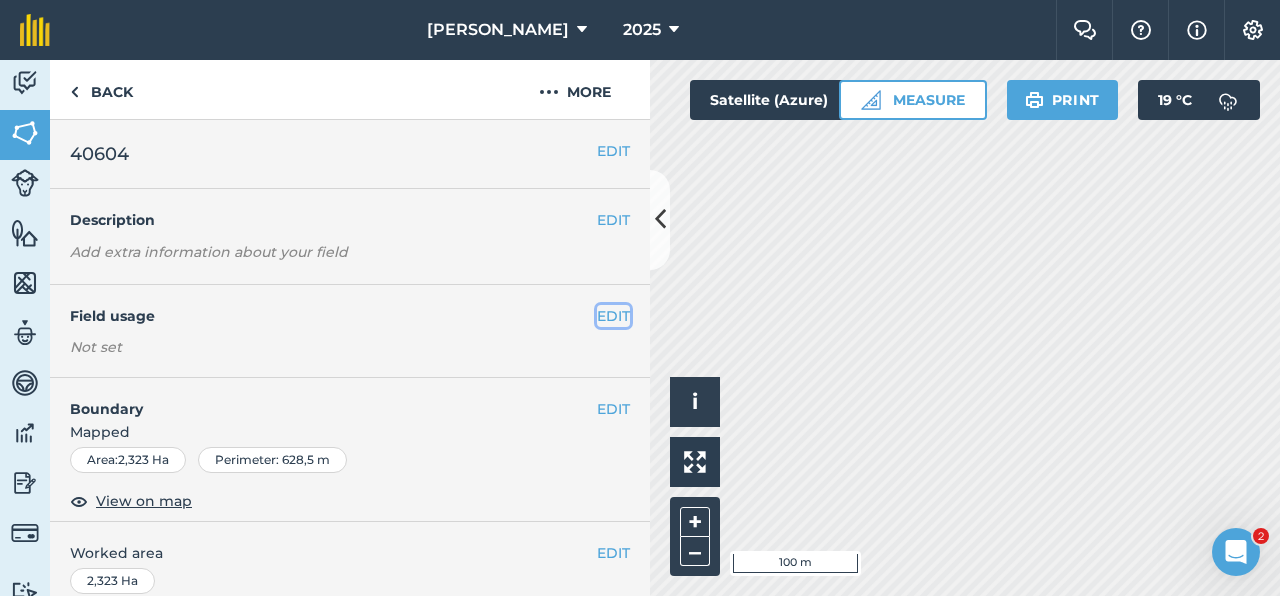click on "EDIT" at bounding box center [613, 316] 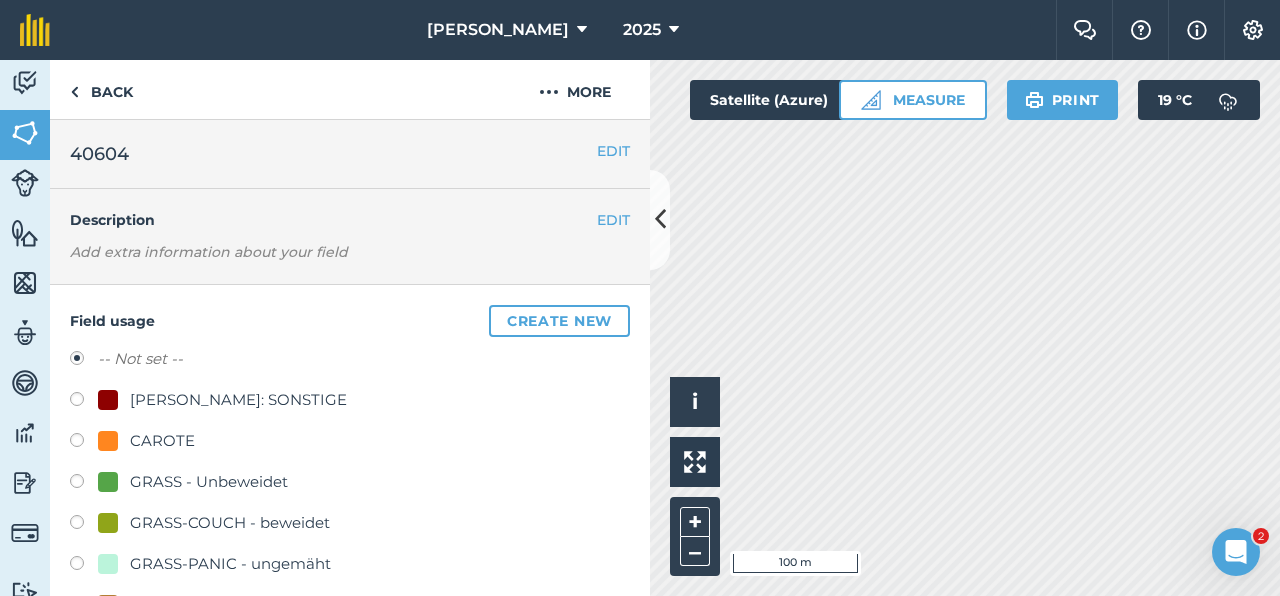 scroll, scrollTop: 441, scrollLeft: 0, axis: vertical 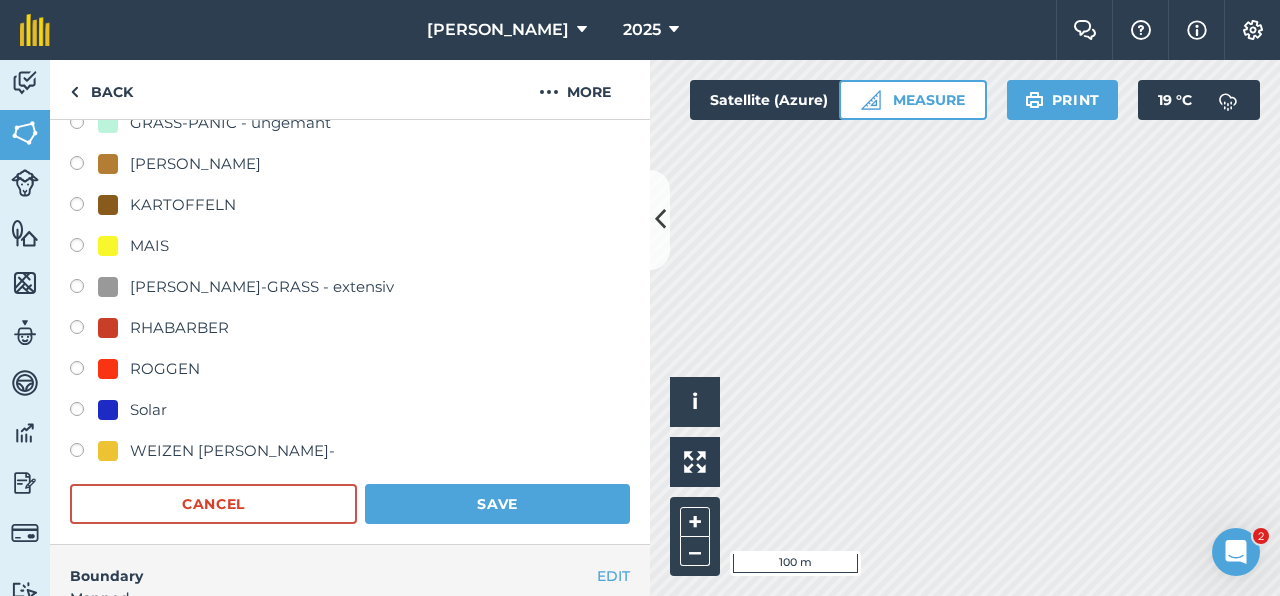 click on "MAIS" at bounding box center [149, 246] 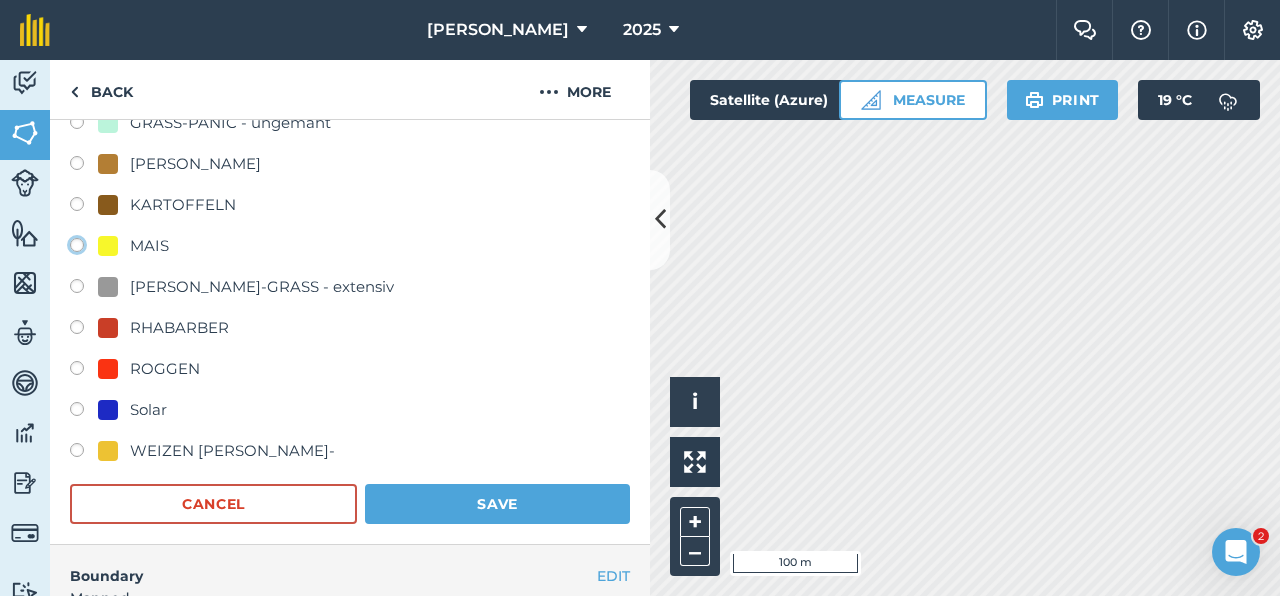click on "MAIS" at bounding box center (-9923, 244) 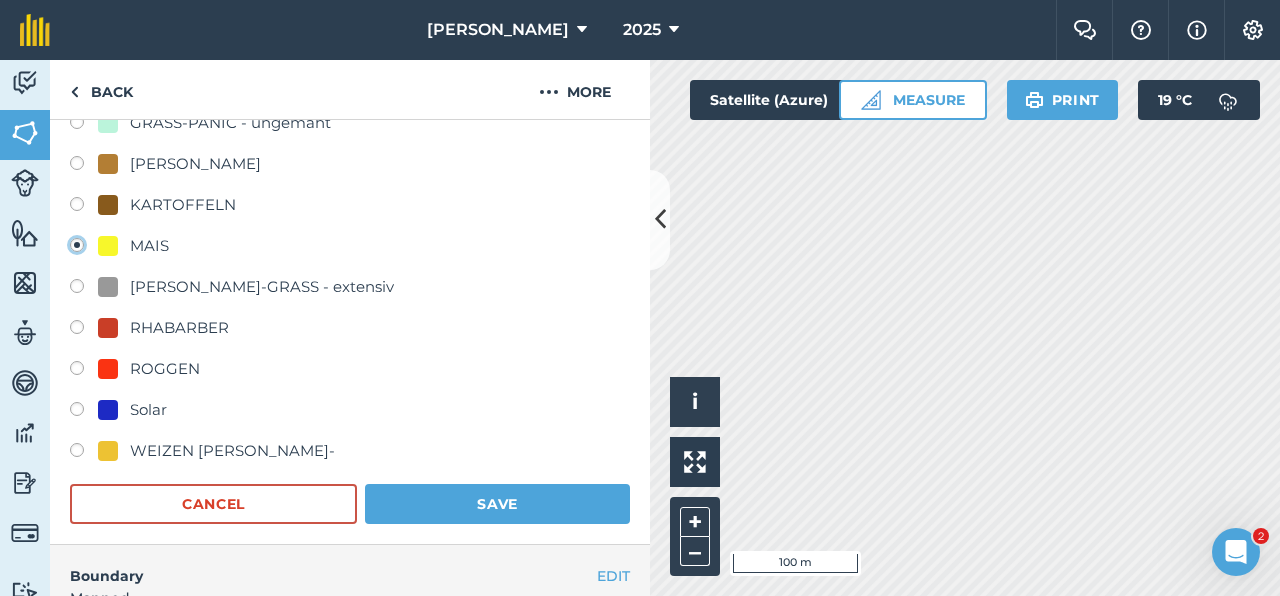 radio on "true" 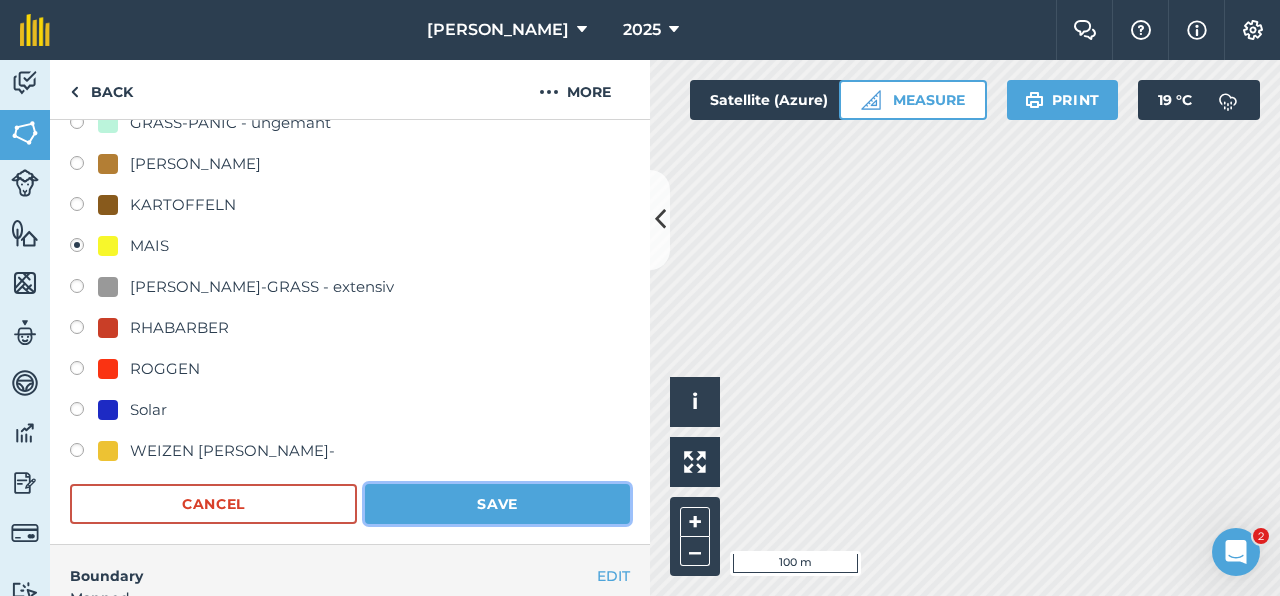 click on "Save" at bounding box center [497, 504] 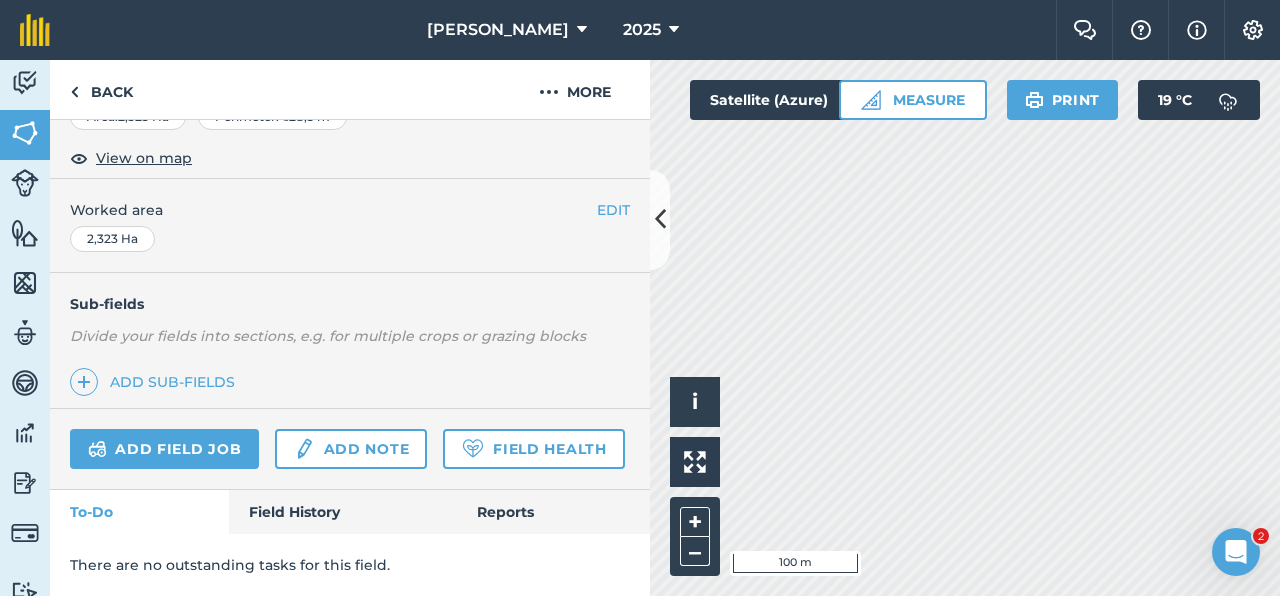 scroll, scrollTop: 399, scrollLeft: 0, axis: vertical 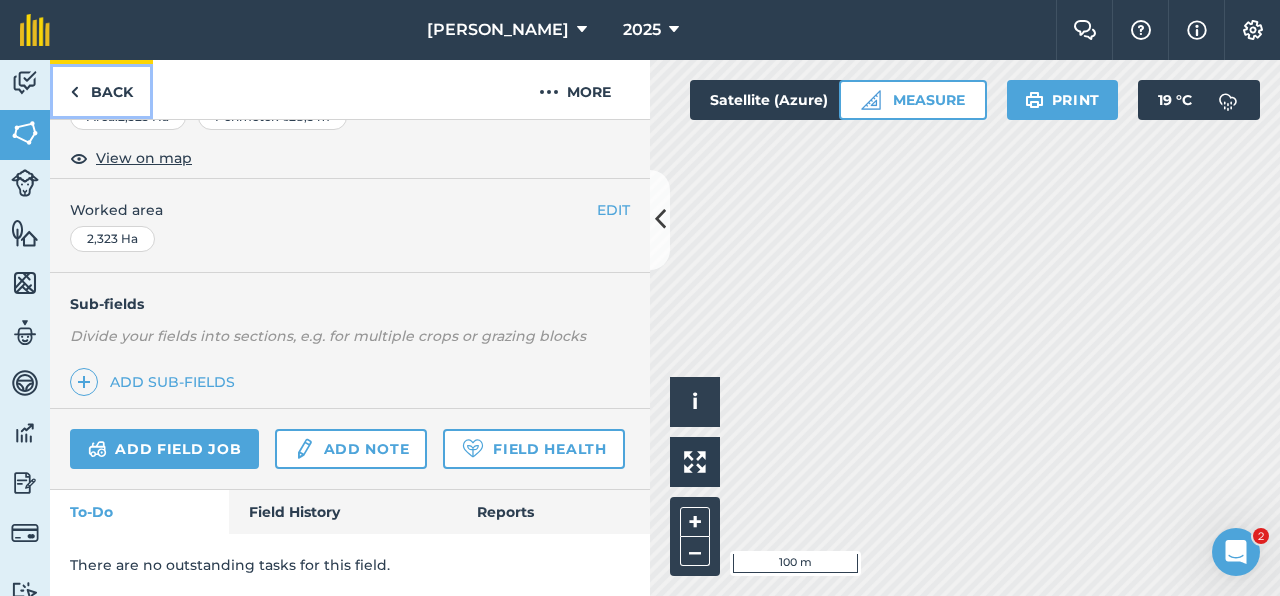 click on "Back" at bounding box center (101, 89) 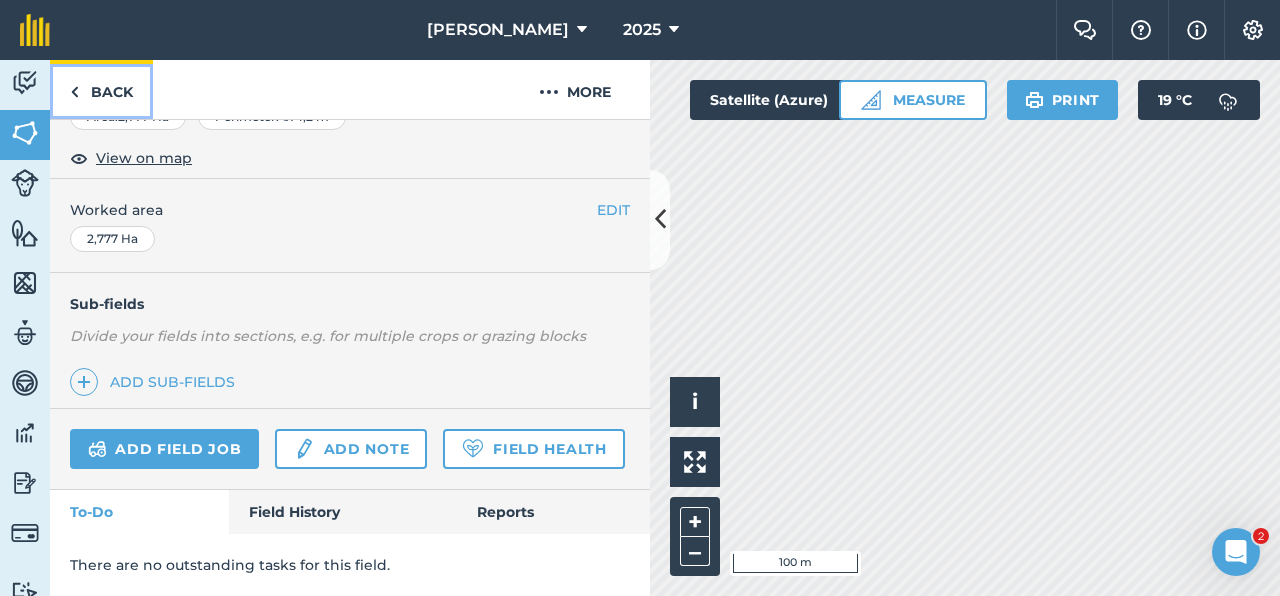 click on "Back" at bounding box center [101, 89] 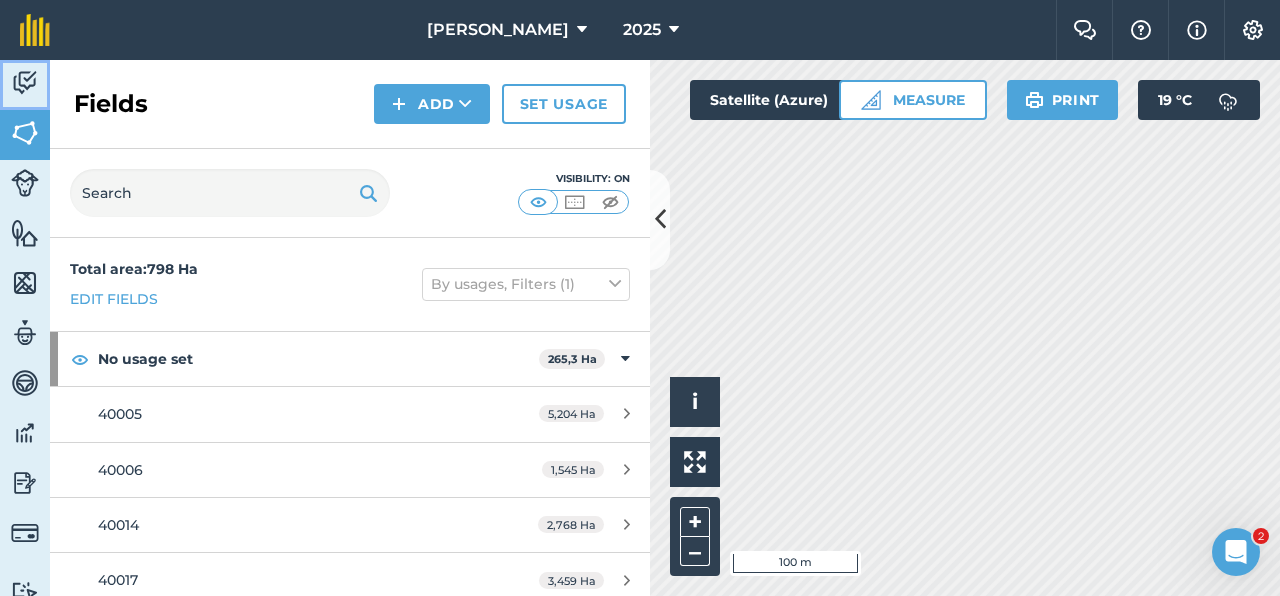 click at bounding box center [25, 83] 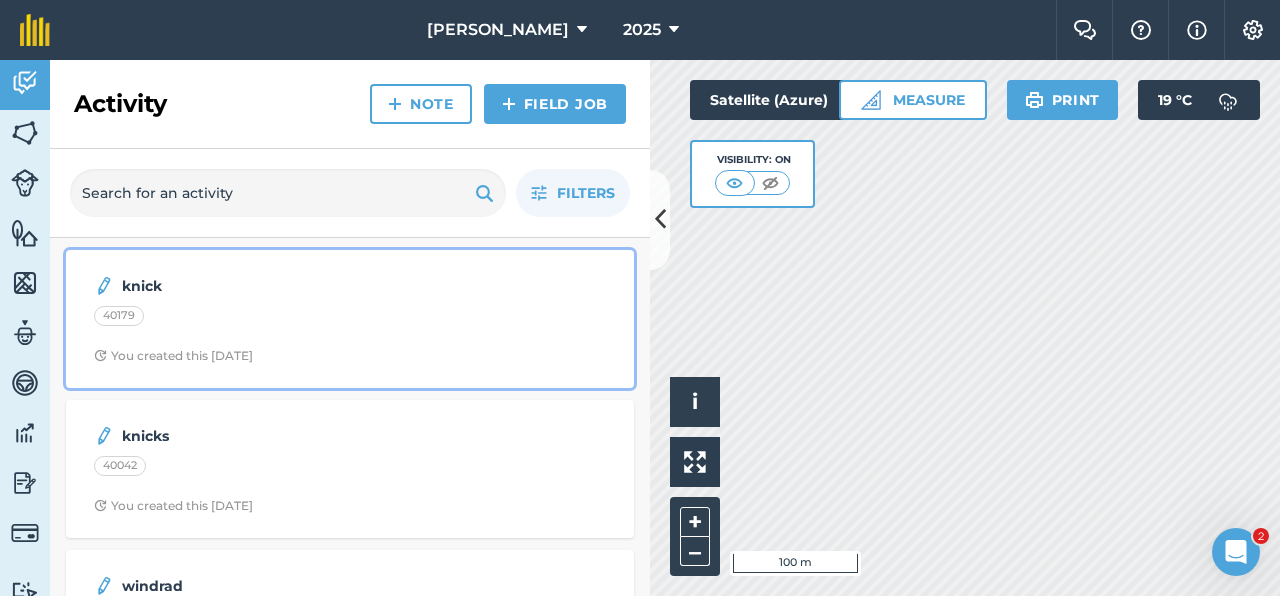 click on "knick" at bounding box center (280, 286) 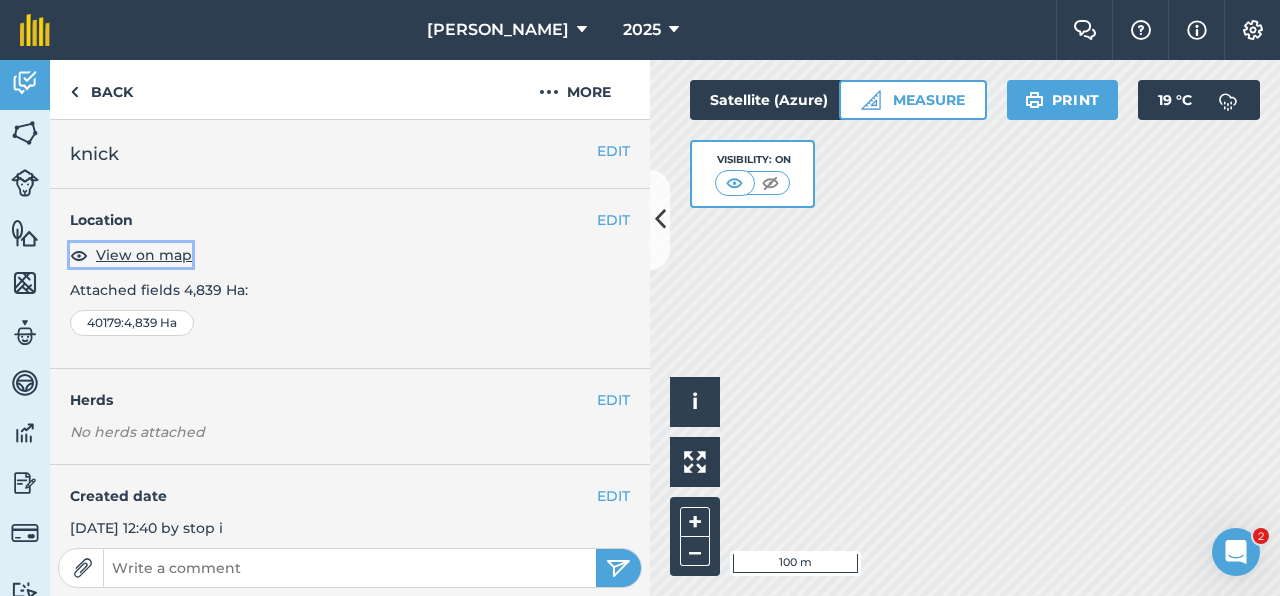 click on "View on map" at bounding box center [144, 255] 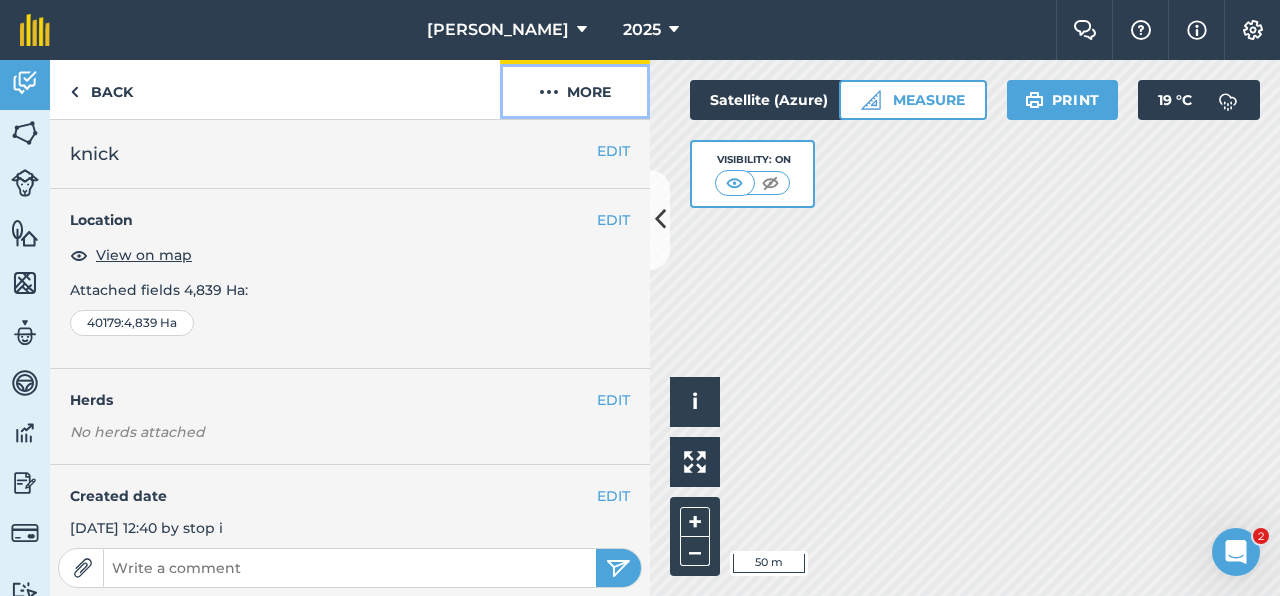 click on "More" at bounding box center [575, 89] 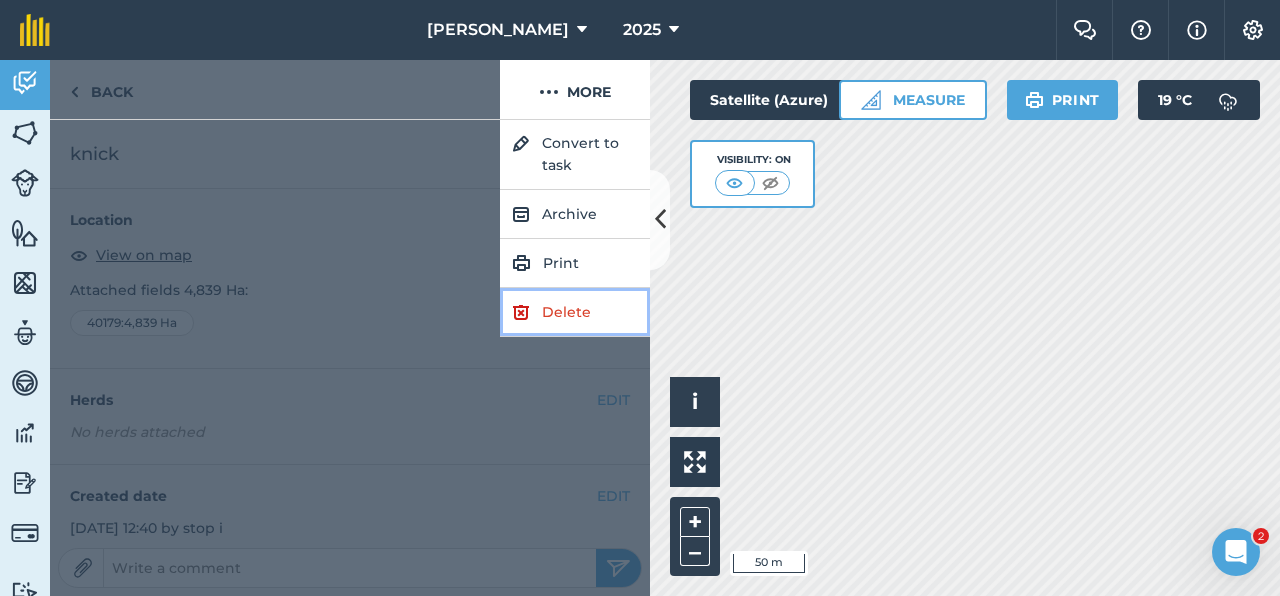 click on "Delete" at bounding box center (575, 312) 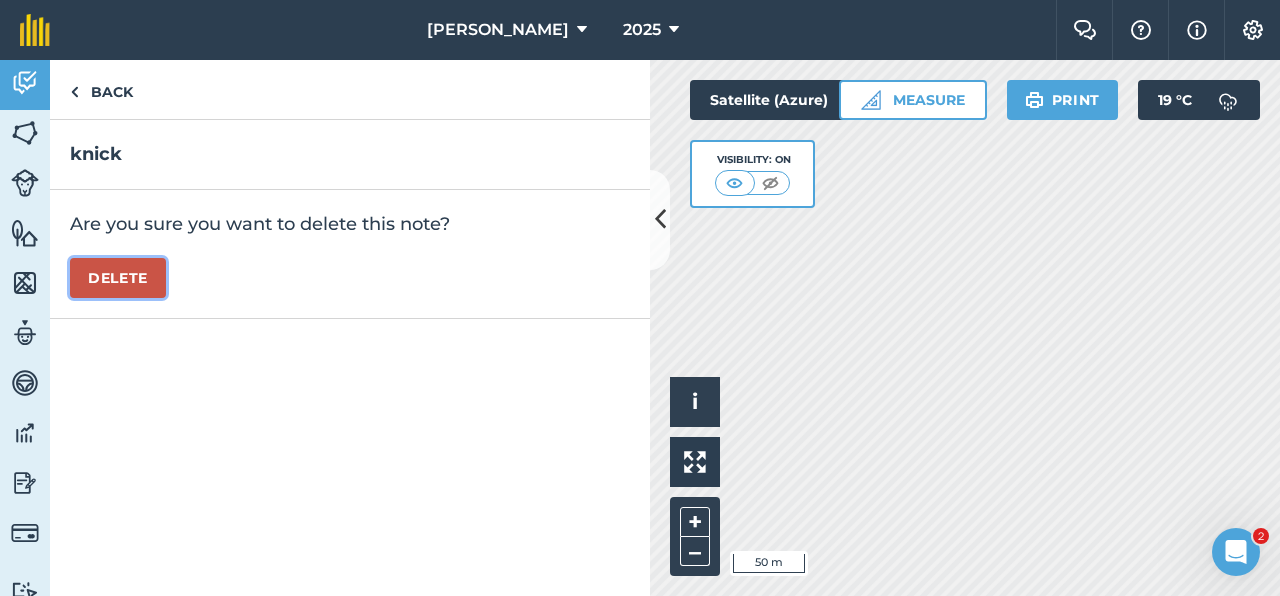 click on "Delete" at bounding box center (118, 278) 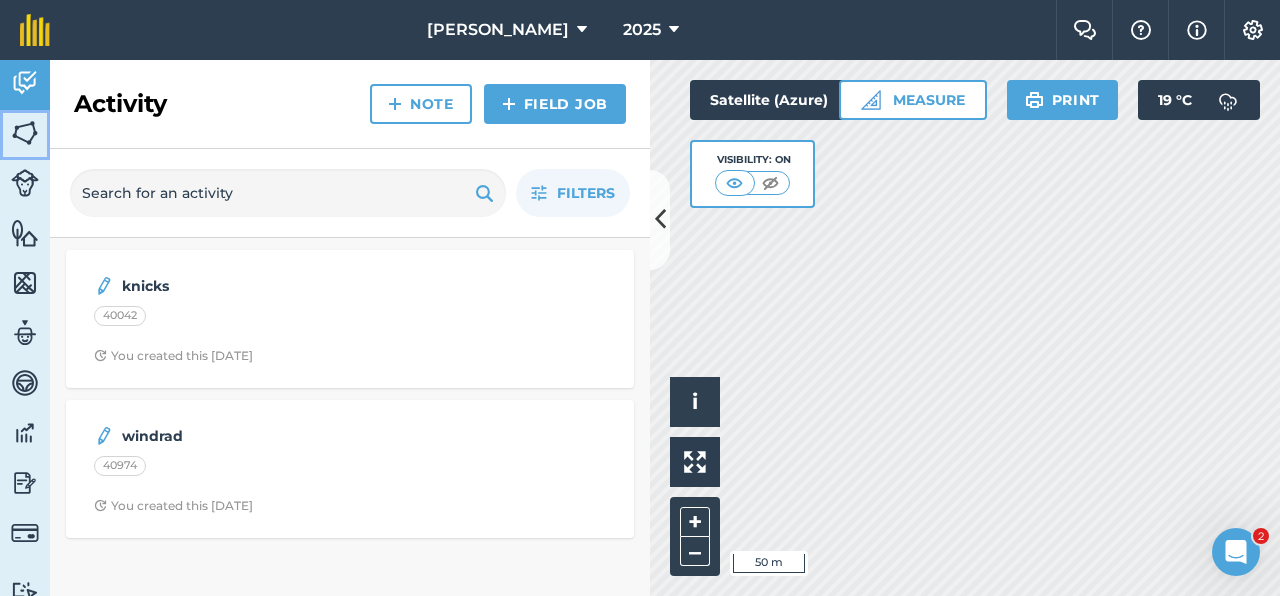 click at bounding box center [25, 133] 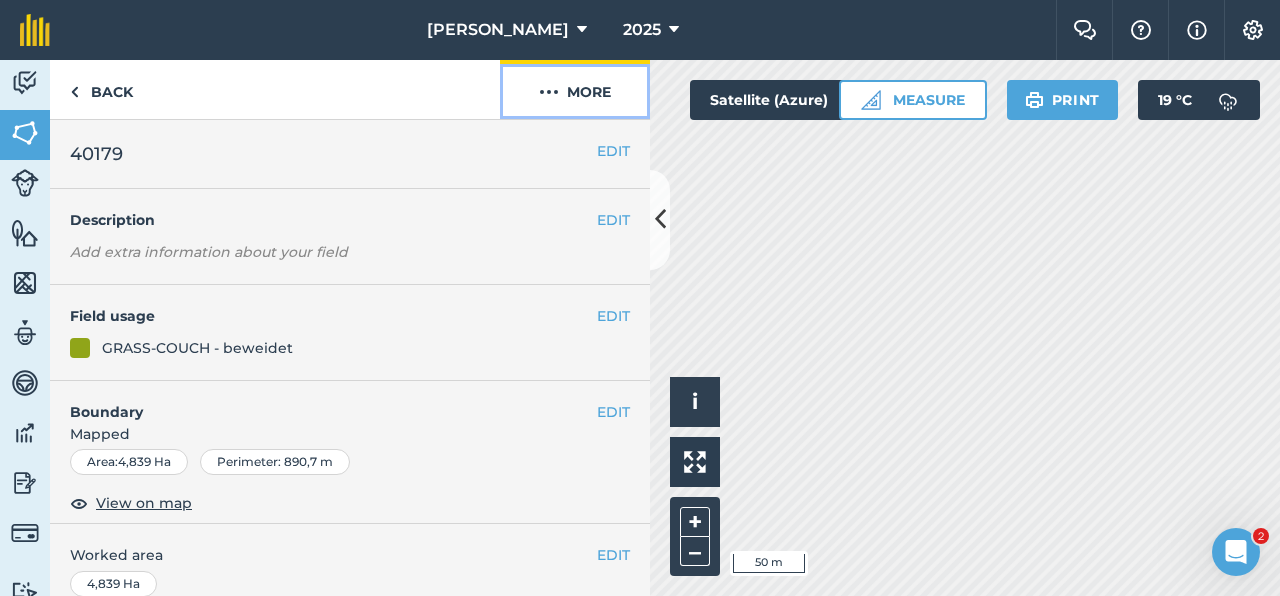 click on "More" at bounding box center (575, 89) 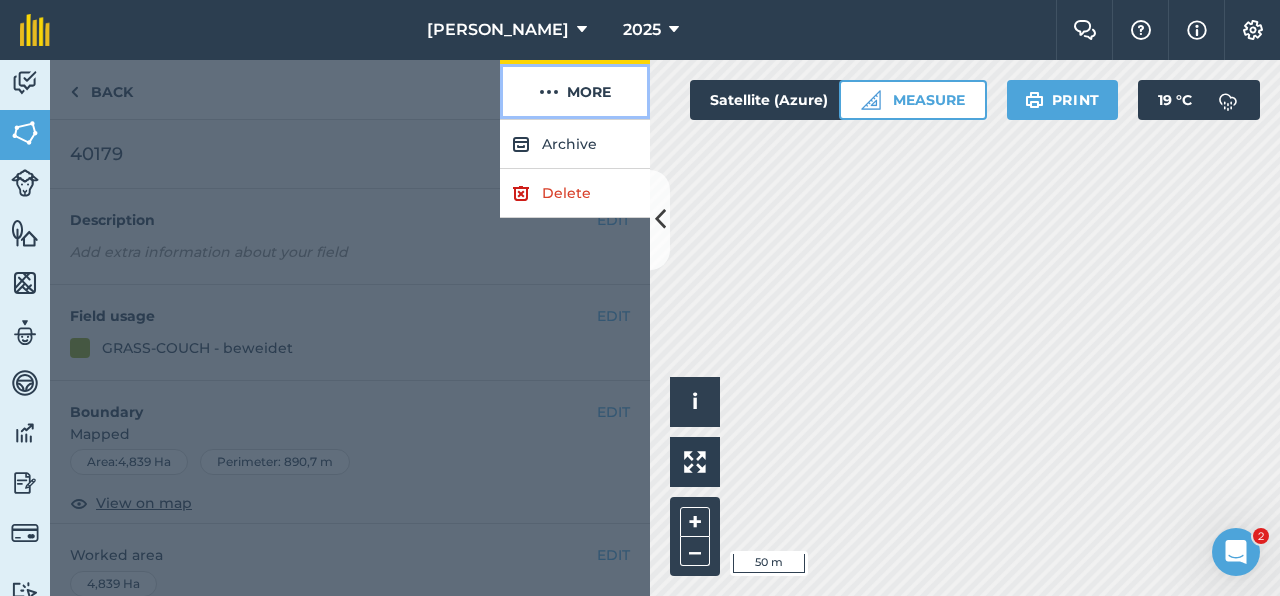 click on "More" at bounding box center (575, 89) 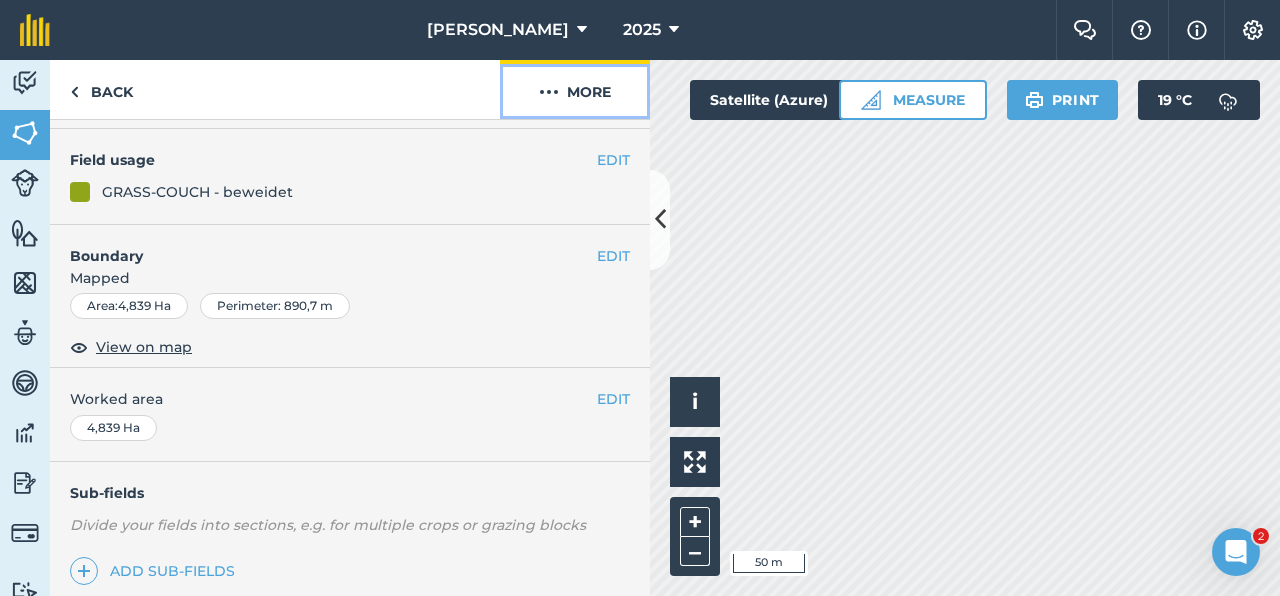 scroll, scrollTop: 399, scrollLeft: 0, axis: vertical 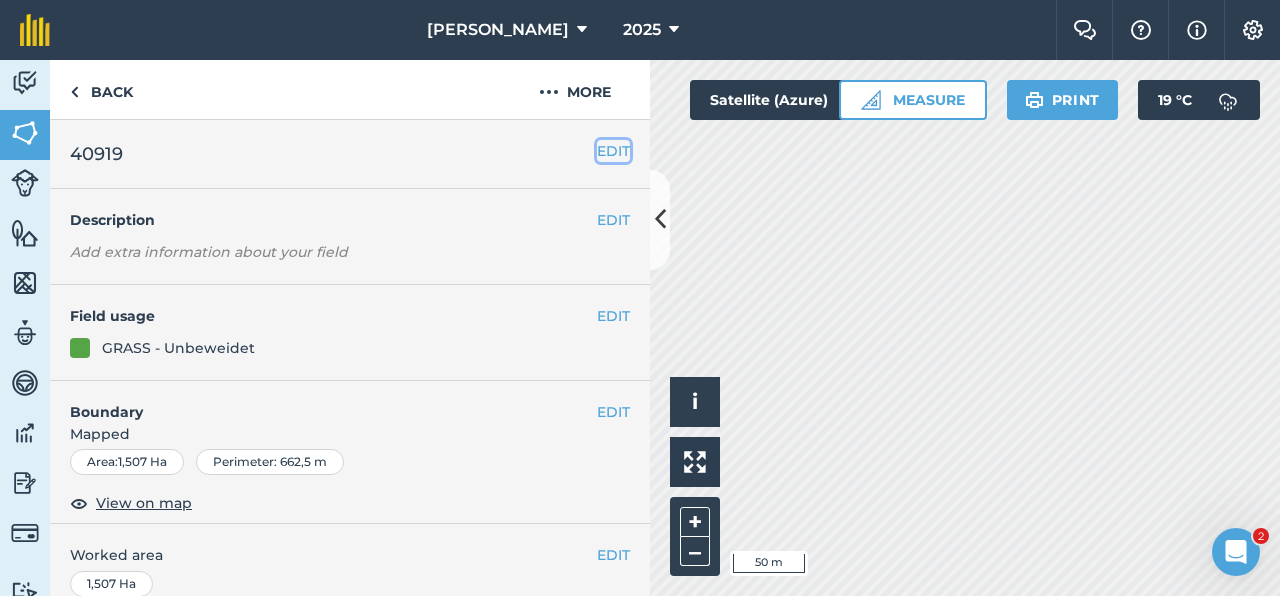click on "EDIT" at bounding box center [613, 151] 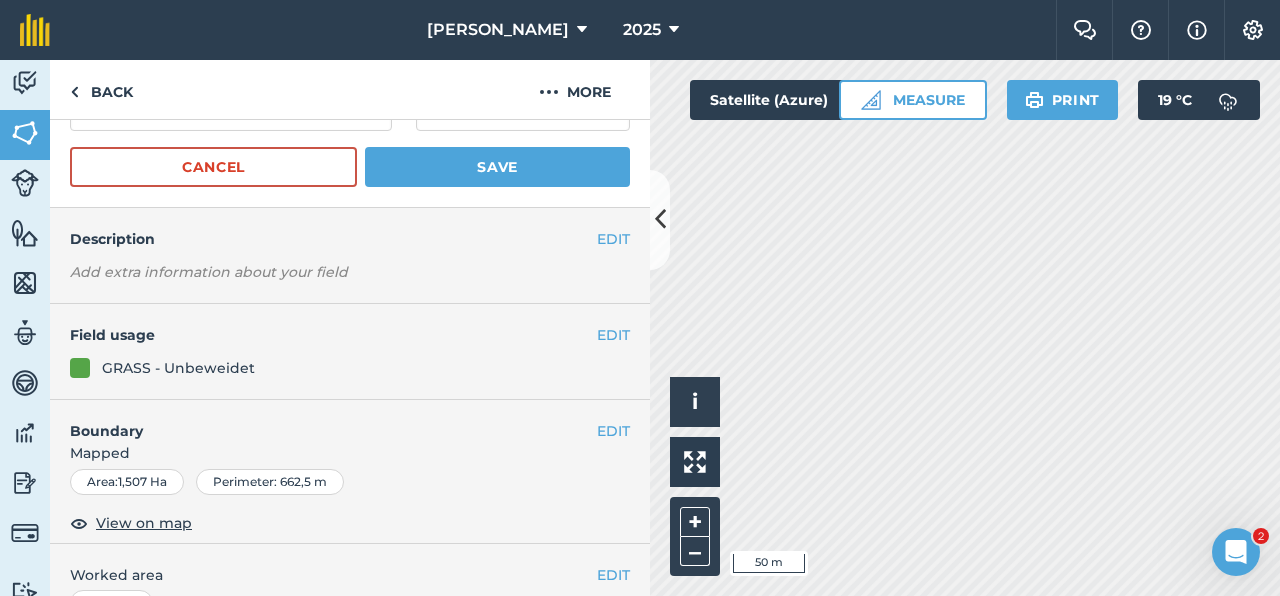 scroll, scrollTop: 84, scrollLeft: 0, axis: vertical 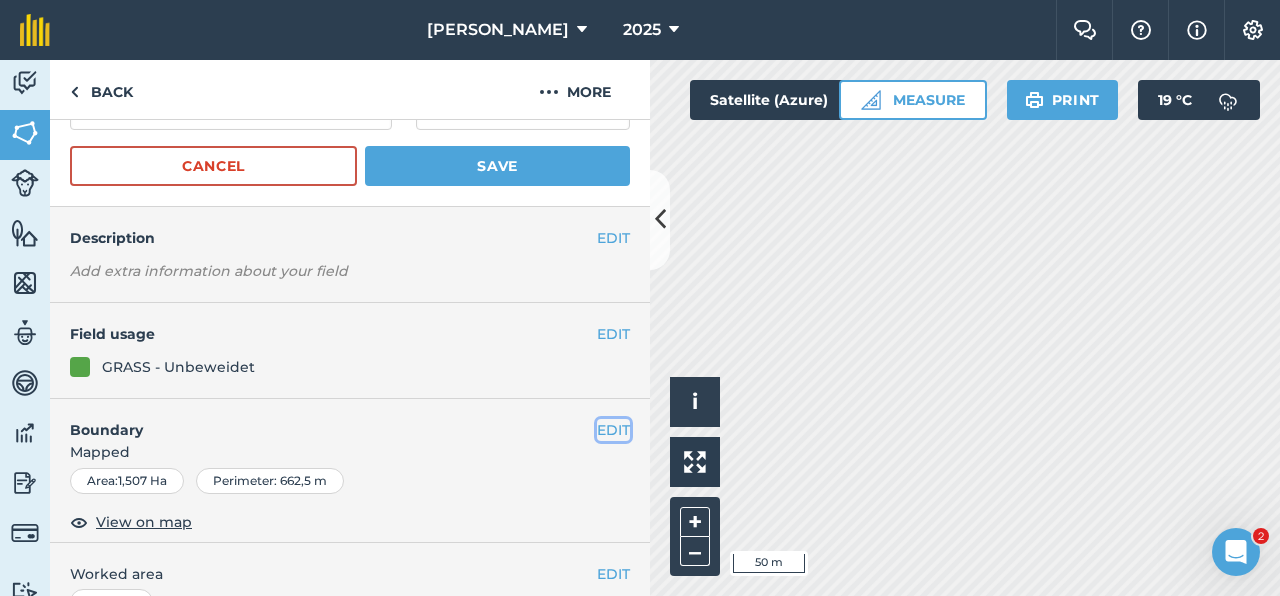 click on "EDIT" at bounding box center [613, 430] 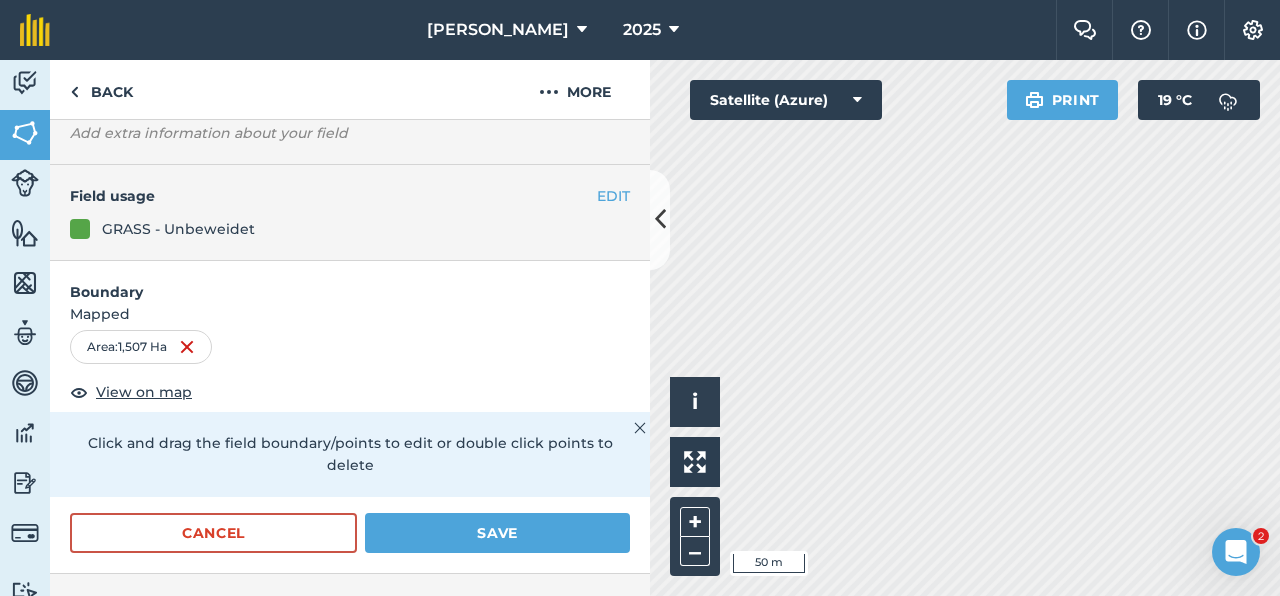 scroll, scrollTop: 240, scrollLeft: 0, axis: vertical 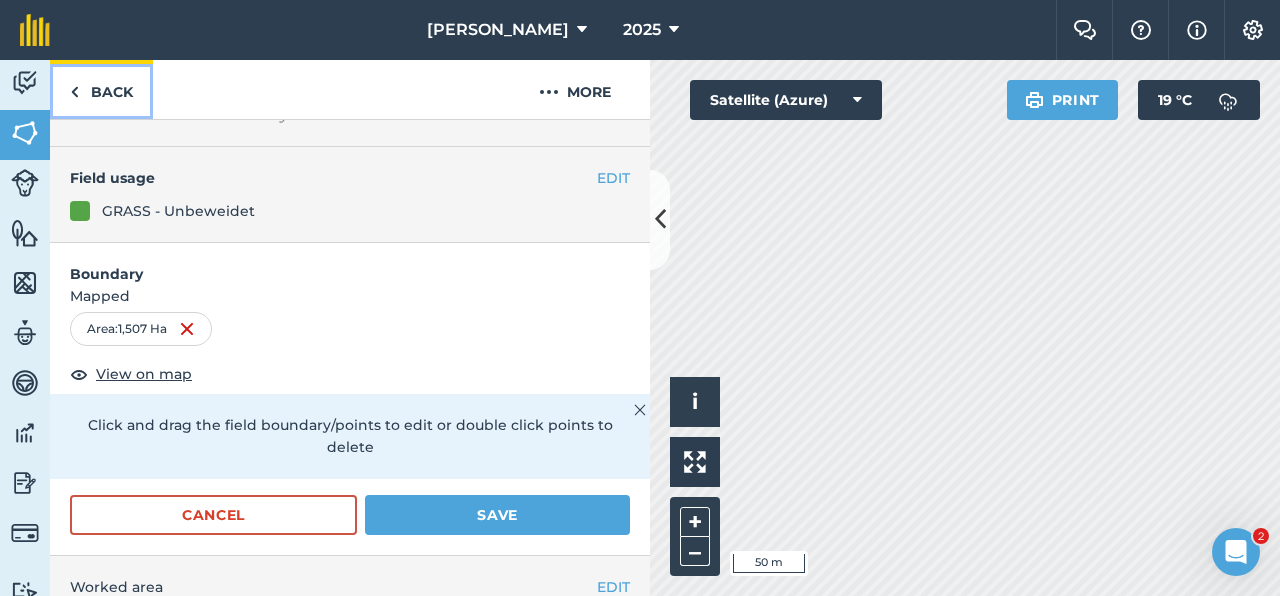 click on "Back" at bounding box center [101, 89] 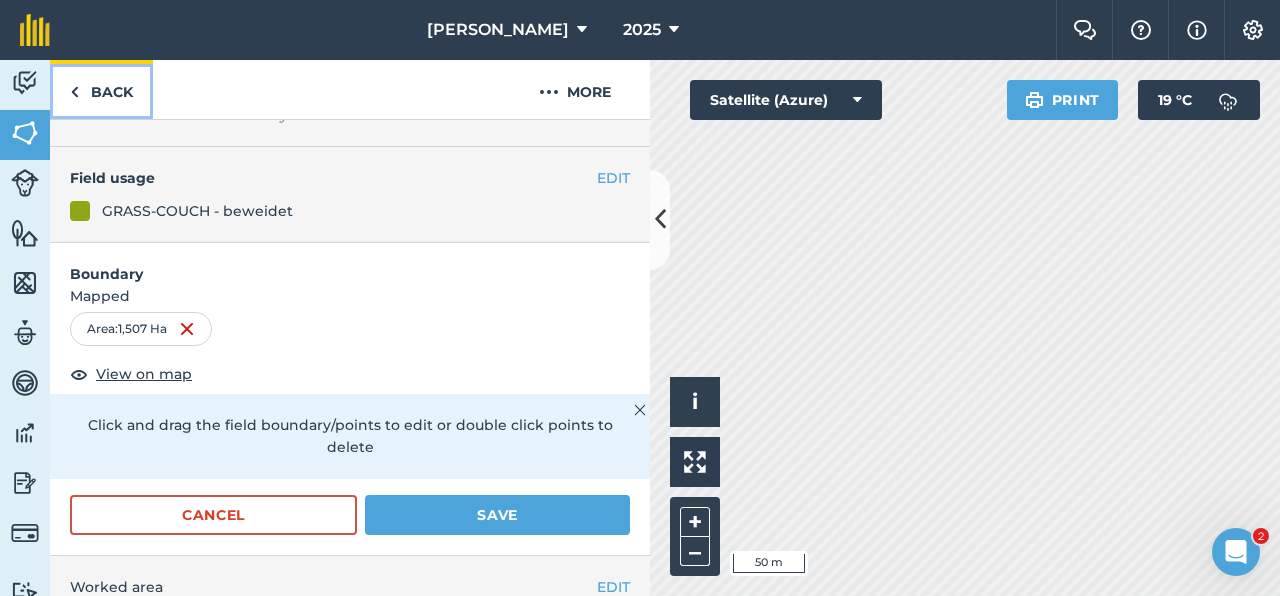click on "Back" at bounding box center [101, 89] 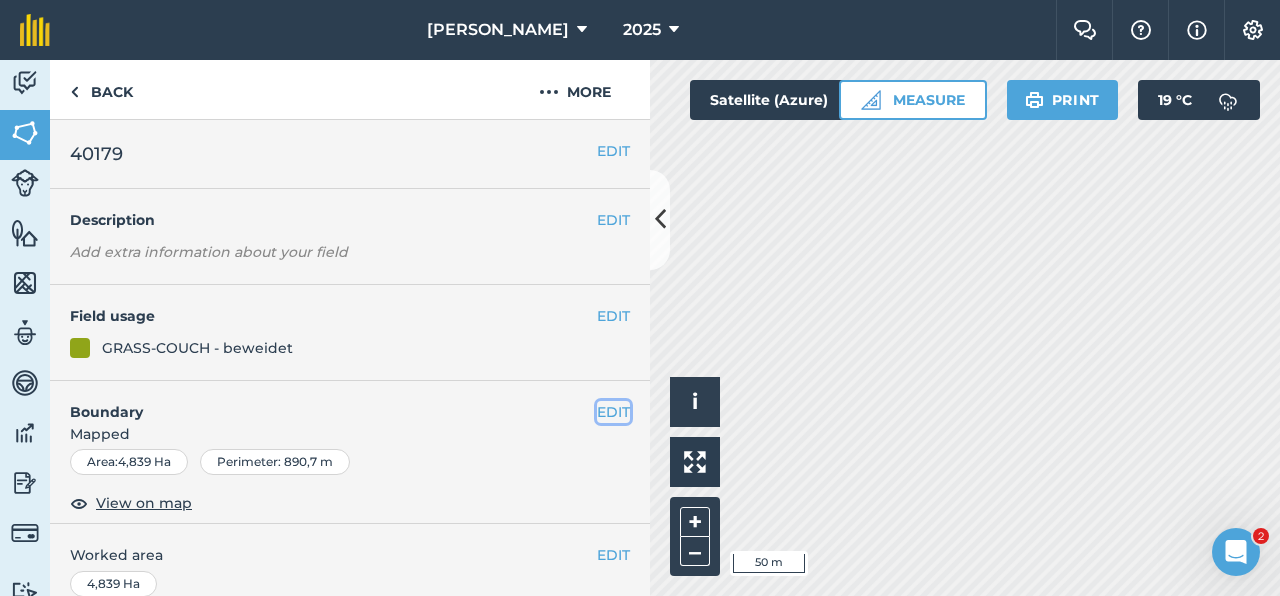 click on "EDIT" at bounding box center (613, 412) 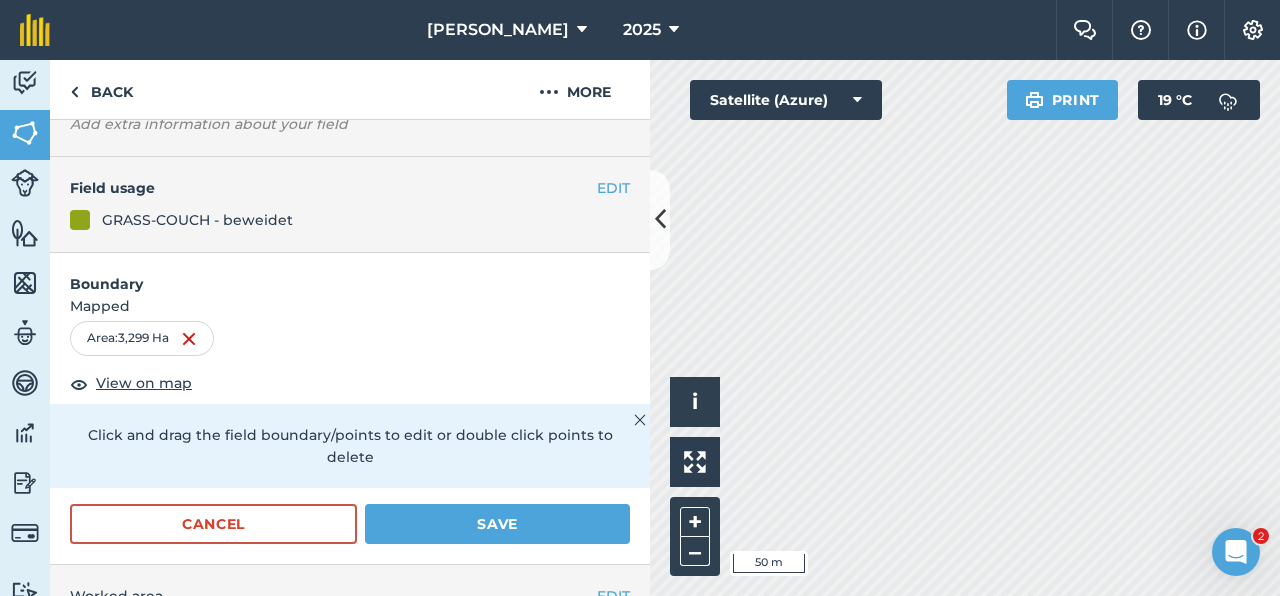 scroll, scrollTop: 166, scrollLeft: 0, axis: vertical 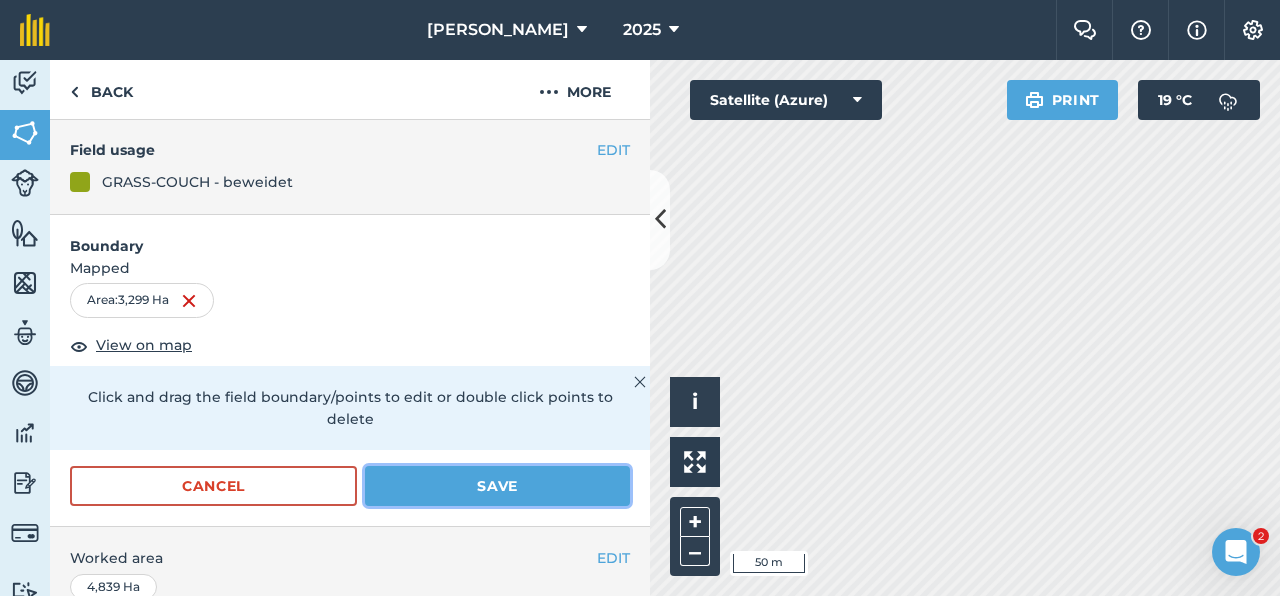 click on "Save" at bounding box center [497, 486] 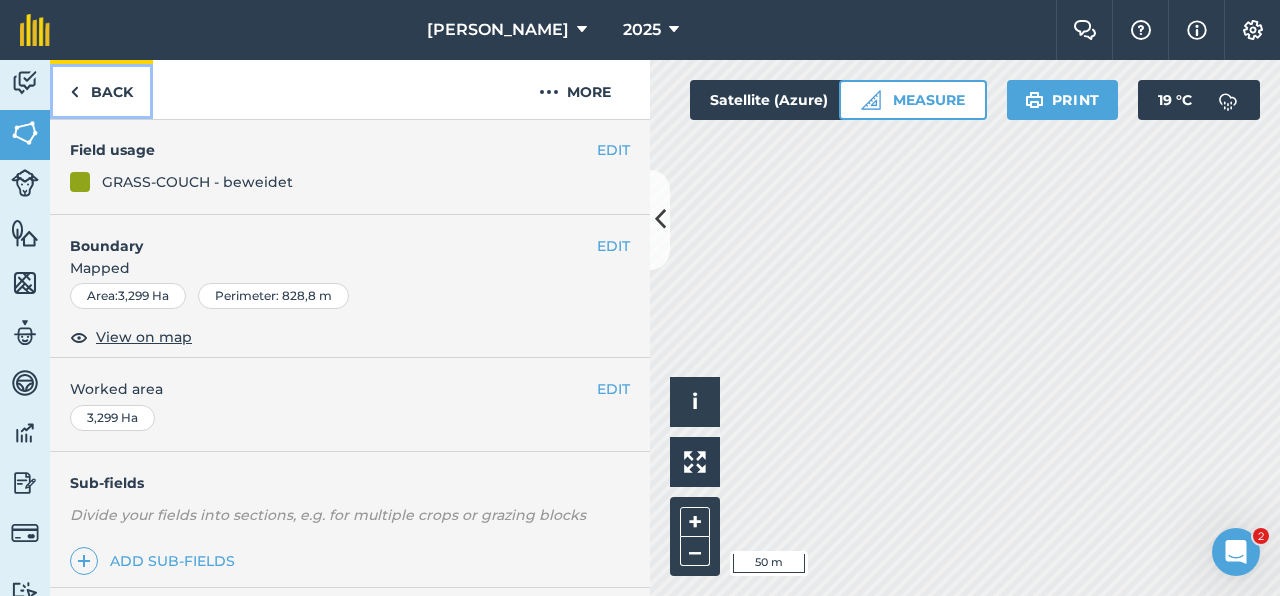 click on "Back" at bounding box center [101, 89] 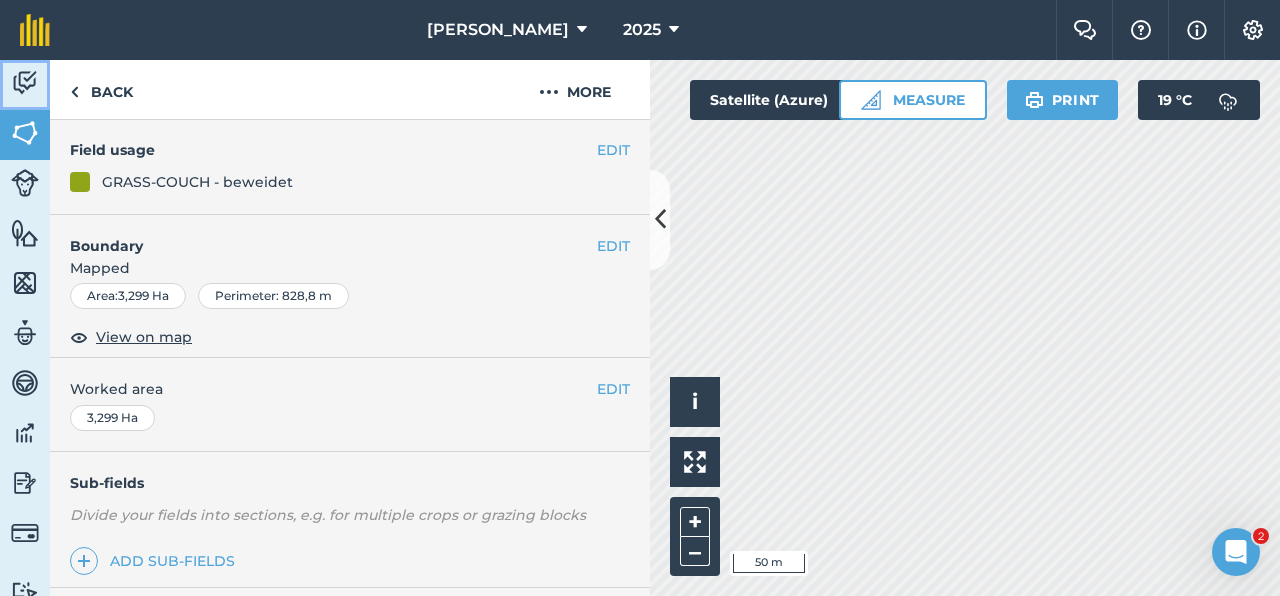 click at bounding box center [25, 83] 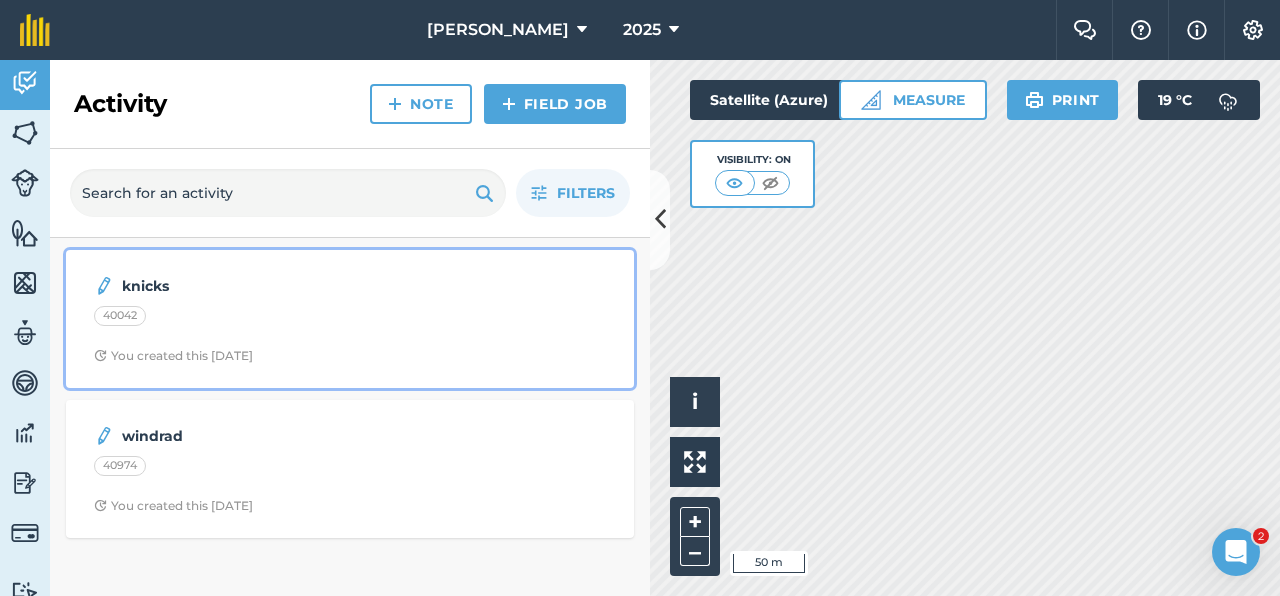 click on "knicks" at bounding box center [280, 286] 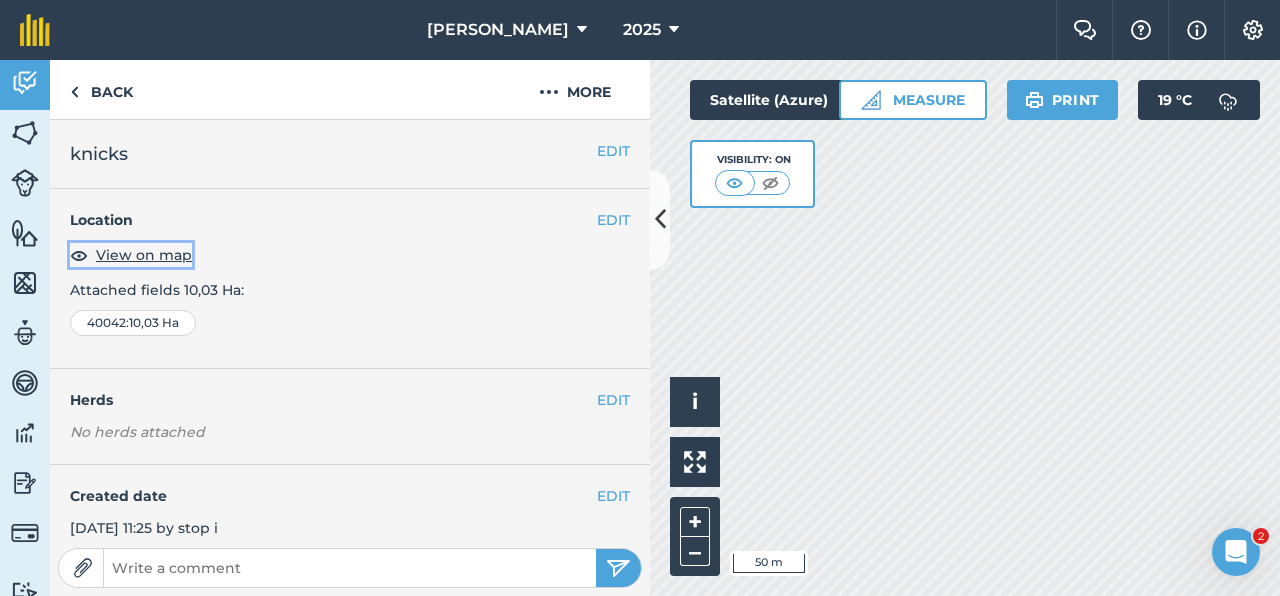 click on "View on map" at bounding box center [144, 255] 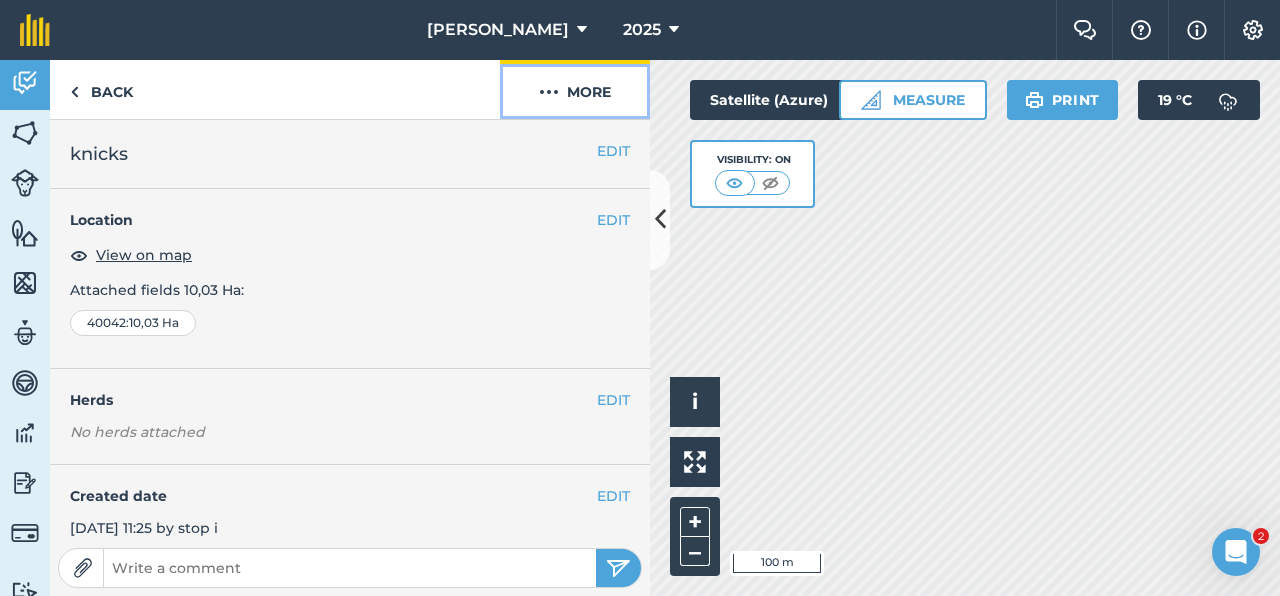 click at bounding box center (549, 92) 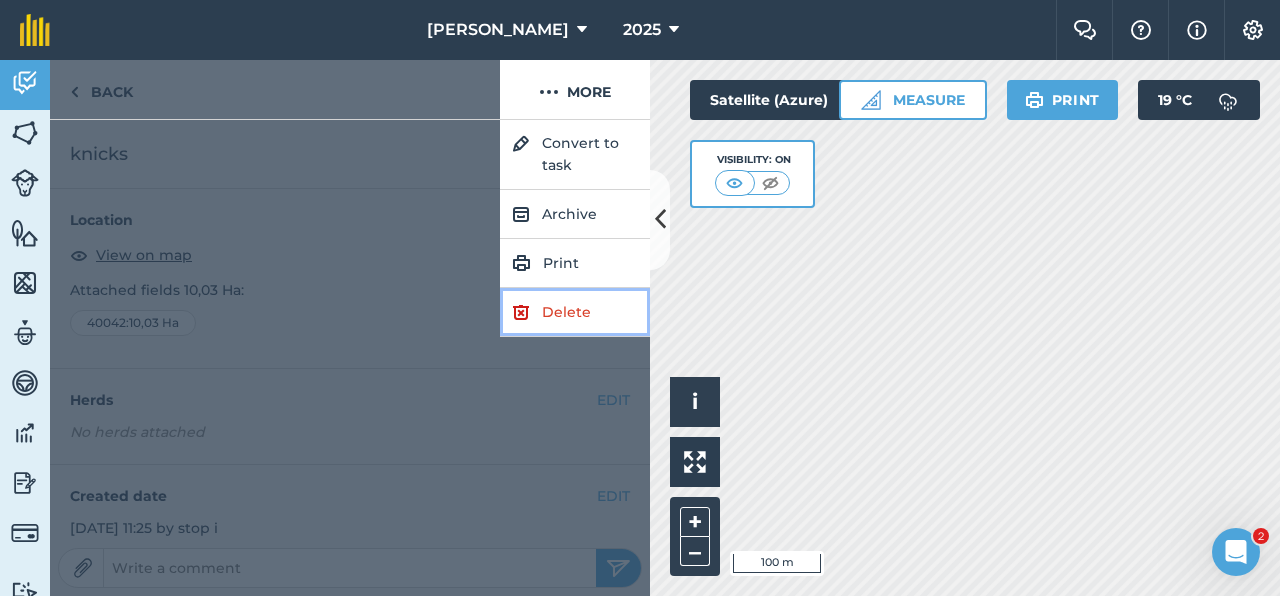 click on "Delete" at bounding box center [575, 312] 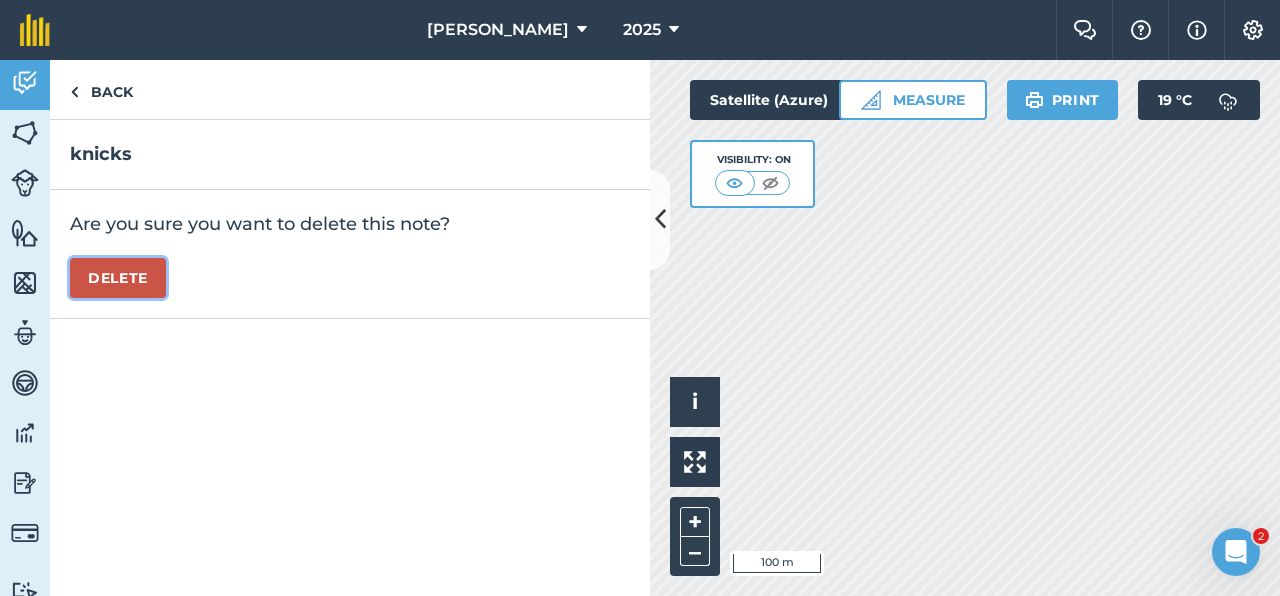 click on "Delete" at bounding box center (118, 278) 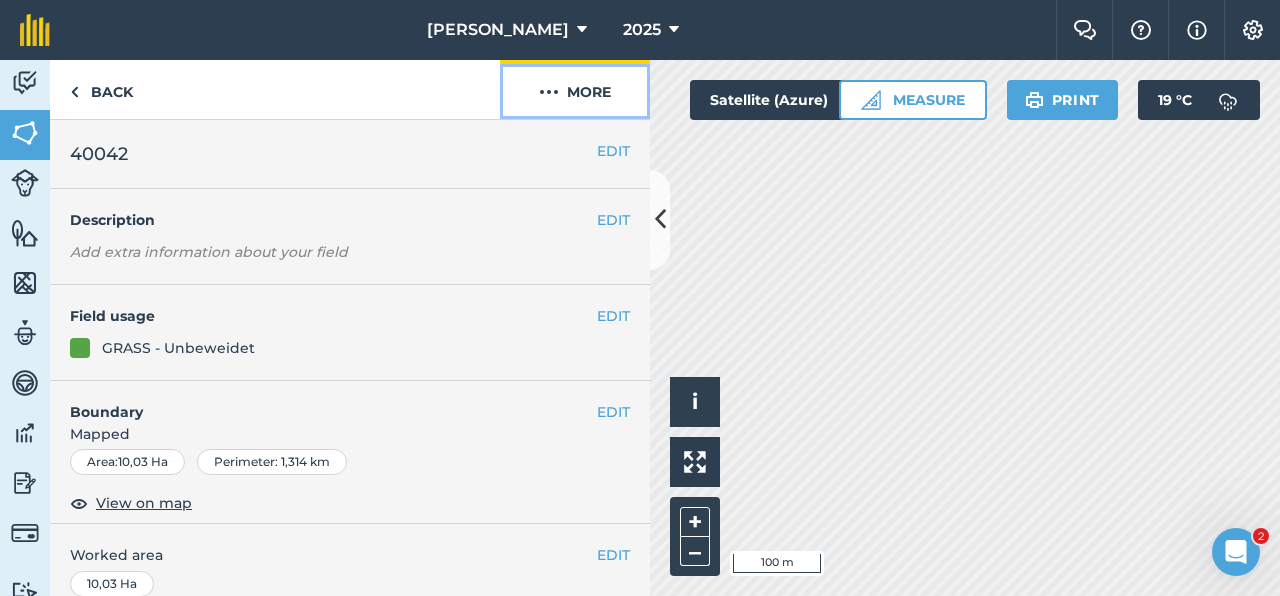 click at bounding box center (549, 92) 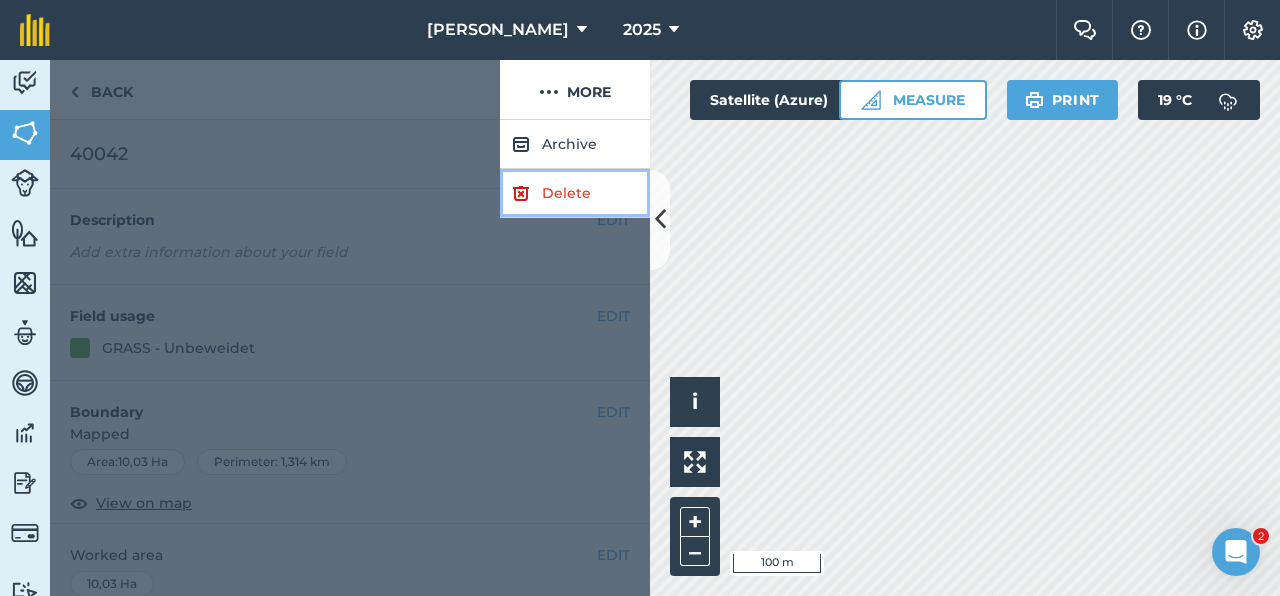 click on "Delete" at bounding box center (575, 193) 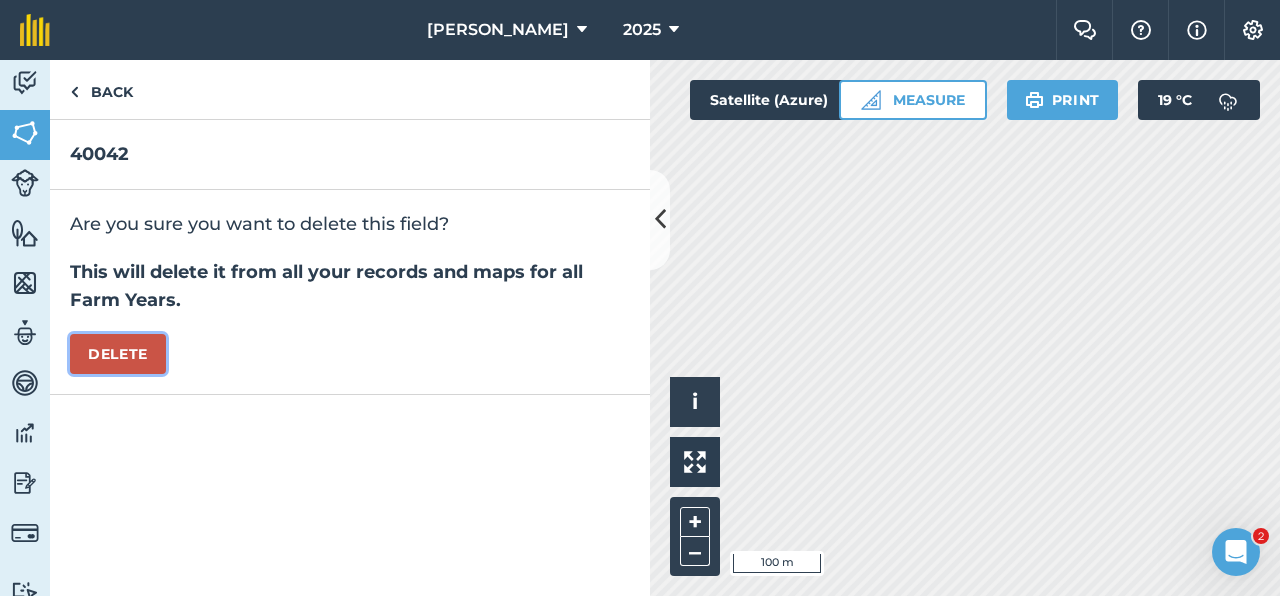 click on "Delete" at bounding box center (118, 354) 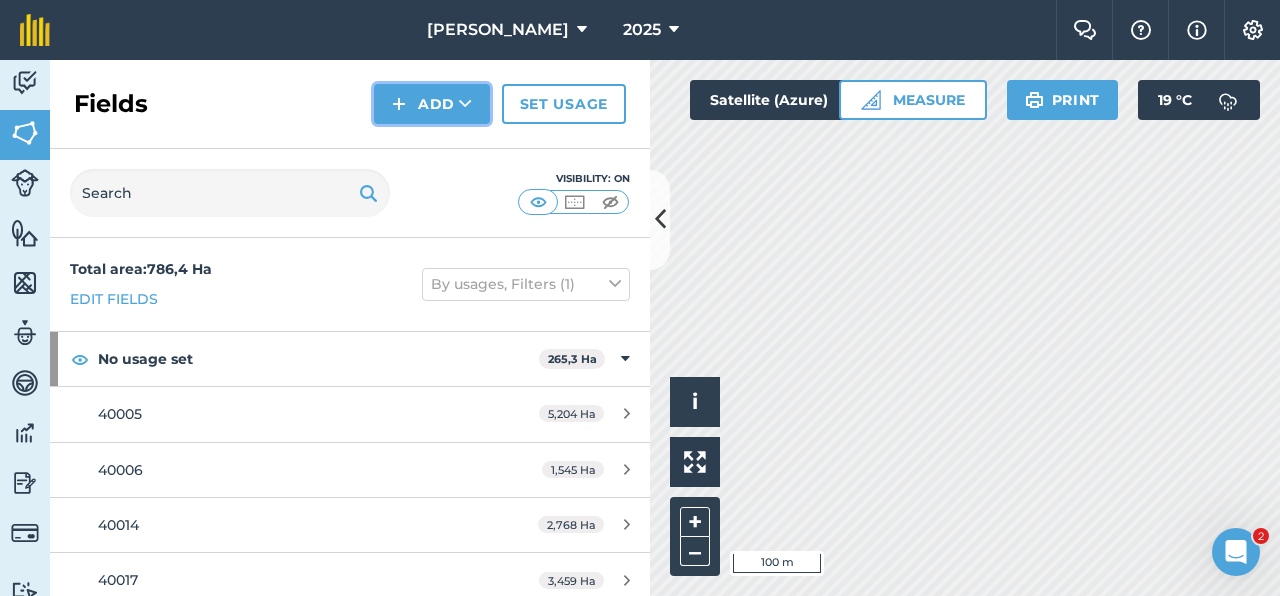 click on "Add" at bounding box center (432, 104) 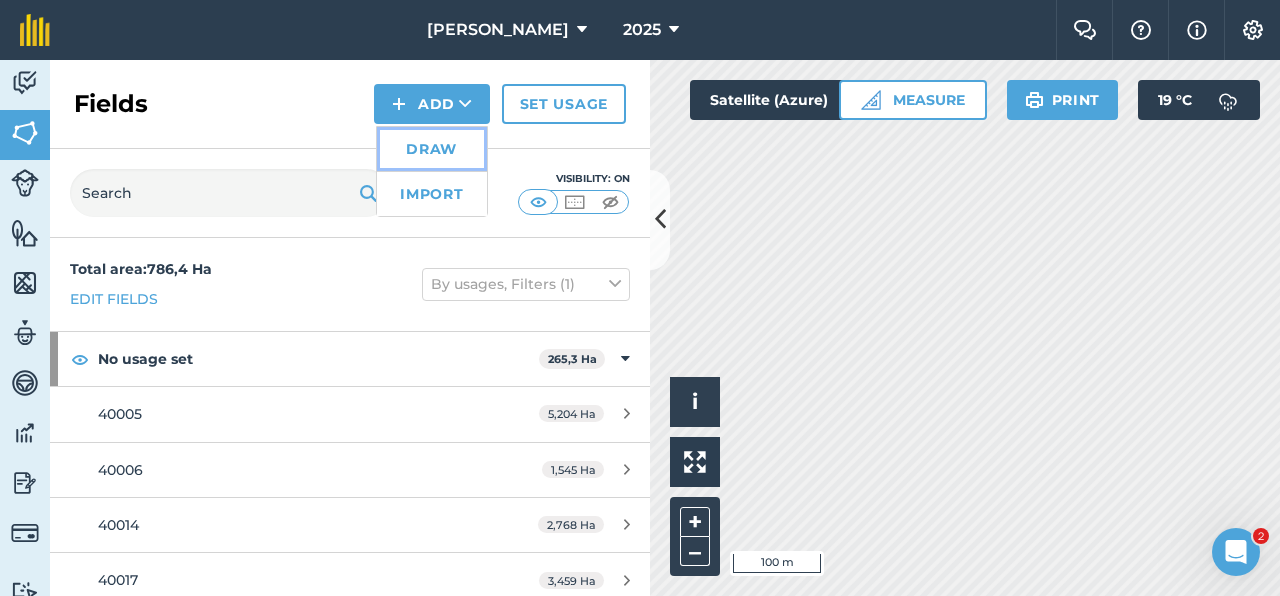 click on "Draw" at bounding box center [432, 149] 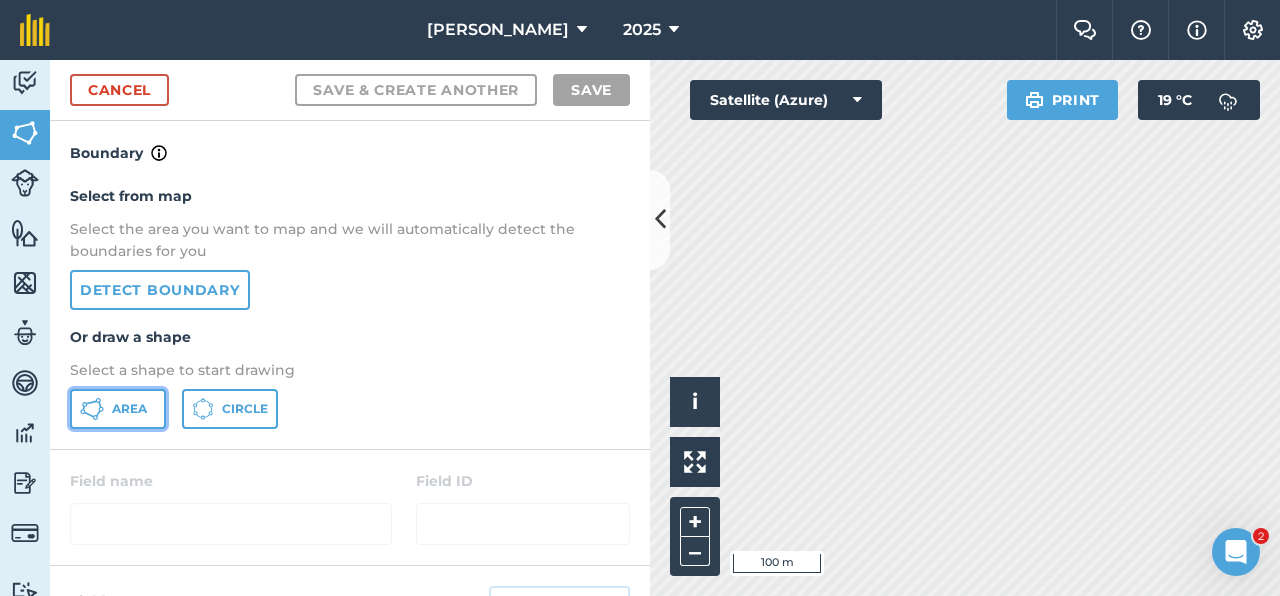 click on "Area" at bounding box center (129, 409) 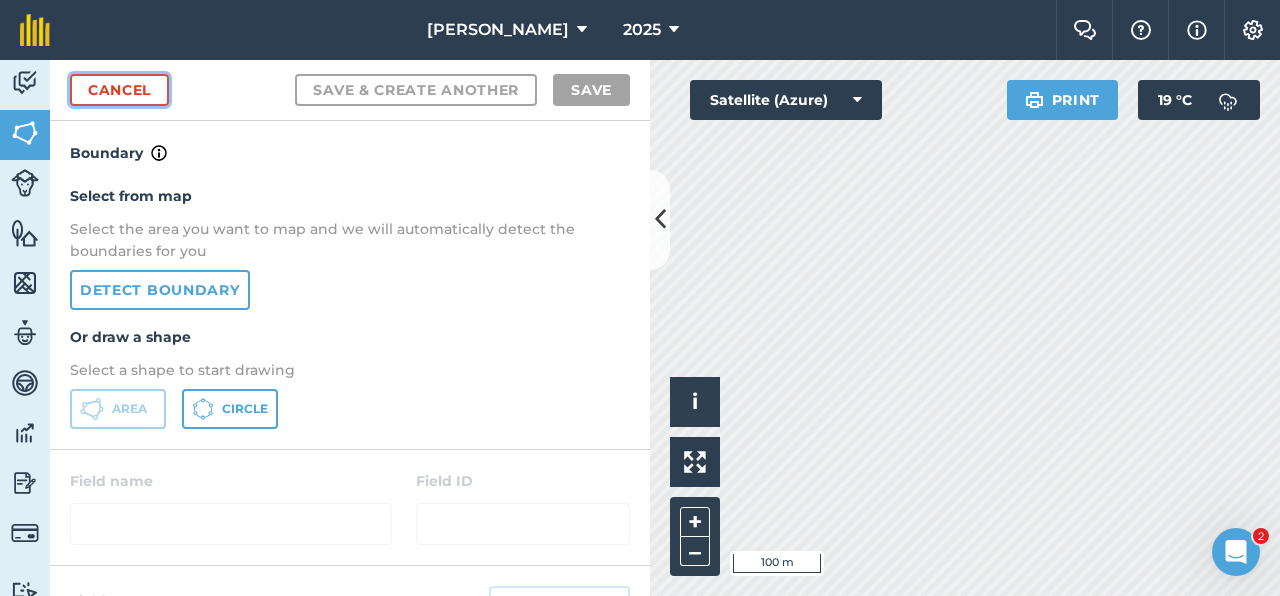 click on "Cancel" at bounding box center [119, 90] 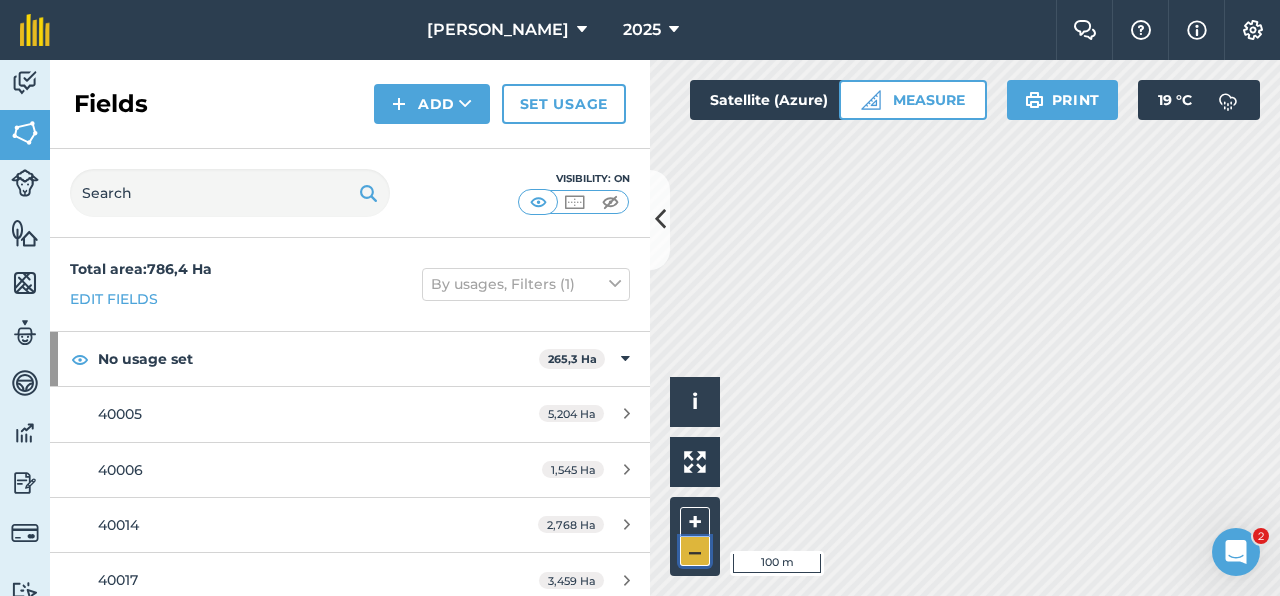 click on "–" at bounding box center [695, 551] 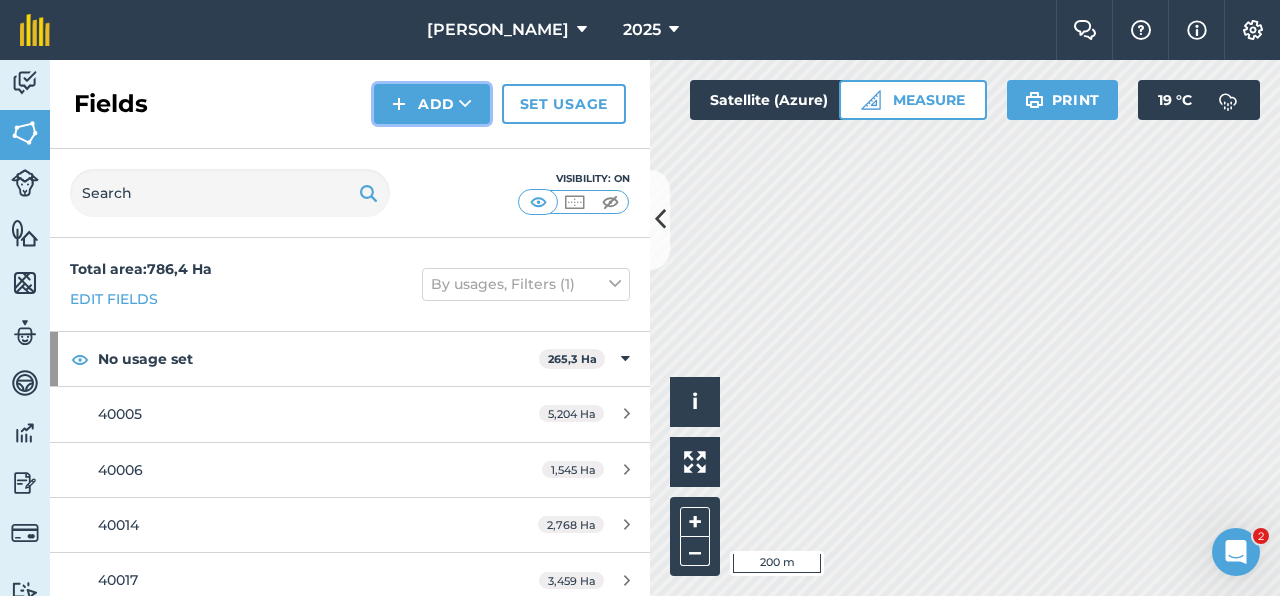 click on "Add" at bounding box center (432, 104) 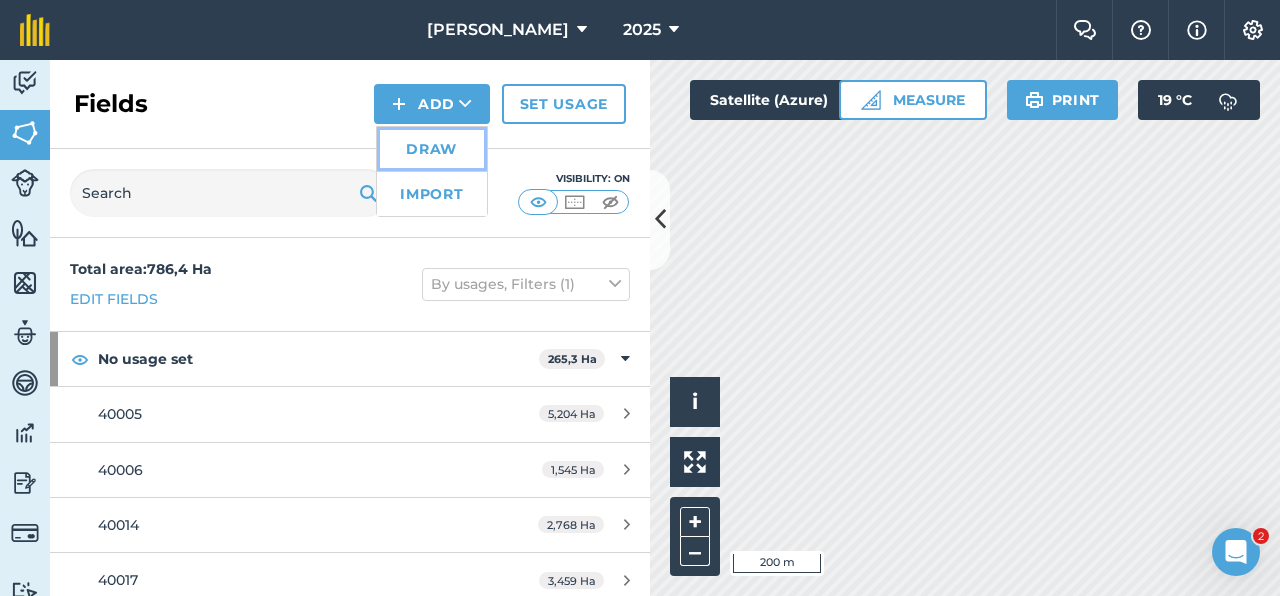click on "Draw" at bounding box center [432, 149] 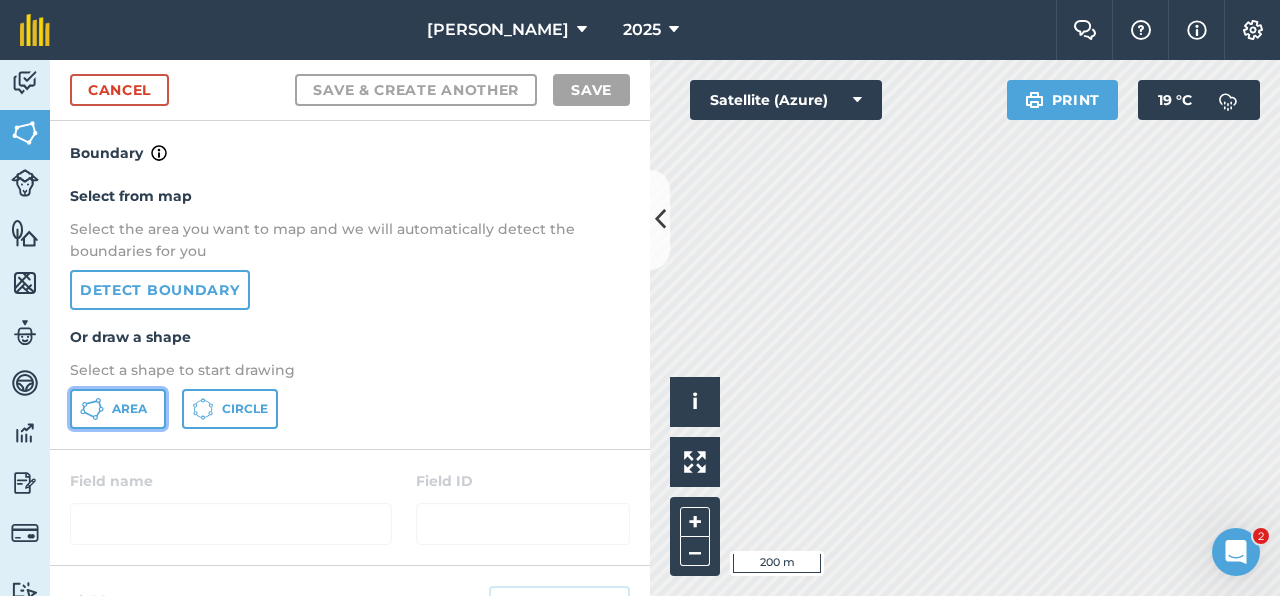 click on "Area" at bounding box center (118, 409) 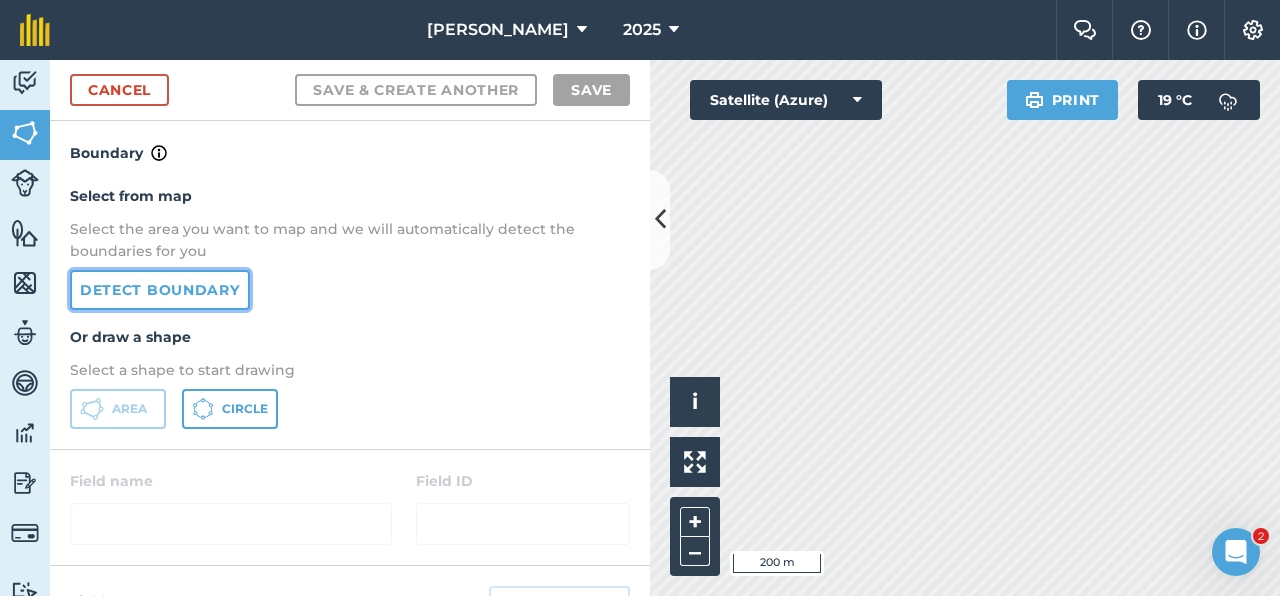 click on "Detect boundary" at bounding box center (160, 290) 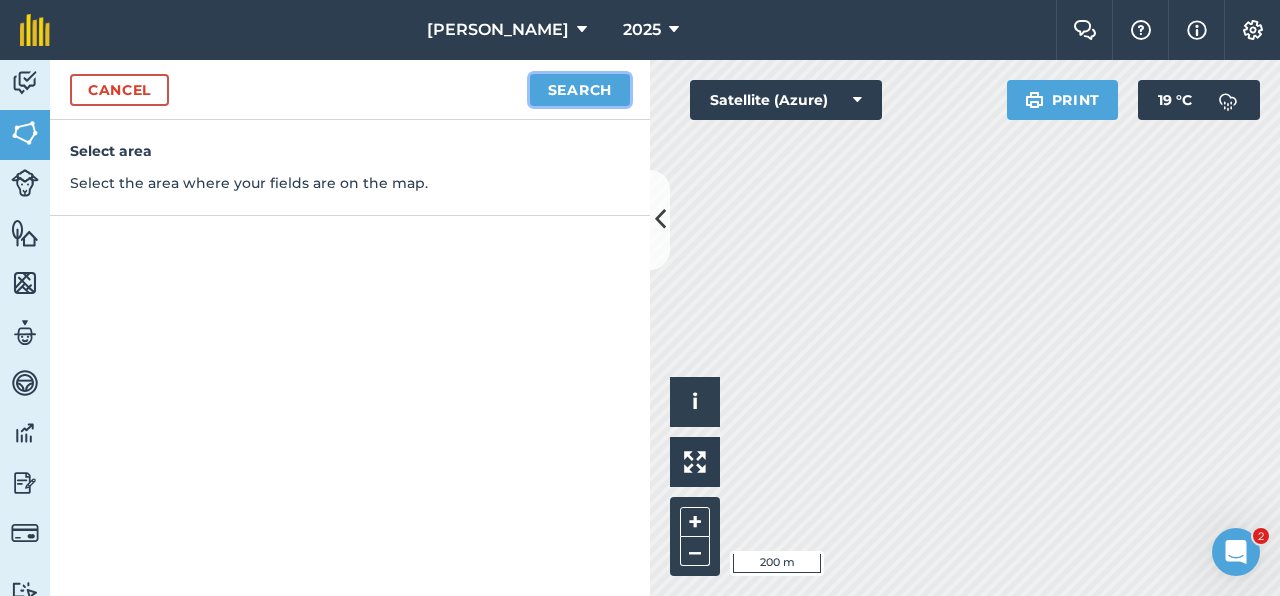 click on "Search" at bounding box center [580, 90] 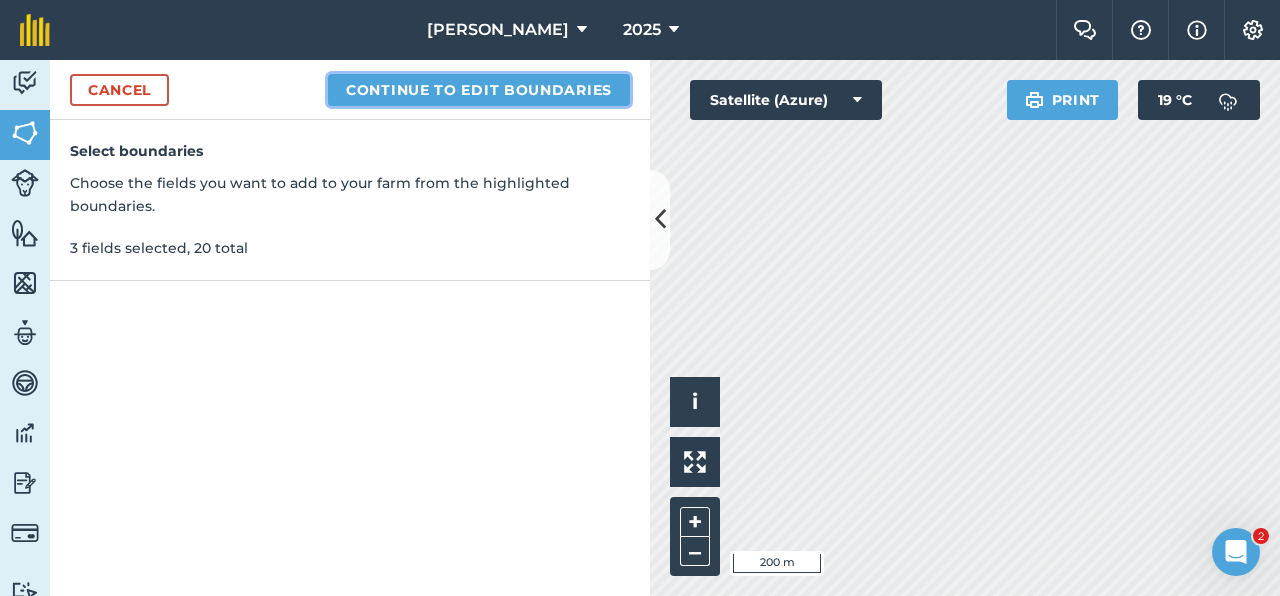 click on "Continue to edit boundaries" at bounding box center [479, 90] 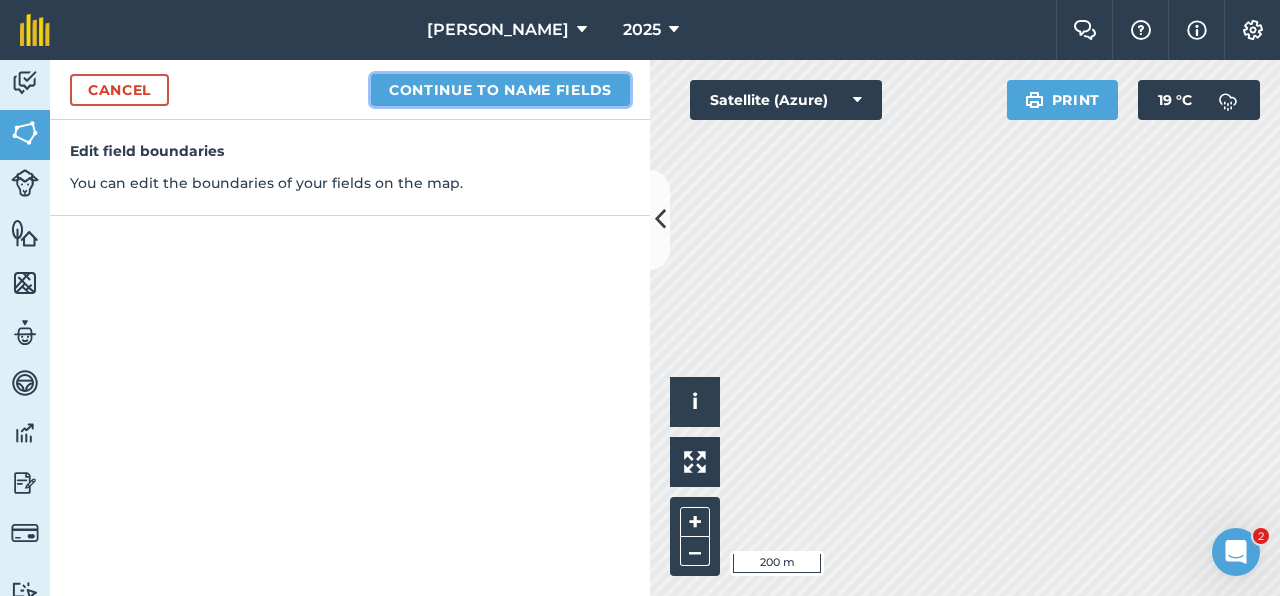 click on "Continue to name fields" at bounding box center (500, 90) 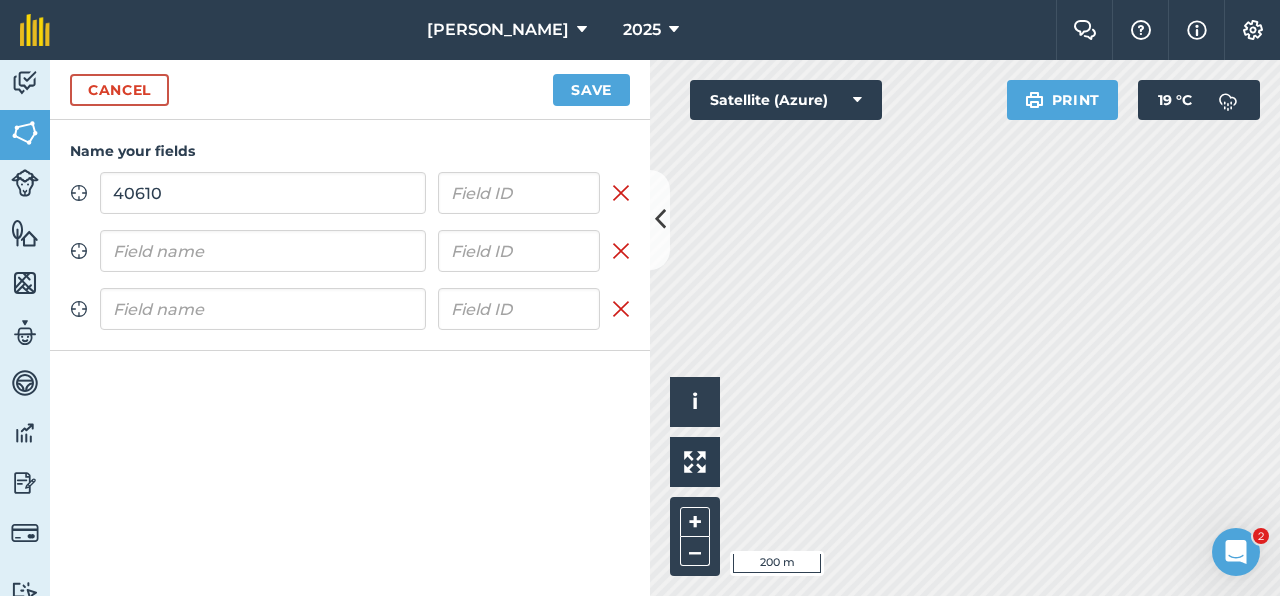 type on "40610" 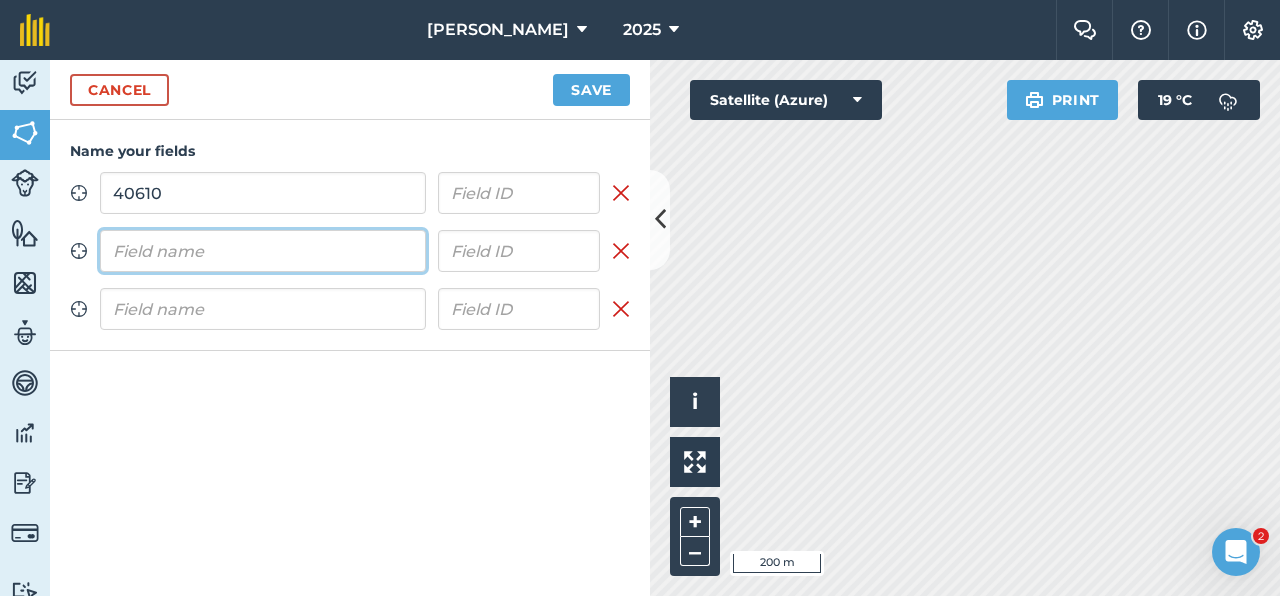click at bounding box center (263, 251) 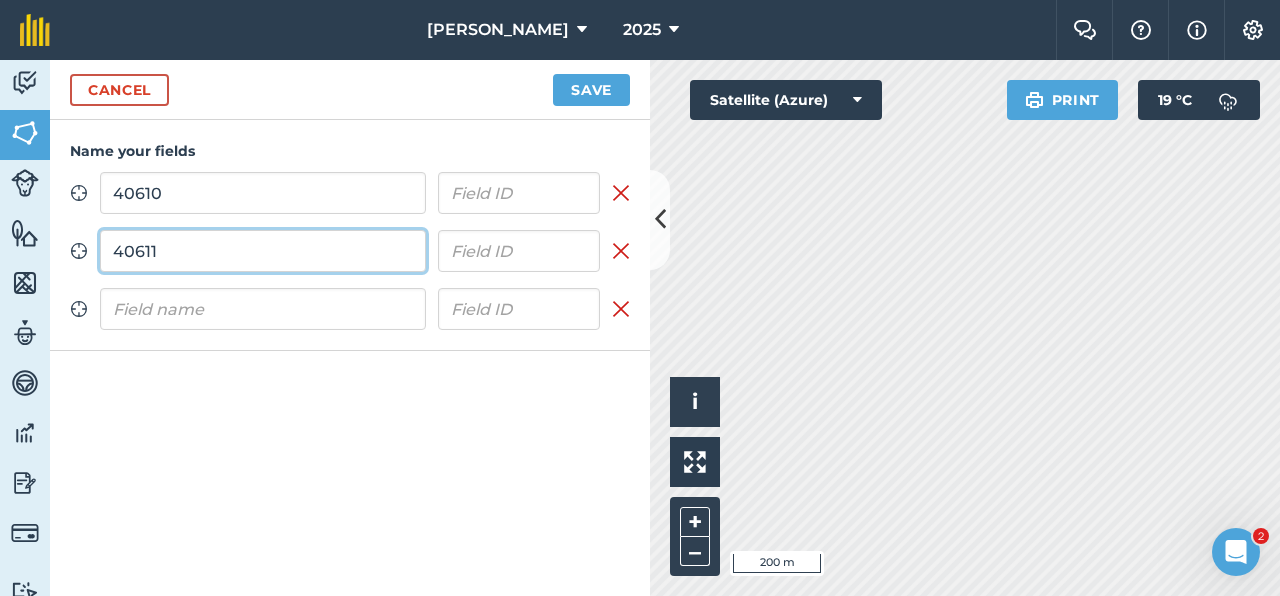 type on "40611" 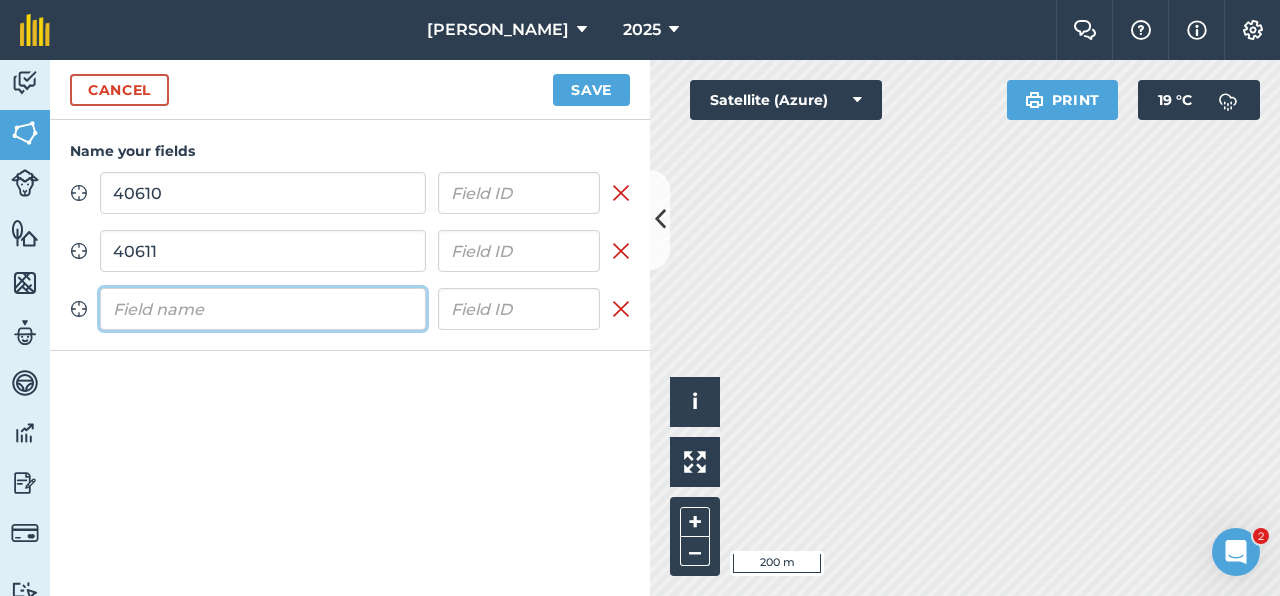 click at bounding box center [263, 309] 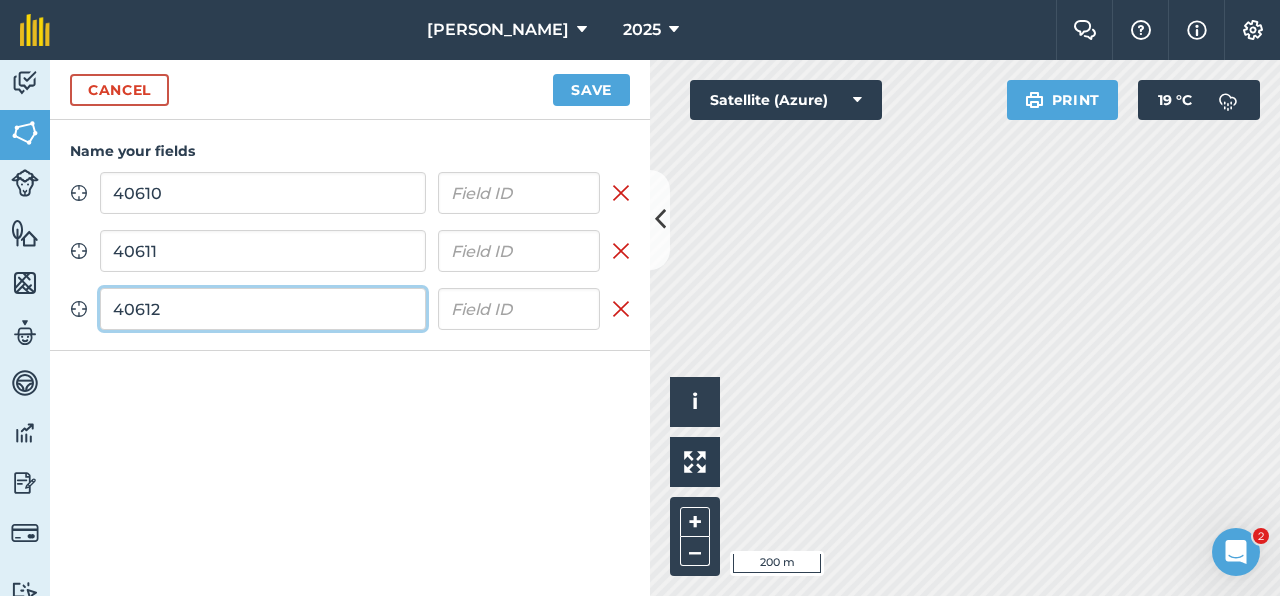 type on "40612" 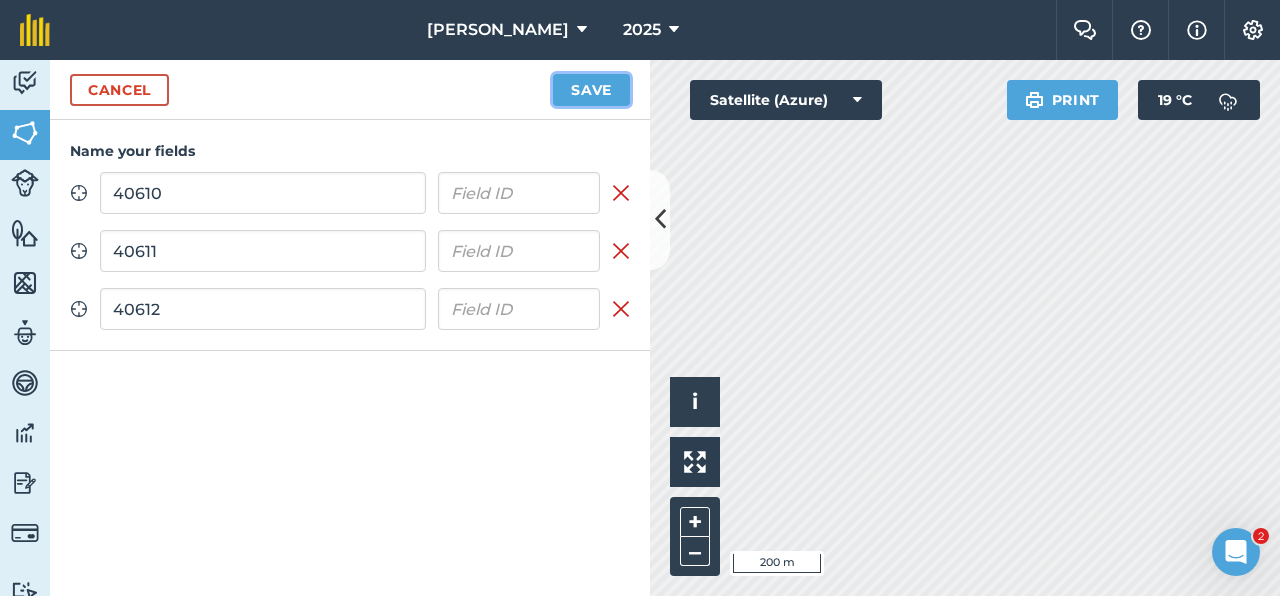 click on "Save" at bounding box center (591, 90) 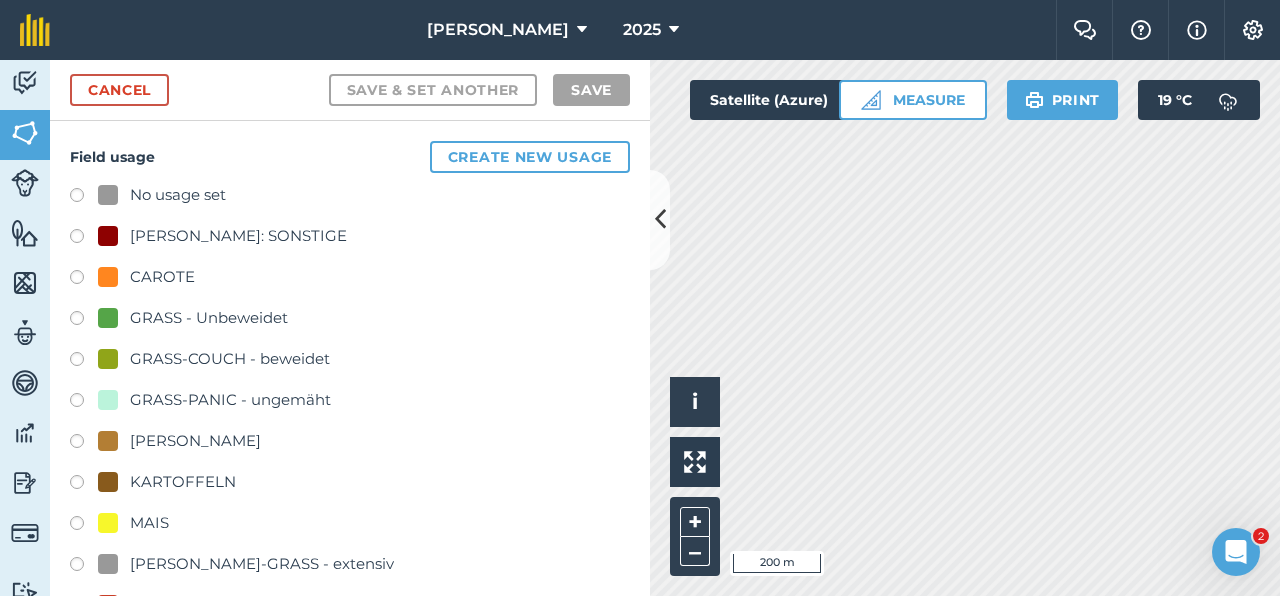 click at bounding box center (84, 321) 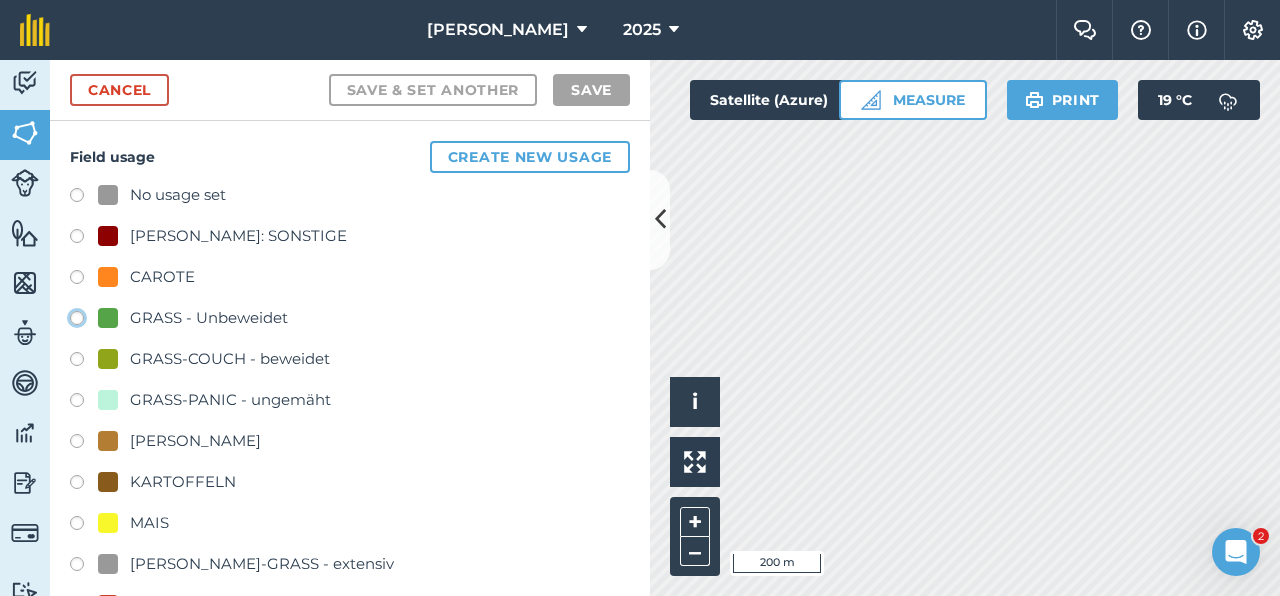click on "GRASS - Unbeweidet" at bounding box center (-9923, 317) 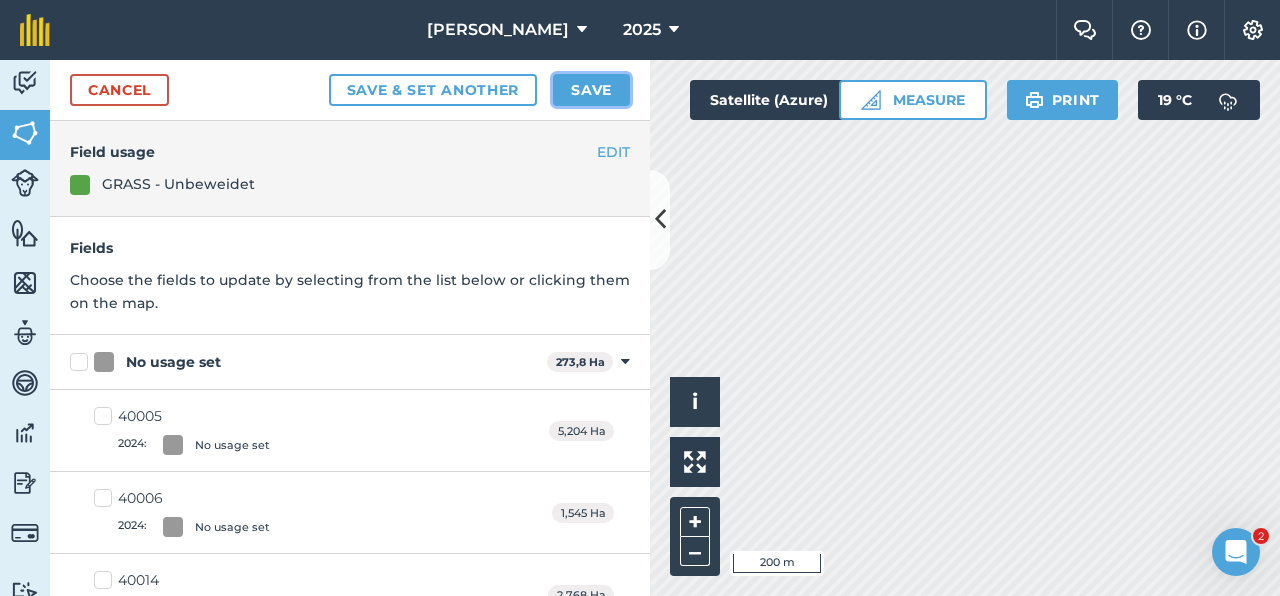 click on "Save" at bounding box center [591, 90] 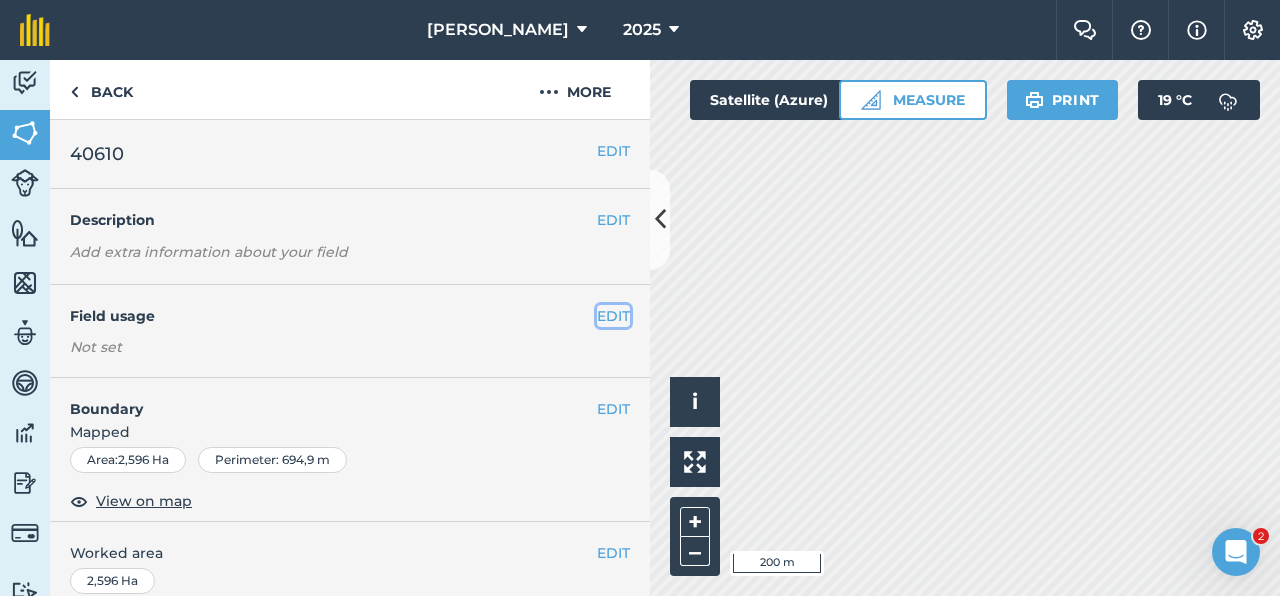 click on "EDIT" at bounding box center [613, 316] 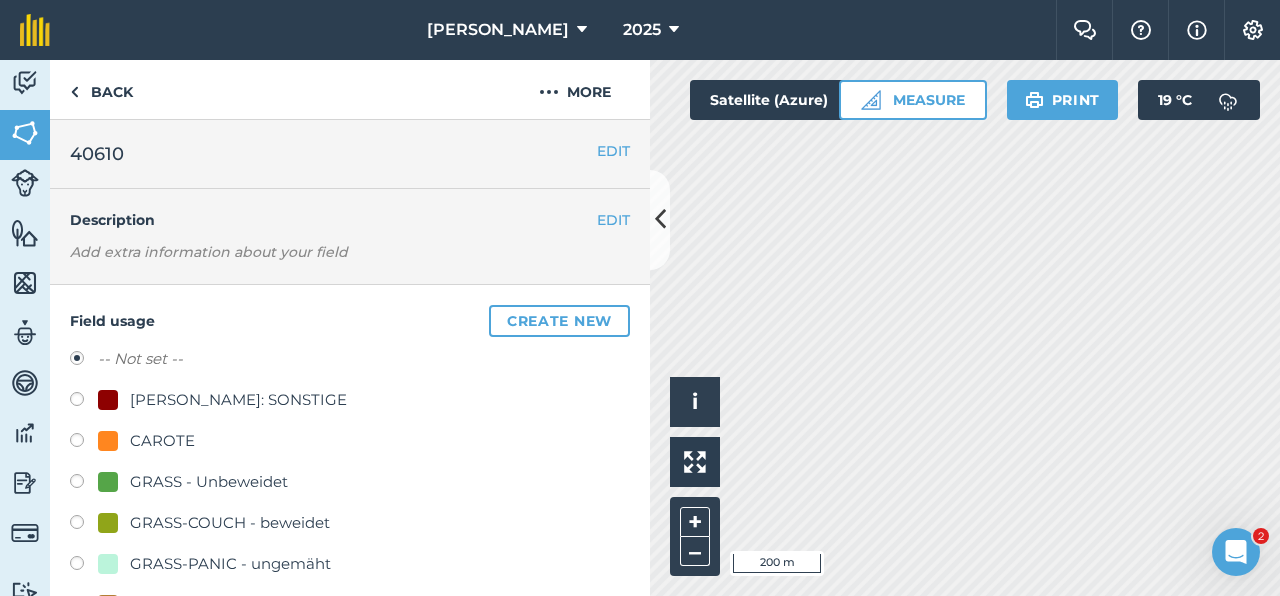 click on "GRASS - Unbeweidet" at bounding box center (209, 482) 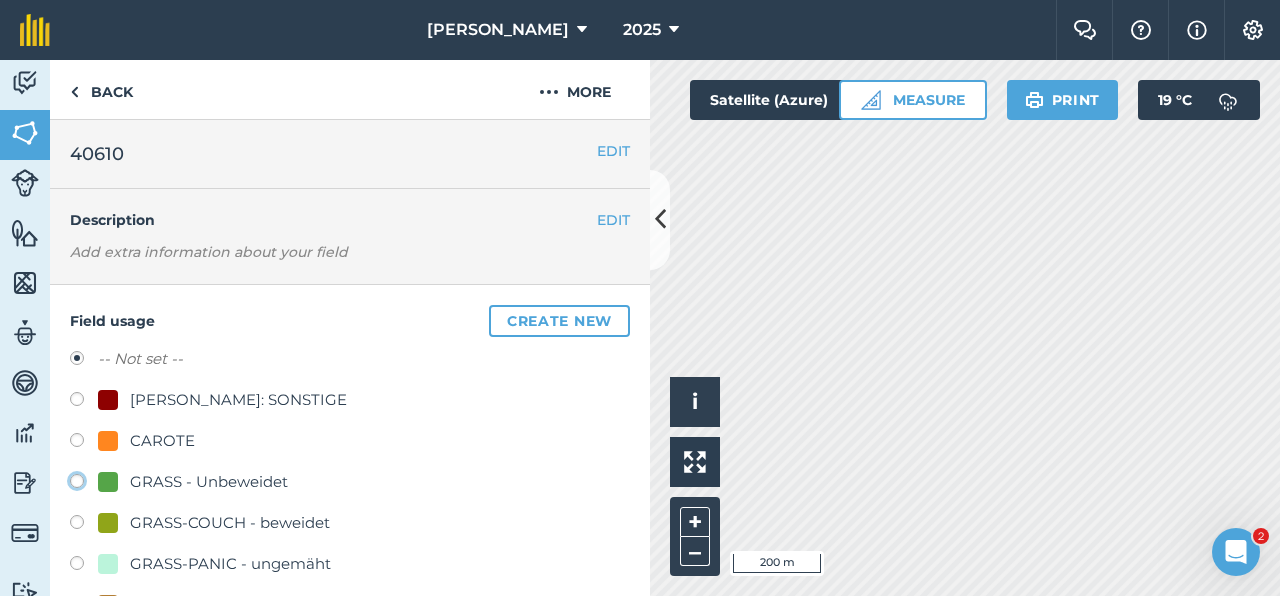 click on "GRASS - Unbeweidet" at bounding box center (-9923, 480) 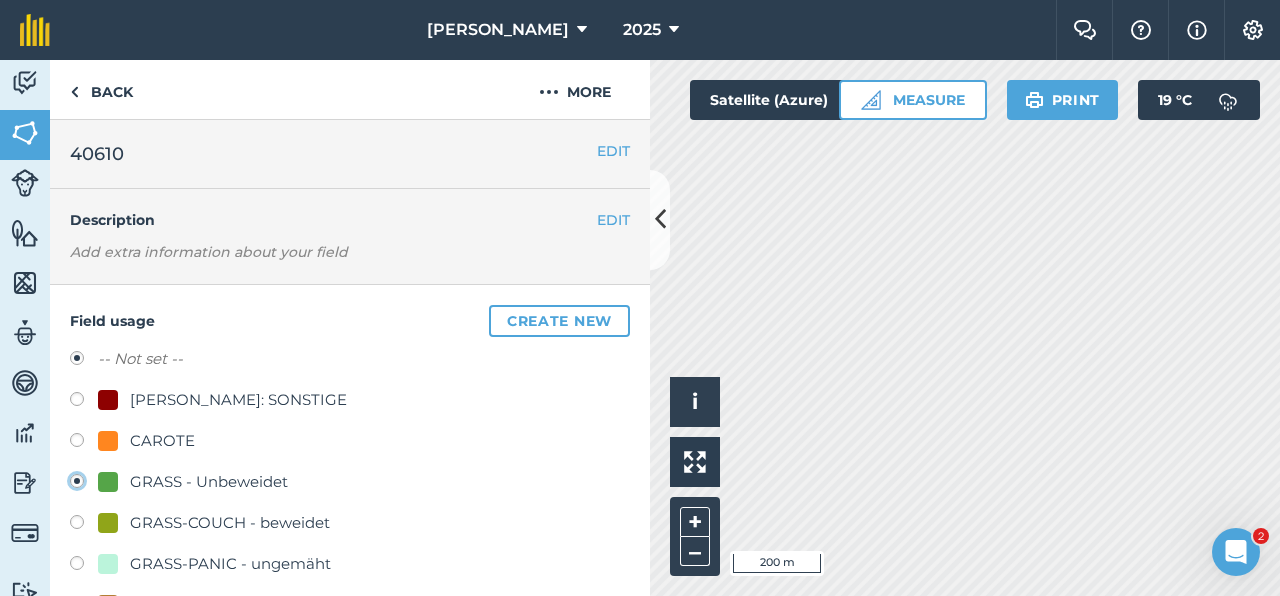 radio on "true" 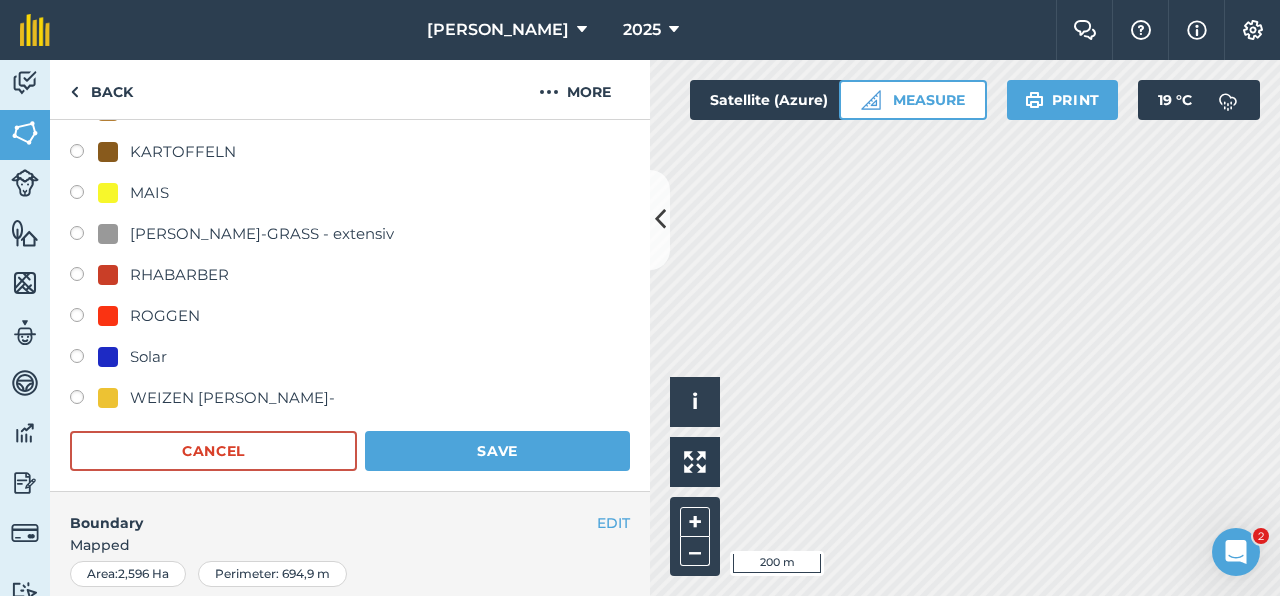 scroll, scrollTop: 499, scrollLeft: 0, axis: vertical 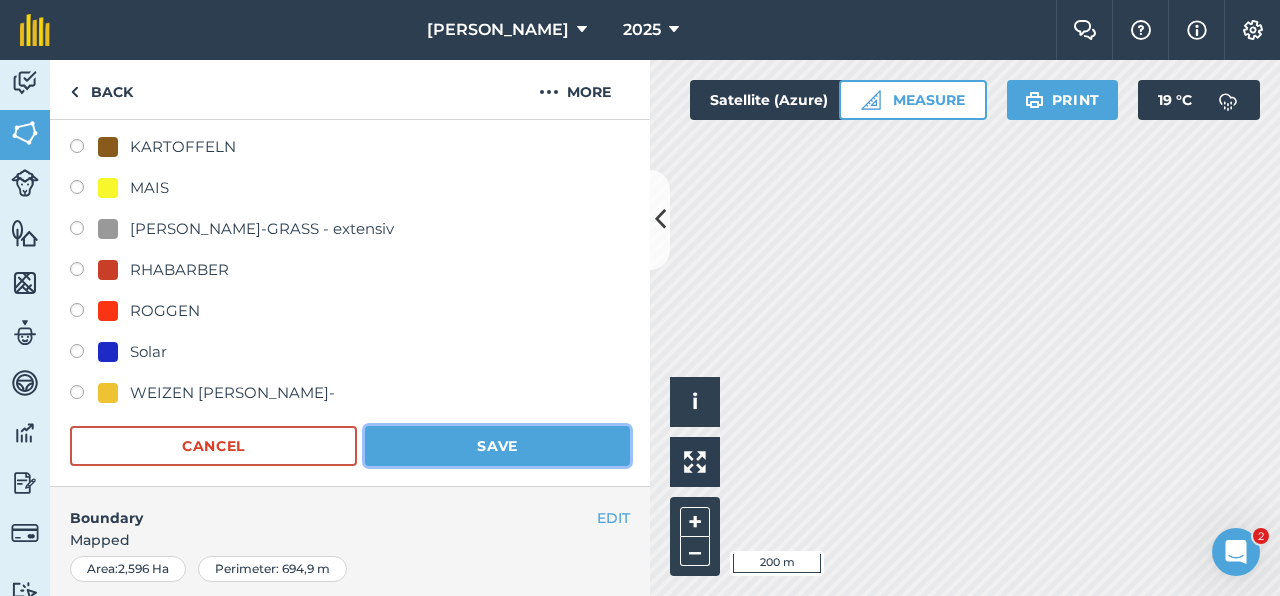 click on "Save" at bounding box center [497, 446] 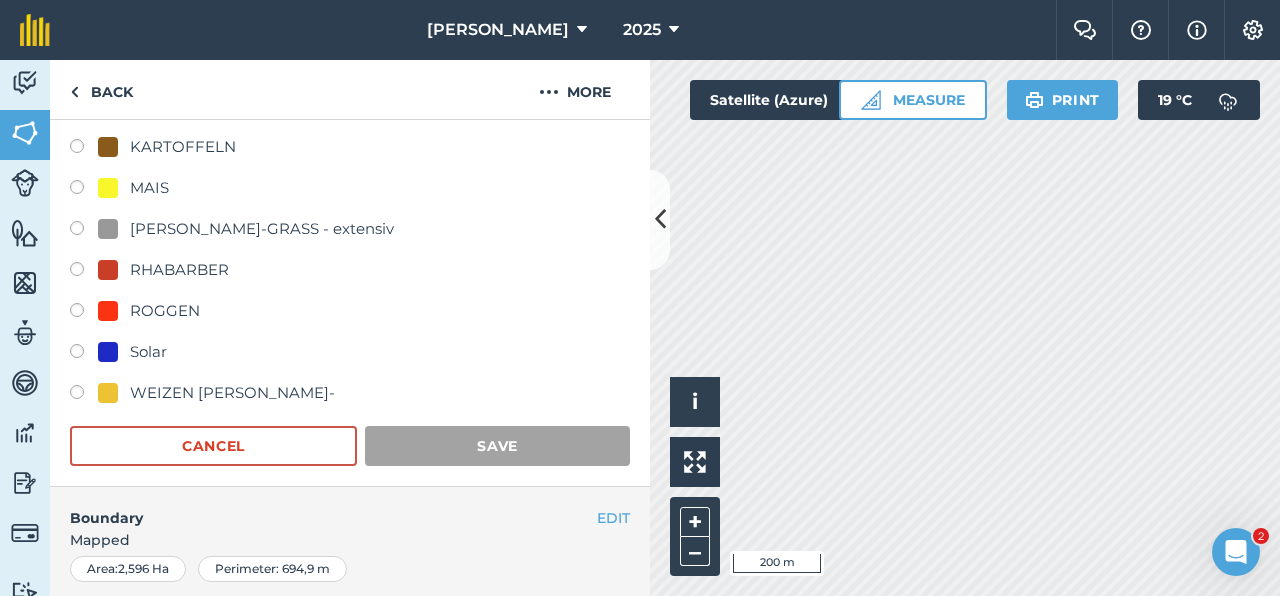 scroll, scrollTop: 399, scrollLeft: 0, axis: vertical 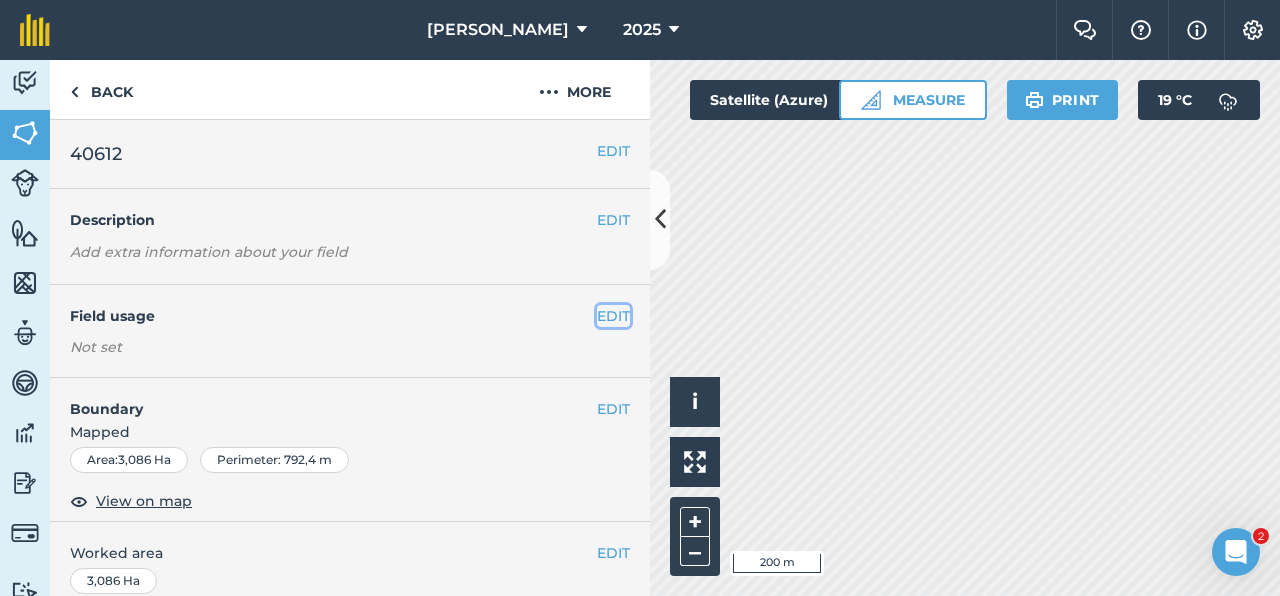 click on "EDIT" at bounding box center [613, 316] 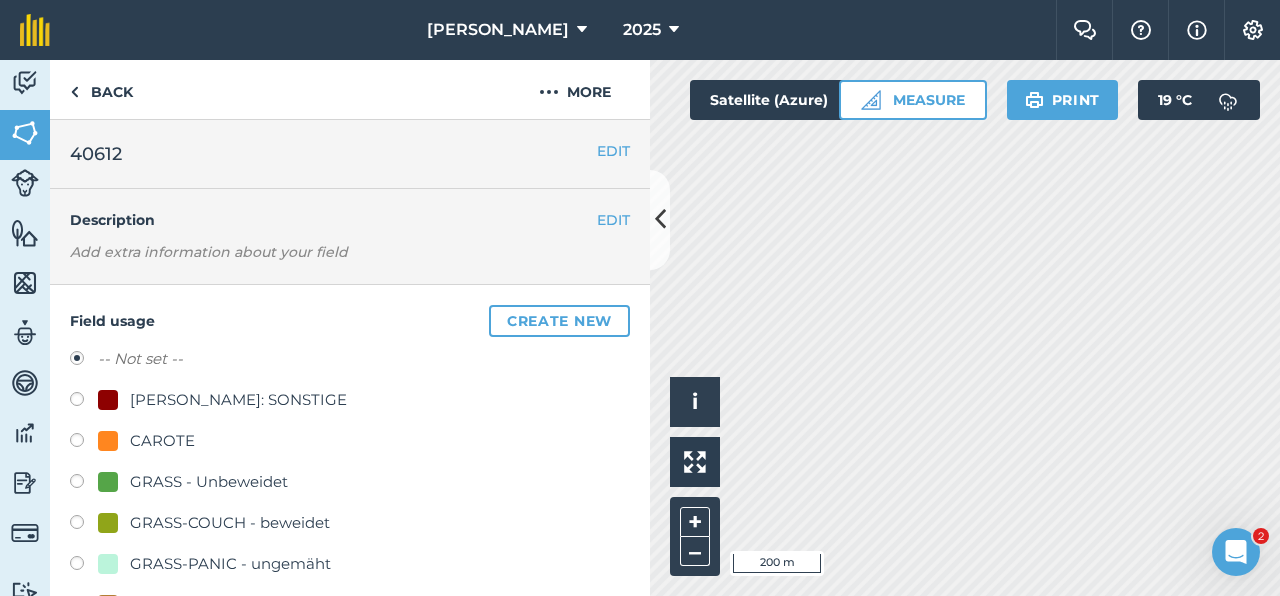 click on "GRASS - Unbeweidet" at bounding box center (209, 482) 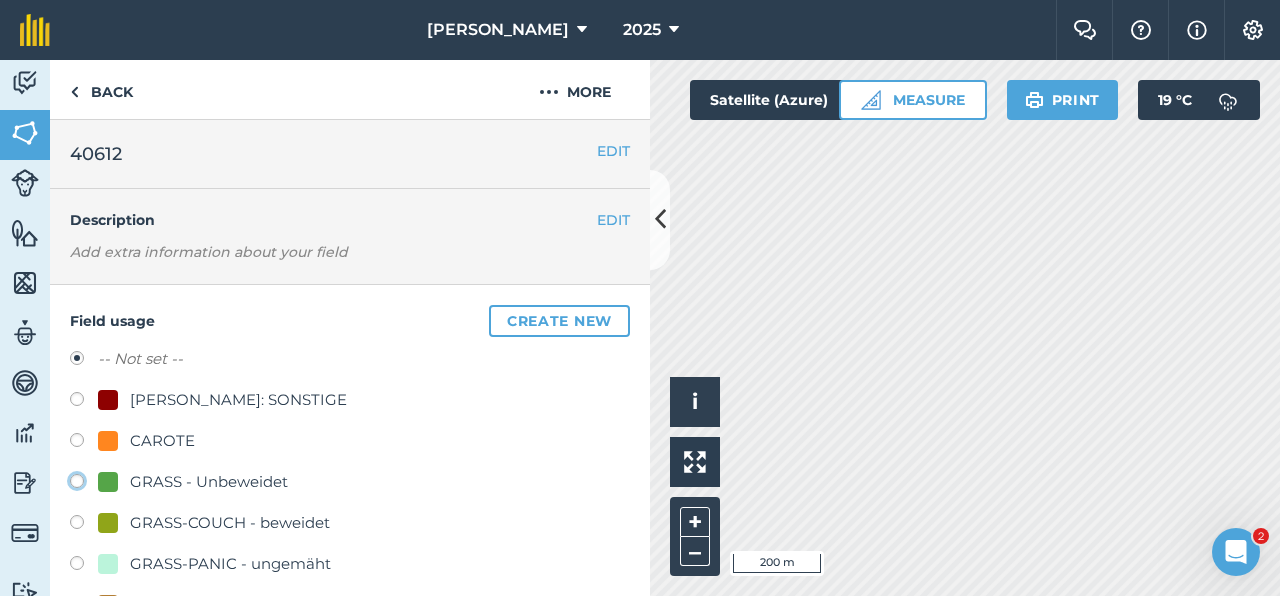 click on "GRASS - Unbeweidet" at bounding box center [-9923, 480] 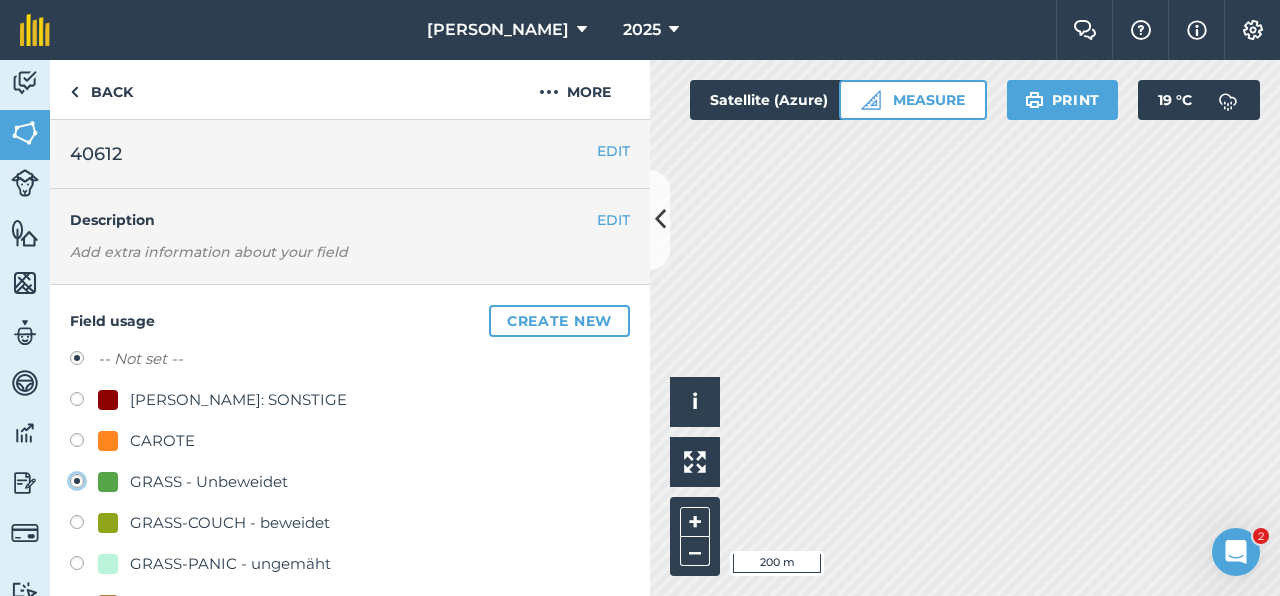 radio on "true" 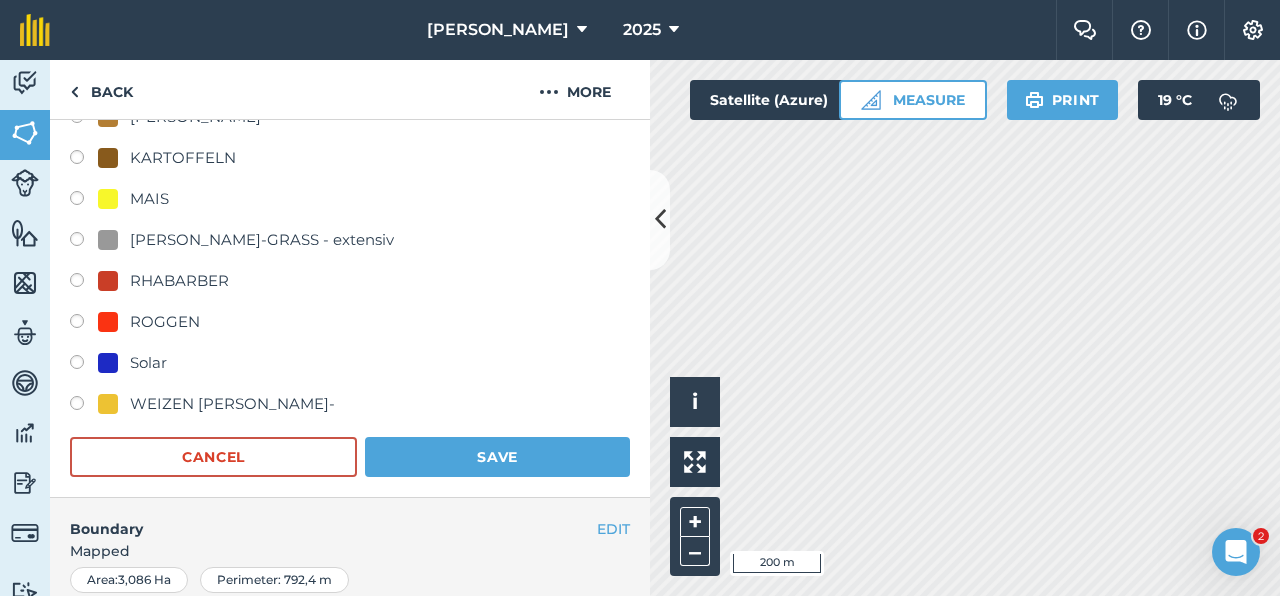 scroll, scrollTop: 499, scrollLeft: 0, axis: vertical 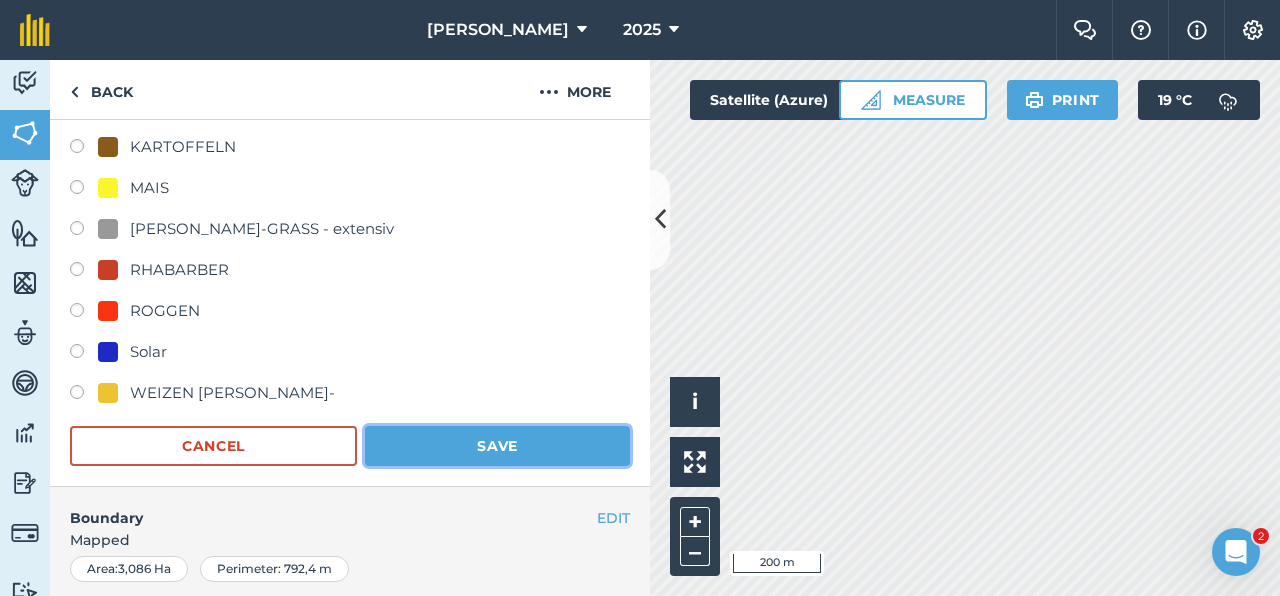 click on "Save" at bounding box center [497, 446] 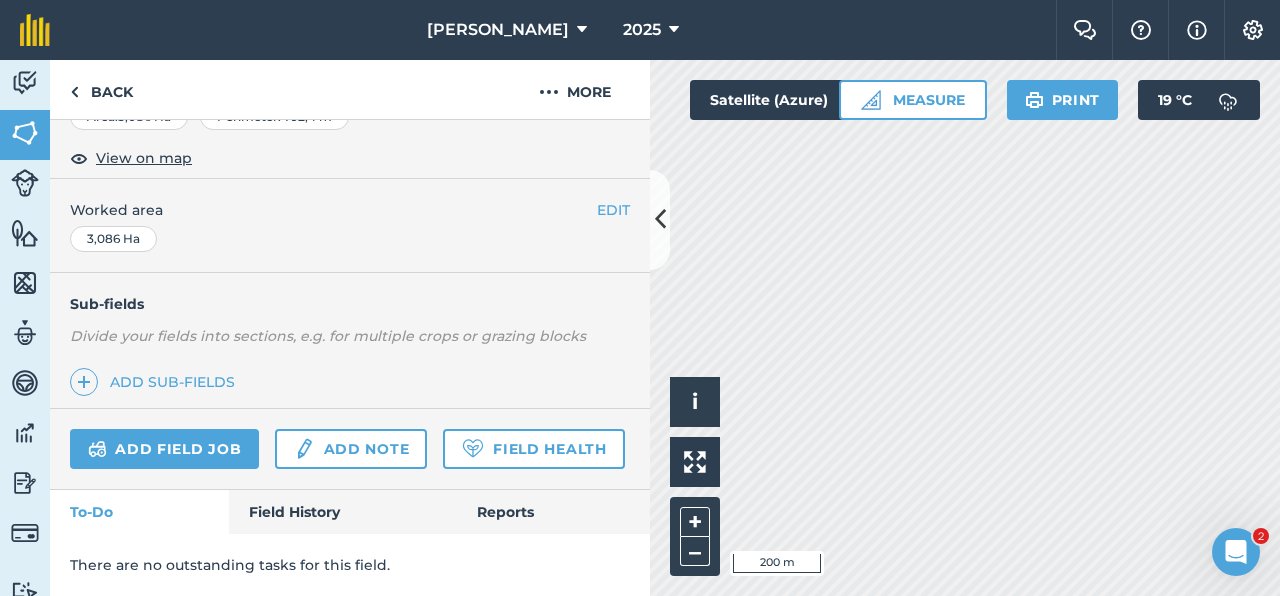 scroll, scrollTop: 399, scrollLeft: 0, axis: vertical 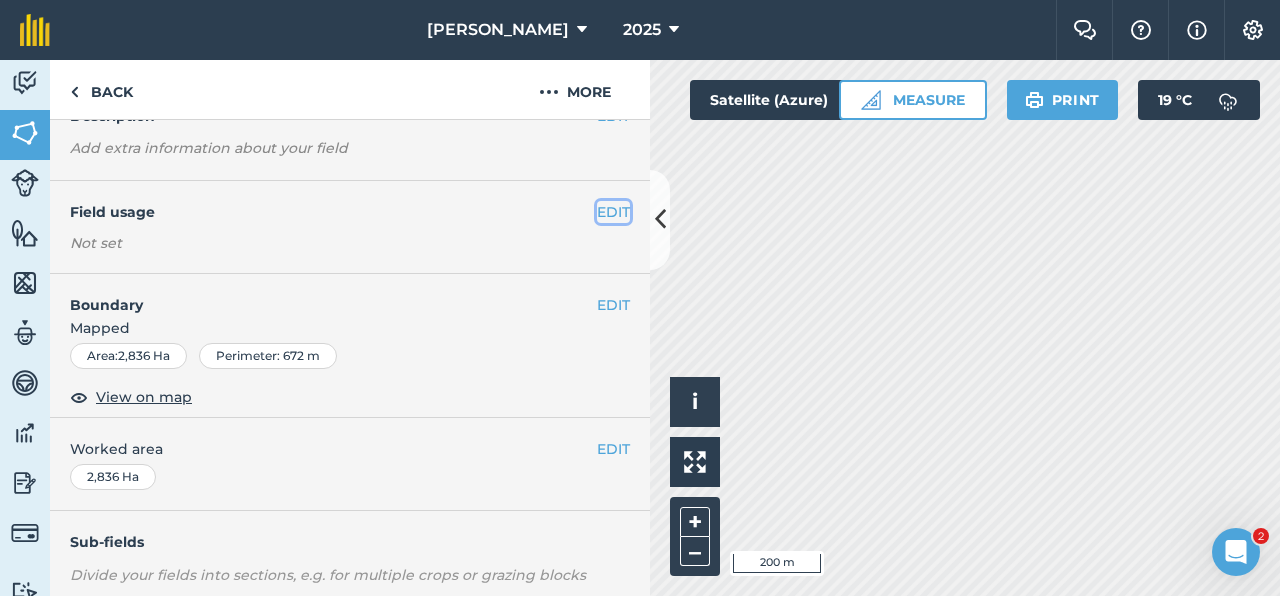 click on "EDIT" at bounding box center (613, 212) 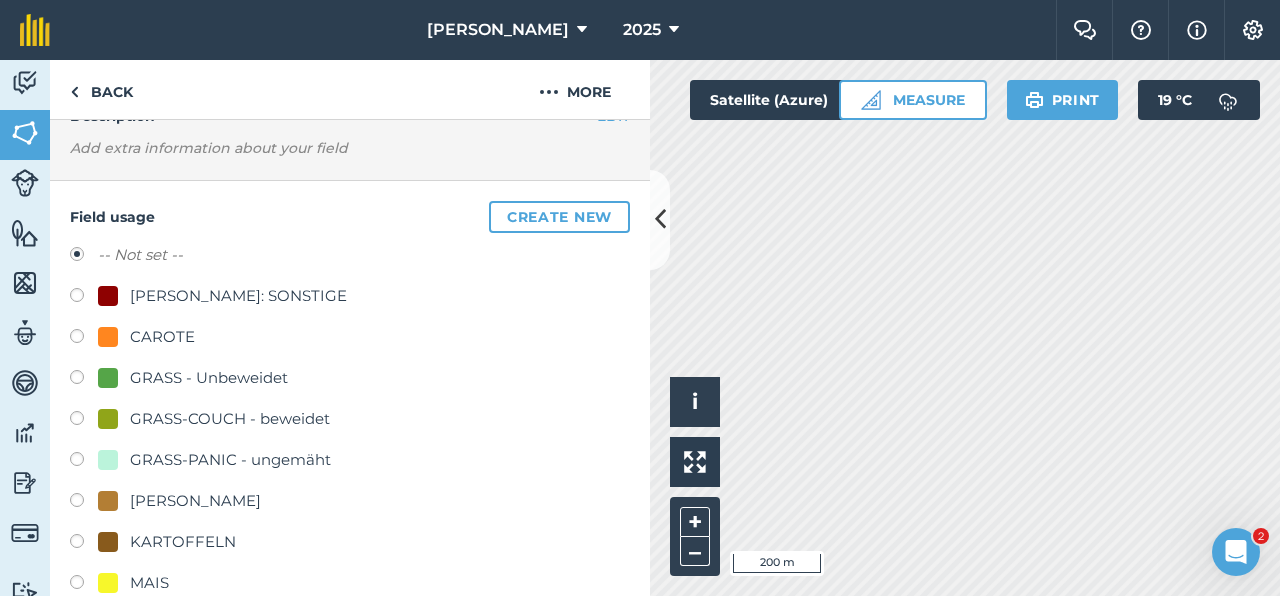 click on "GRASS - Unbeweidet" at bounding box center [209, 378] 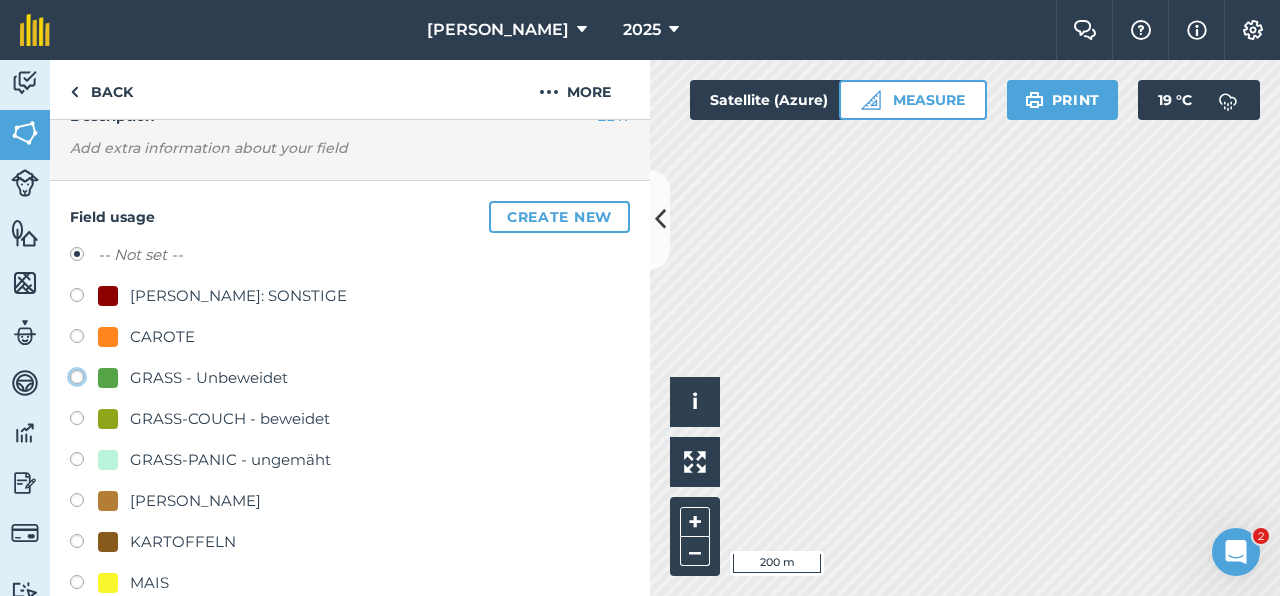 click on "GRASS - Unbeweidet" at bounding box center [-9923, 376] 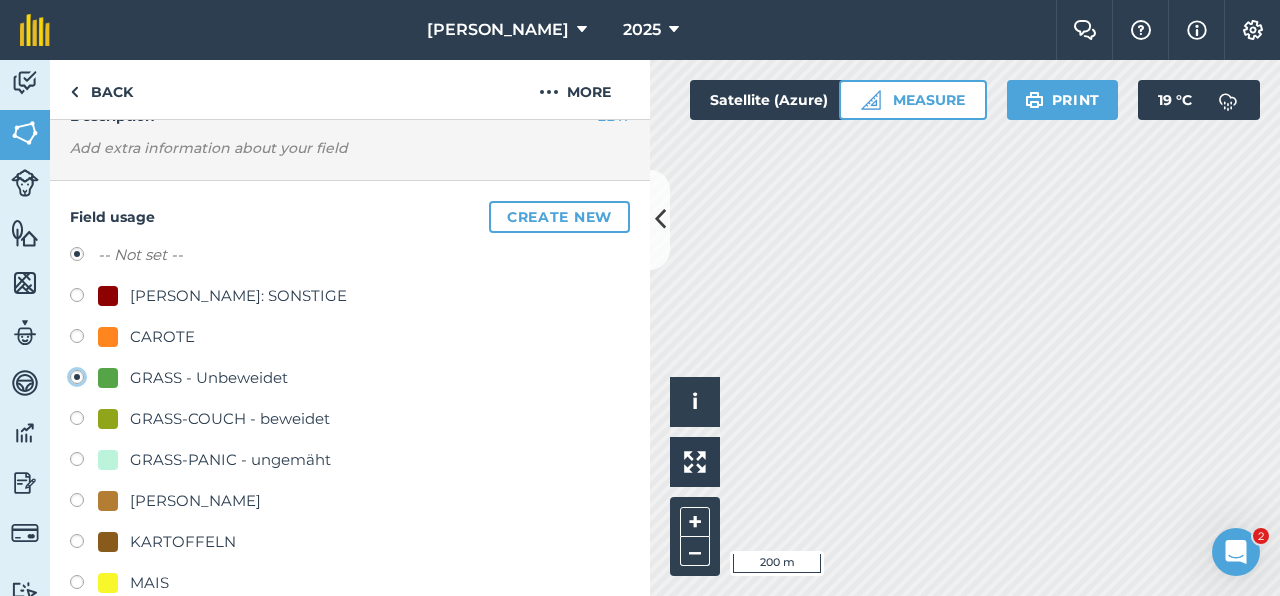 radio on "true" 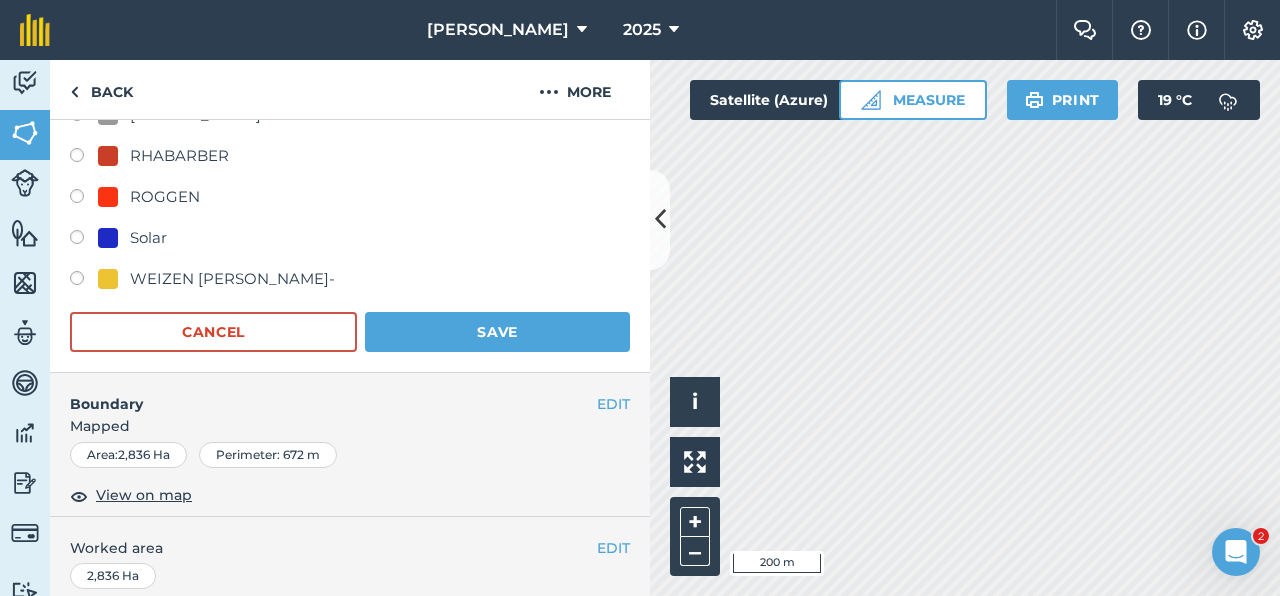 scroll, scrollTop: 610, scrollLeft: 0, axis: vertical 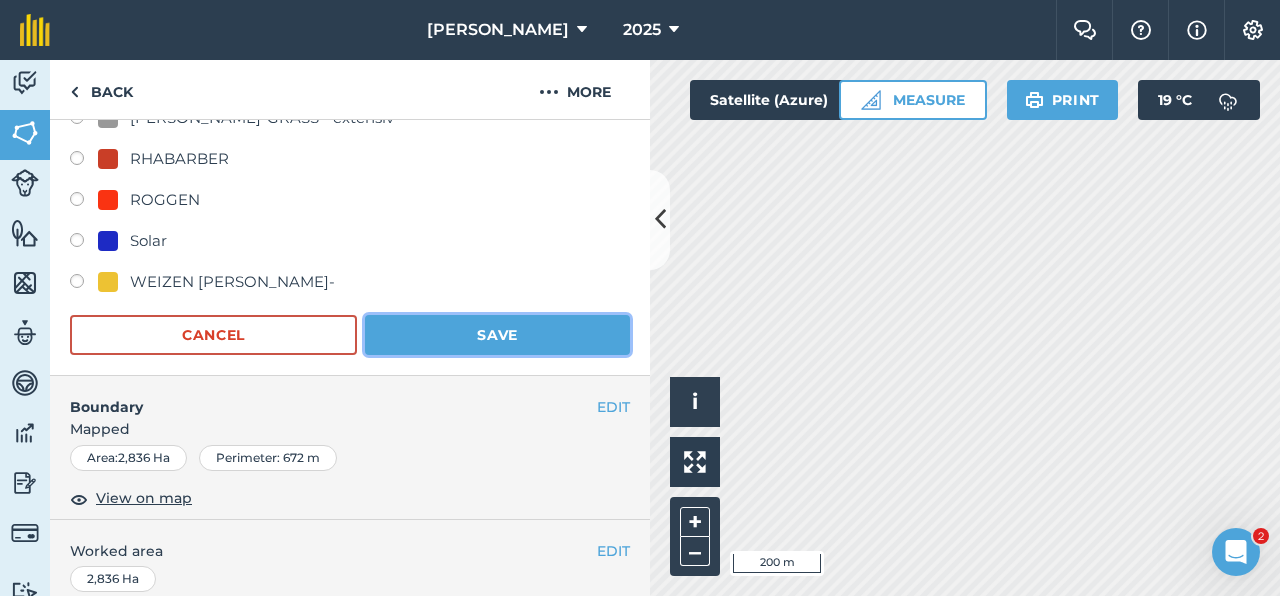 click on "Save" at bounding box center [497, 335] 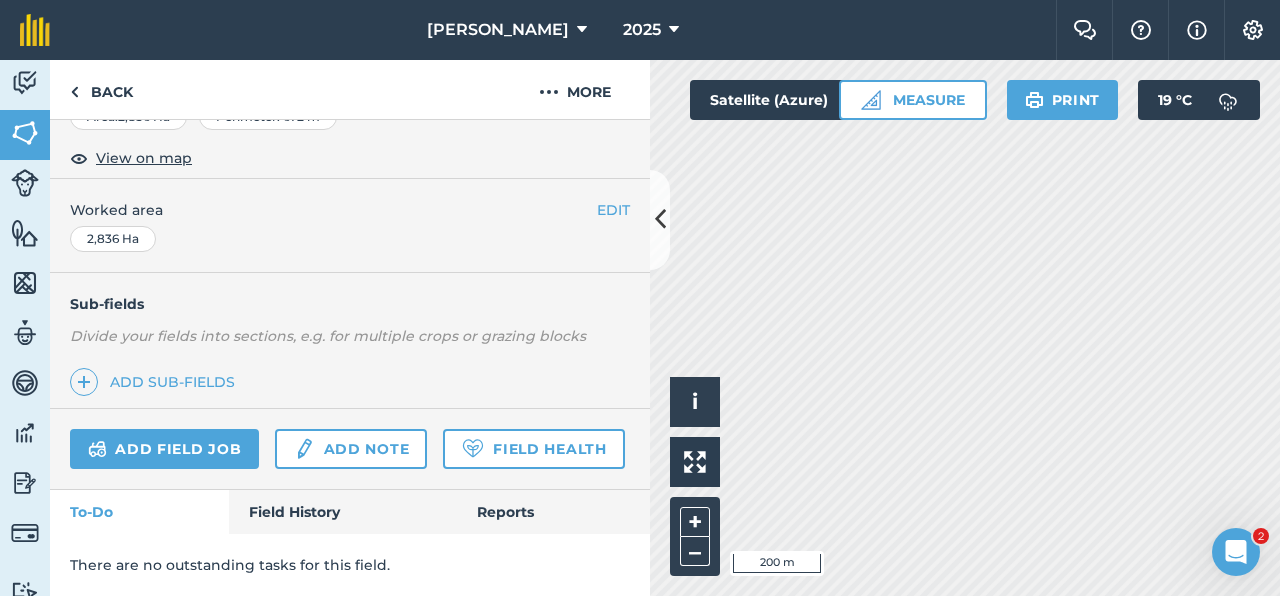 scroll, scrollTop: 399, scrollLeft: 0, axis: vertical 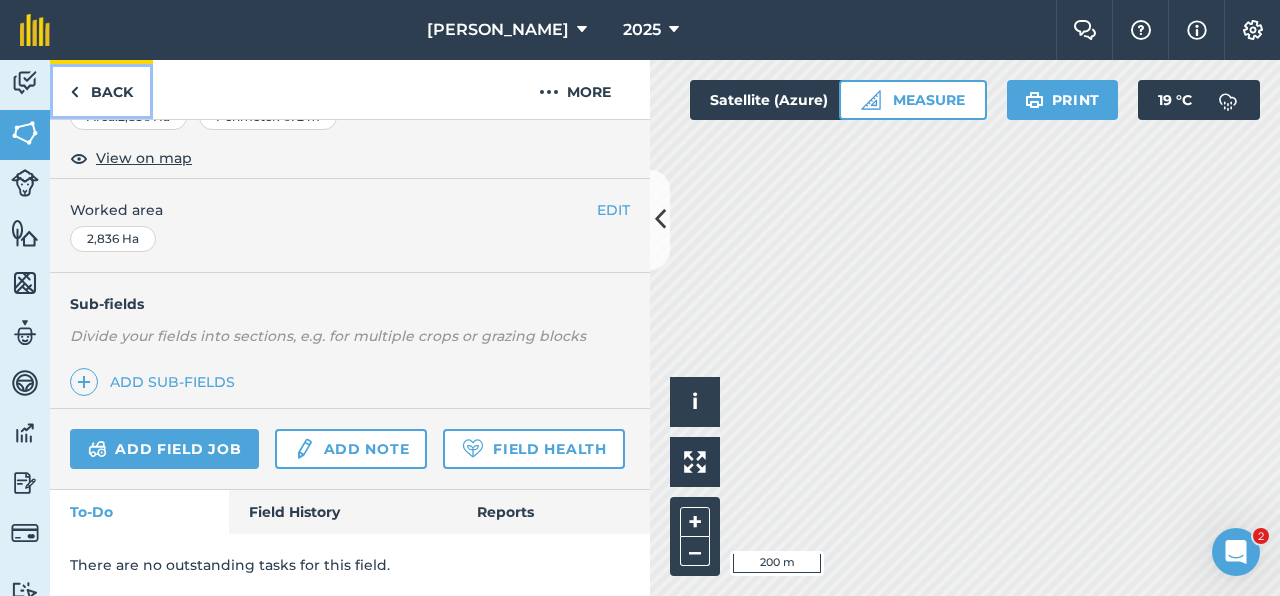 click on "Back" at bounding box center [101, 89] 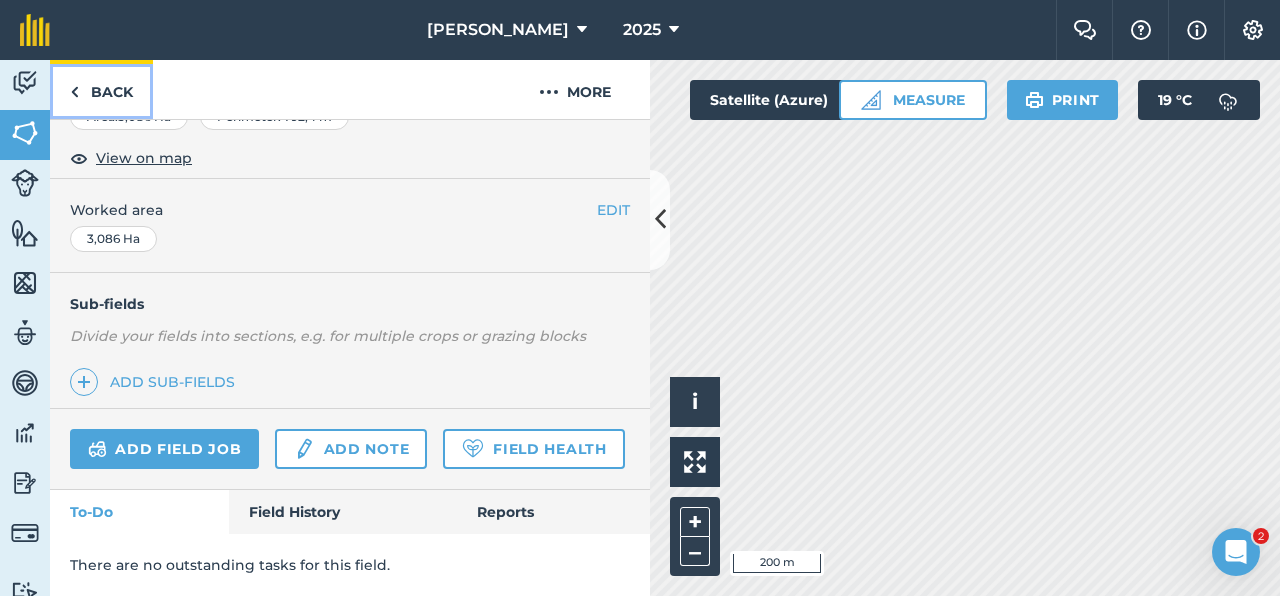 click on "Back" at bounding box center [101, 89] 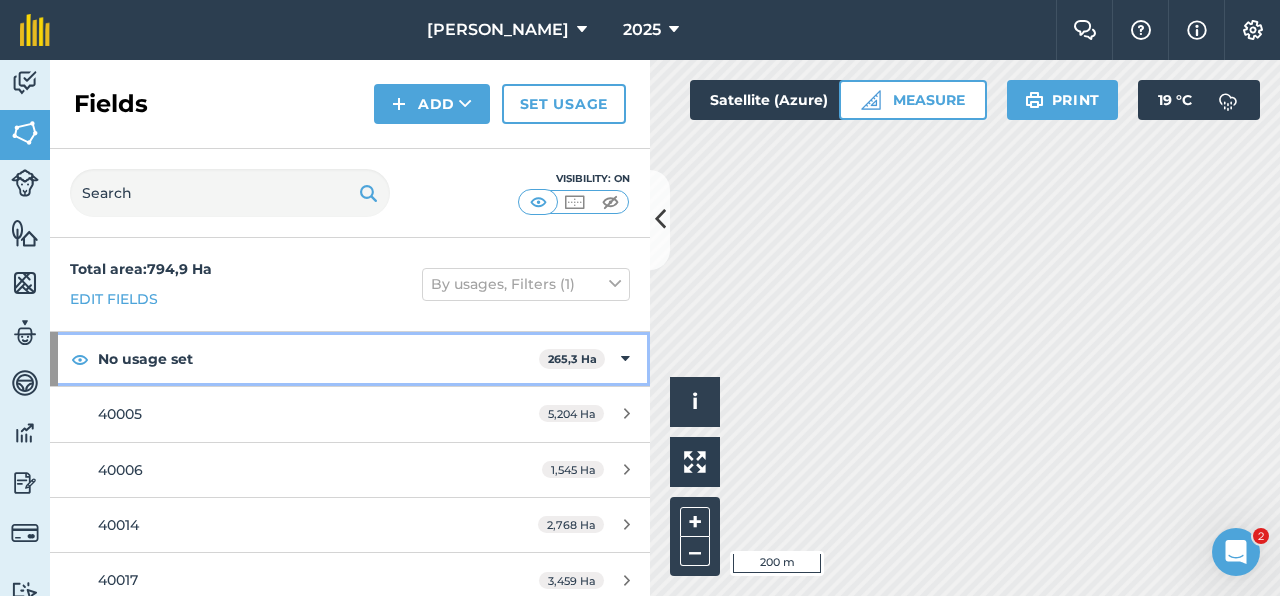 click at bounding box center (625, 359) 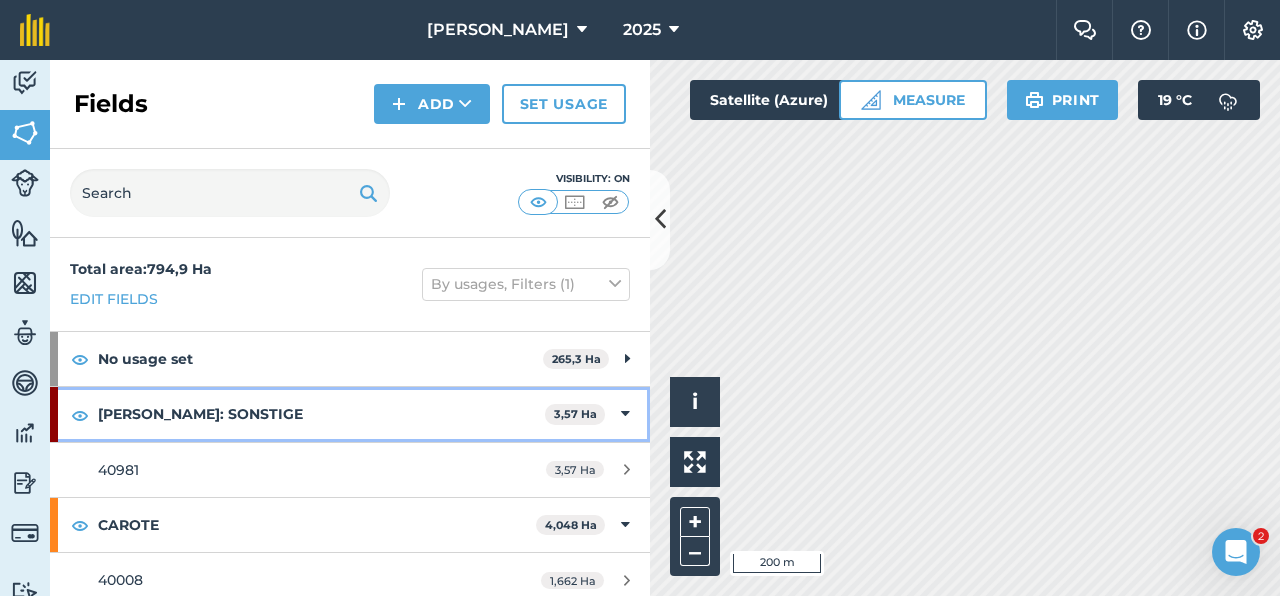 click on "[PERSON_NAME]: SONSTIGE 3,57   Ha" at bounding box center (350, 414) 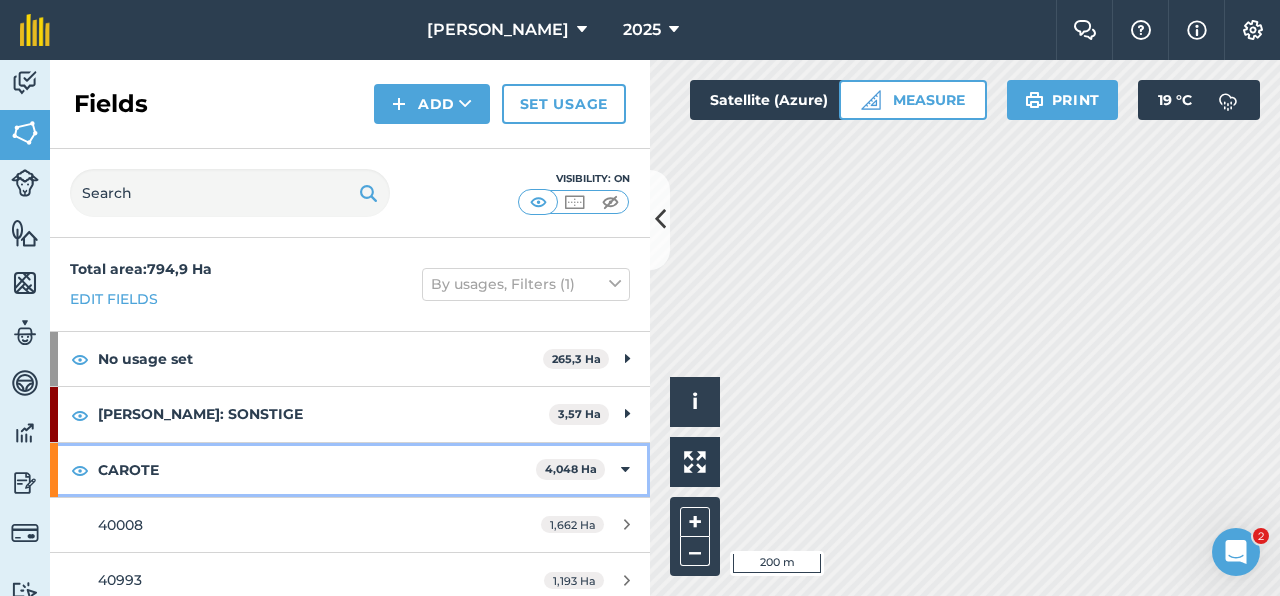 click at bounding box center (625, 470) 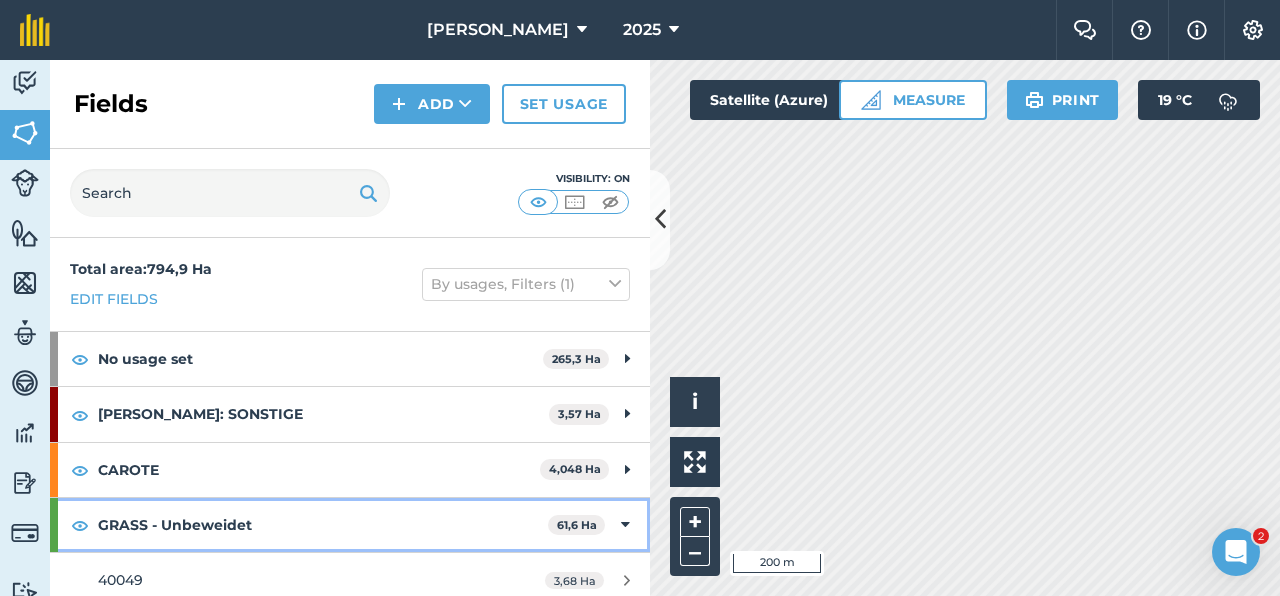 click on "GRASS - Unbeweidet 61,6   Ha" at bounding box center [350, 525] 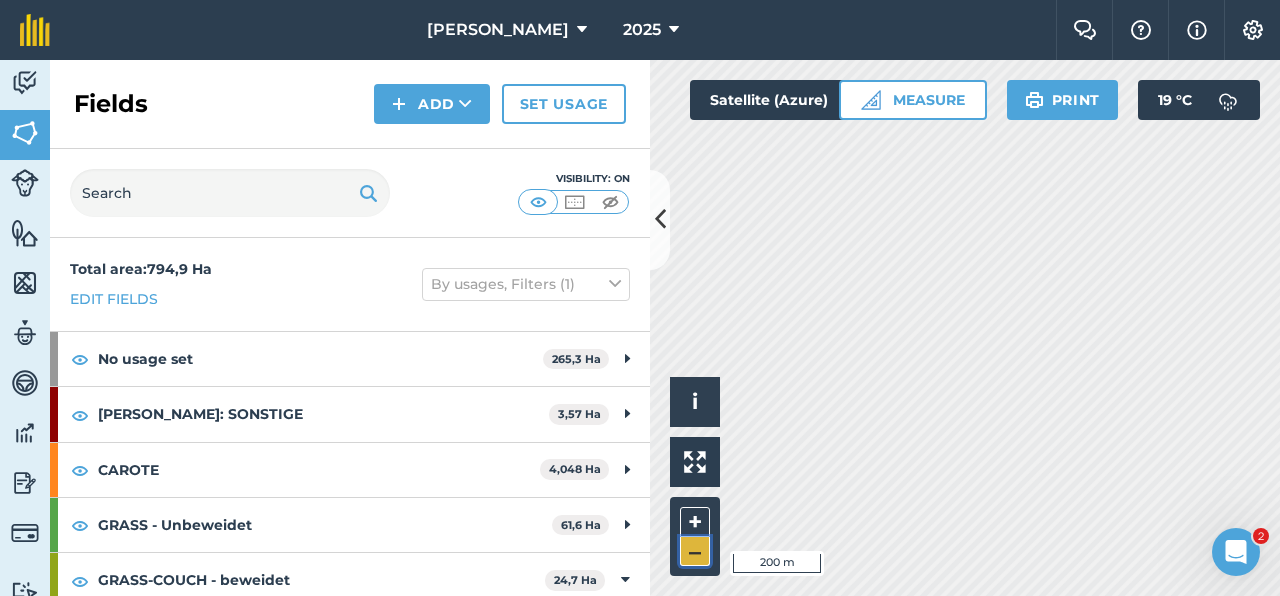 click on "–" at bounding box center [695, 551] 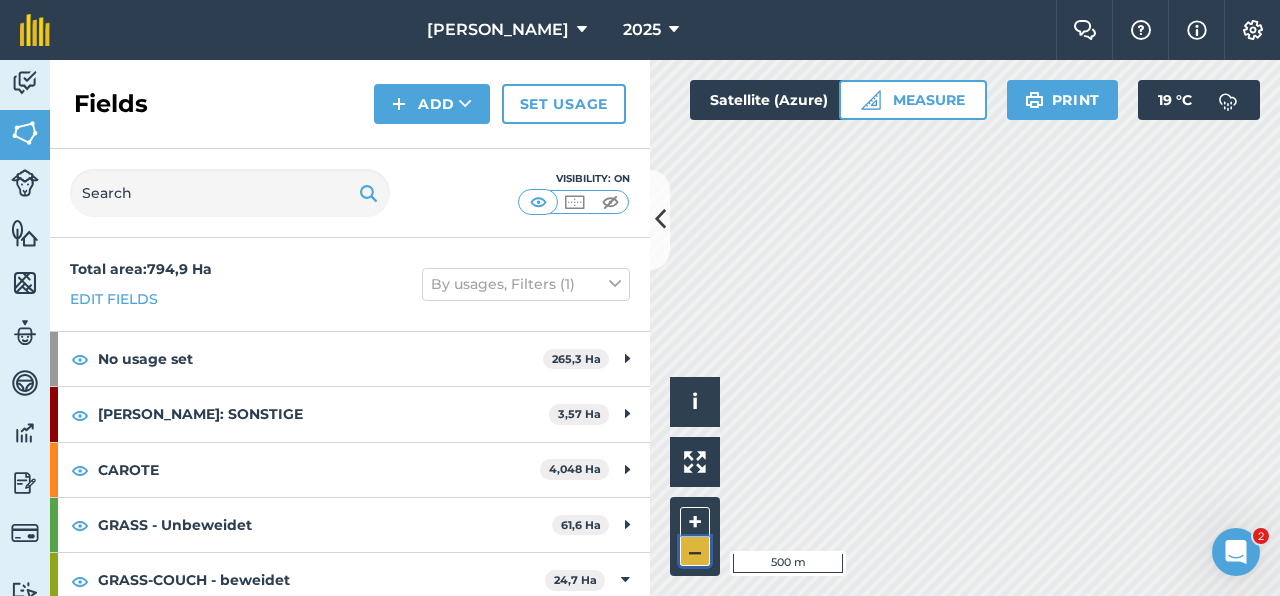 click on "–" at bounding box center [695, 551] 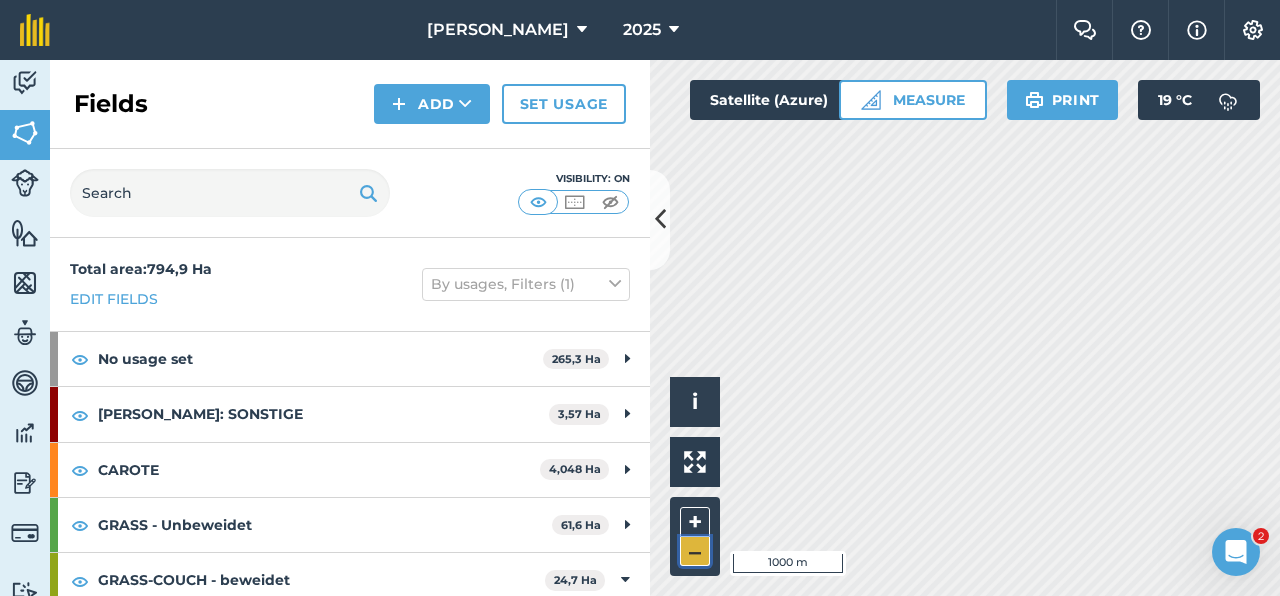click on "–" at bounding box center [695, 551] 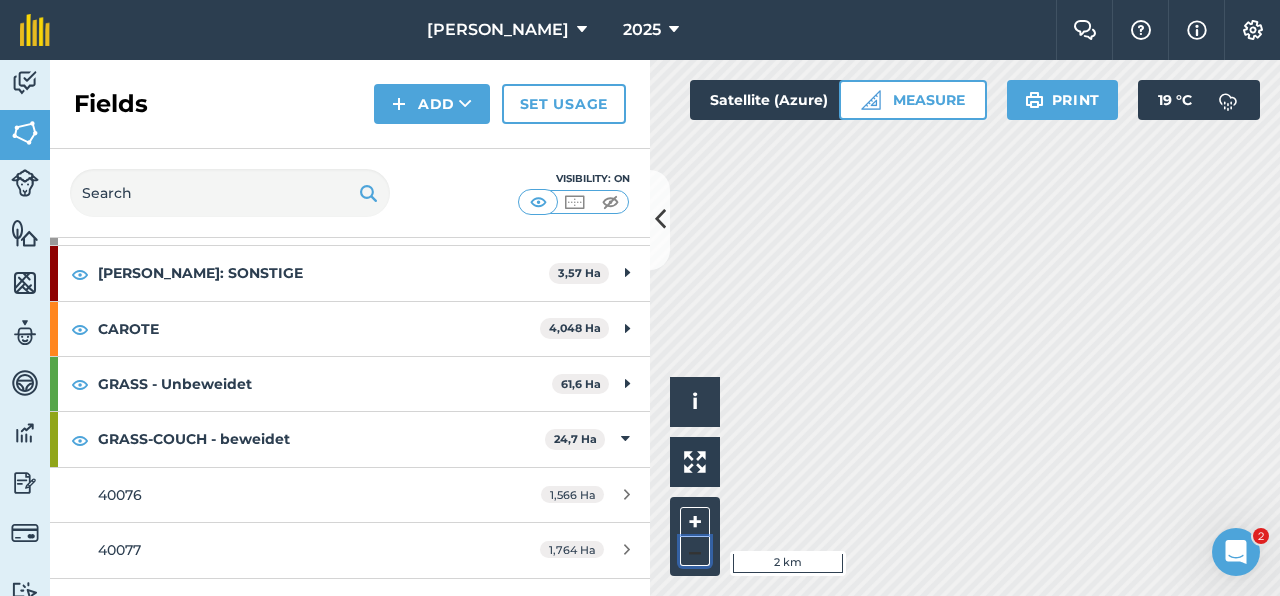 scroll, scrollTop: 162, scrollLeft: 0, axis: vertical 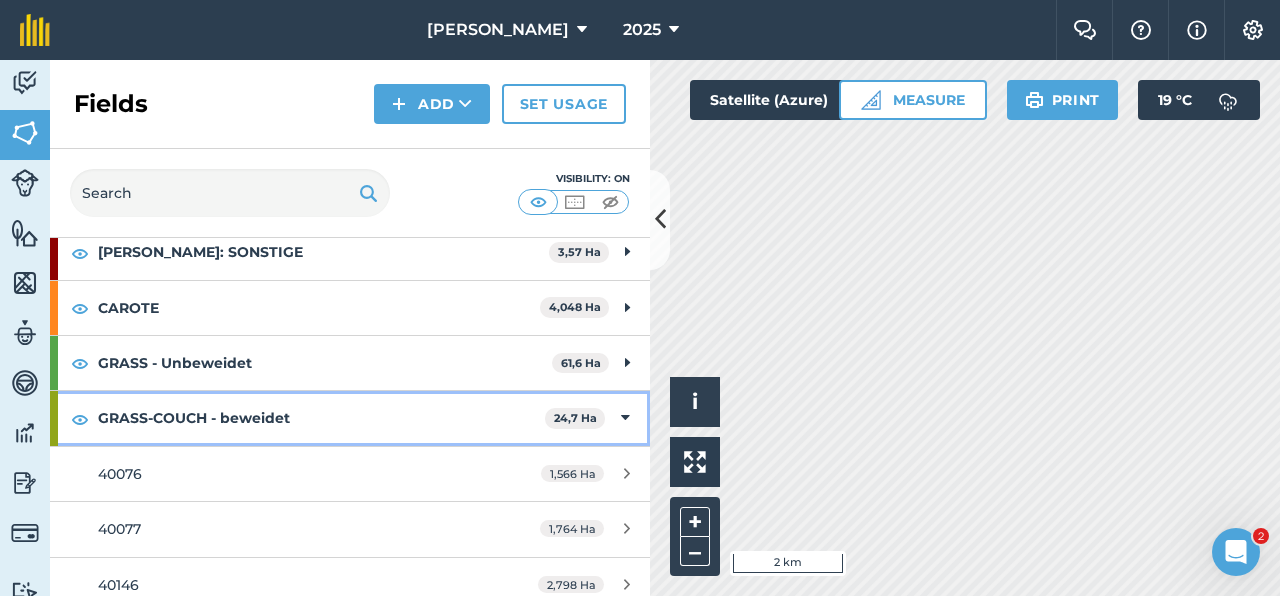 click at bounding box center (625, 418) 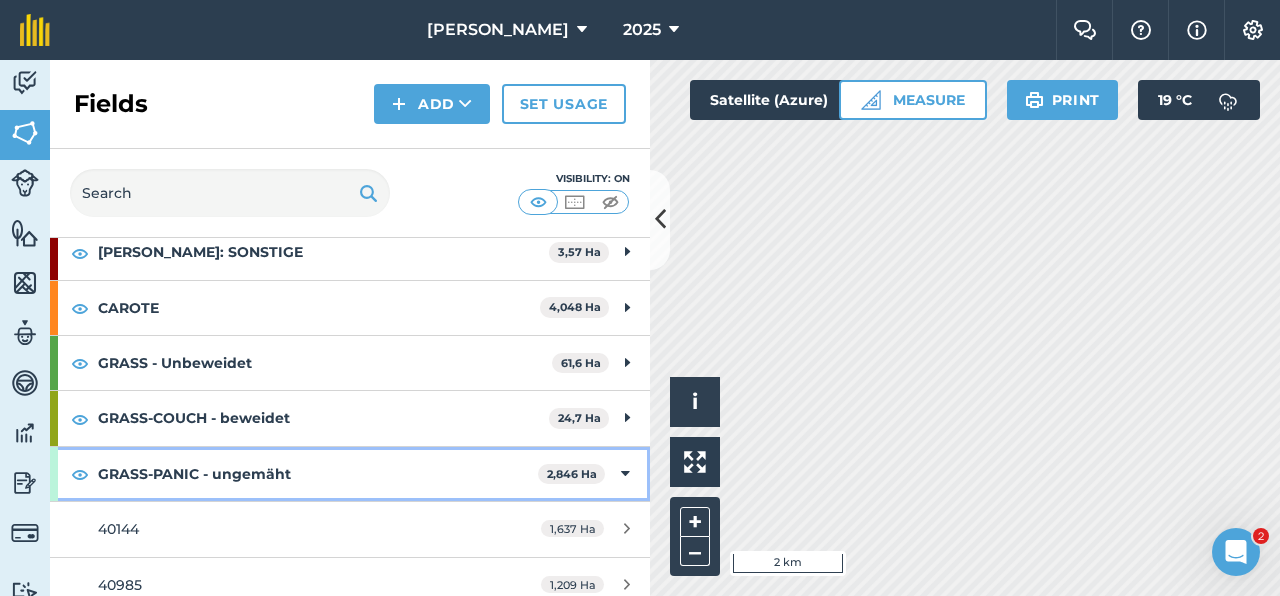 click at bounding box center [625, 474] 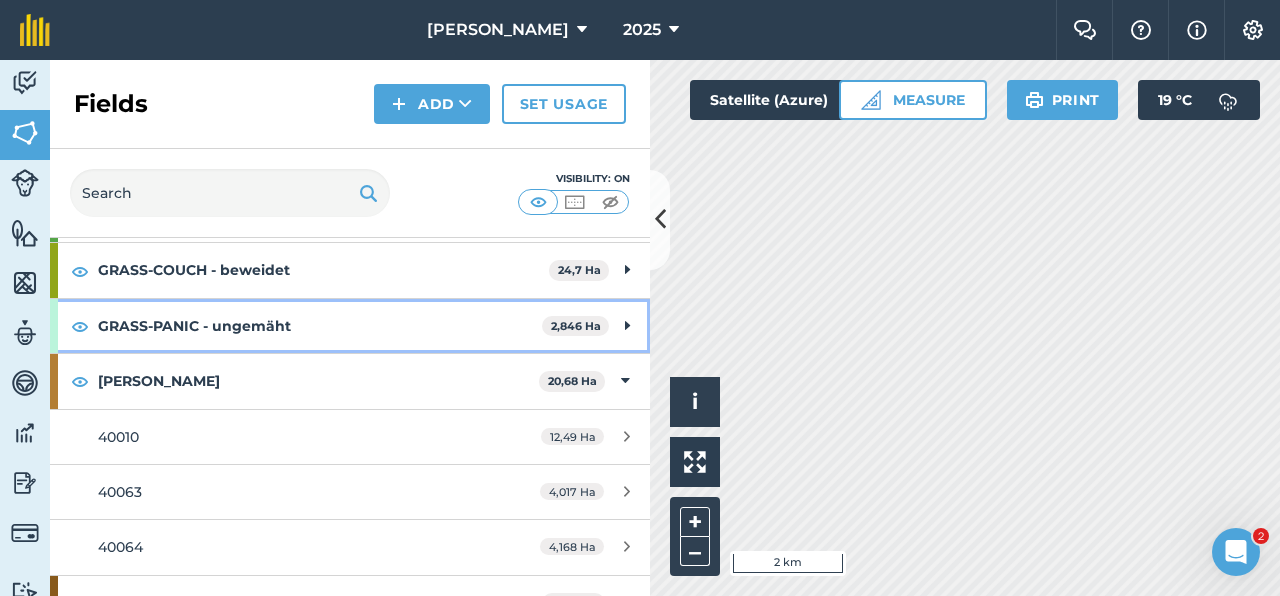 scroll, scrollTop: 319, scrollLeft: 0, axis: vertical 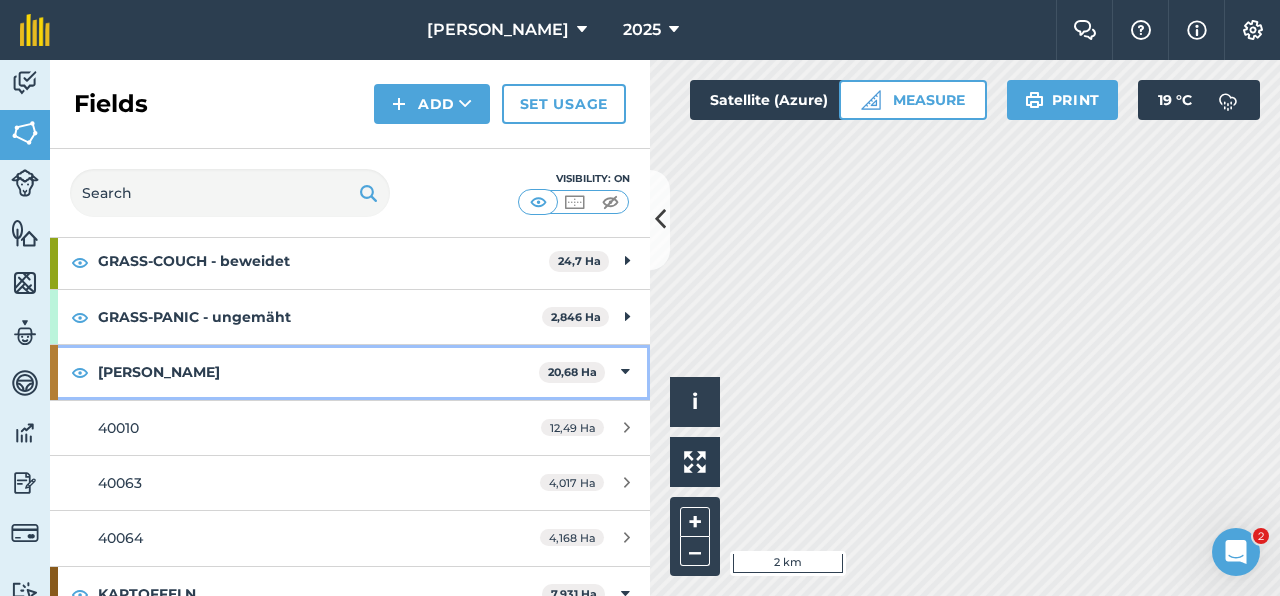 click at bounding box center (625, 372) 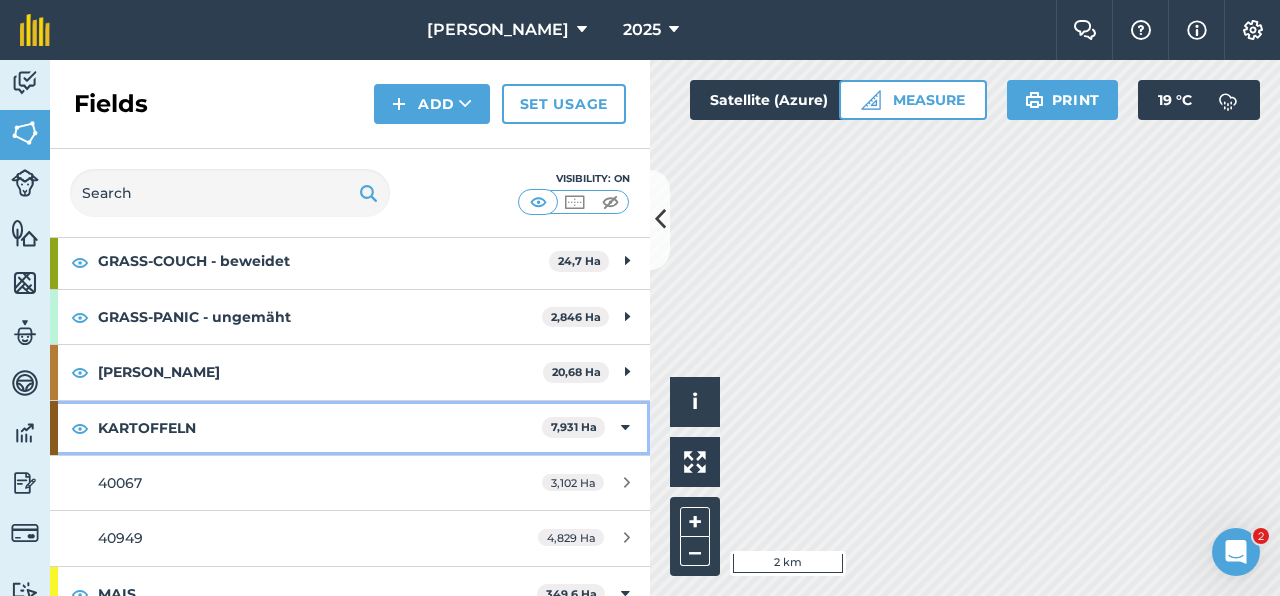 click at bounding box center [625, 428] 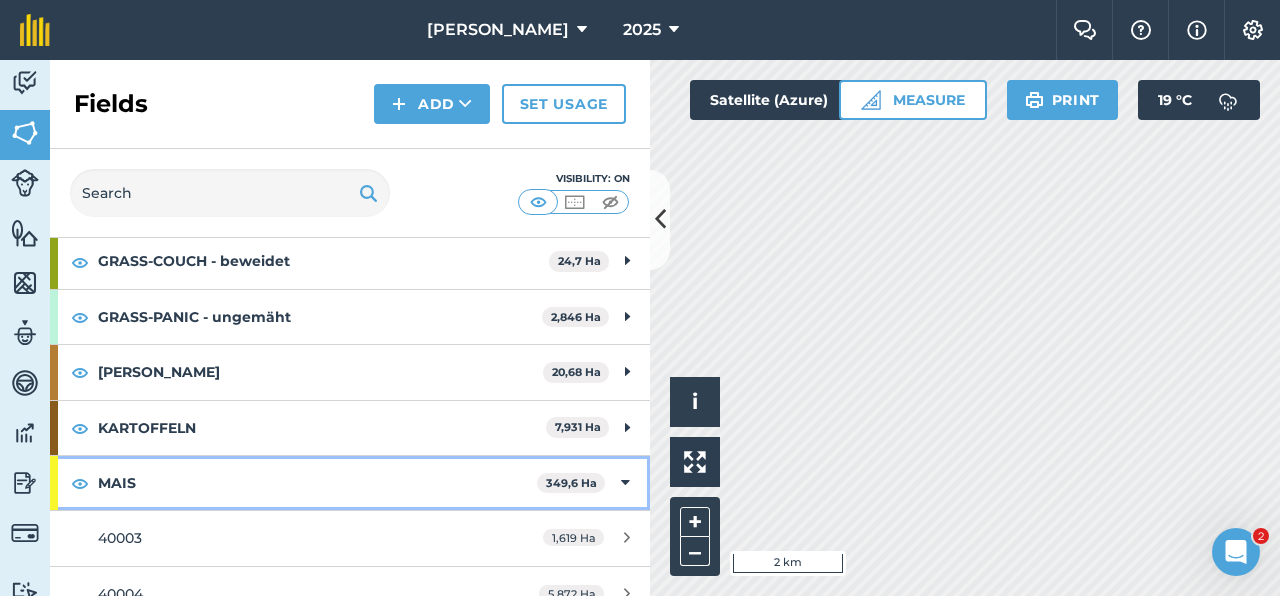 click on "MAIS 349,6   Ha" at bounding box center [350, 483] 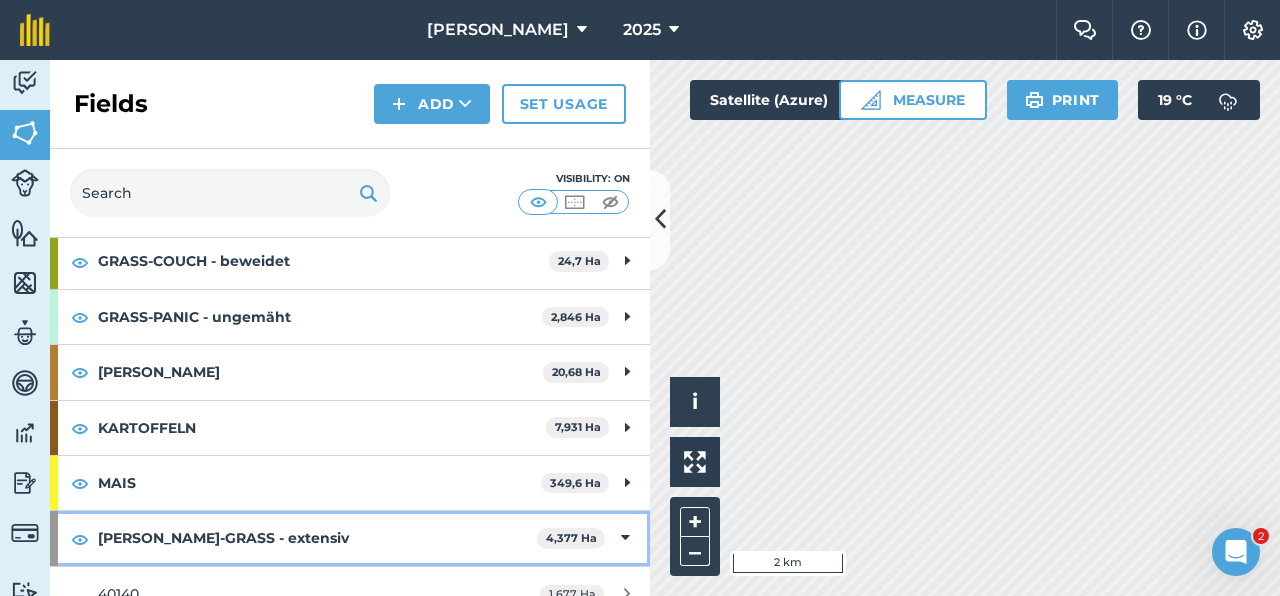 click on "RAY-GRASS - extensiv 4,377   Ha" at bounding box center [350, 538] 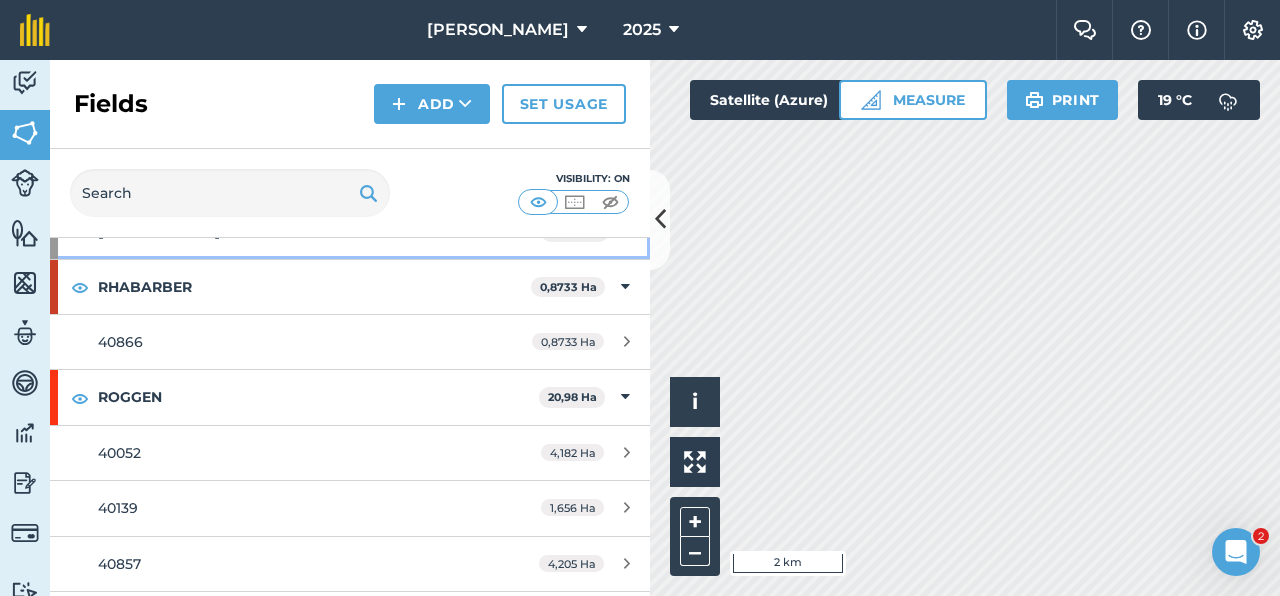 scroll, scrollTop: 629, scrollLeft: 0, axis: vertical 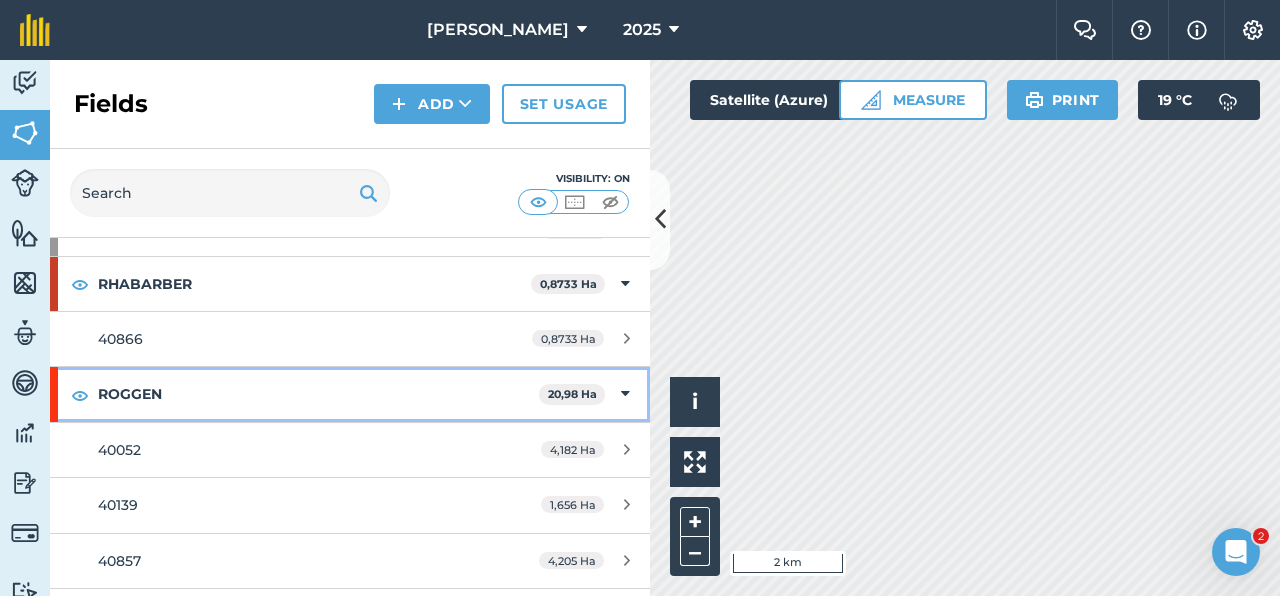 click on "ROGGEN 20,98   Ha" at bounding box center (350, 394) 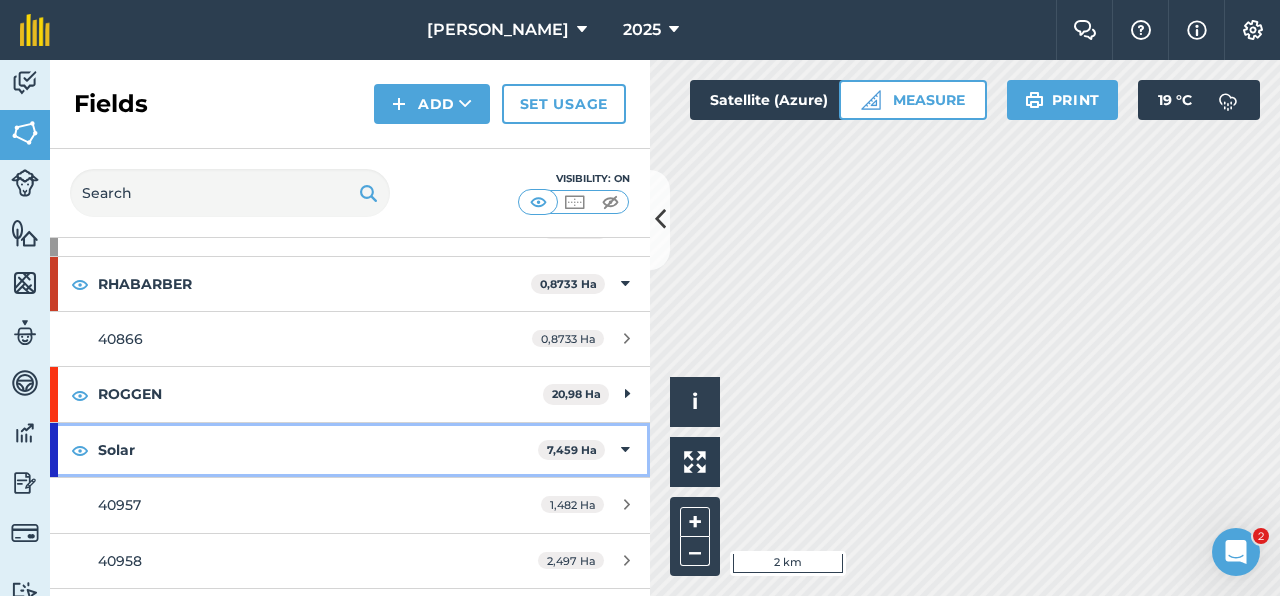 click on "Solar 7,459   Ha" at bounding box center [350, 450] 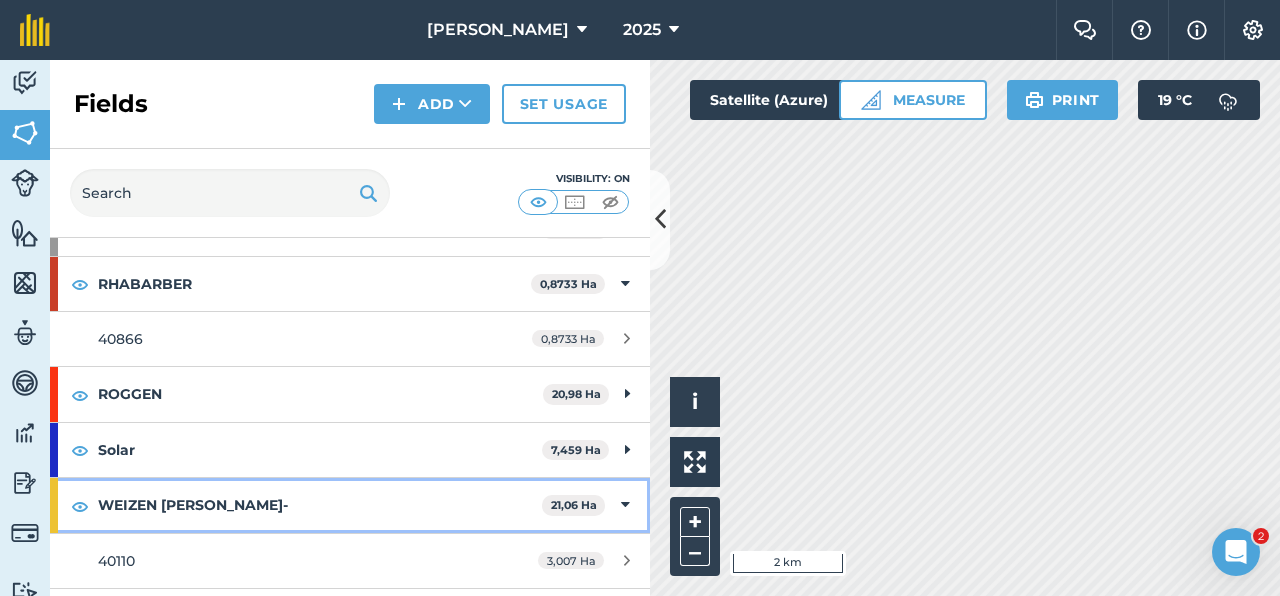 click on "WEIZEN [PERSON_NAME]- 21,06   Ha" at bounding box center (350, 505) 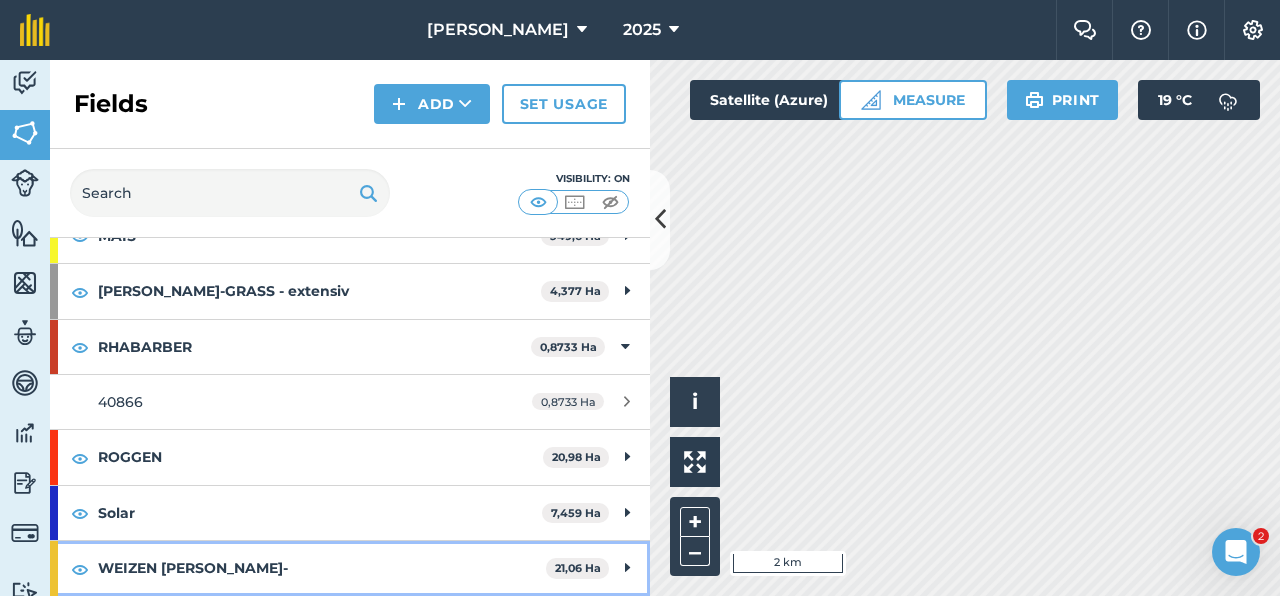 scroll, scrollTop: 563, scrollLeft: 0, axis: vertical 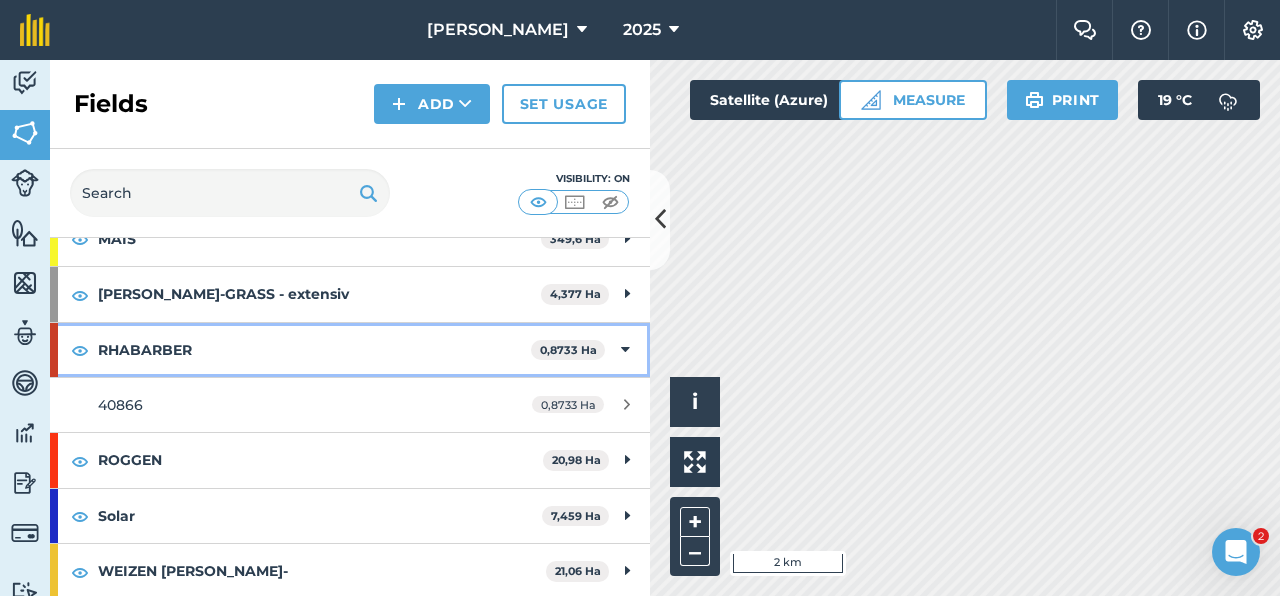 click at bounding box center [625, 350] 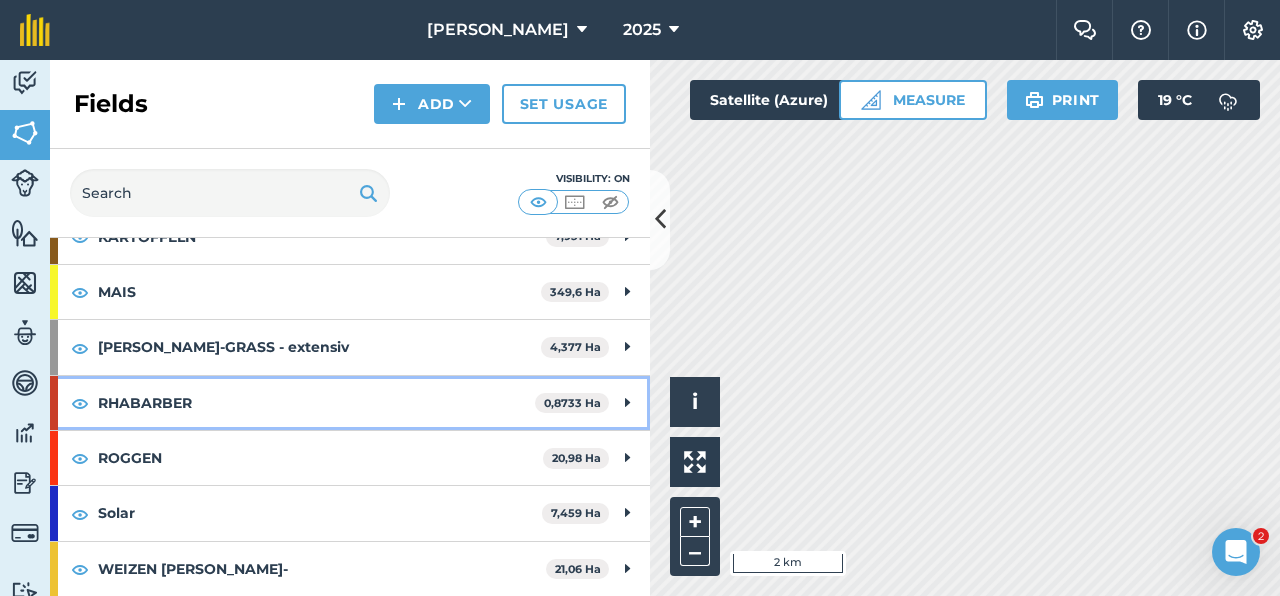 scroll, scrollTop: 508, scrollLeft: 0, axis: vertical 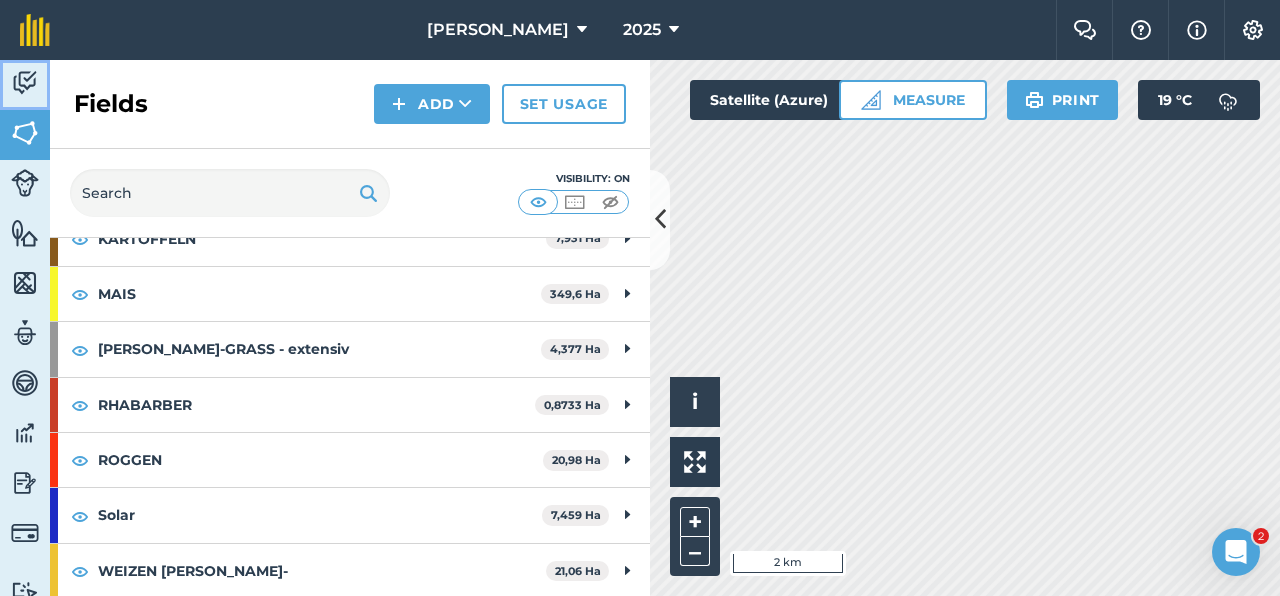 click at bounding box center (25, 83) 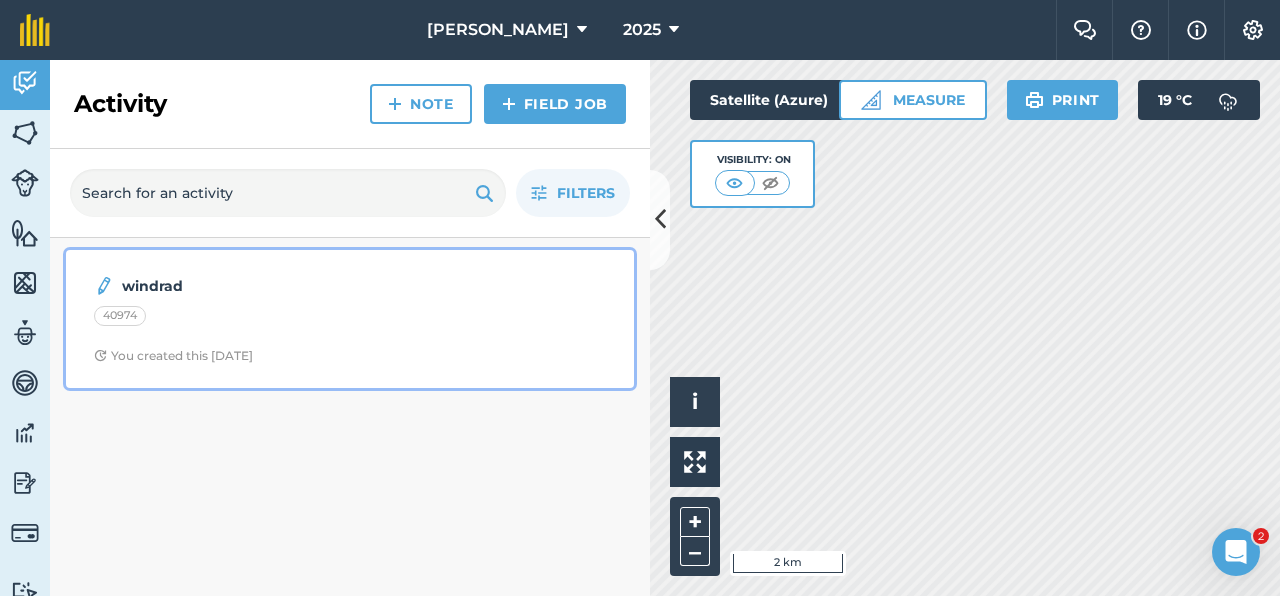 click on "windrad" at bounding box center (280, 286) 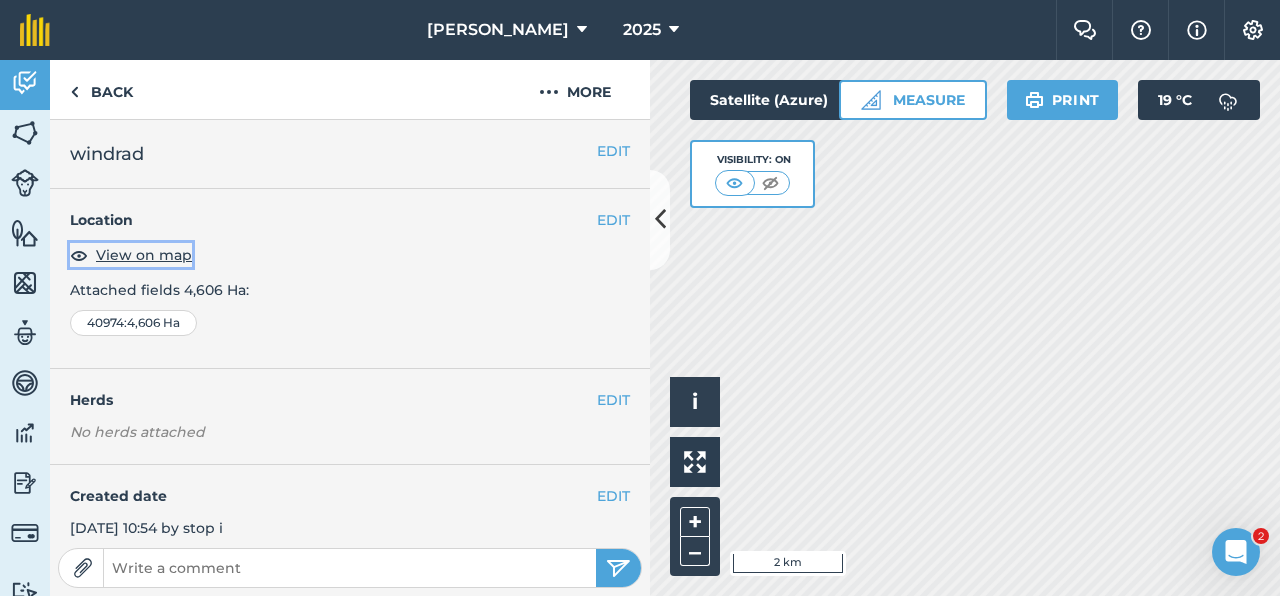 click on "View on map" at bounding box center (144, 255) 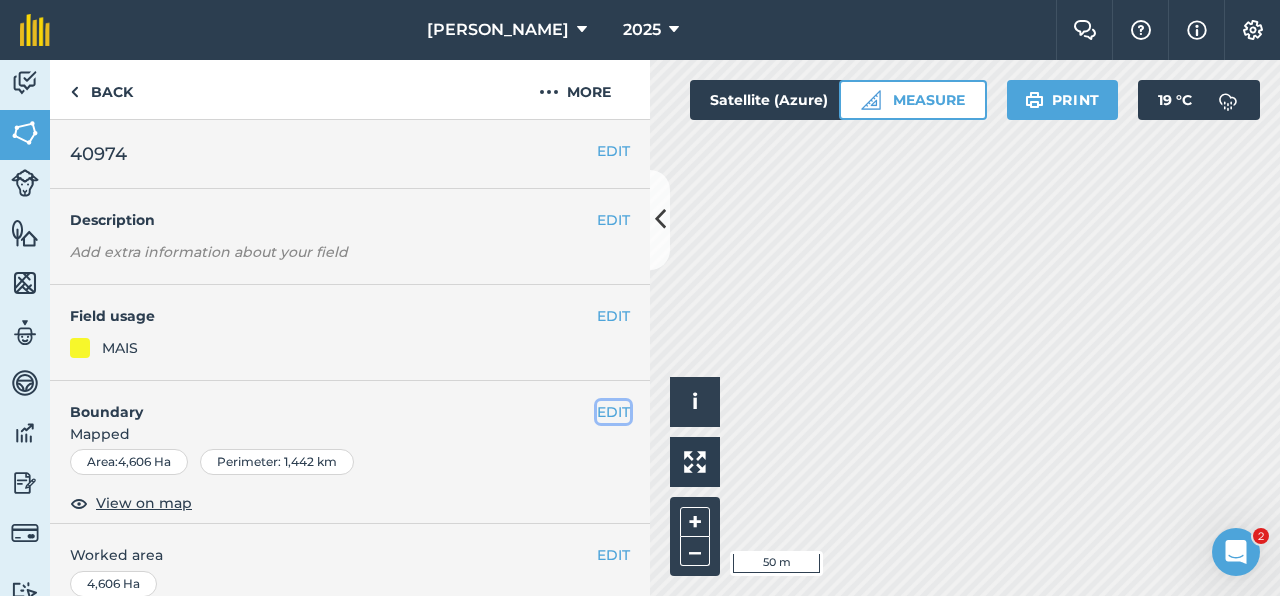click on "EDIT" at bounding box center [613, 412] 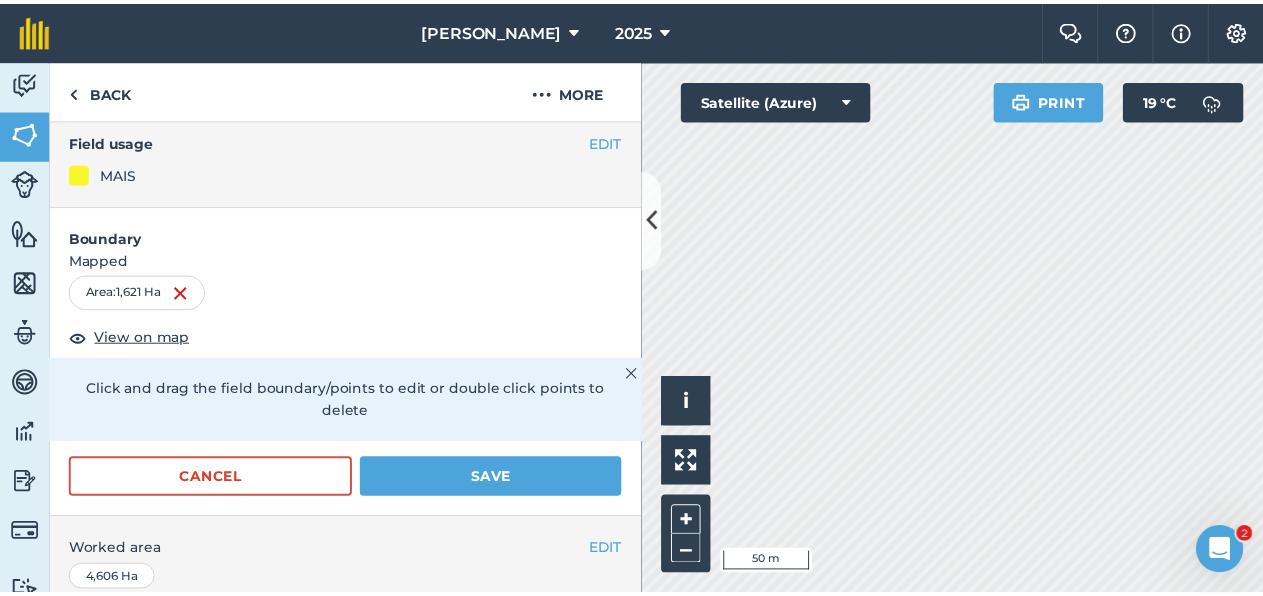 scroll, scrollTop: 179, scrollLeft: 0, axis: vertical 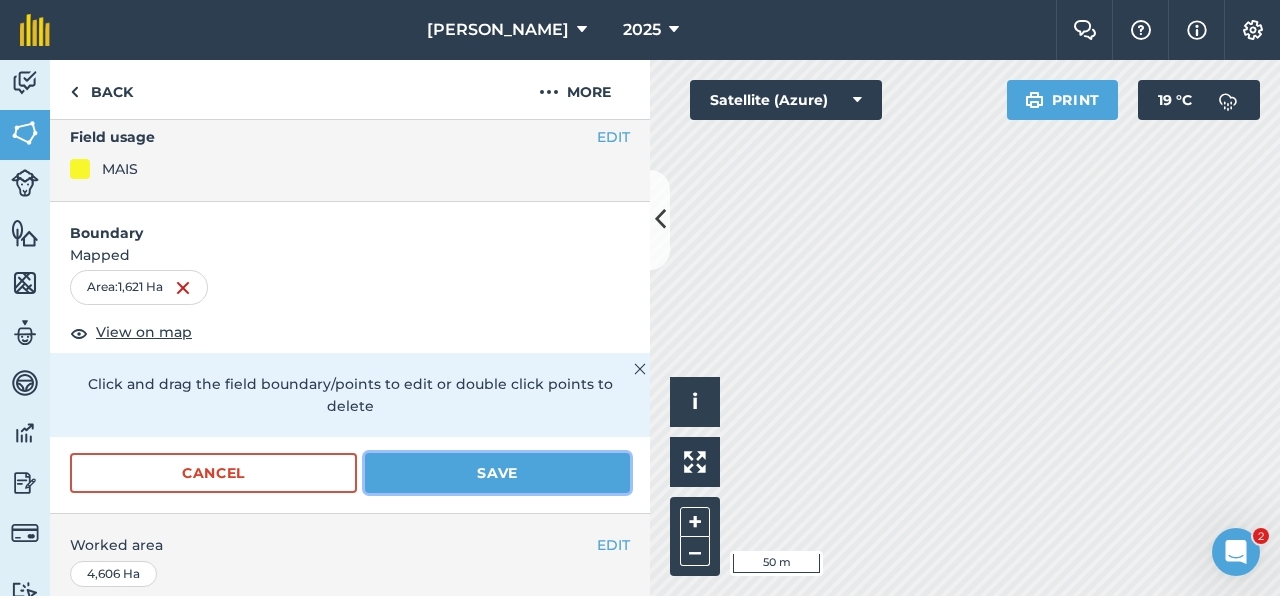 click on "Save" at bounding box center [497, 473] 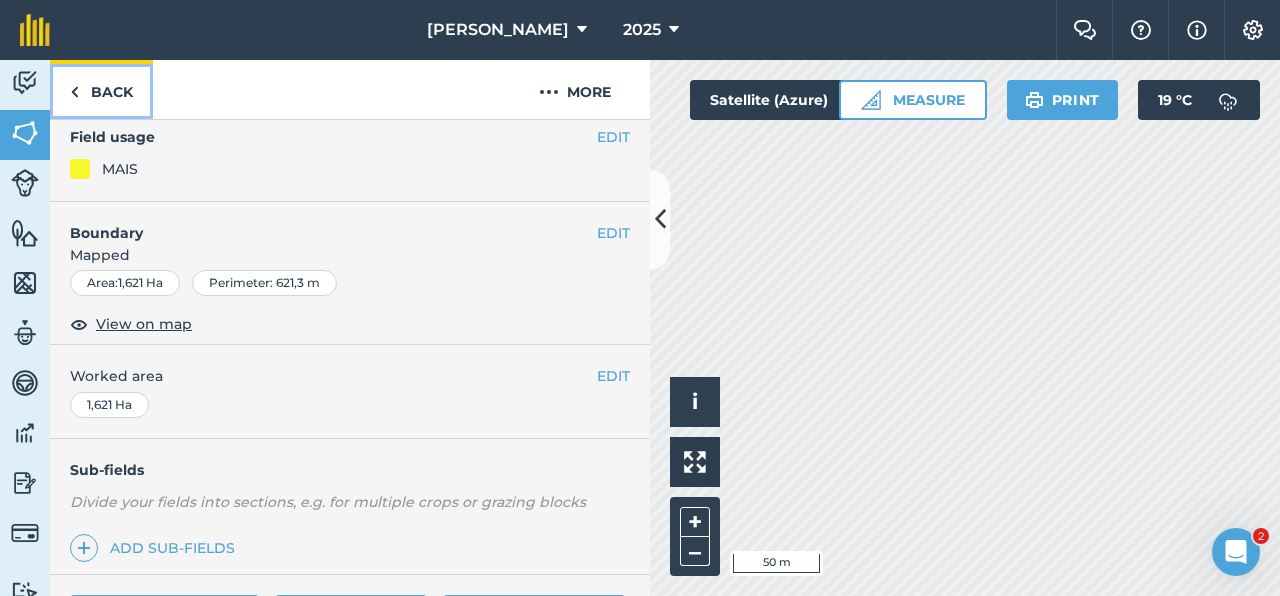 click on "Back" at bounding box center (101, 89) 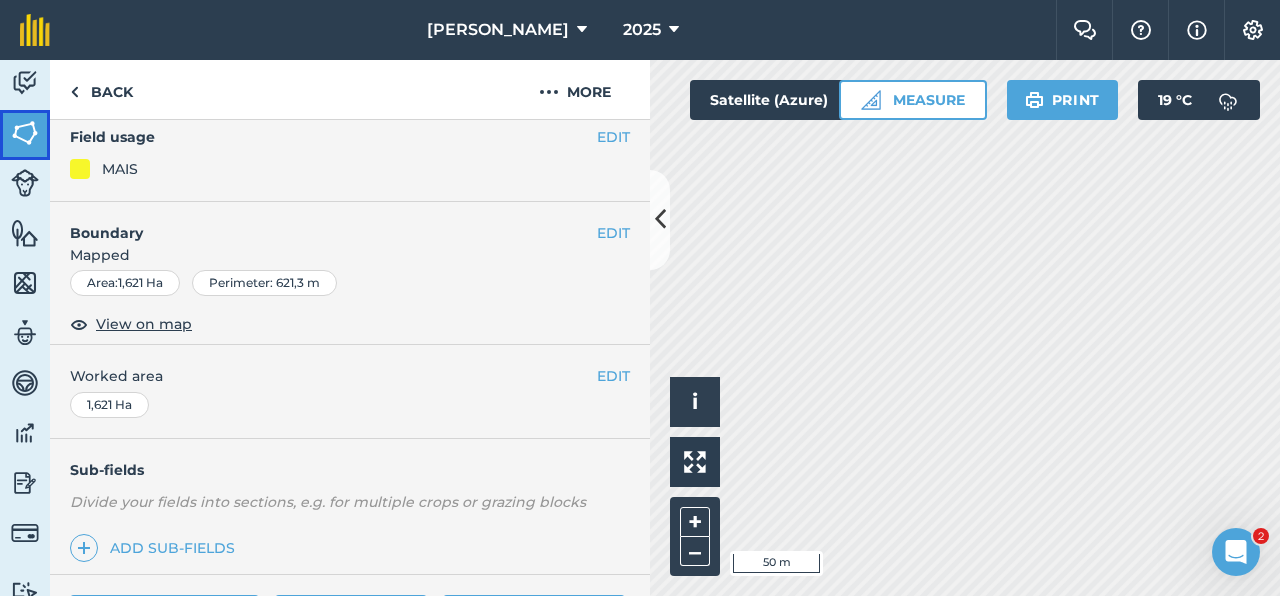click at bounding box center (25, 133) 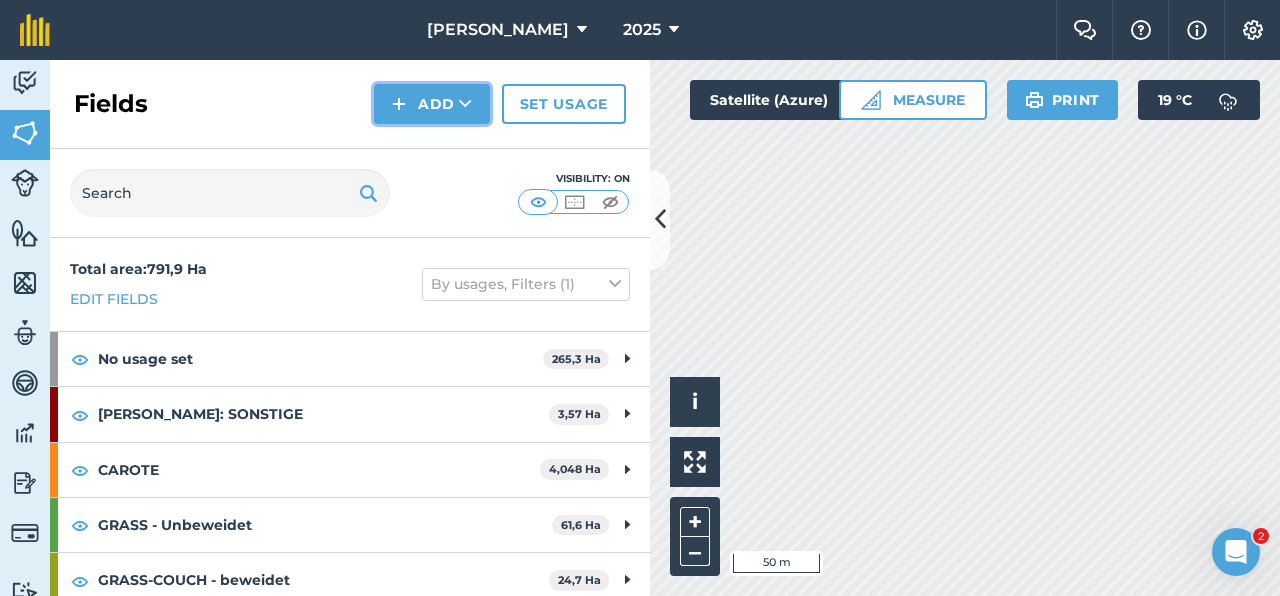 click on "Add" at bounding box center (432, 104) 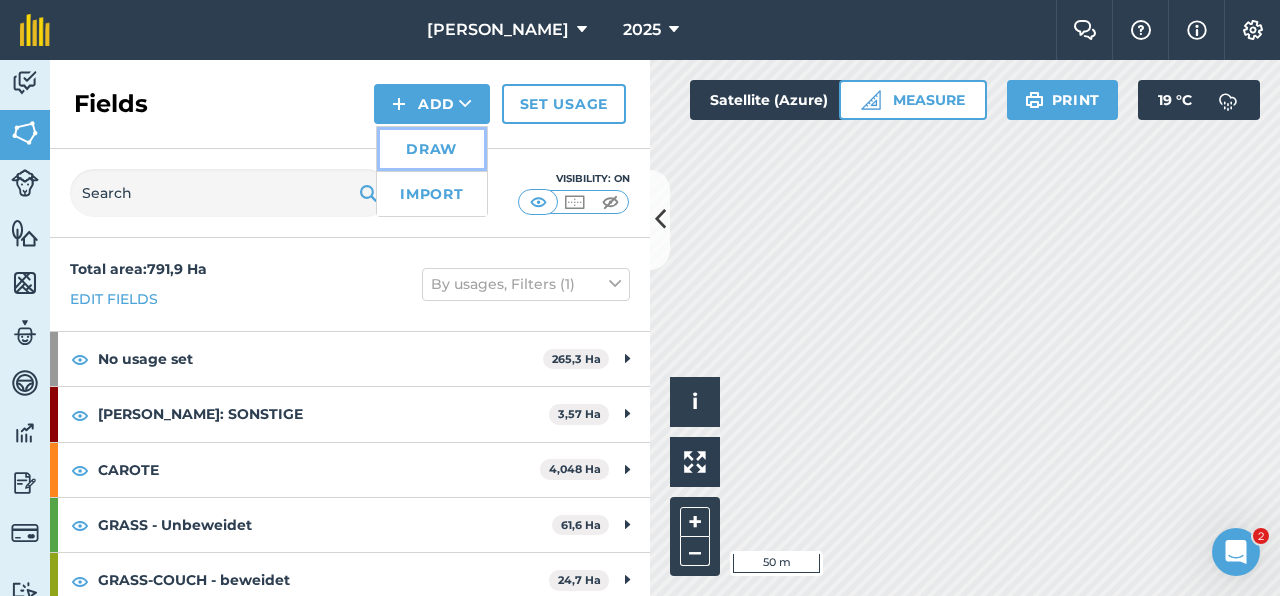 click on "Draw" at bounding box center [432, 149] 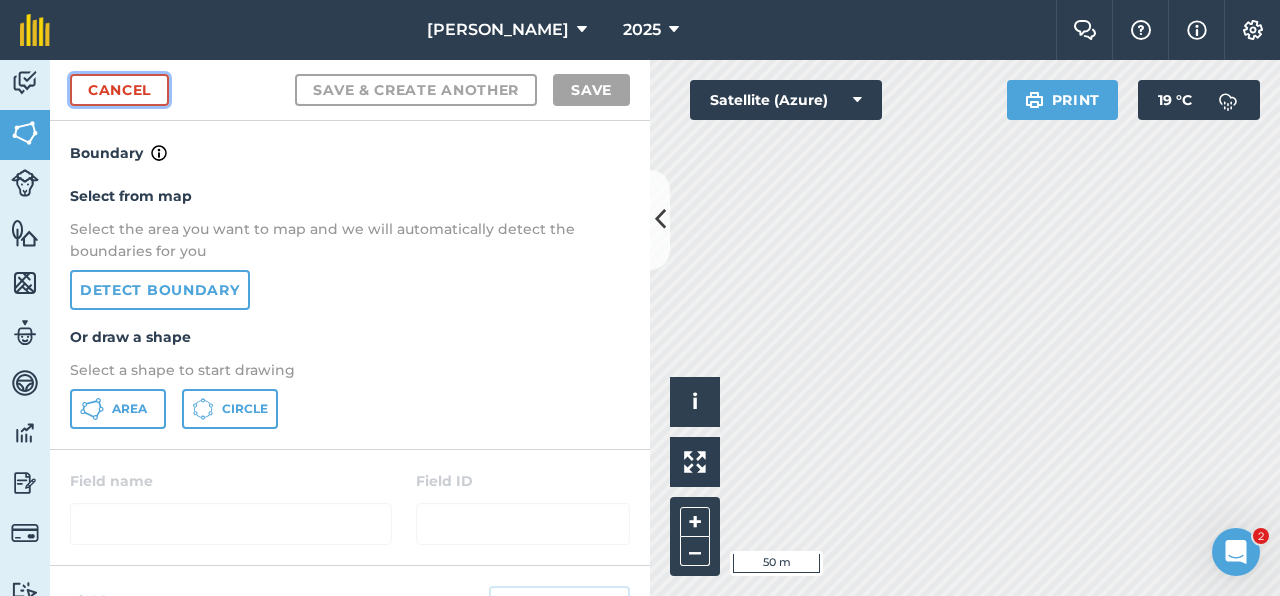 click on "Cancel" at bounding box center [119, 90] 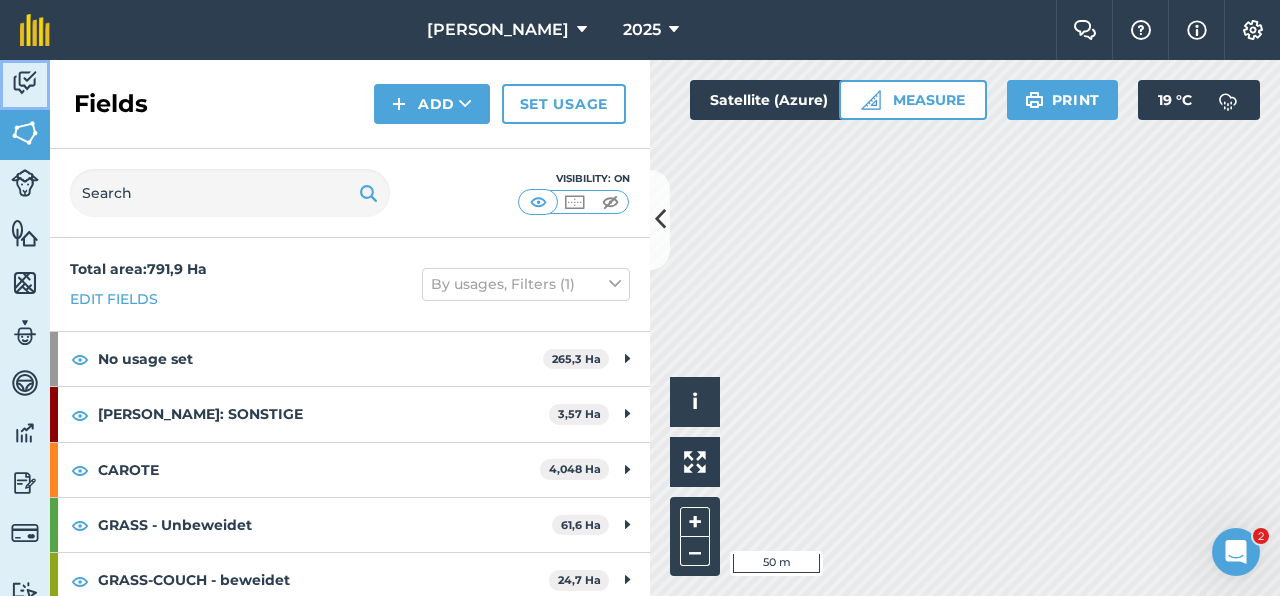 click at bounding box center (25, 83) 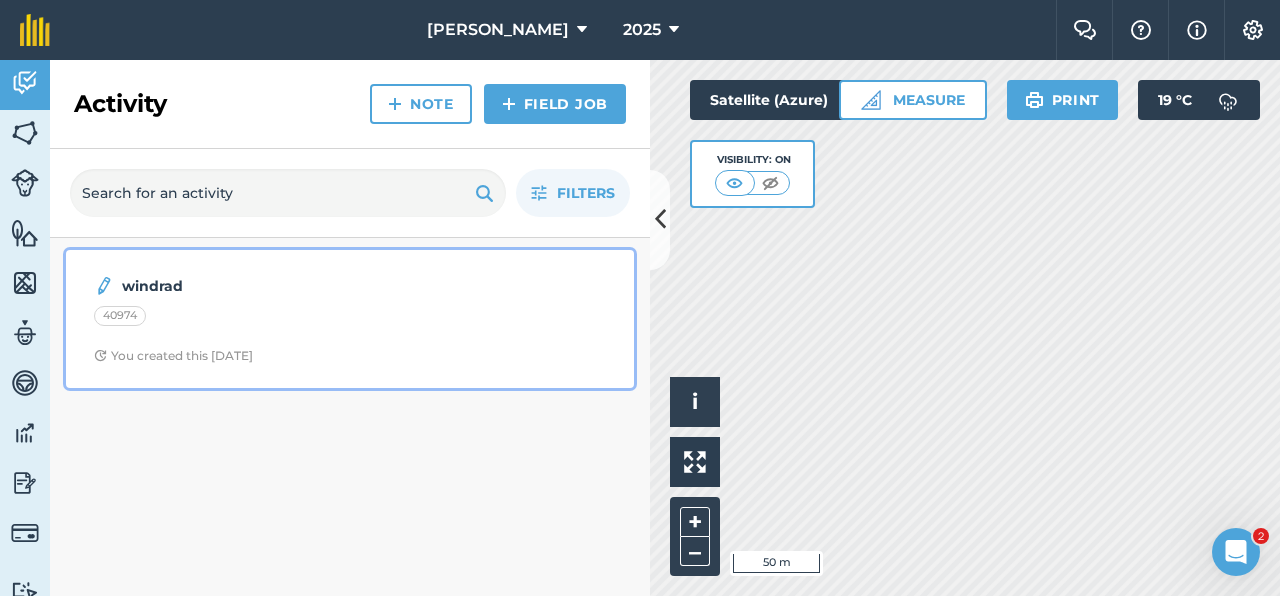 click on "40974" at bounding box center (350, 319) 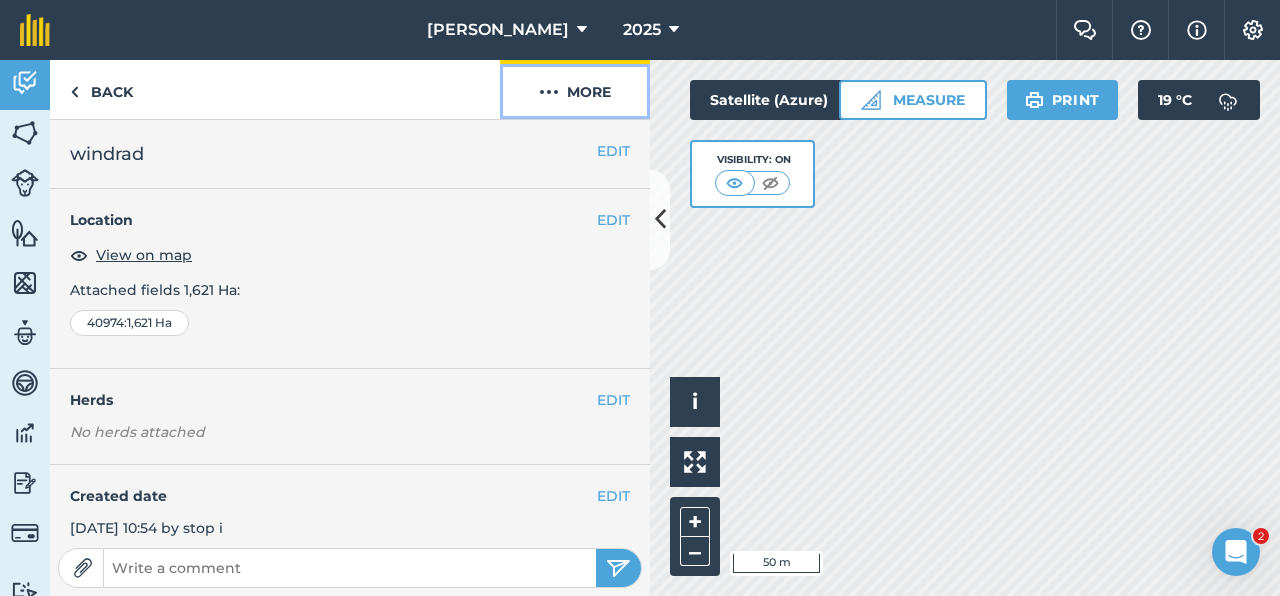 click on "More" at bounding box center (575, 89) 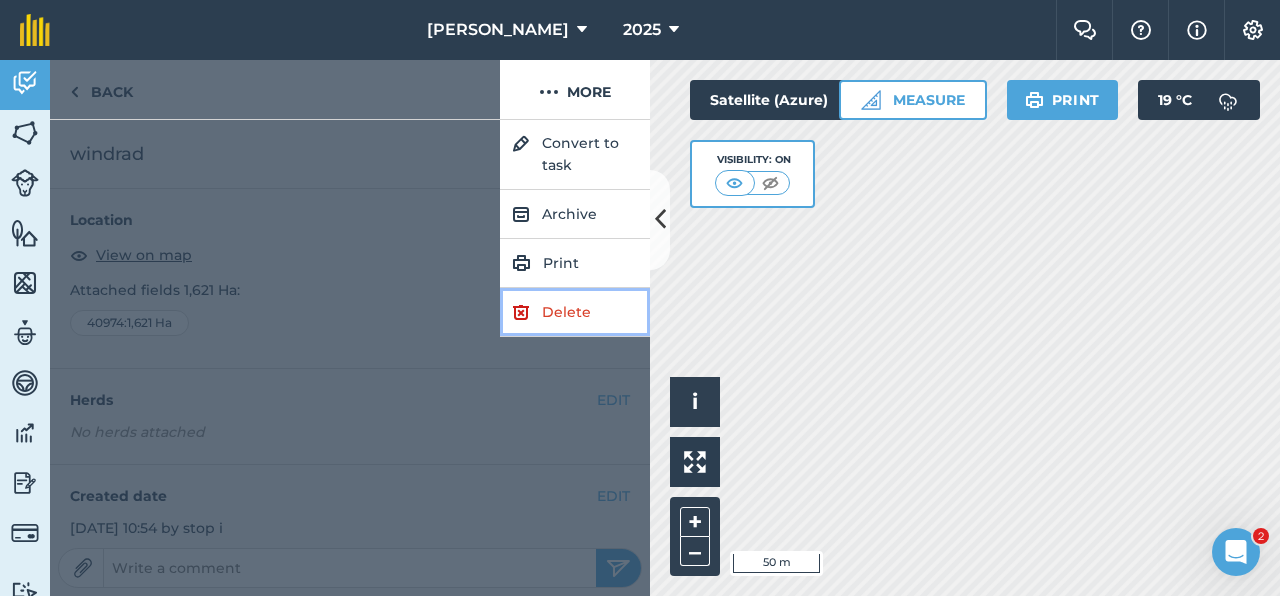 click on "Delete" at bounding box center [575, 312] 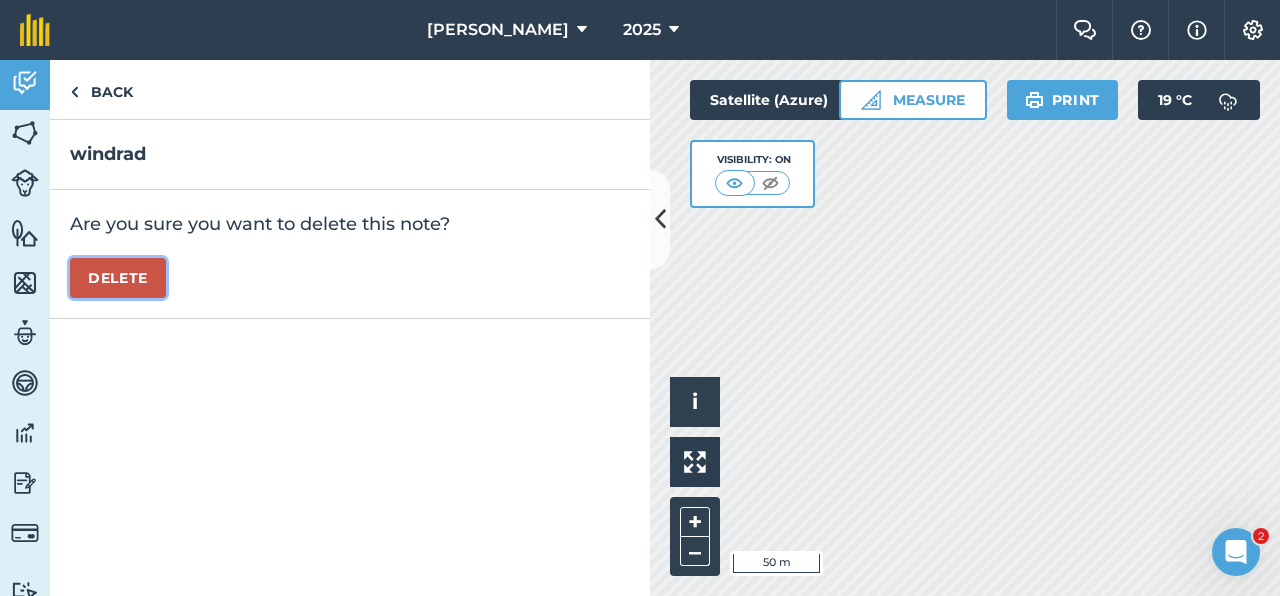 click on "Delete" at bounding box center (118, 278) 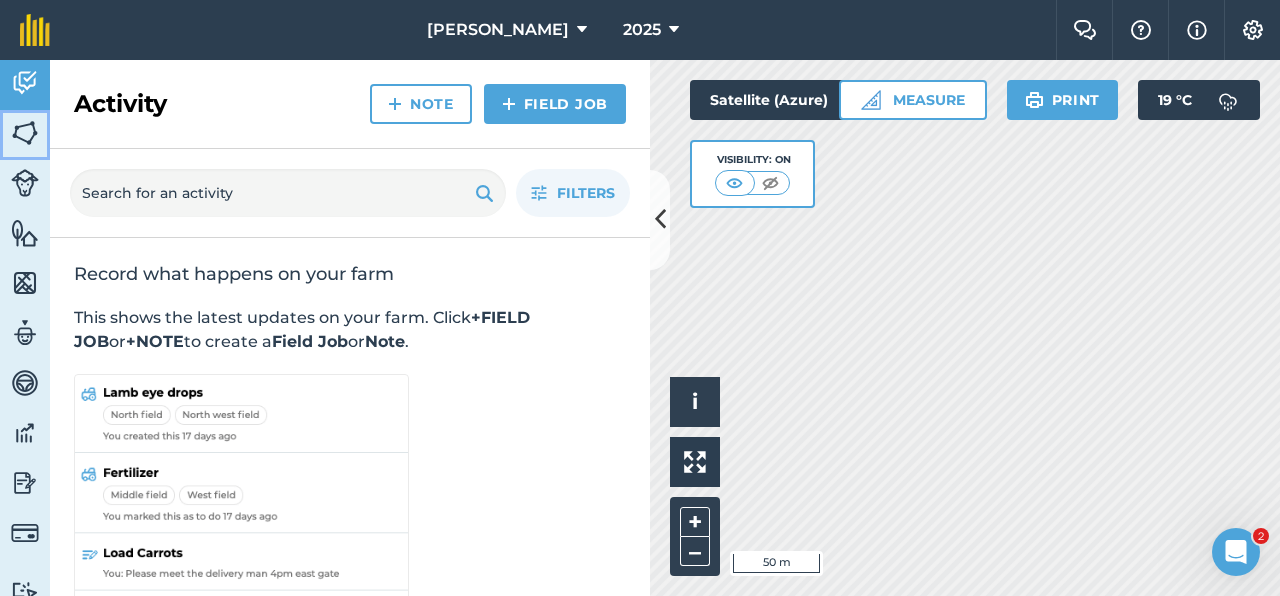 click at bounding box center (25, 133) 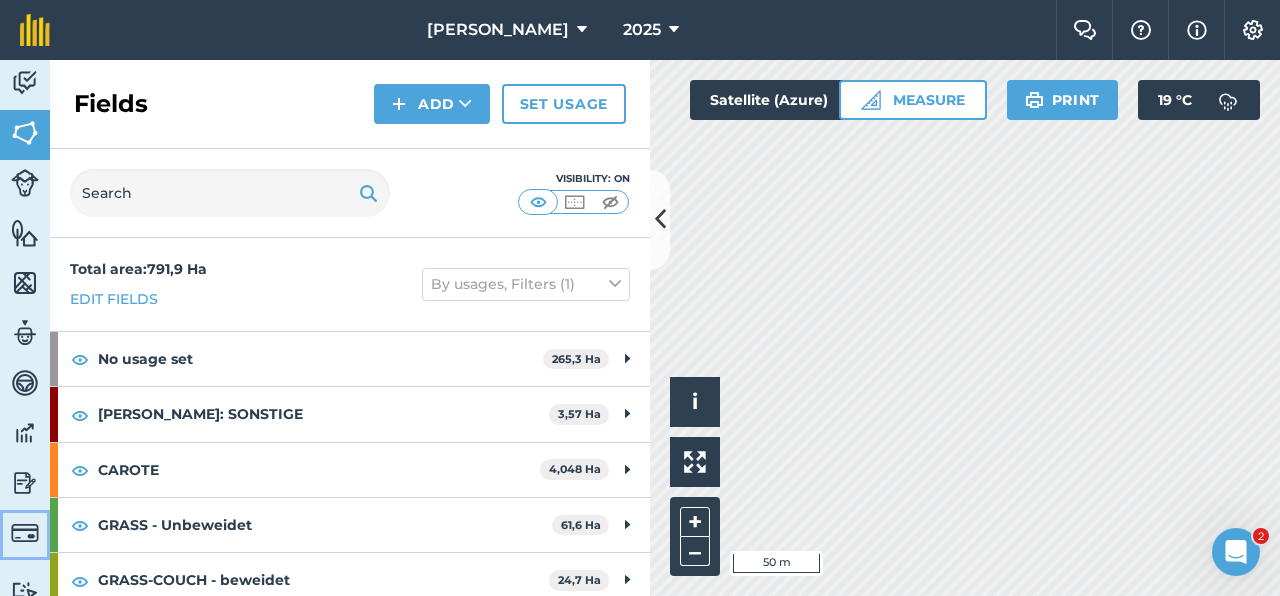 click at bounding box center [25, 533] 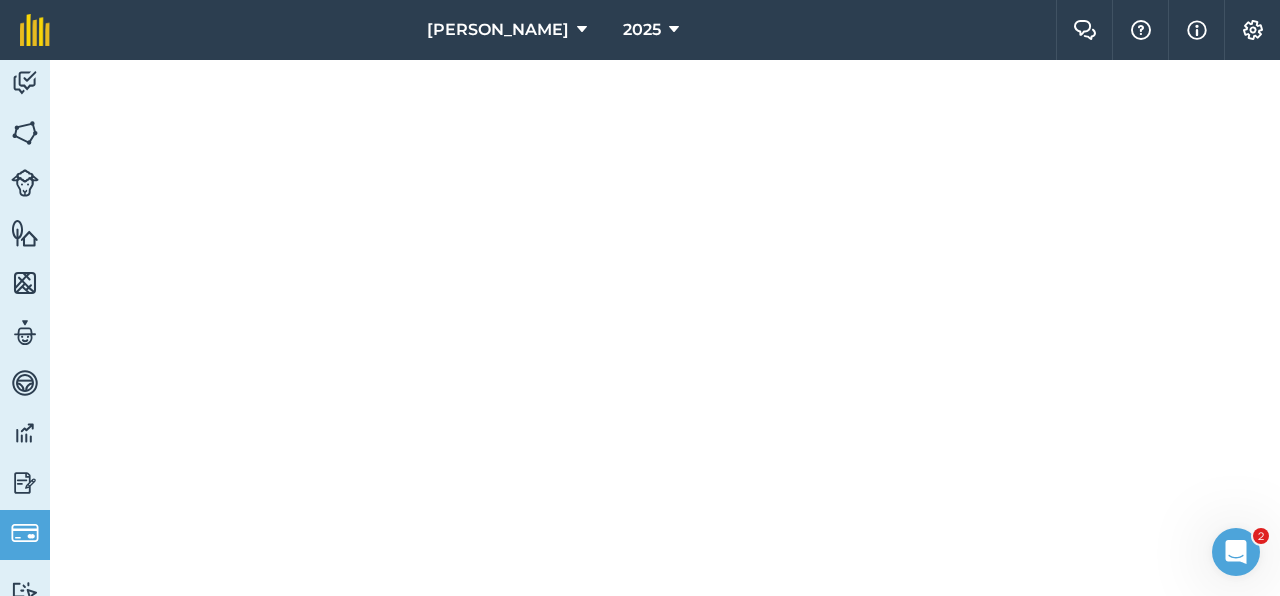 click at bounding box center (25, 533) 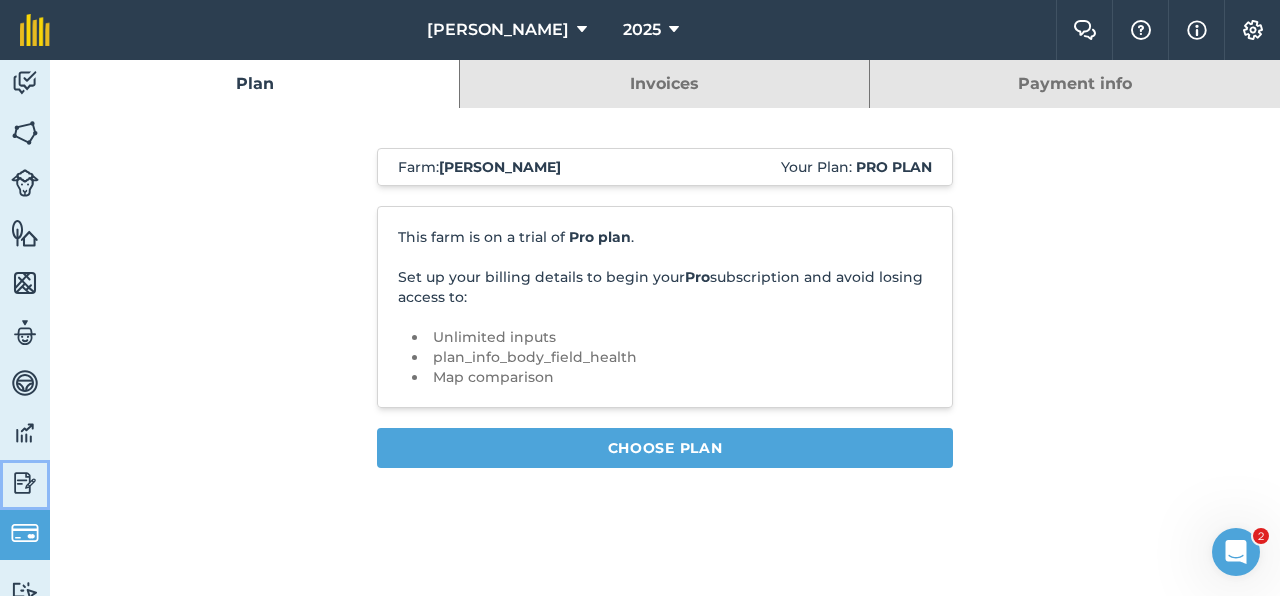 click at bounding box center [25, 483] 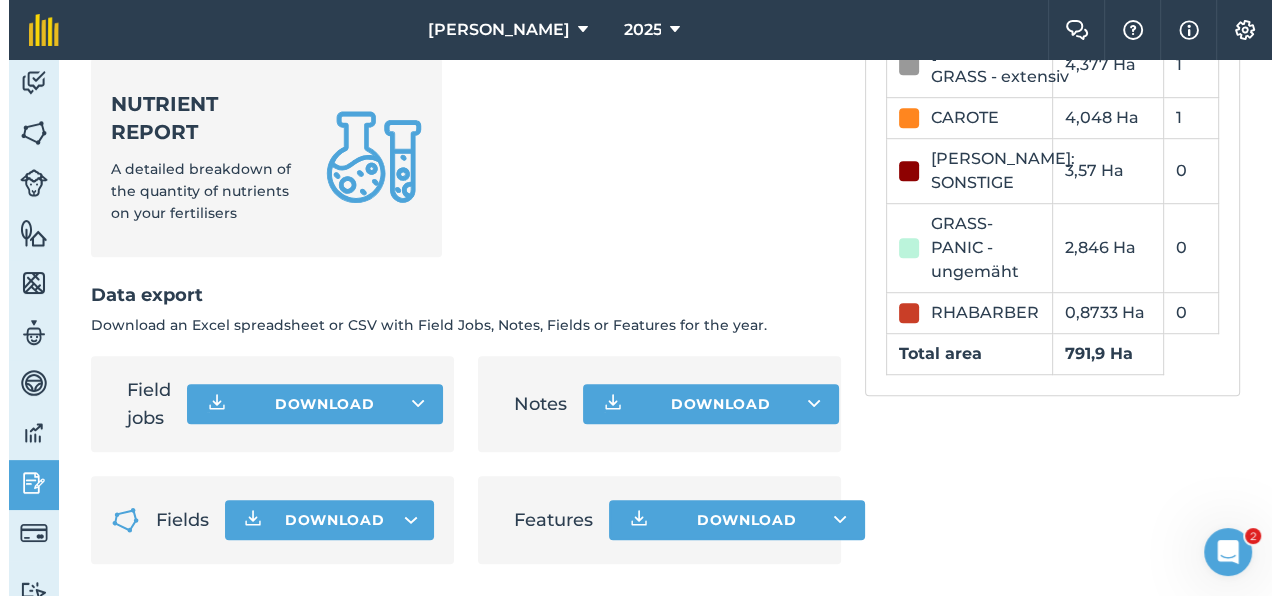 scroll, scrollTop: 1184, scrollLeft: 0, axis: vertical 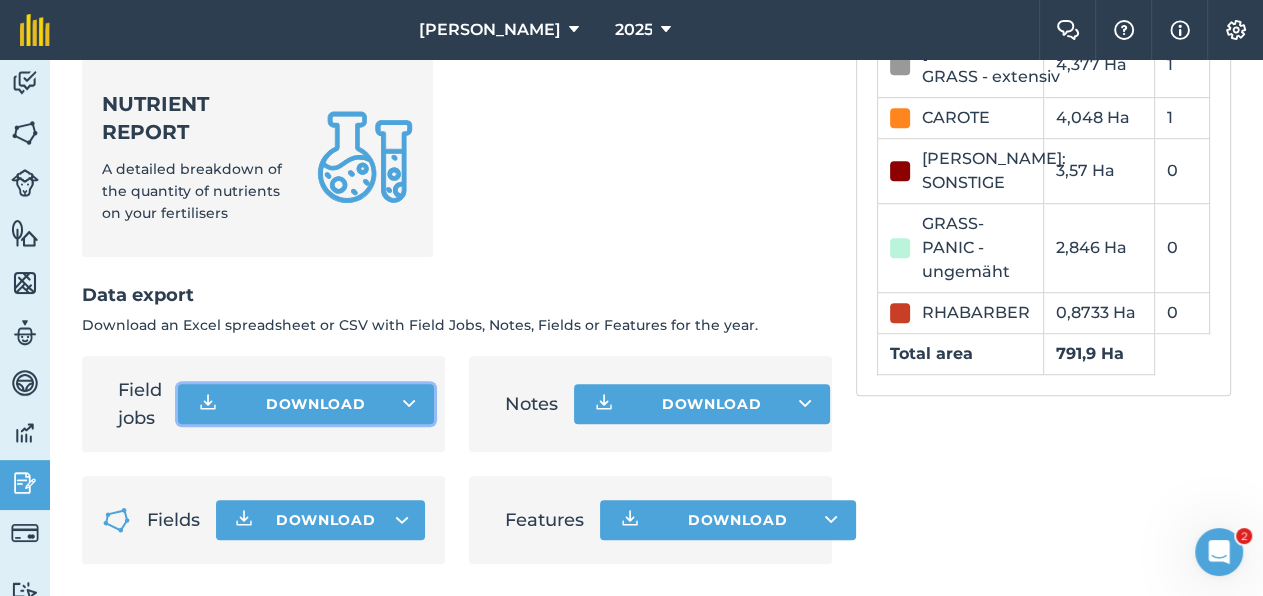 click on "Download" at bounding box center [306, 404] 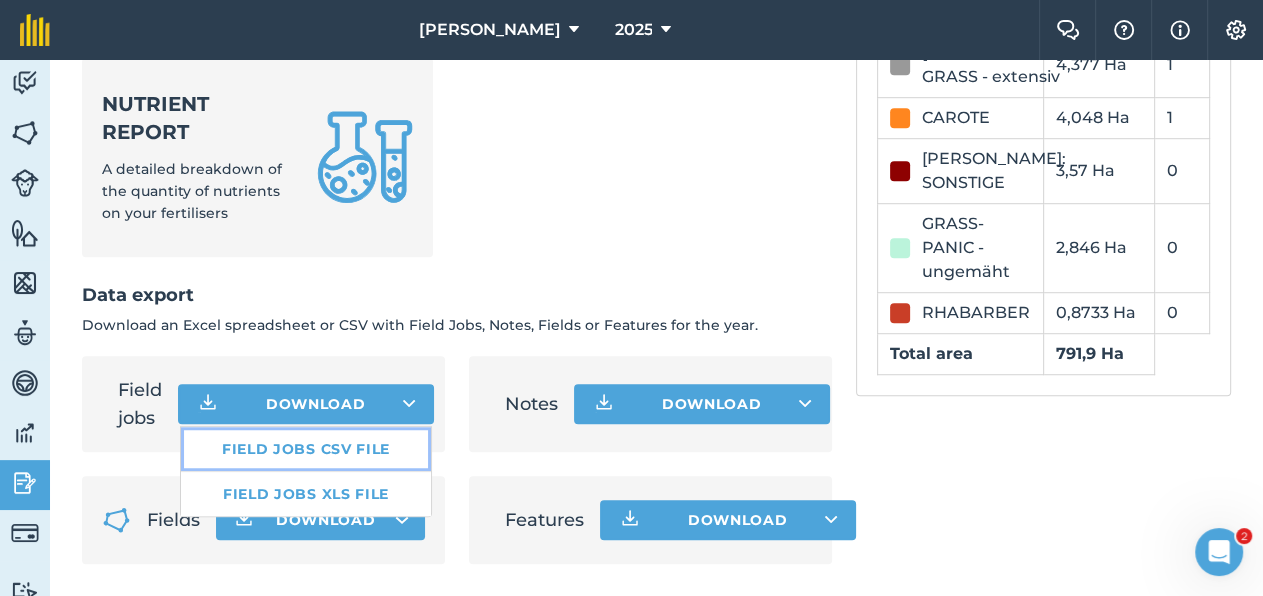 click on "Field jobs CSV file" at bounding box center [306, 449] 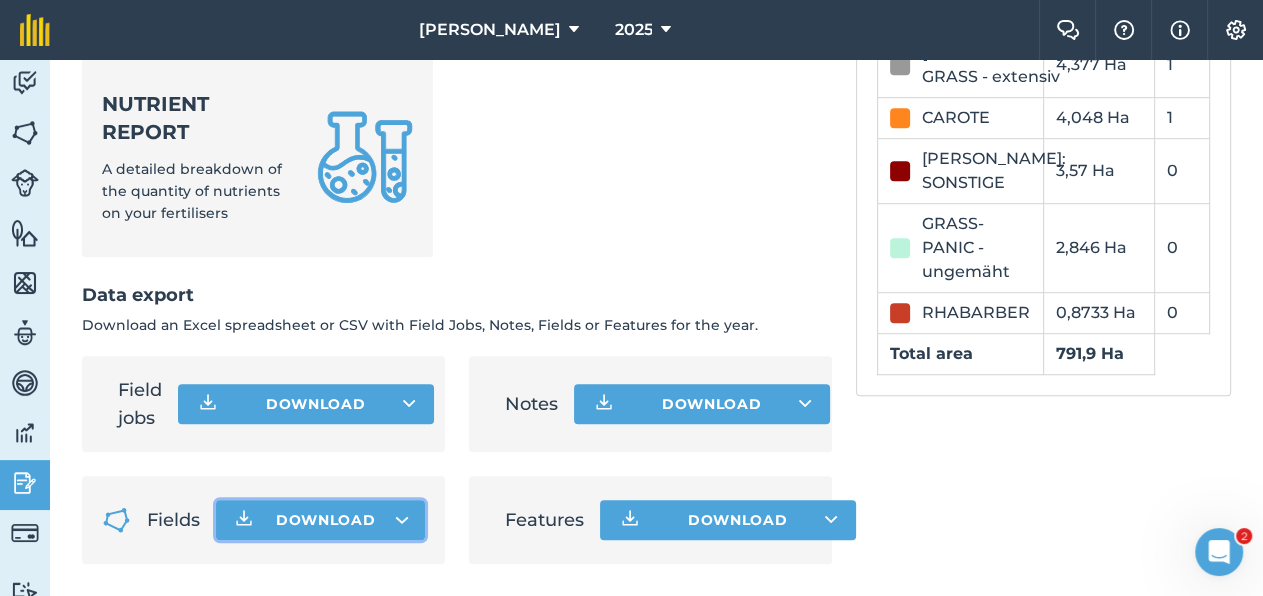 click on "Download" at bounding box center [320, 520] 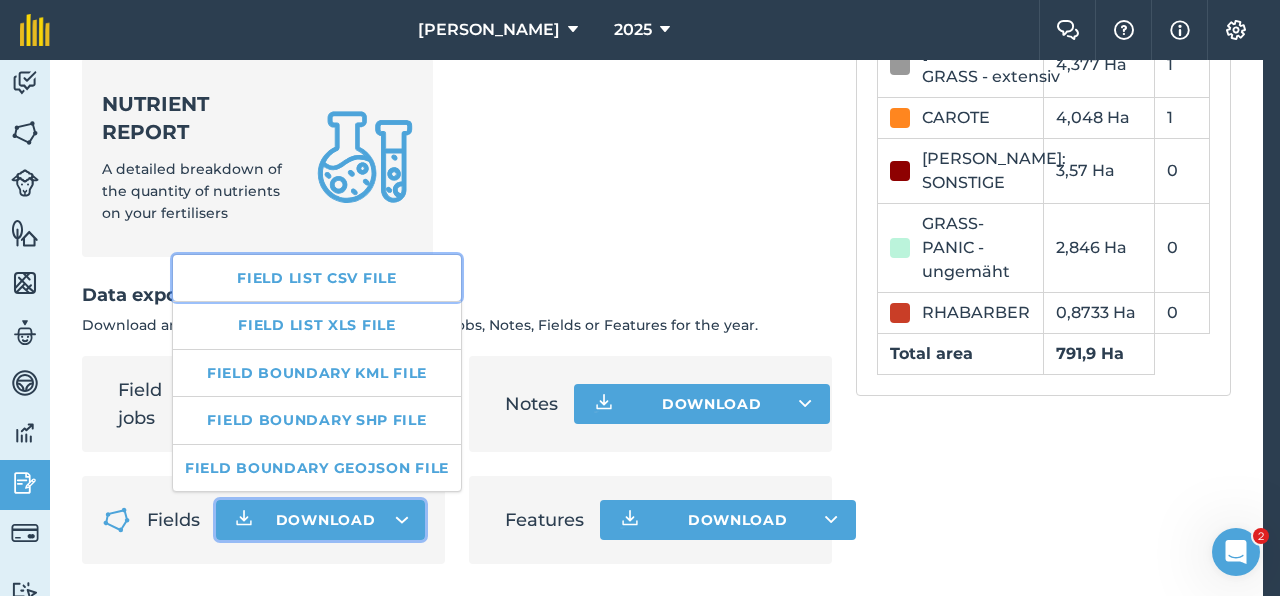 click on "Field list CSV file" at bounding box center [317, 278] 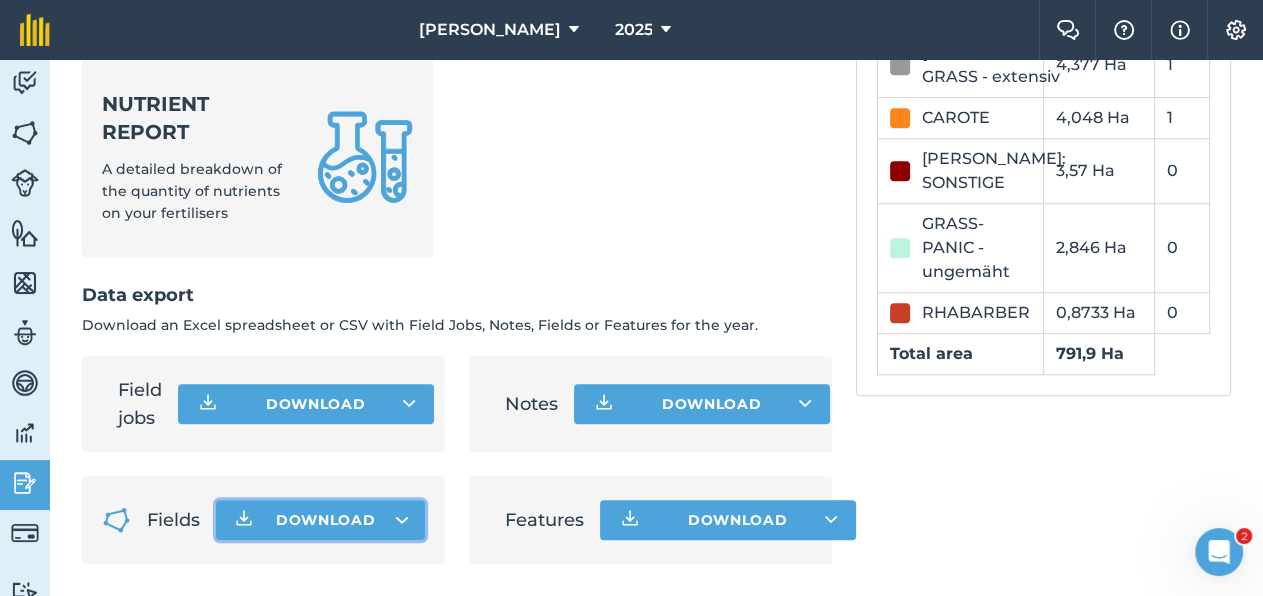 click on "Download" at bounding box center [320, 520] 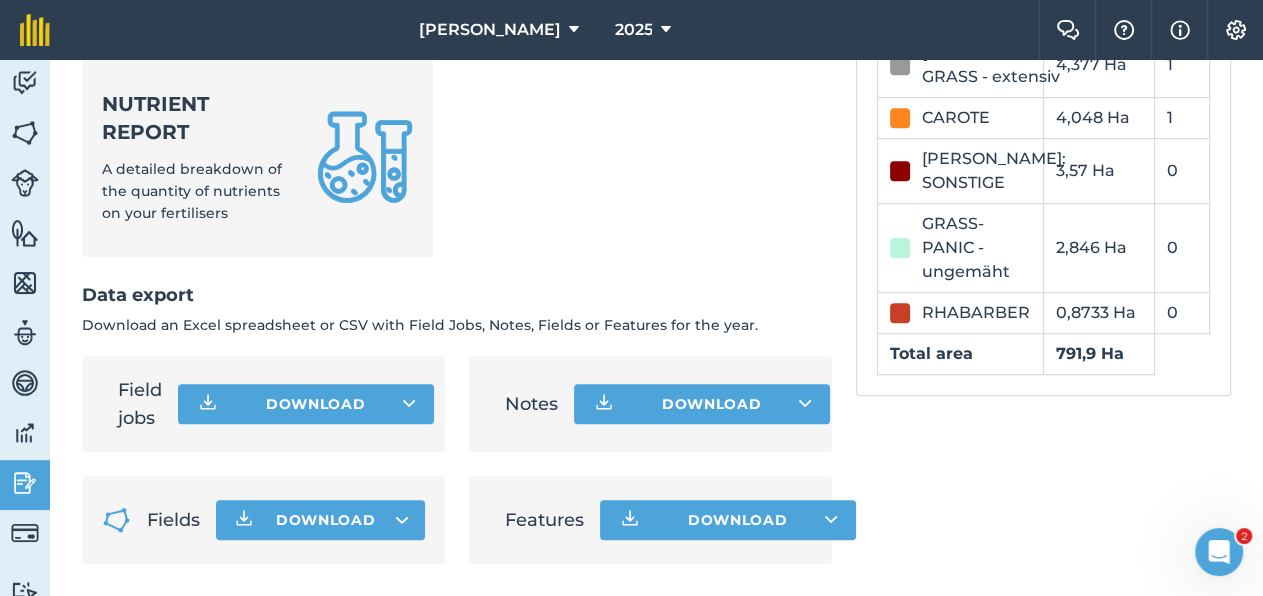 click on "Nutrient report A detailed breakdown of the quantity of nutrients on your fertilisers" at bounding box center [457, 169] 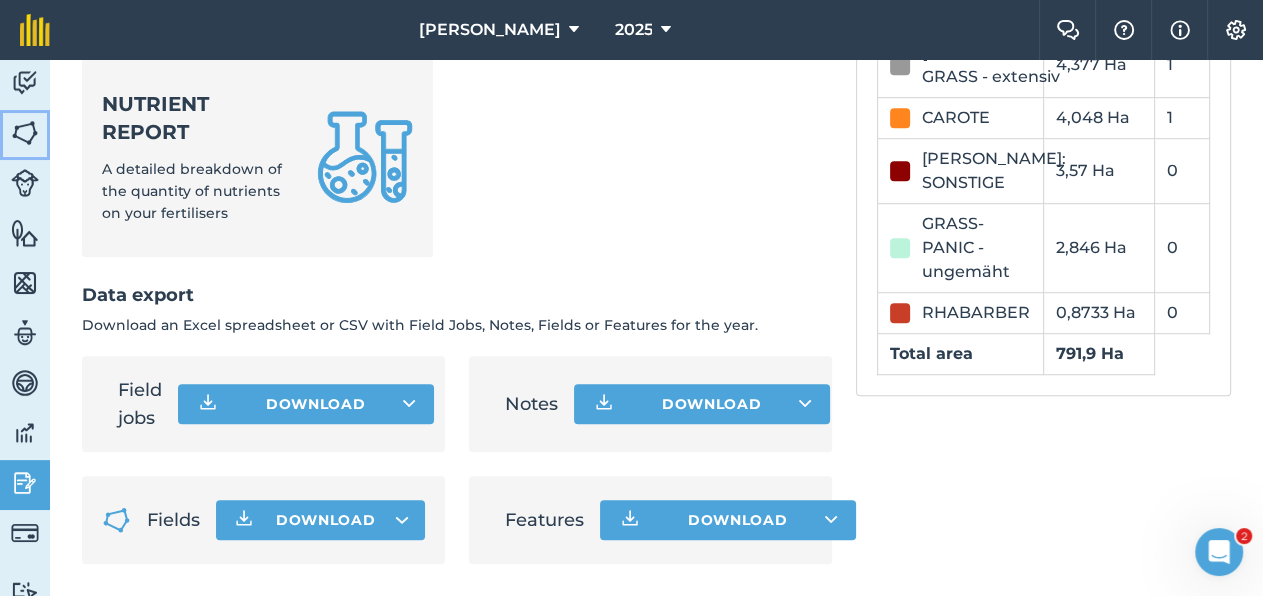 click at bounding box center [25, 133] 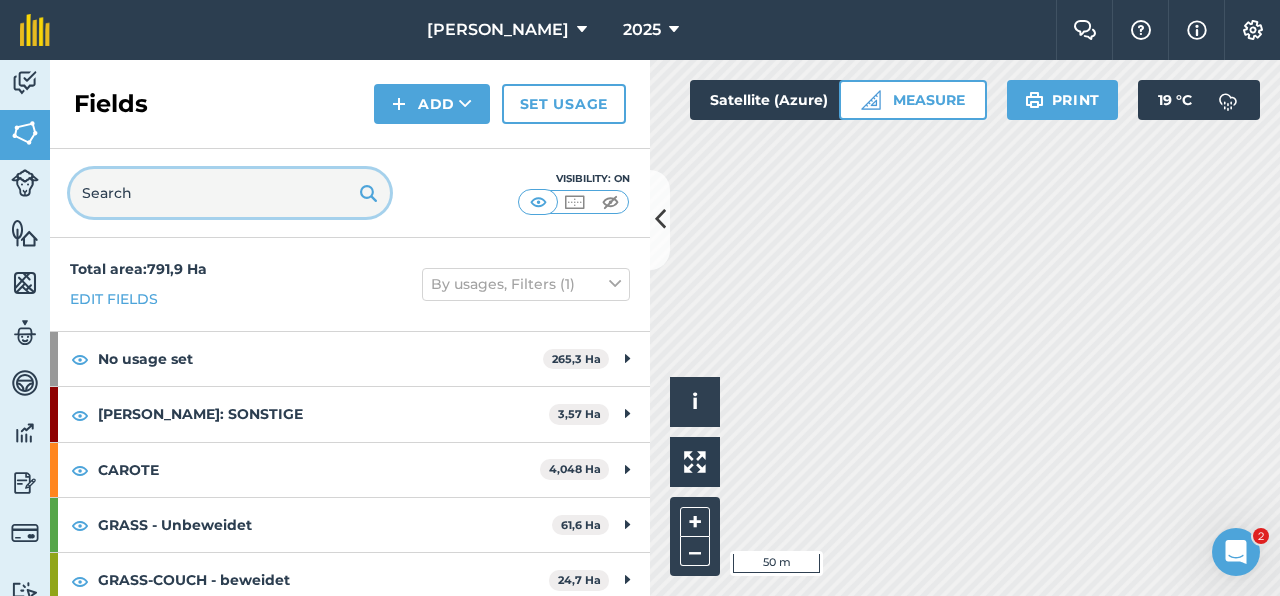 click at bounding box center [230, 193] 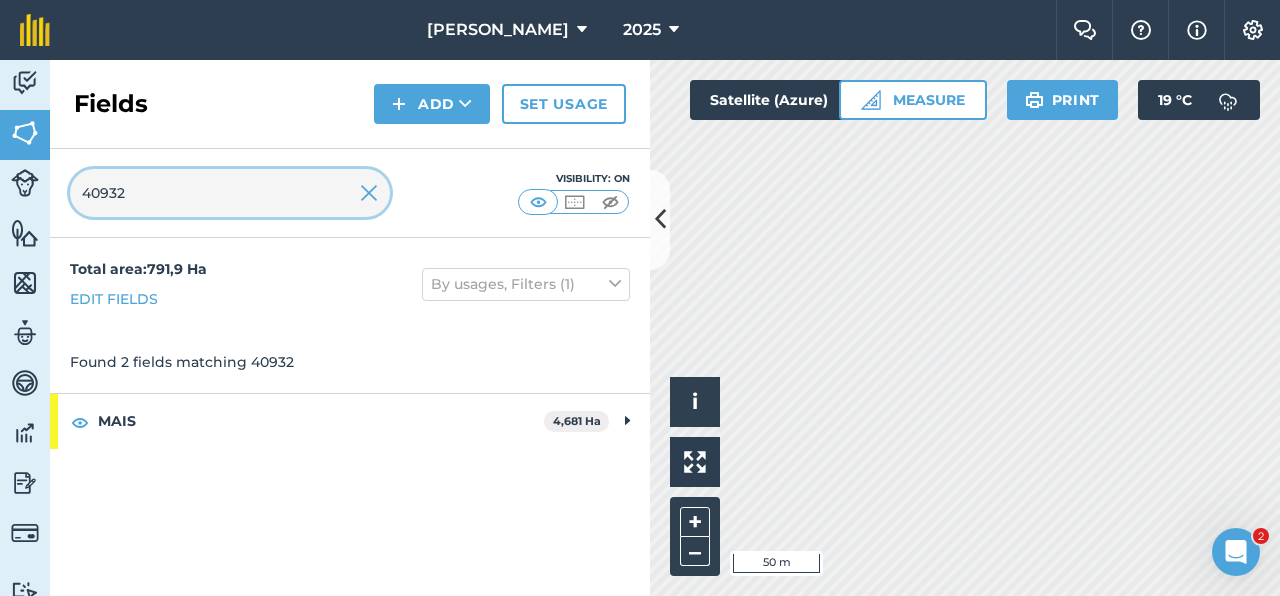 type on "40932" 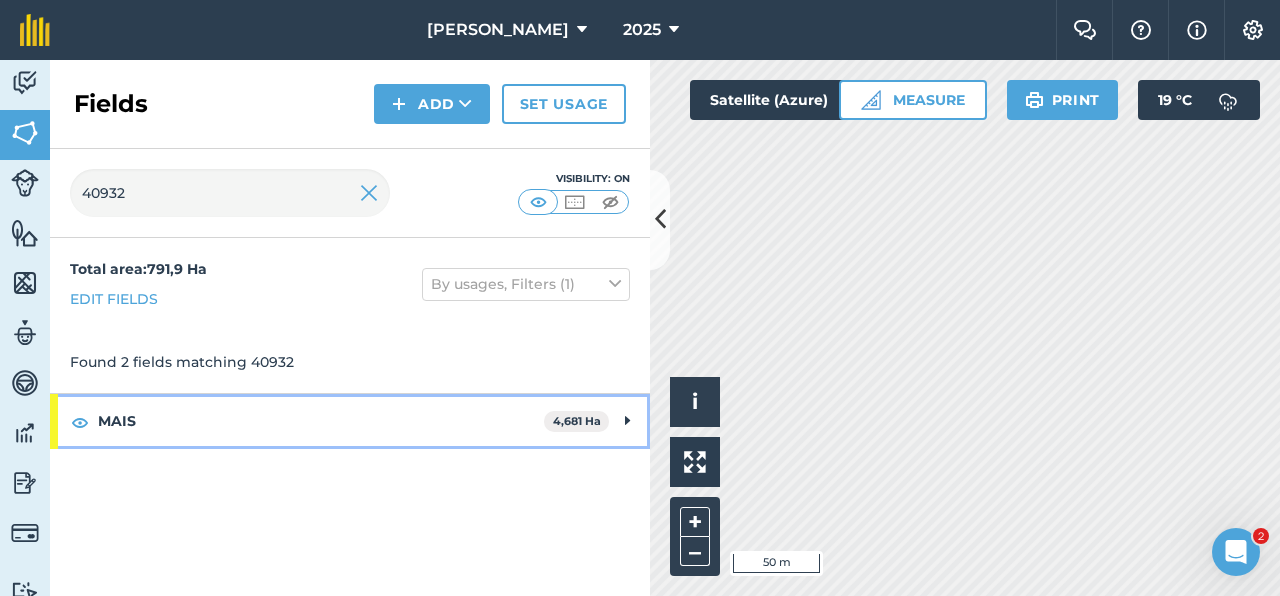 click on "MAIS" at bounding box center [321, 421] 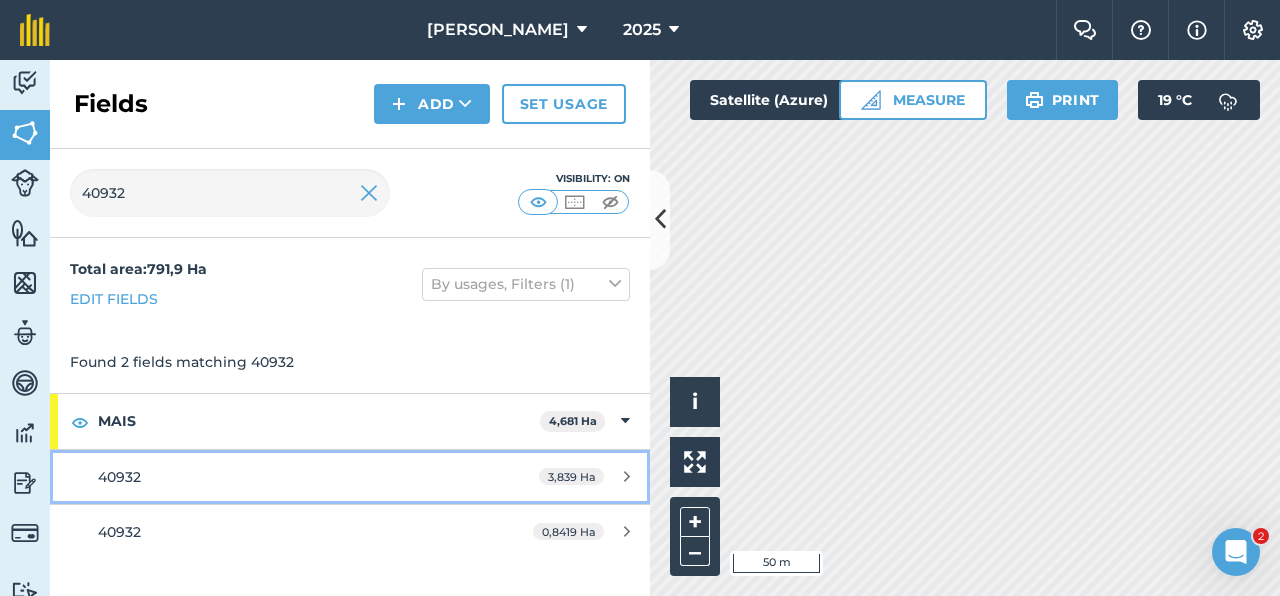 click on "40932" at bounding box center (286, 477) 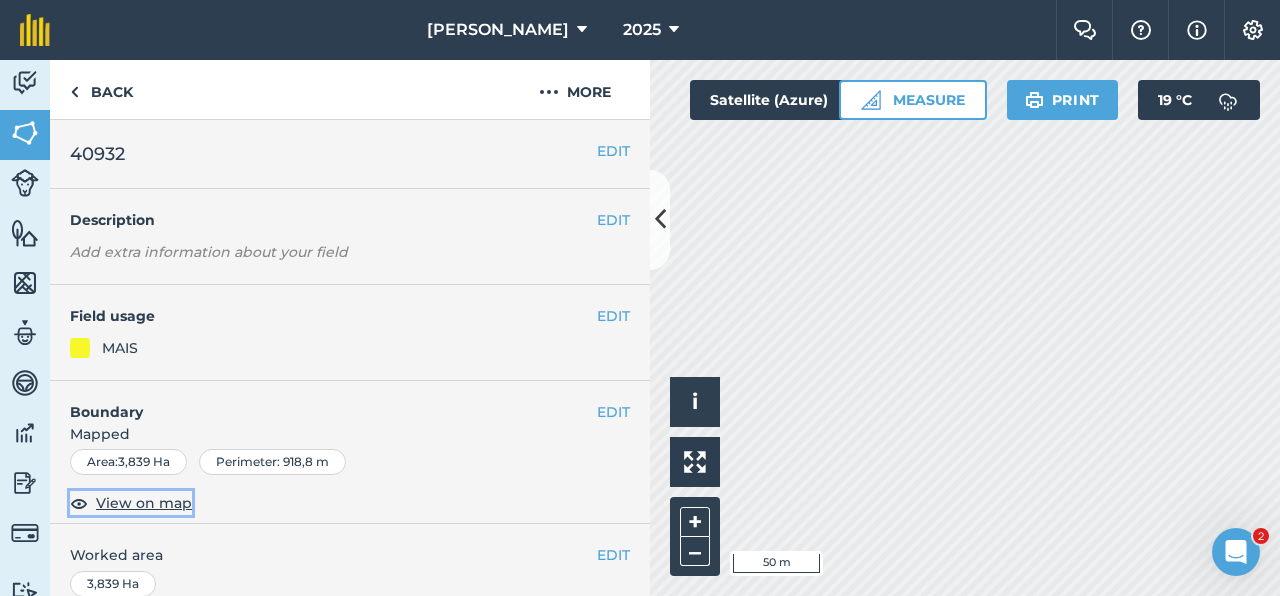 click on "View on map" at bounding box center (144, 503) 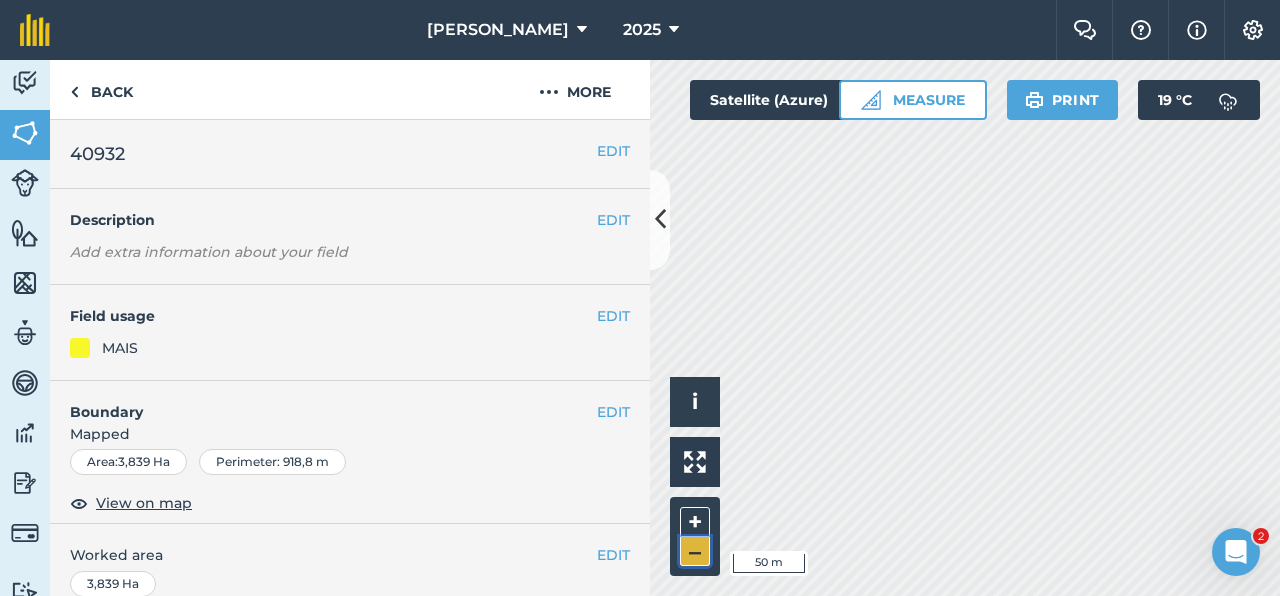click on "–" at bounding box center [695, 551] 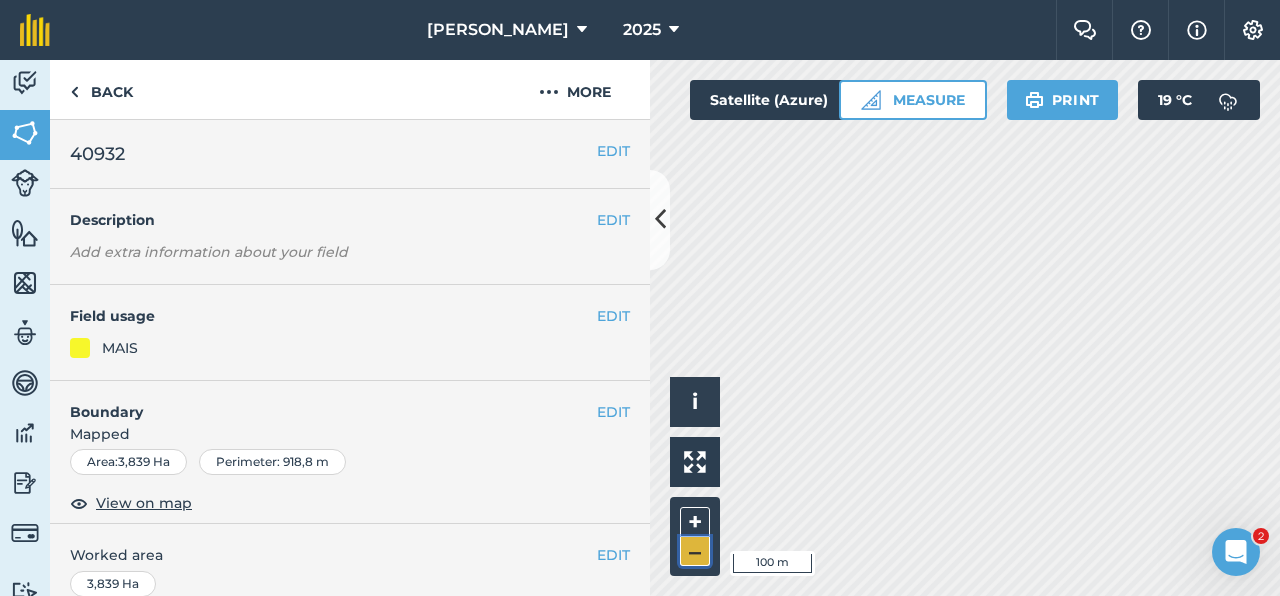 click on "–" at bounding box center [695, 551] 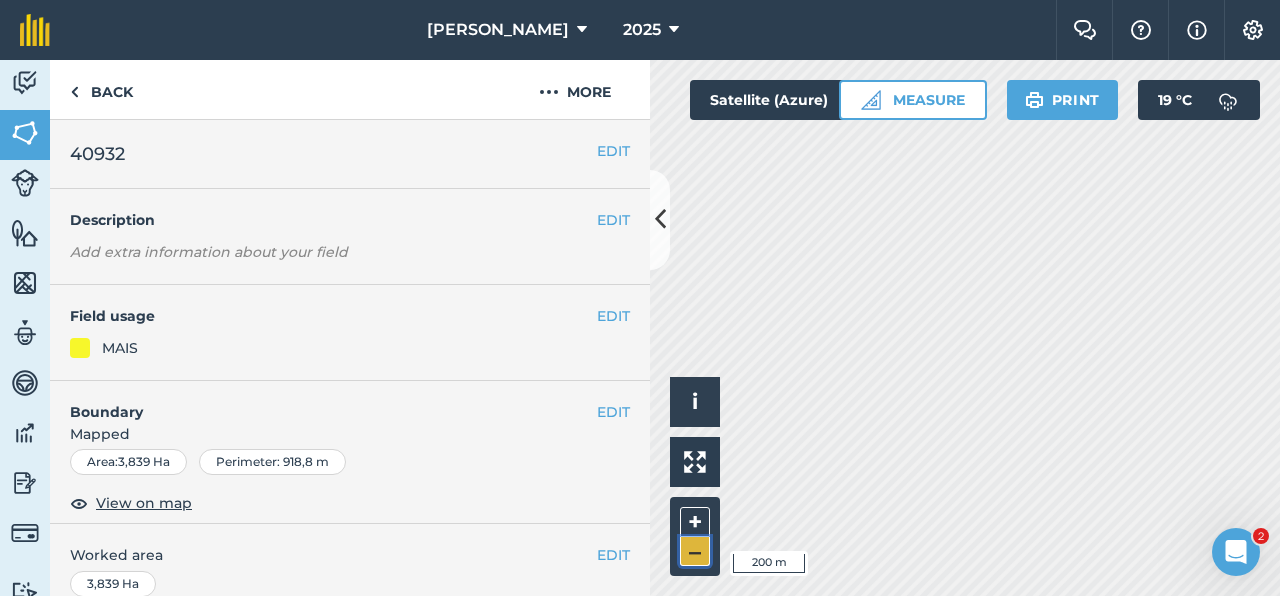 click on "–" at bounding box center (695, 551) 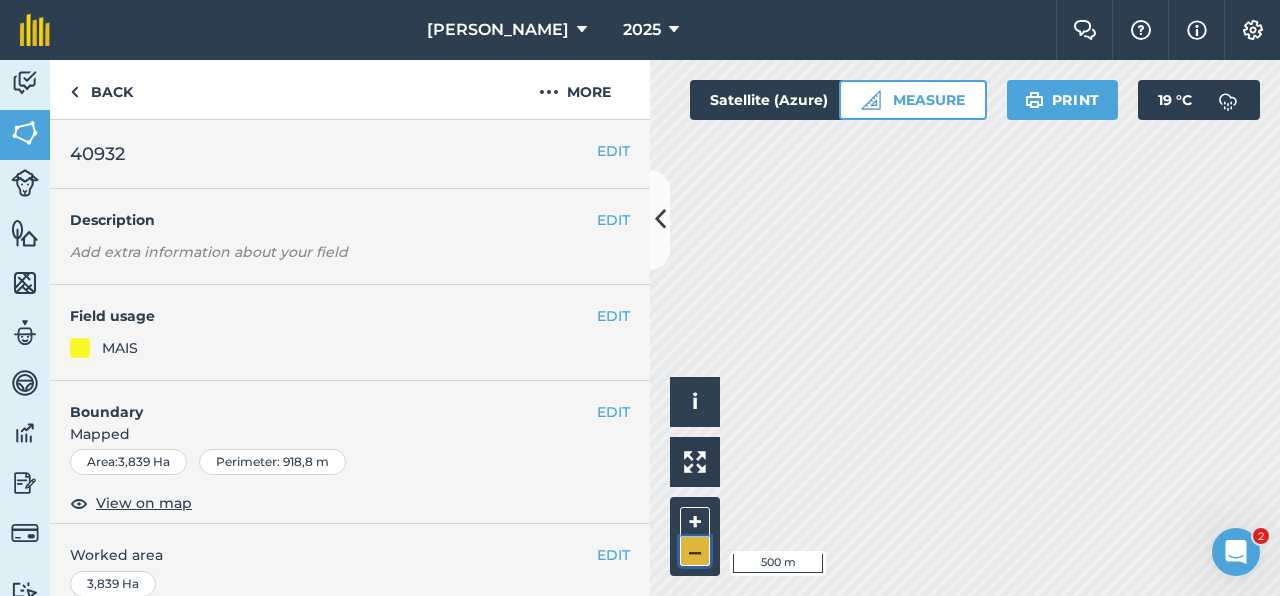 click on "–" at bounding box center (695, 551) 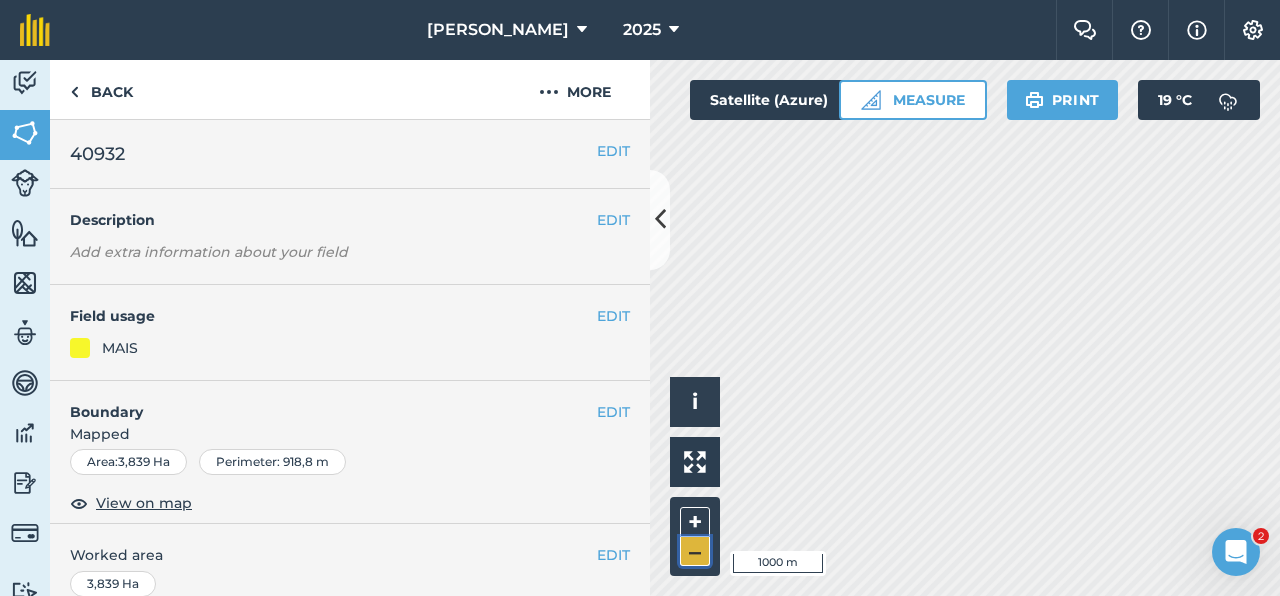 click on "–" at bounding box center (695, 551) 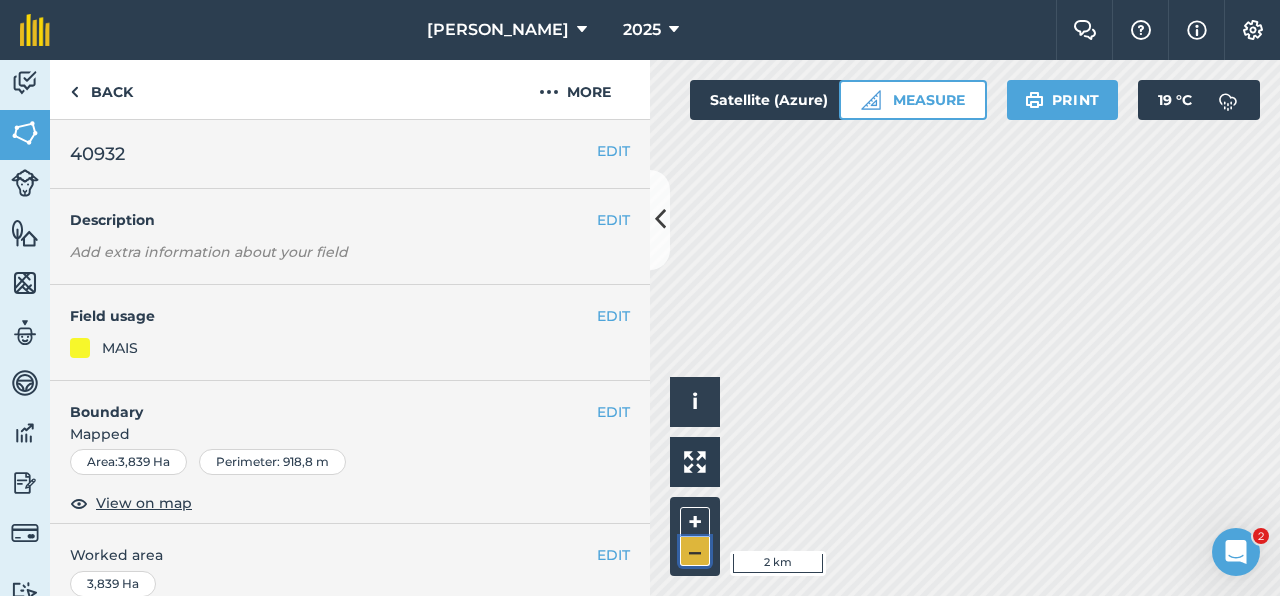 click on "–" at bounding box center [695, 551] 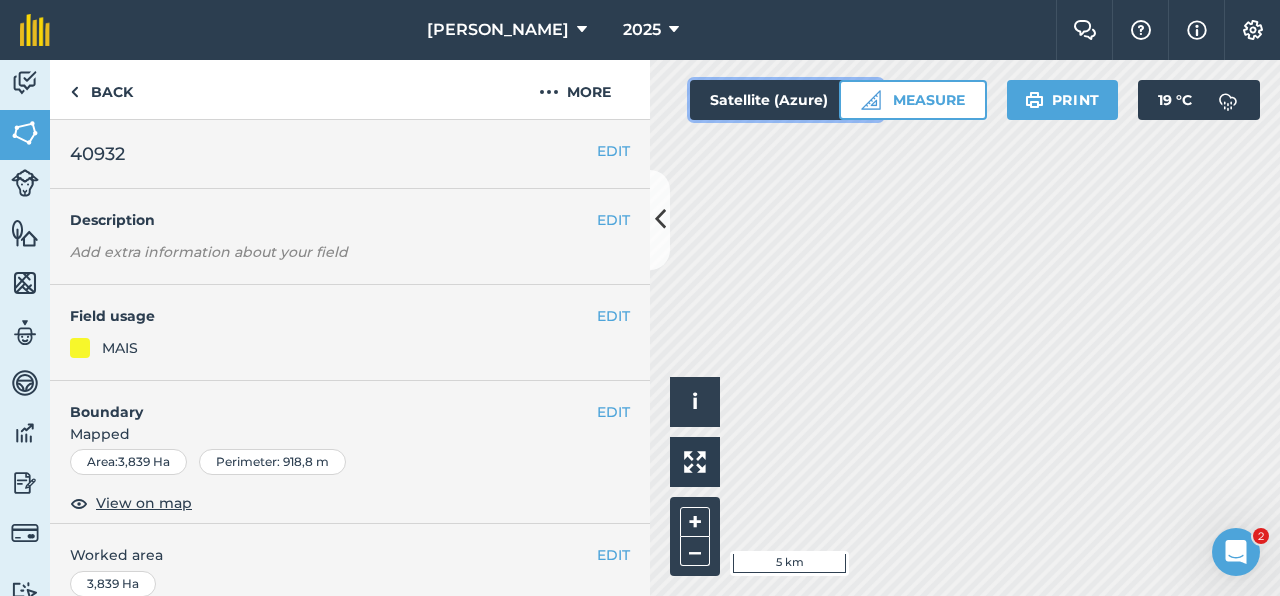 click on "Satellite (Azure)" at bounding box center [786, 100] 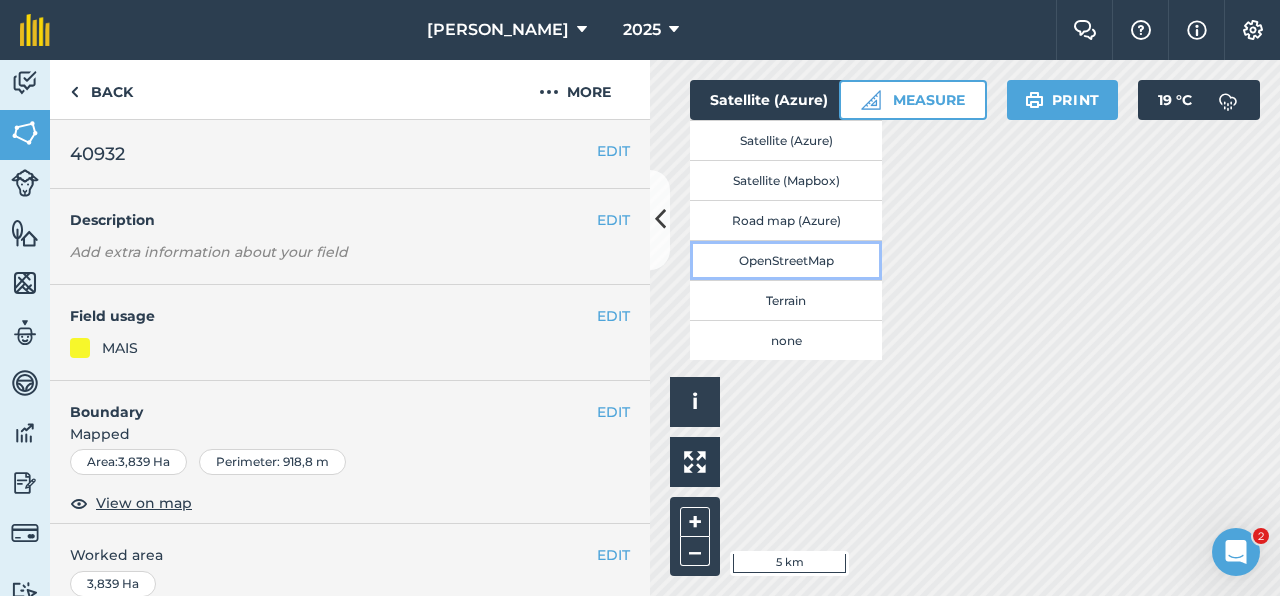 click on "OpenStreetMap" at bounding box center (786, 260) 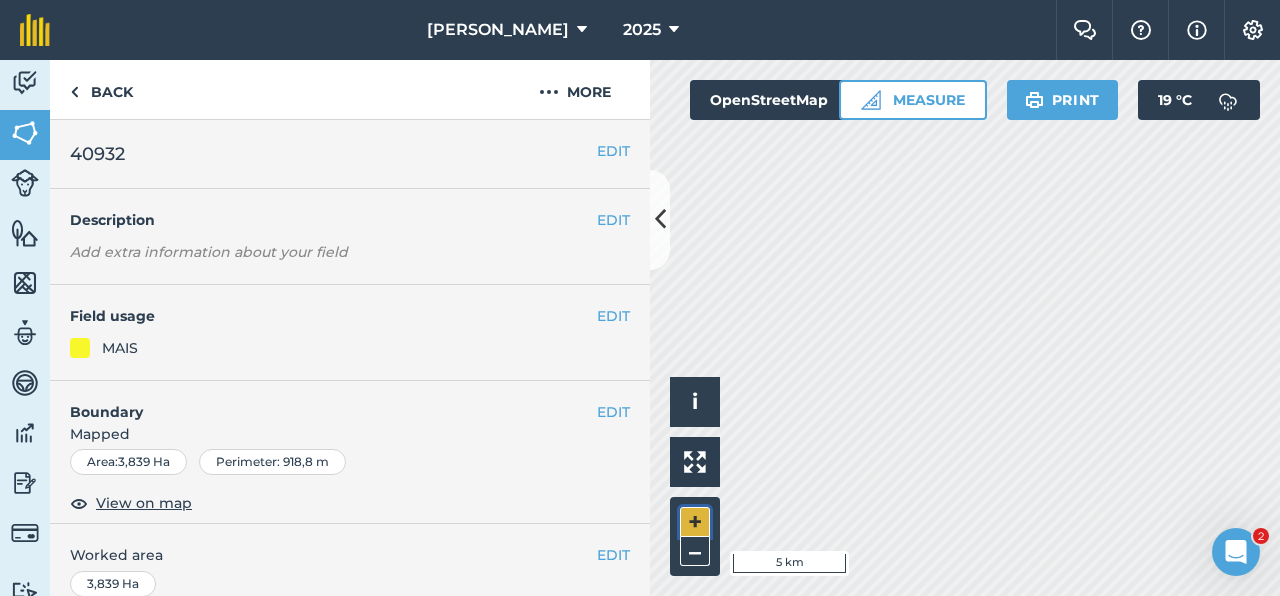 click on "+" at bounding box center [695, 522] 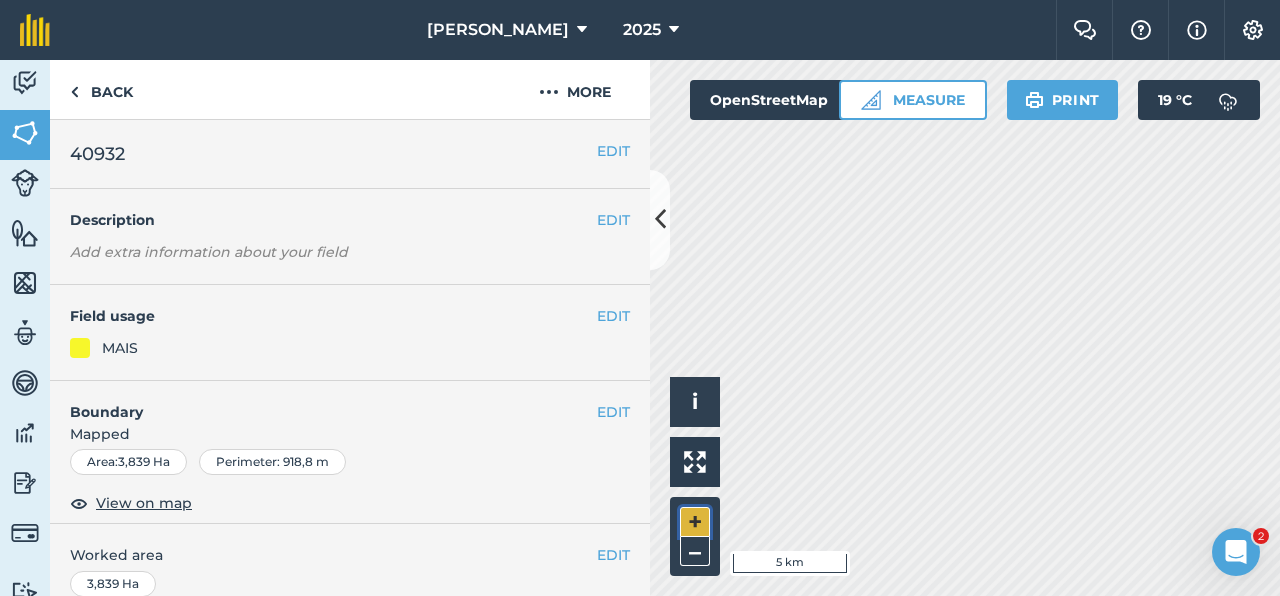 click on "+" at bounding box center [695, 522] 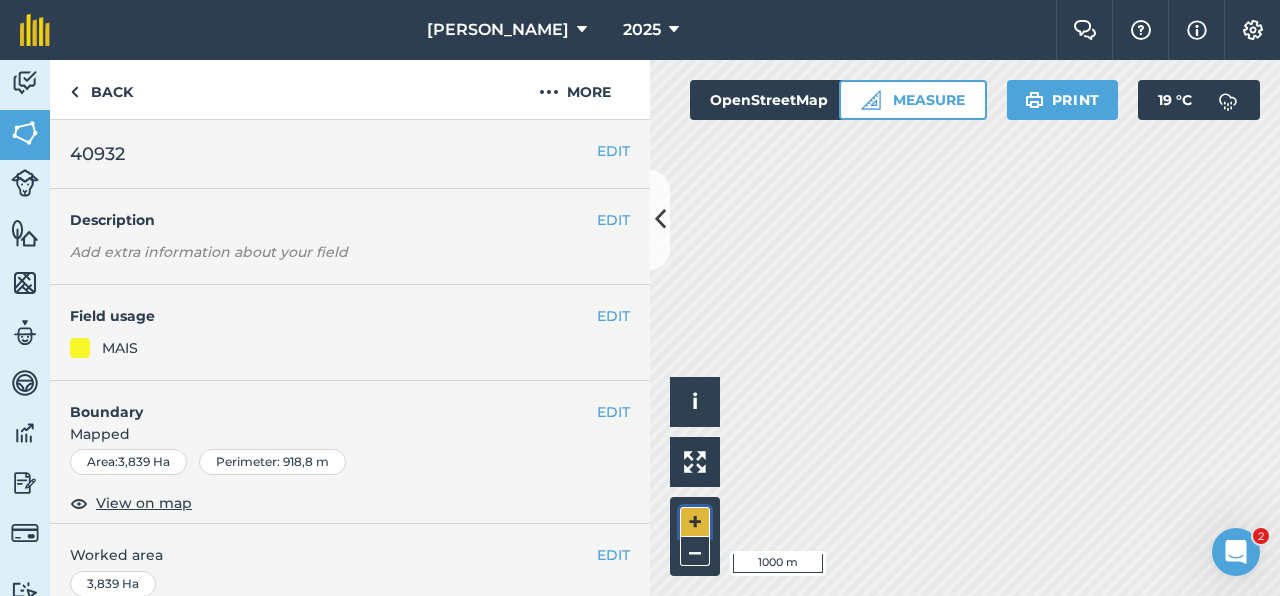 click on "+" at bounding box center [695, 522] 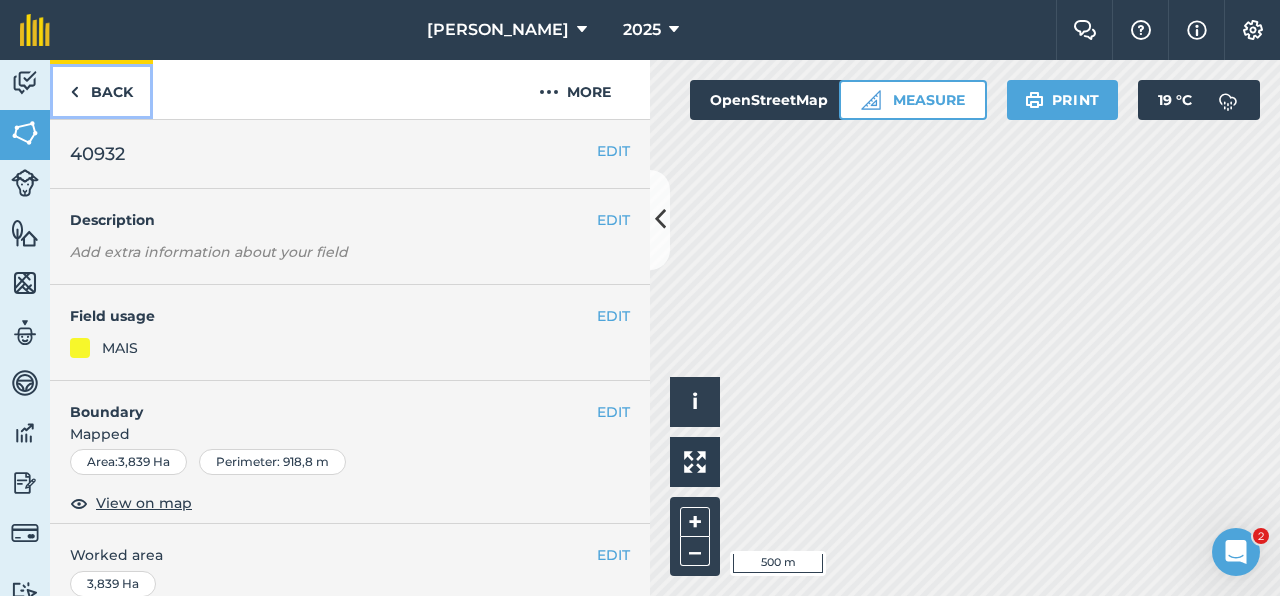 click on "Back" at bounding box center [101, 89] 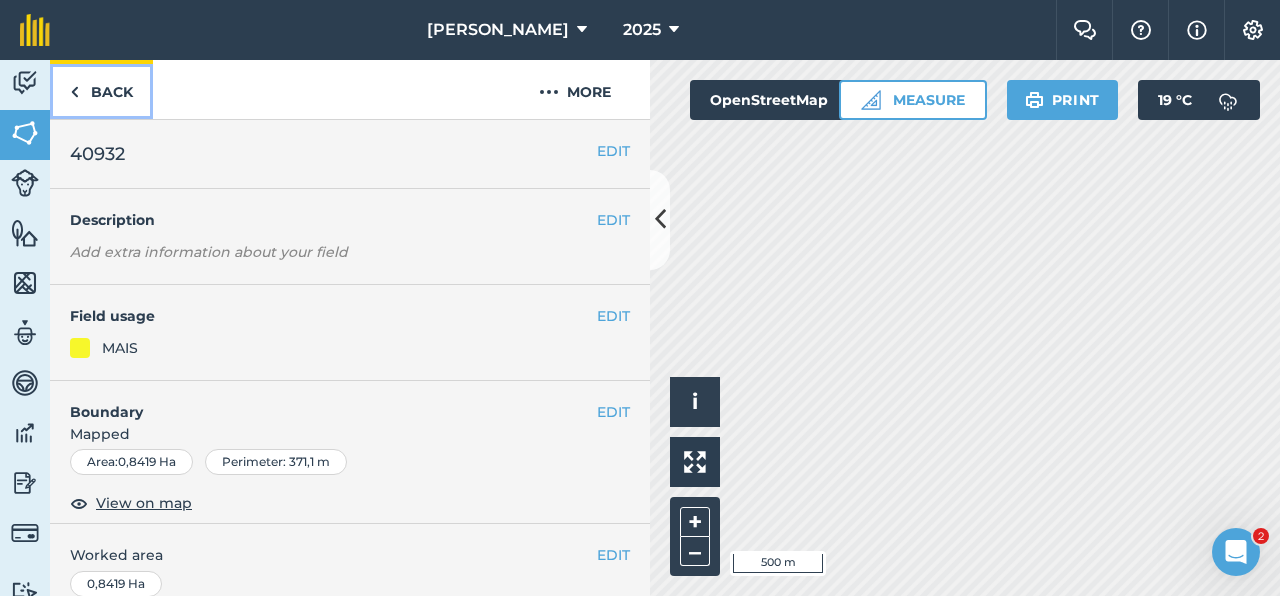 click on "Back" at bounding box center (101, 89) 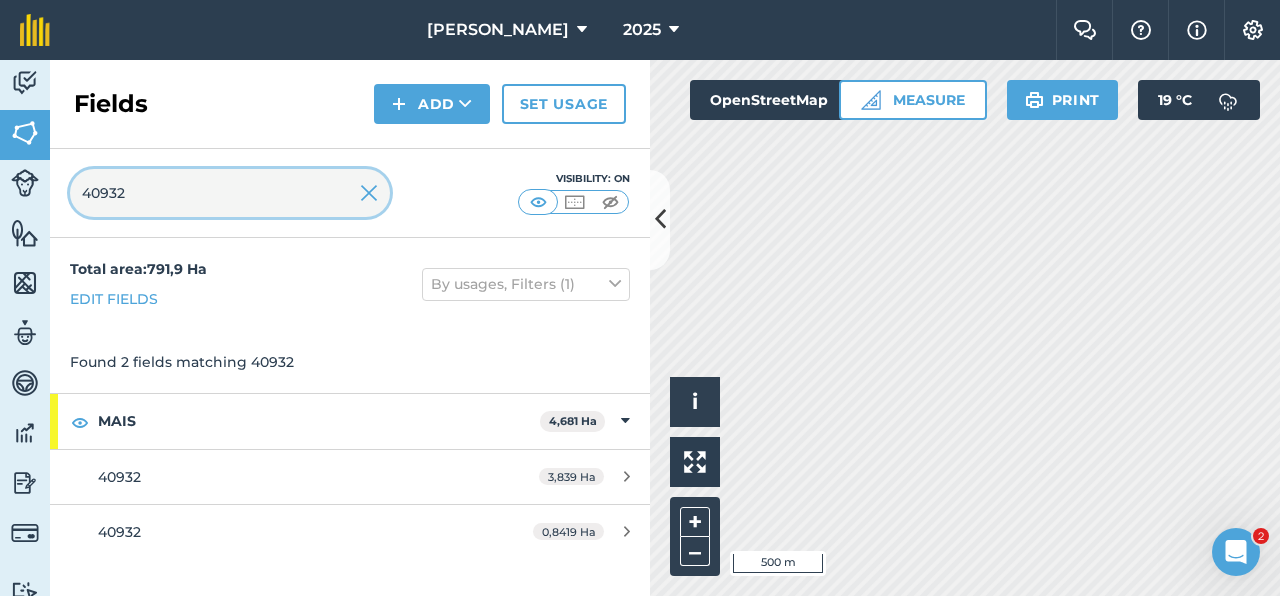 click on "40932" at bounding box center (230, 193) 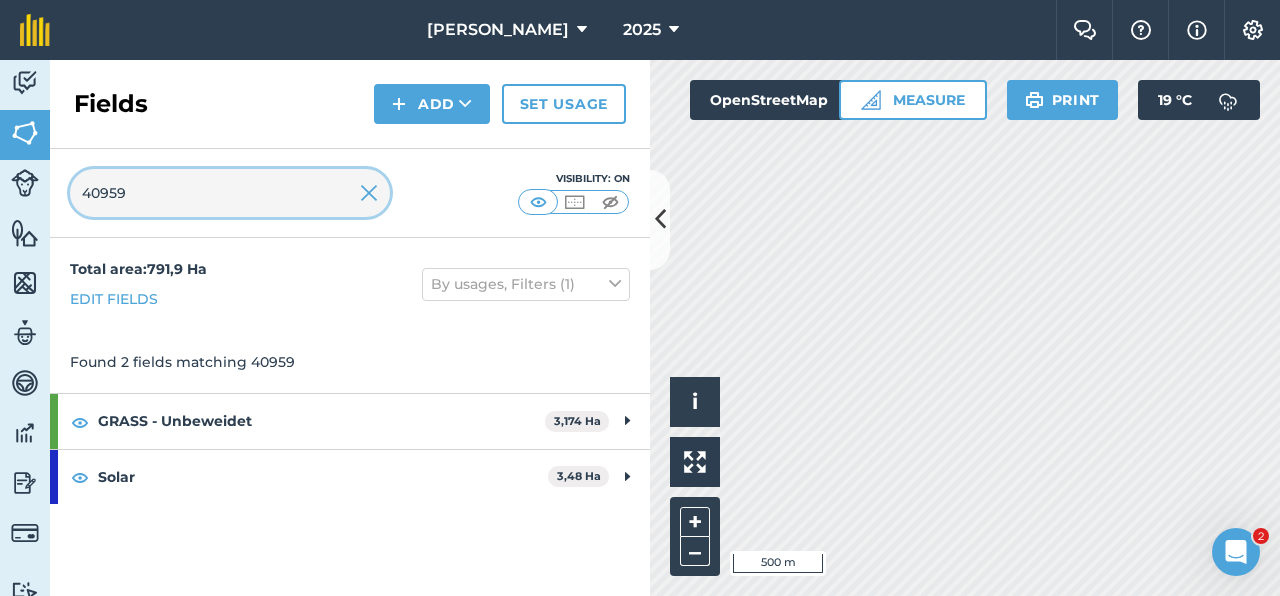 type on "40959" 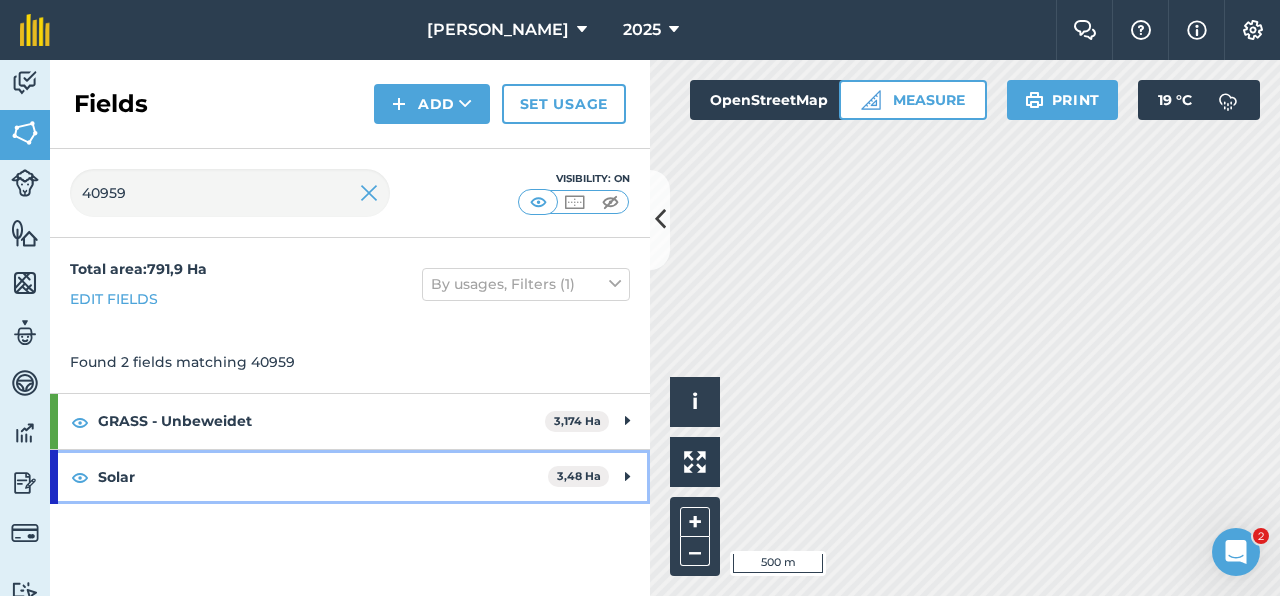 click on "Solar 3,48   Ha" at bounding box center [350, 477] 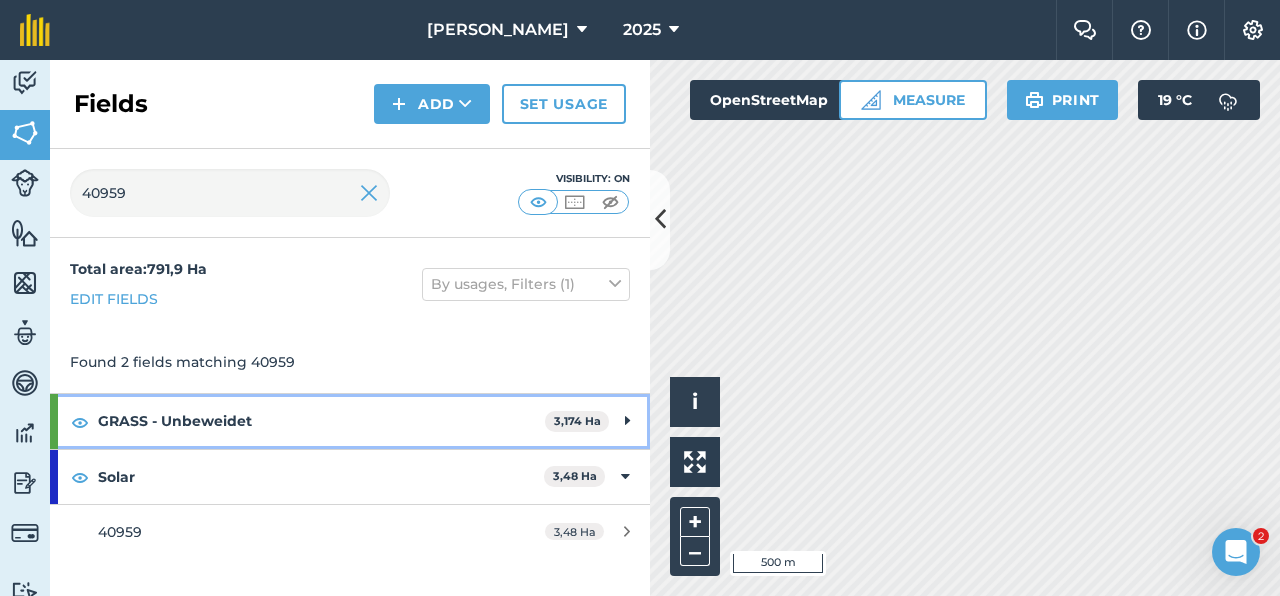 click at bounding box center (627, 421) 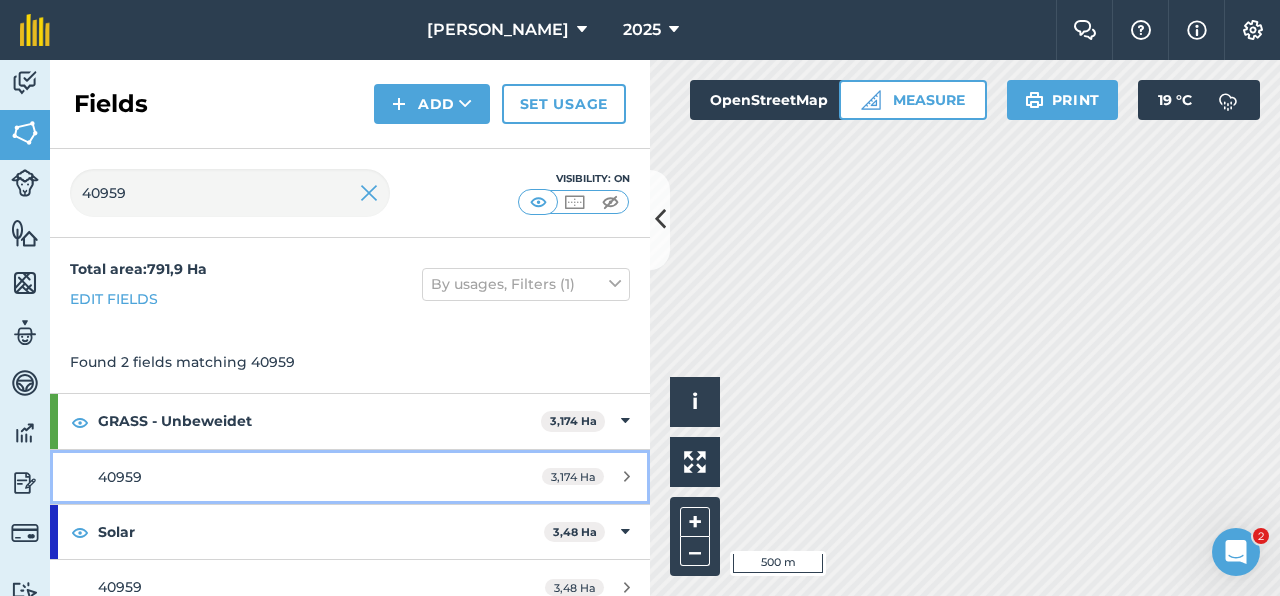 click on "40959" at bounding box center [286, 477] 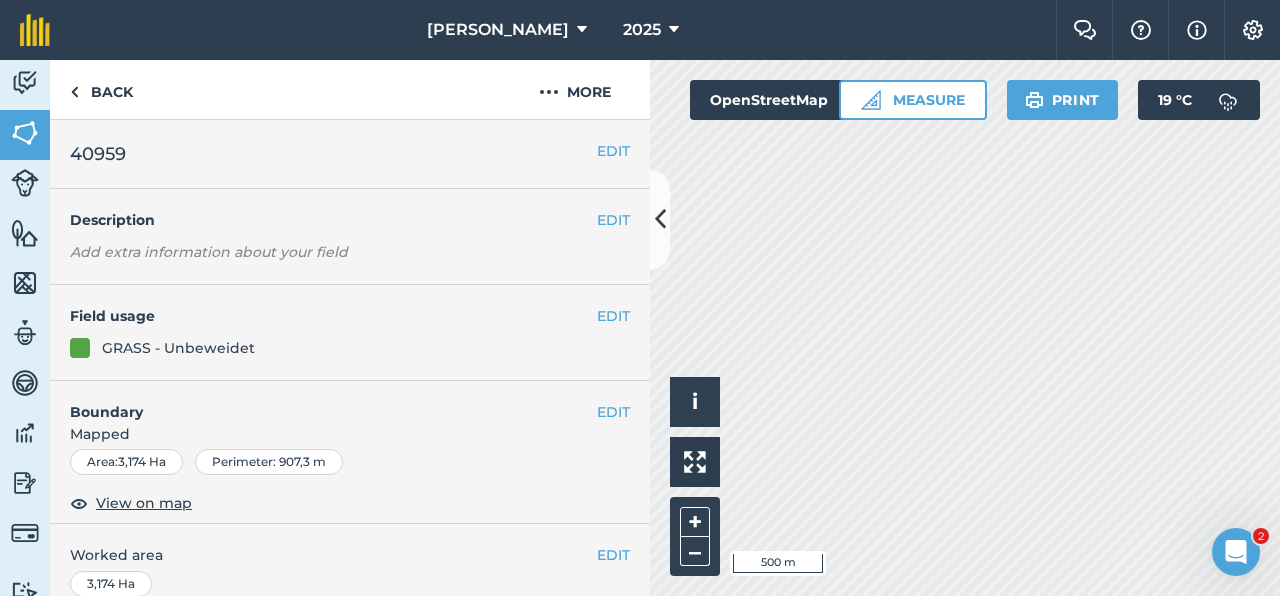 click on "EDIT Boundary   Mapped Area :  3,174   Ha Perimeter :   907,3   m   View on map" at bounding box center (350, 453) 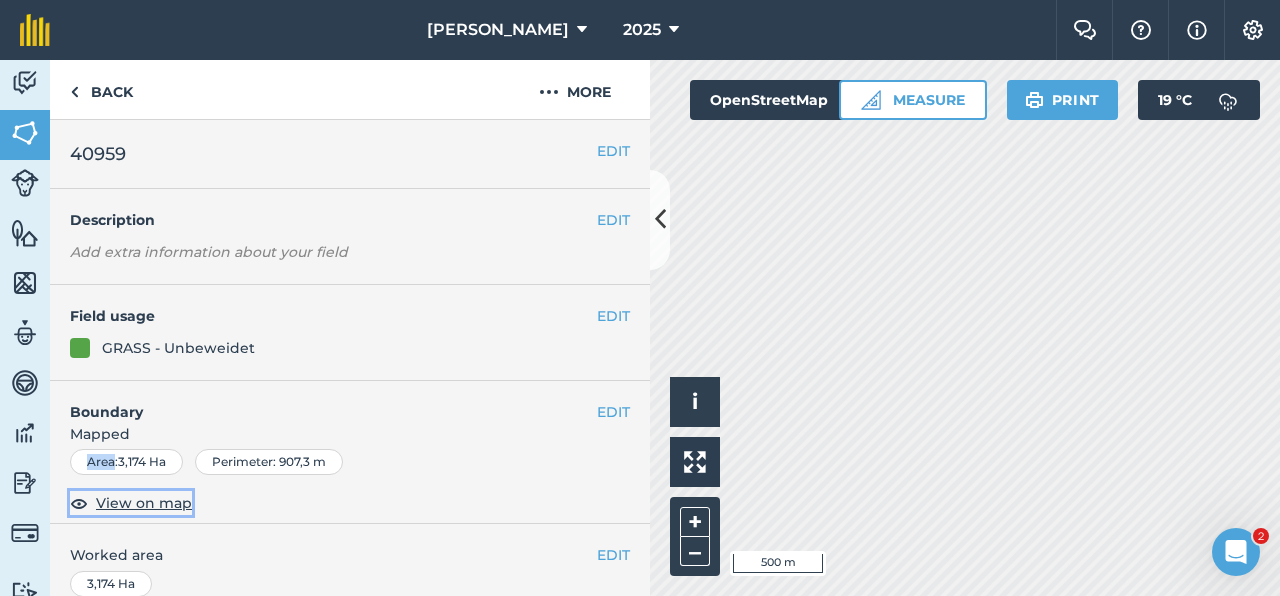 click on "View on map" at bounding box center [144, 503] 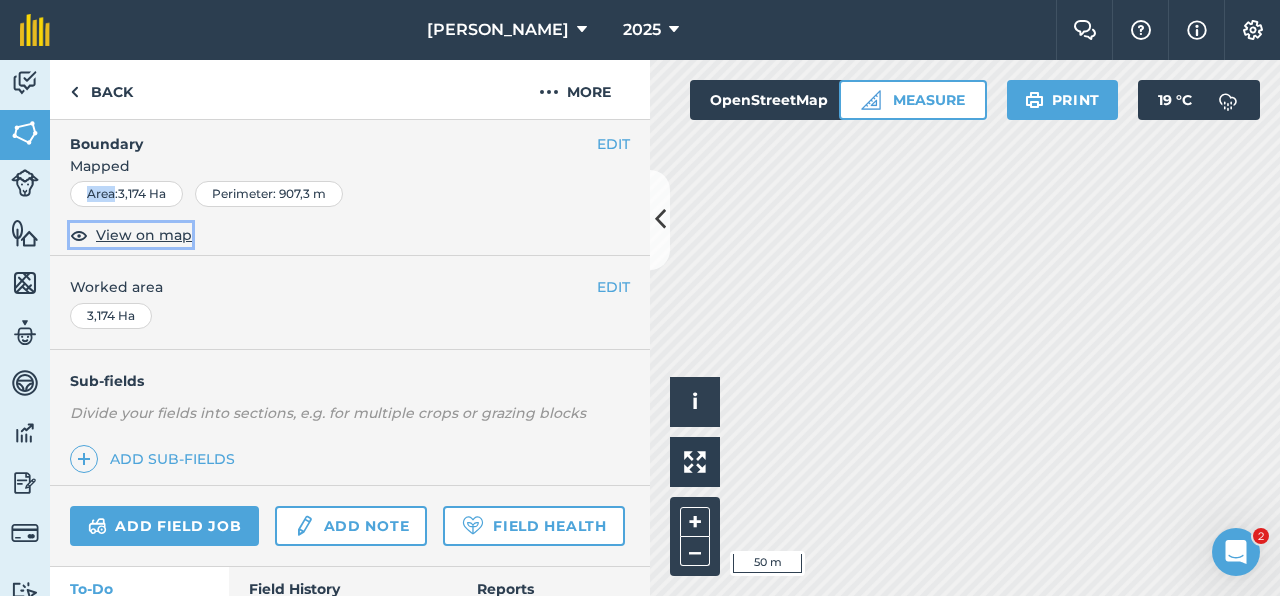 scroll, scrollTop: 310, scrollLeft: 0, axis: vertical 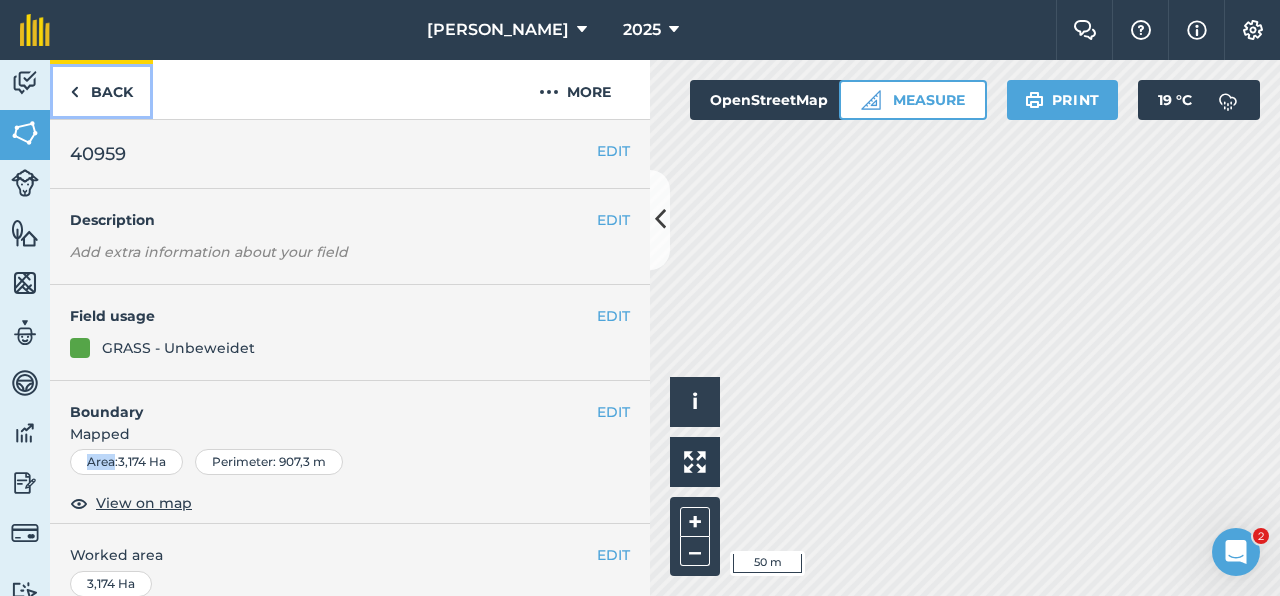 click on "Back" at bounding box center [101, 89] 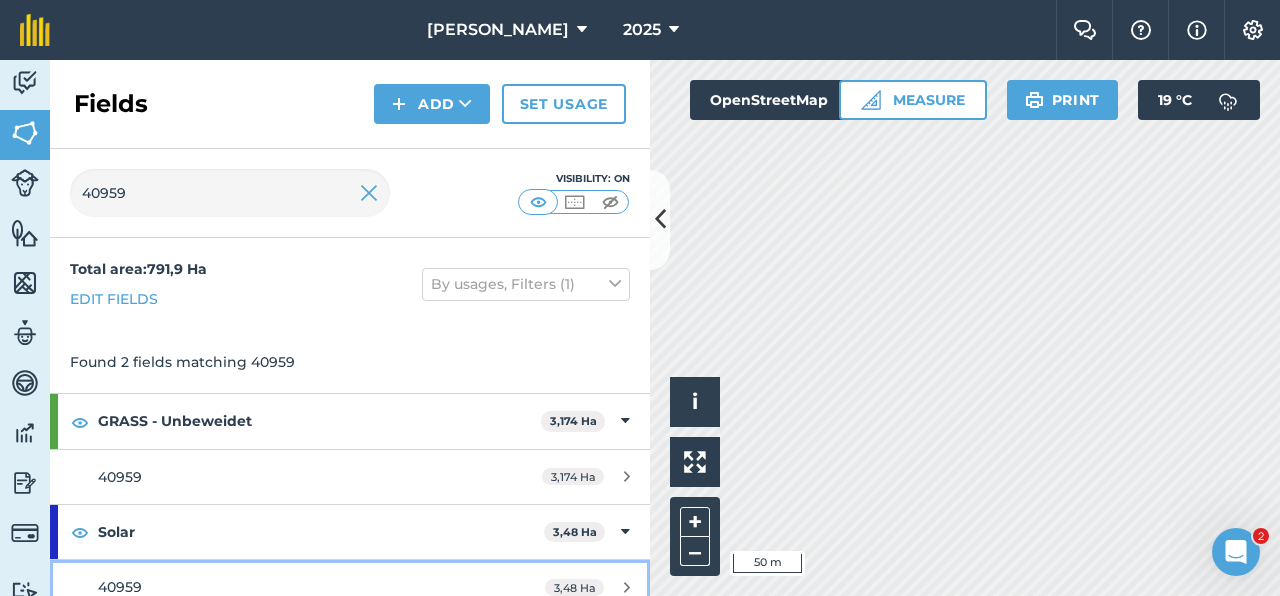click on "40959 3,48   Ha" at bounding box center (350, 587) 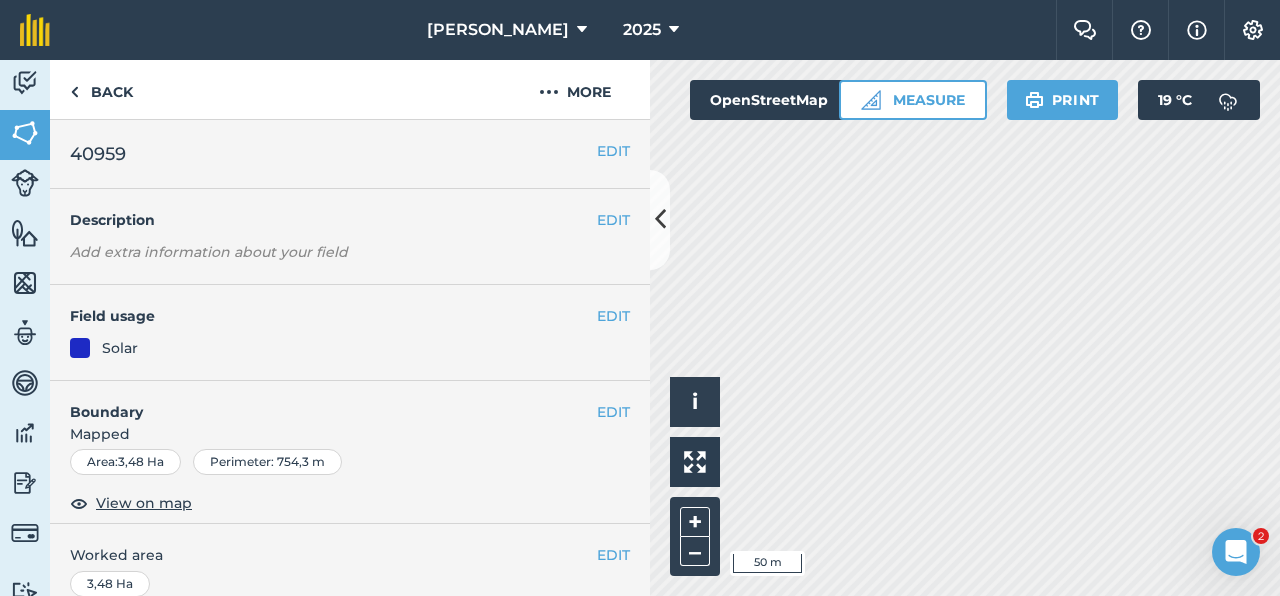 click on "EDIT Worked area 3,48   Ha" at bounding box center (350, 570) 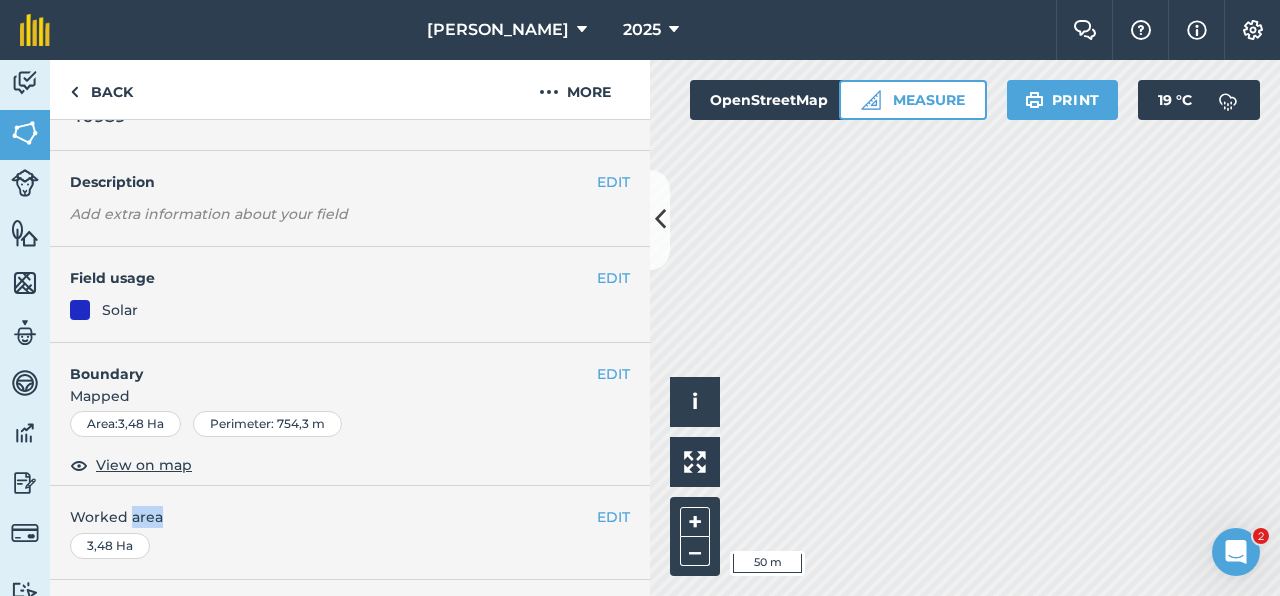 scroll, scrollTop: 52, scrollLeft: 0, axis: vertical 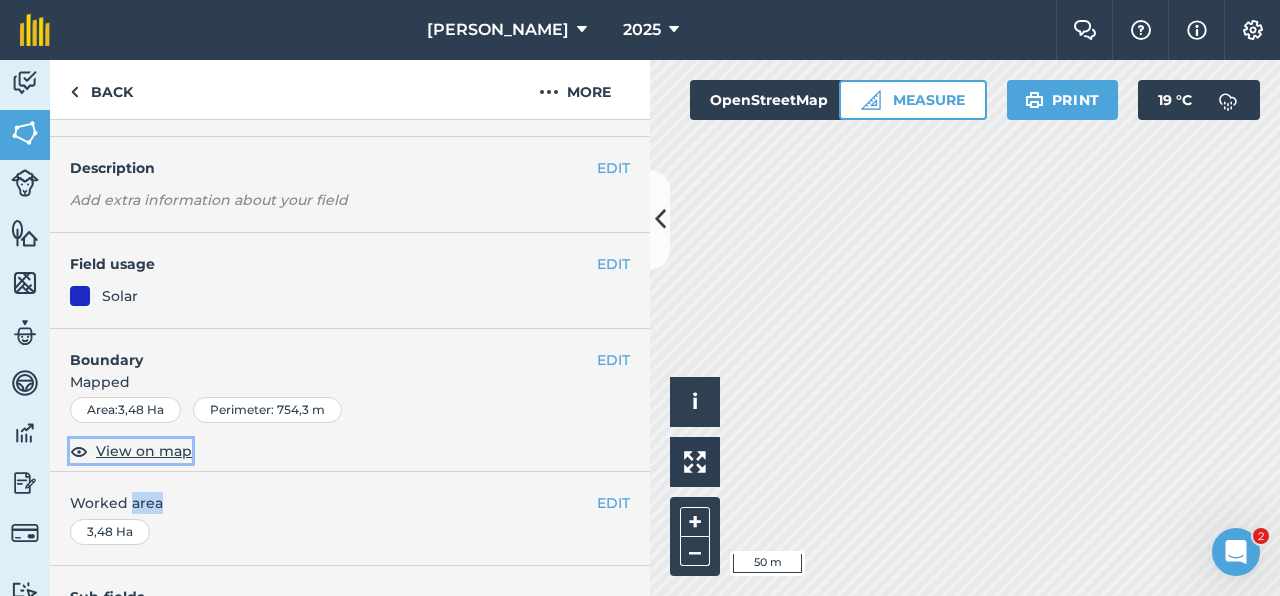 click on "View on map" at bounding box center [144, 451] 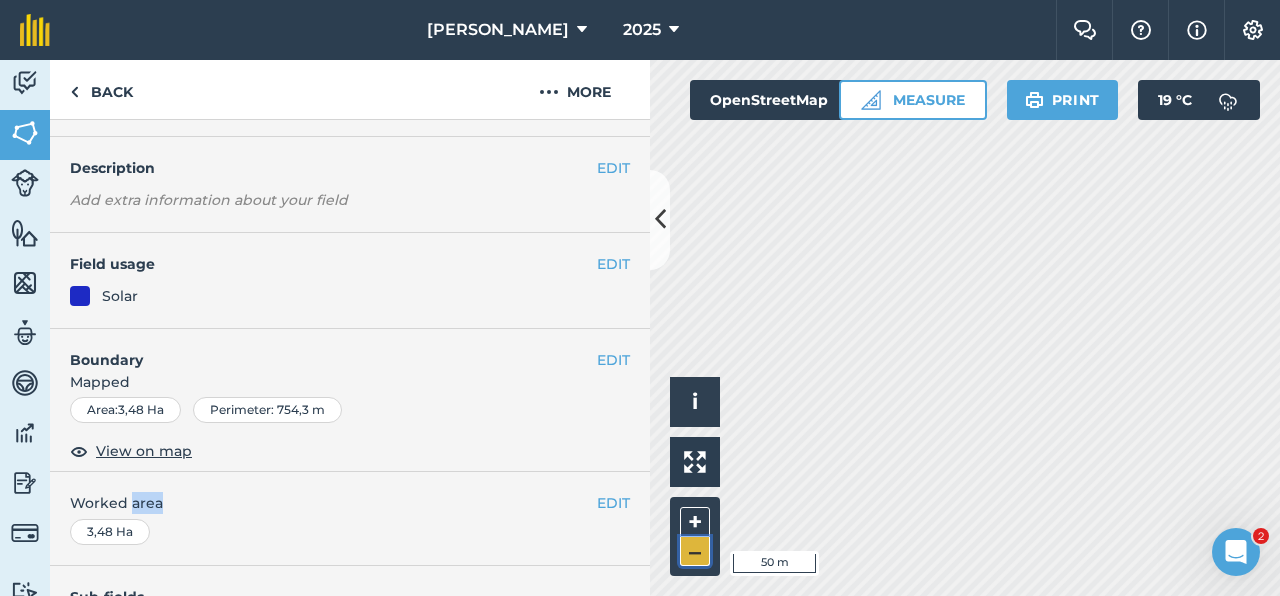 click on "–" at bounding box center [695, 551] 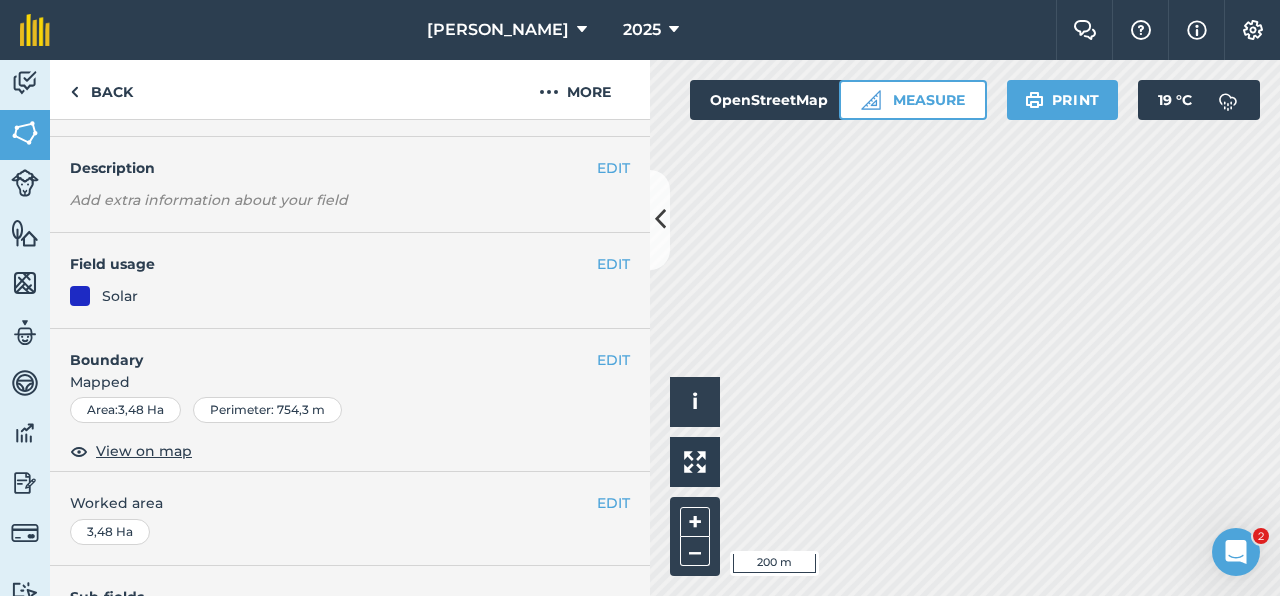 click on "EDIT Worked area 3,48   Ha" at bounding box center [350, 518] 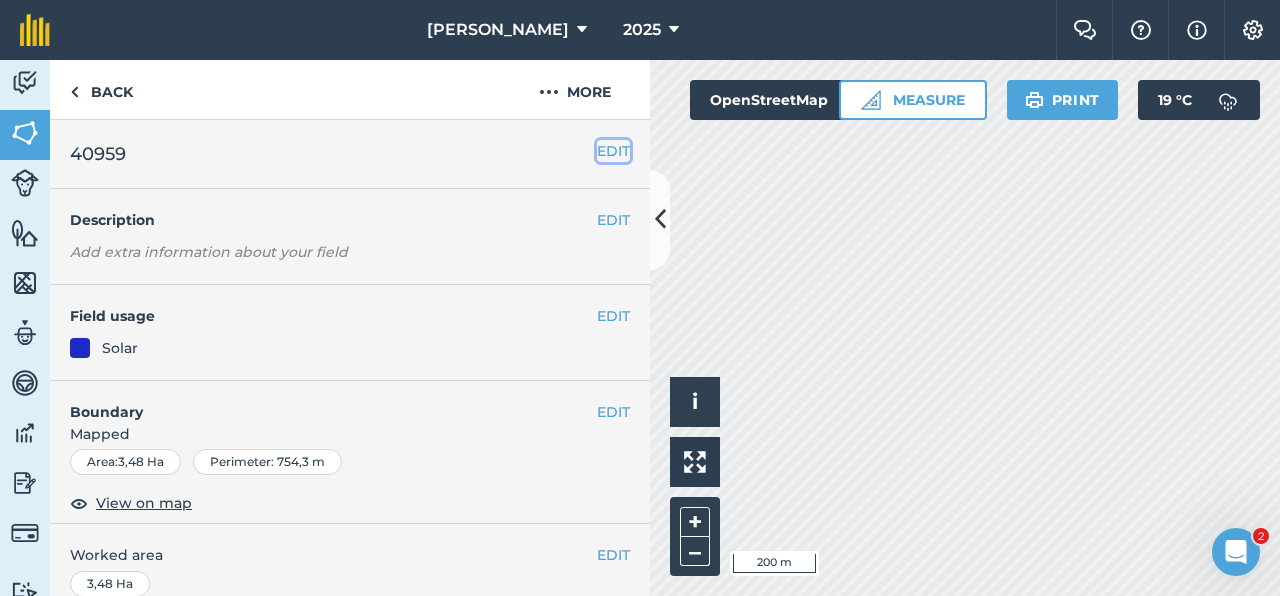 click on "EDIT" at bounding box center [613, 151] 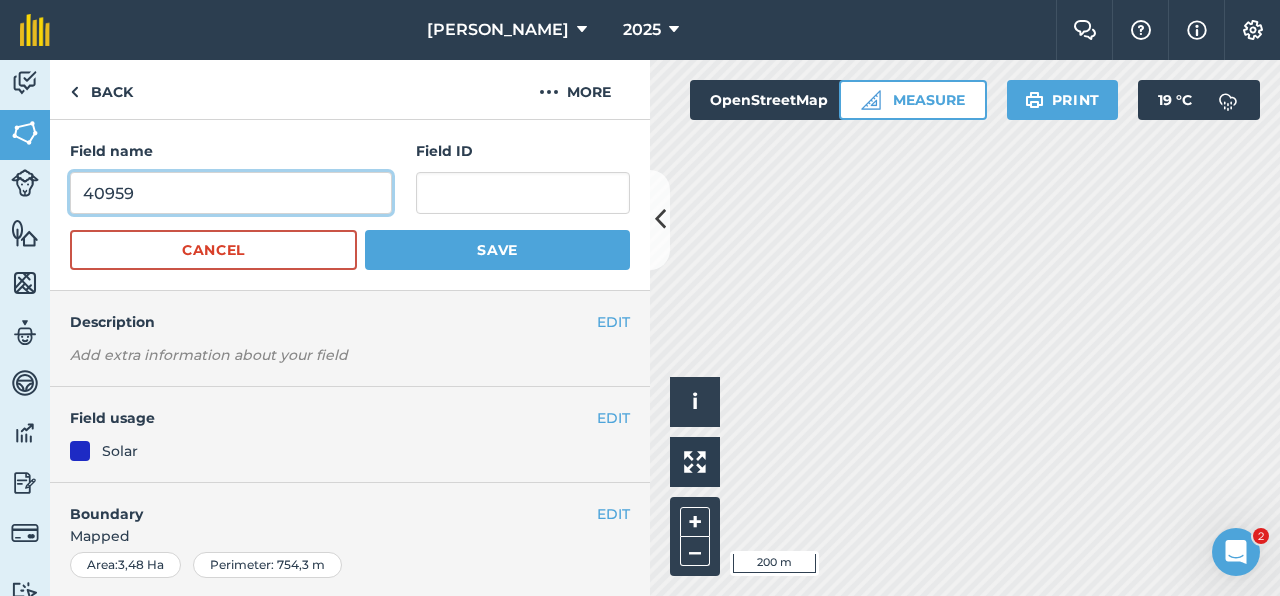 click on "40959" at bounding box center (231, 193) 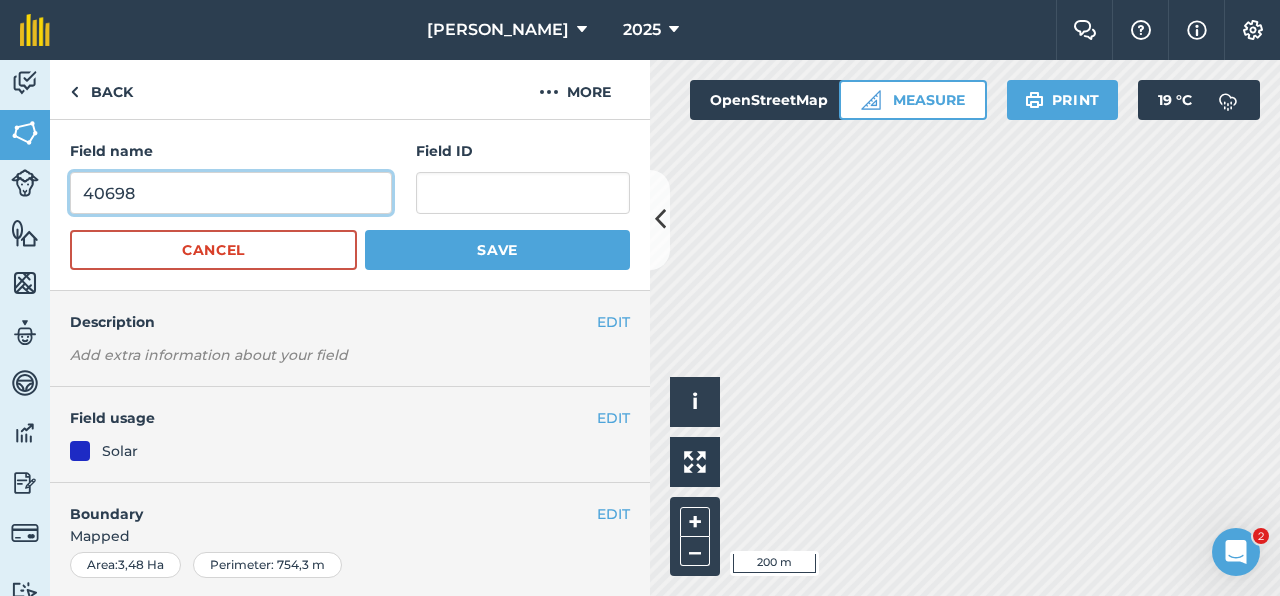type on "40698" 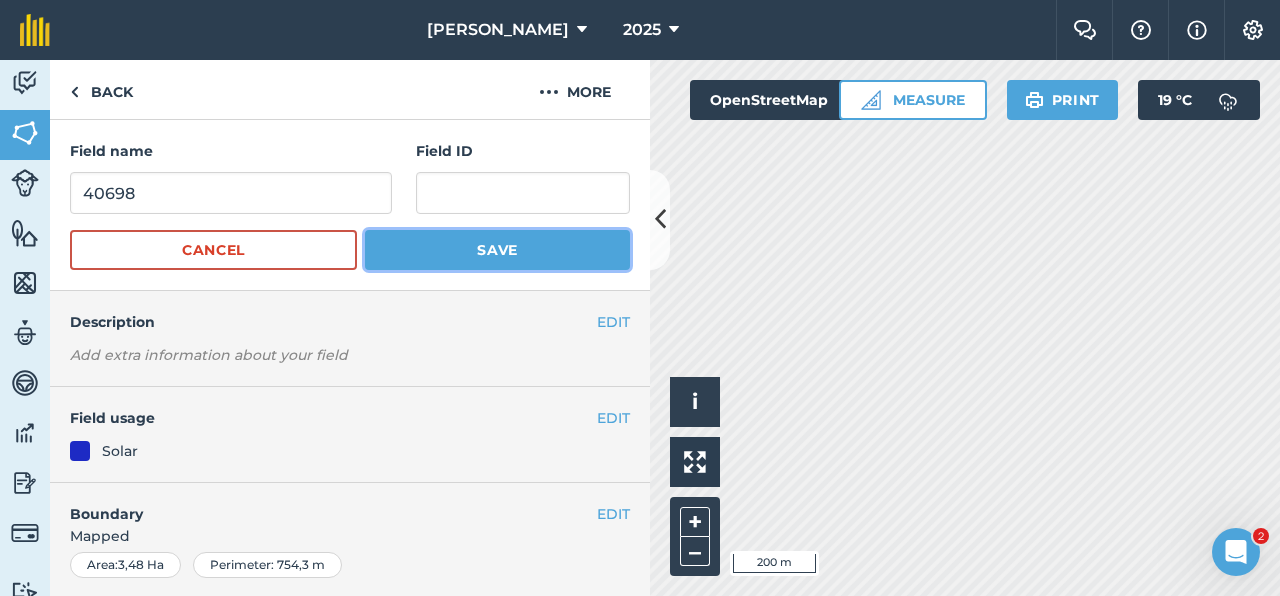 click on "Save" at bounding box center (497, 250) 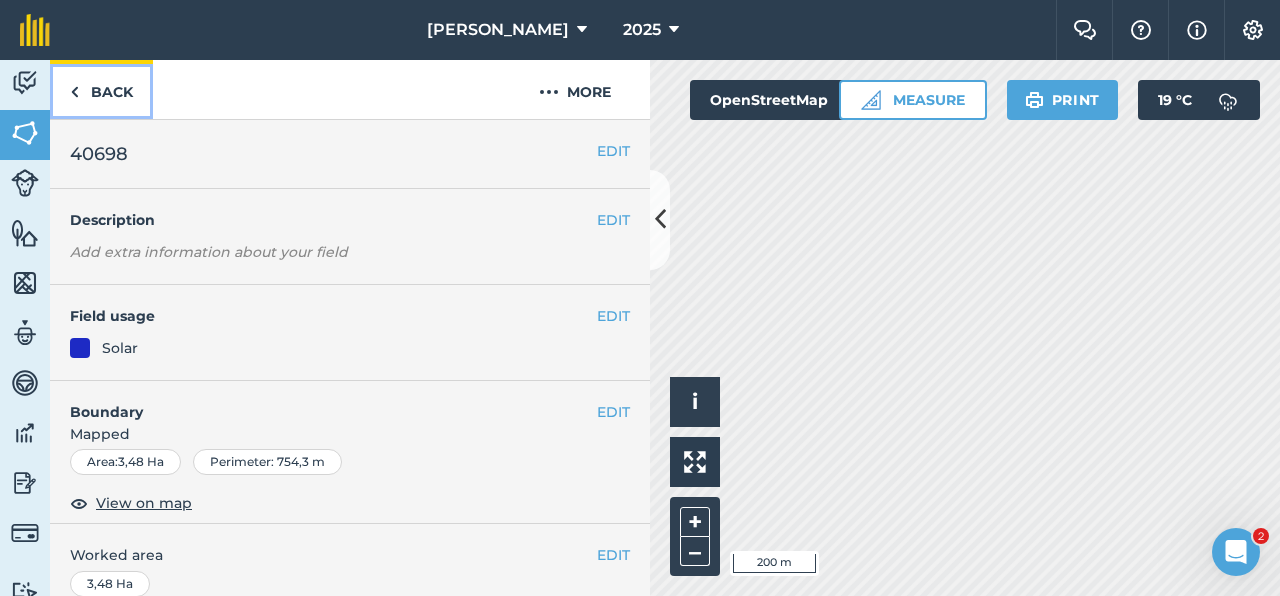 click on "Back" at bounding box center (101, 89) 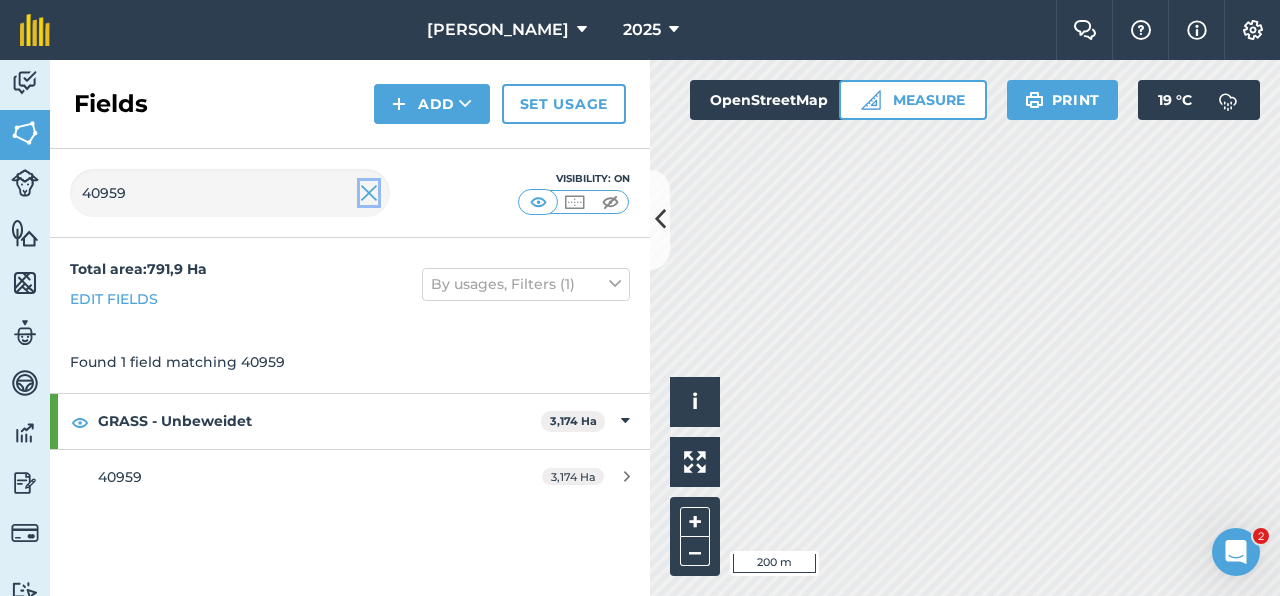 click at bounding box center [369, 193] 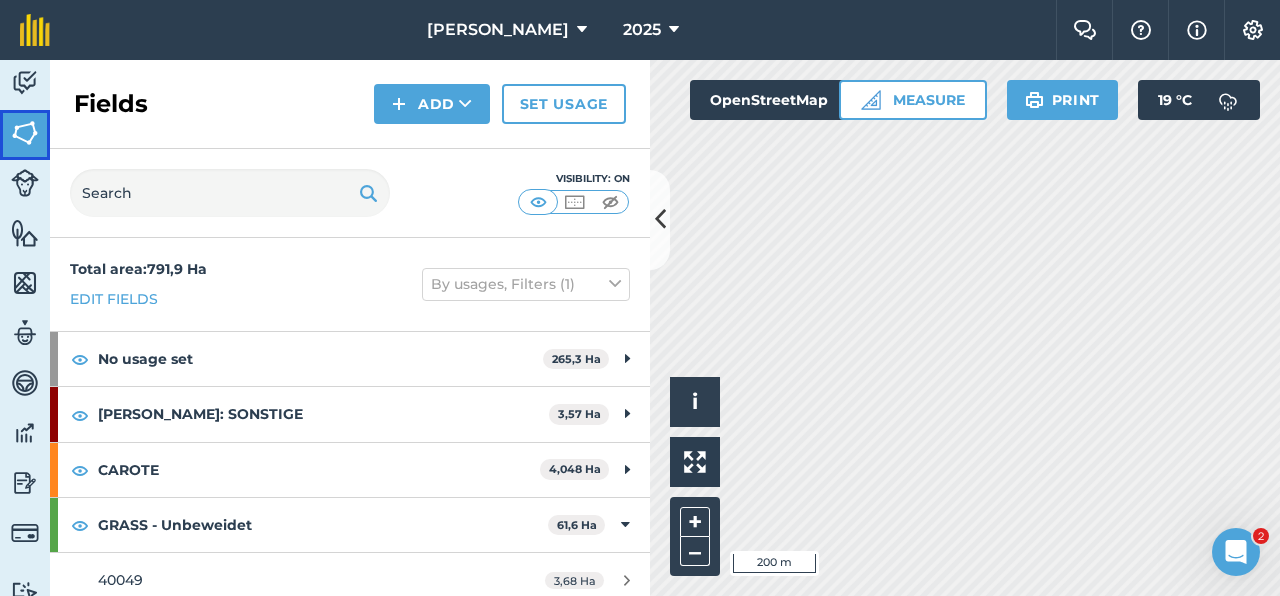 click on "Fields" at bounding box center [25, 135] 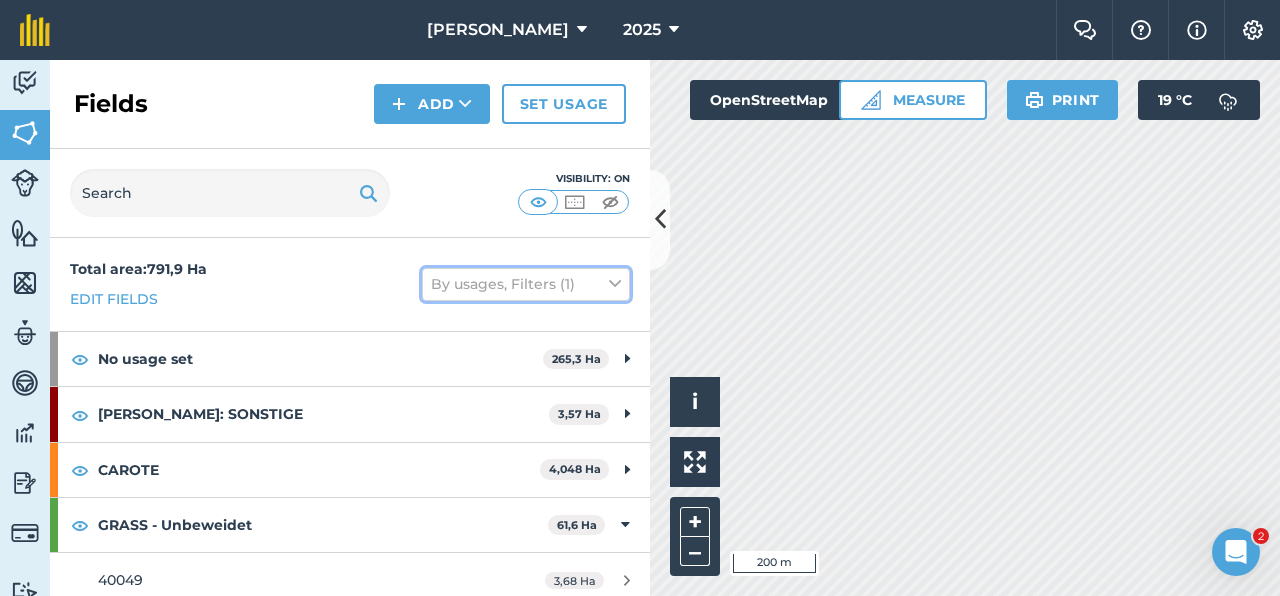 click on "By usages, Filters (1)" at bounding box center [526, 284] 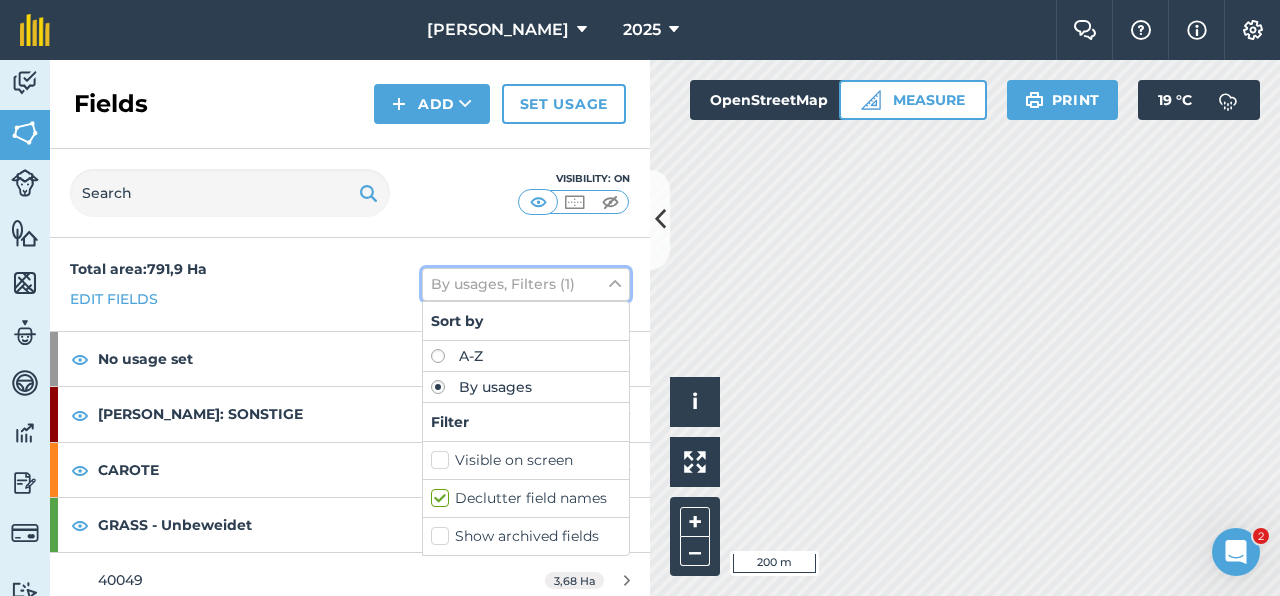 click on "By usages, Filters (1)" at bounding box center (526, 284) 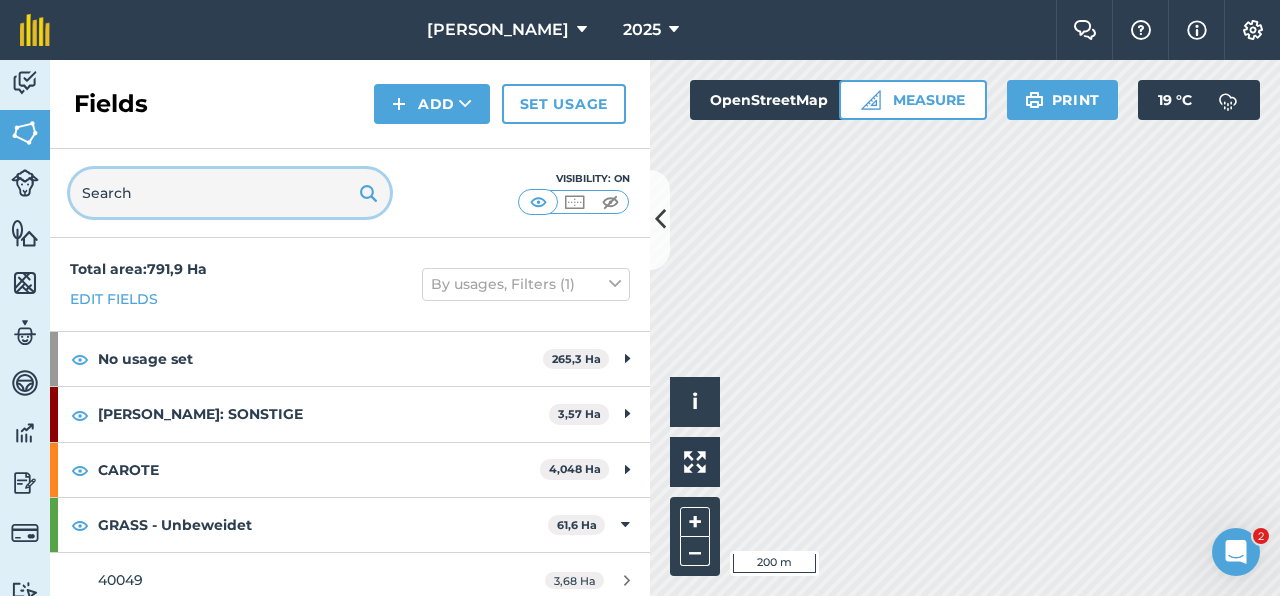 click at bounding box center (230, 193) 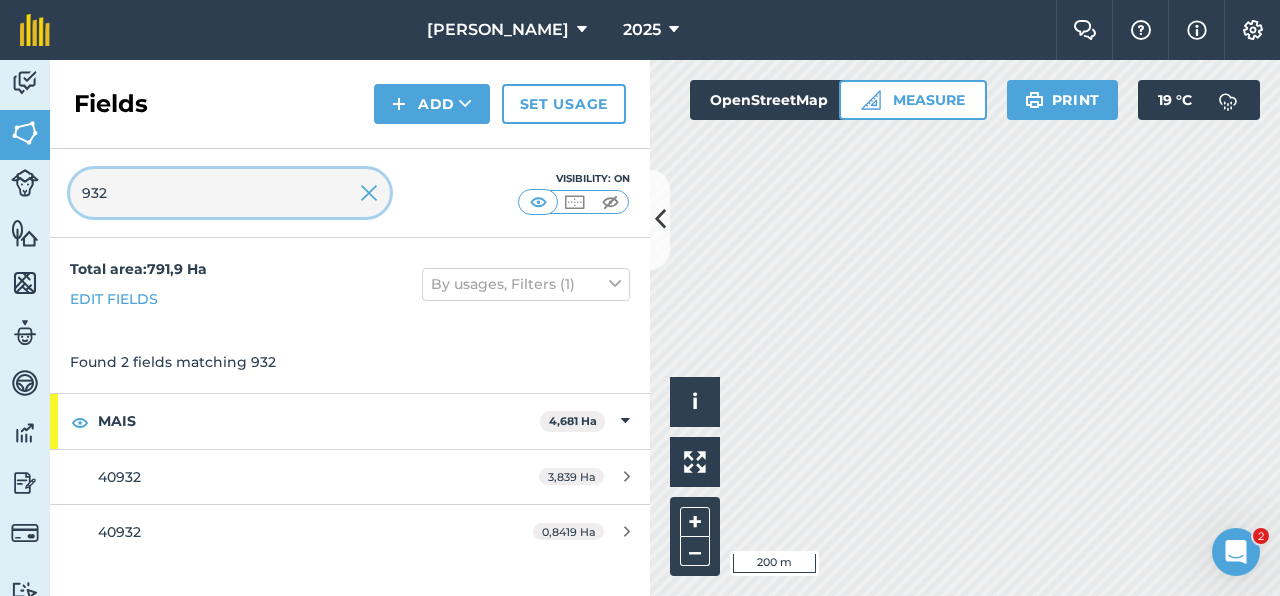 type on "932" 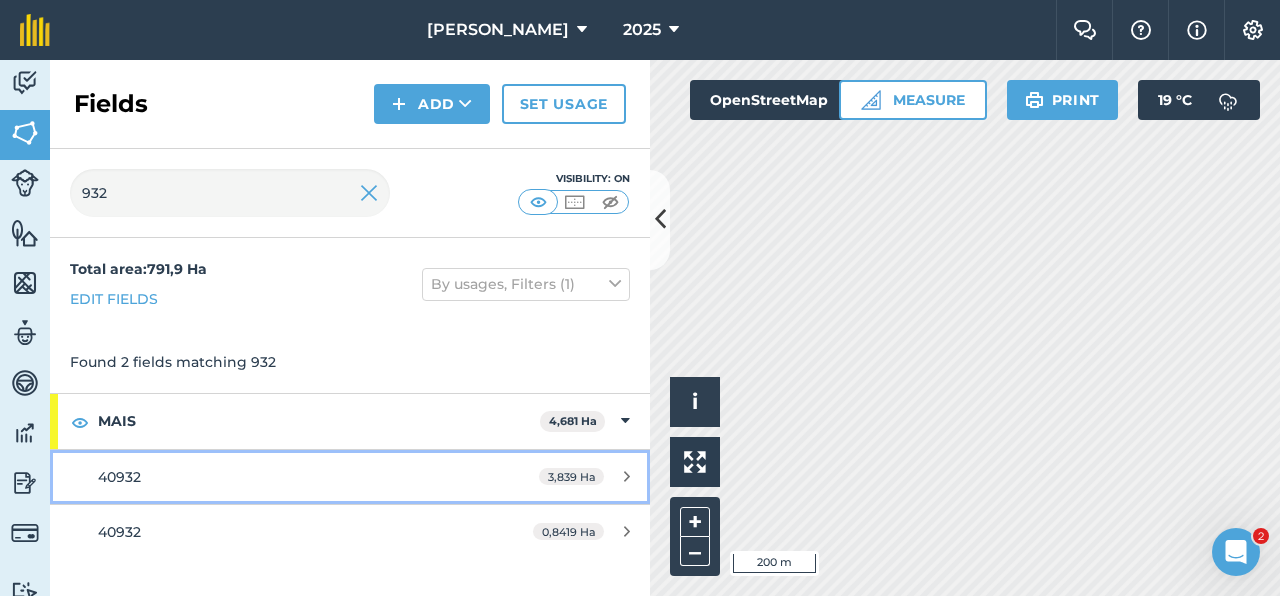 click on "40932" at bounding box center (286, 477) 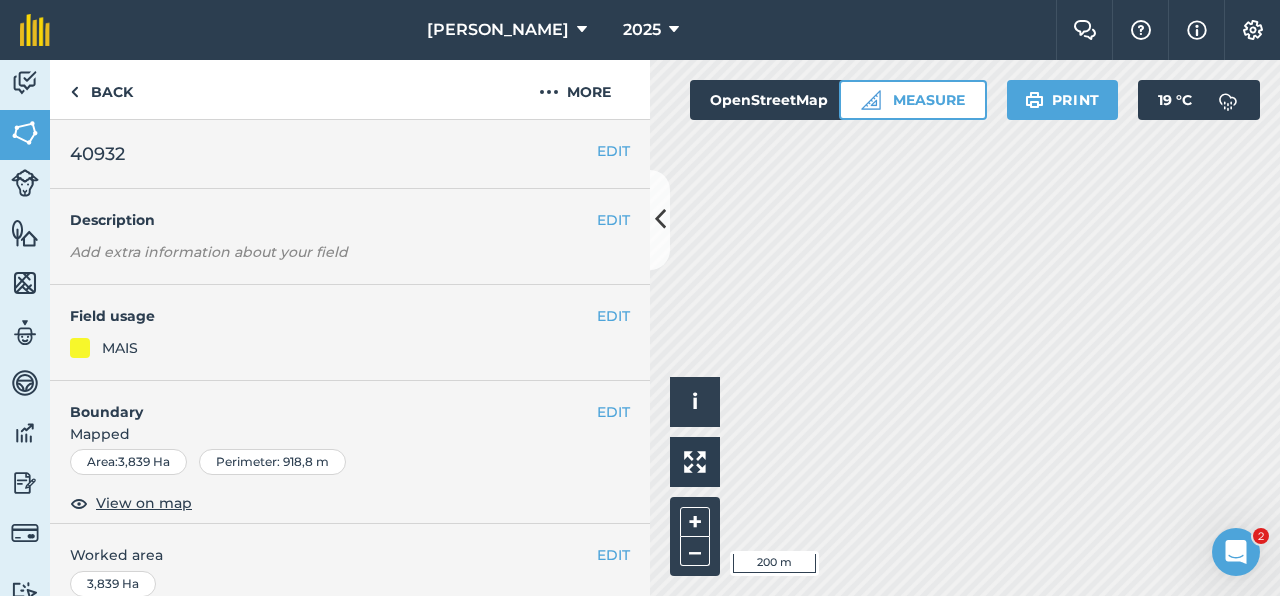 click on "Area :  3,839   Ha" at bounding box center (128, 462) 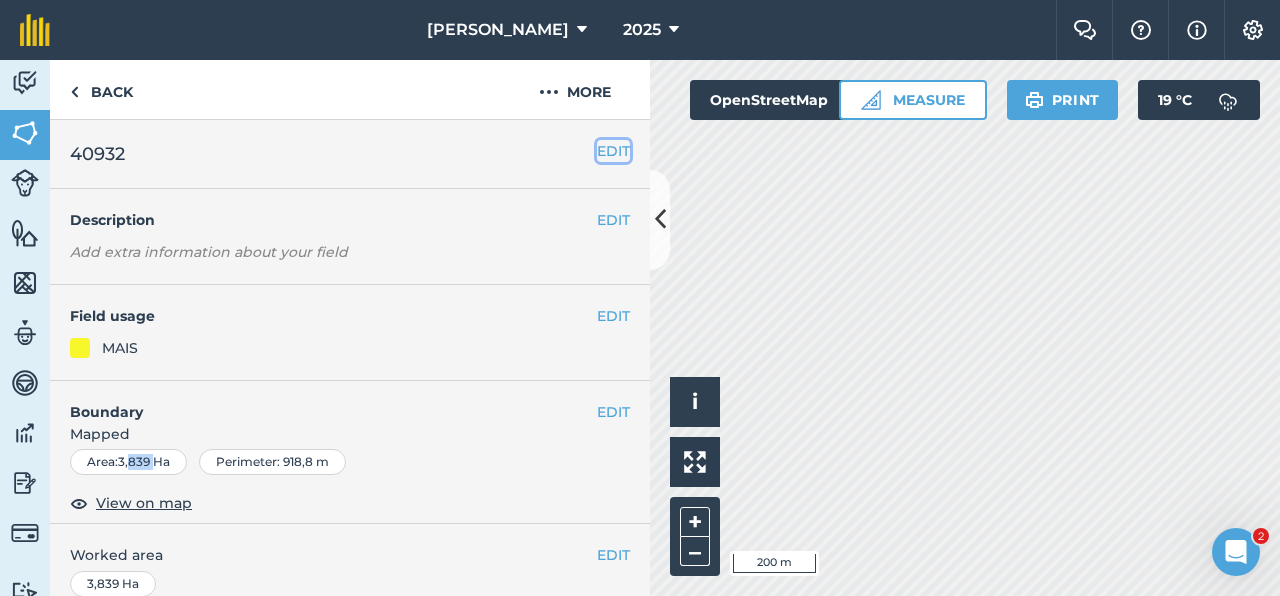 click on "EDIT" at bounding box center (613, 151) 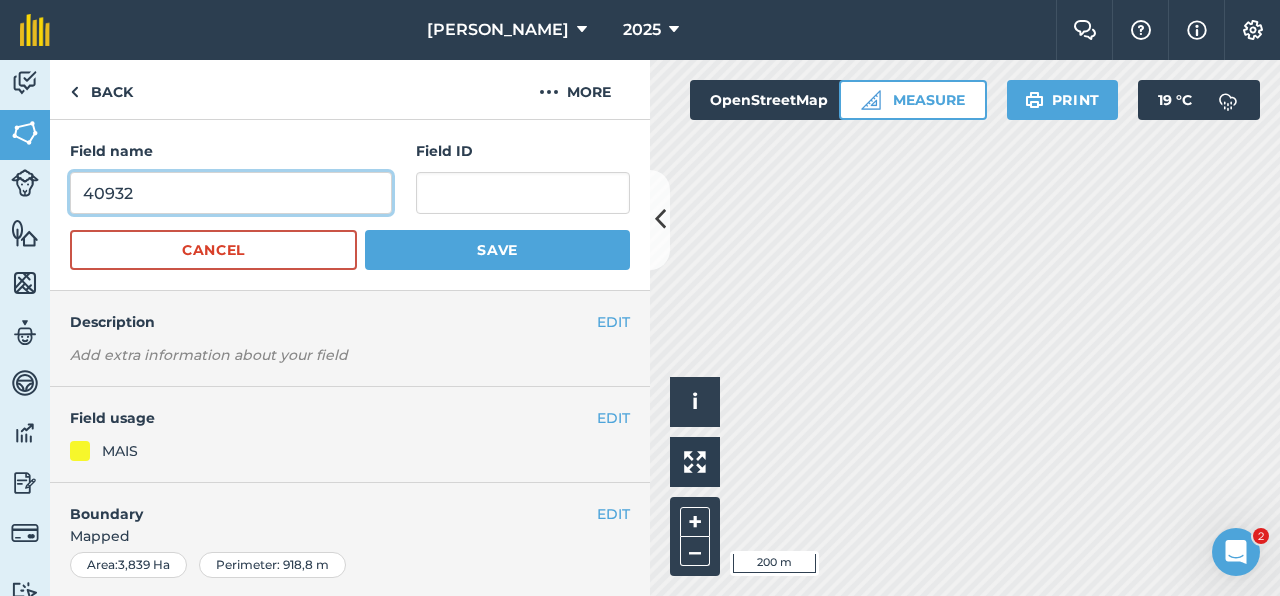 click on "40932" at bounding box center (231, 193) 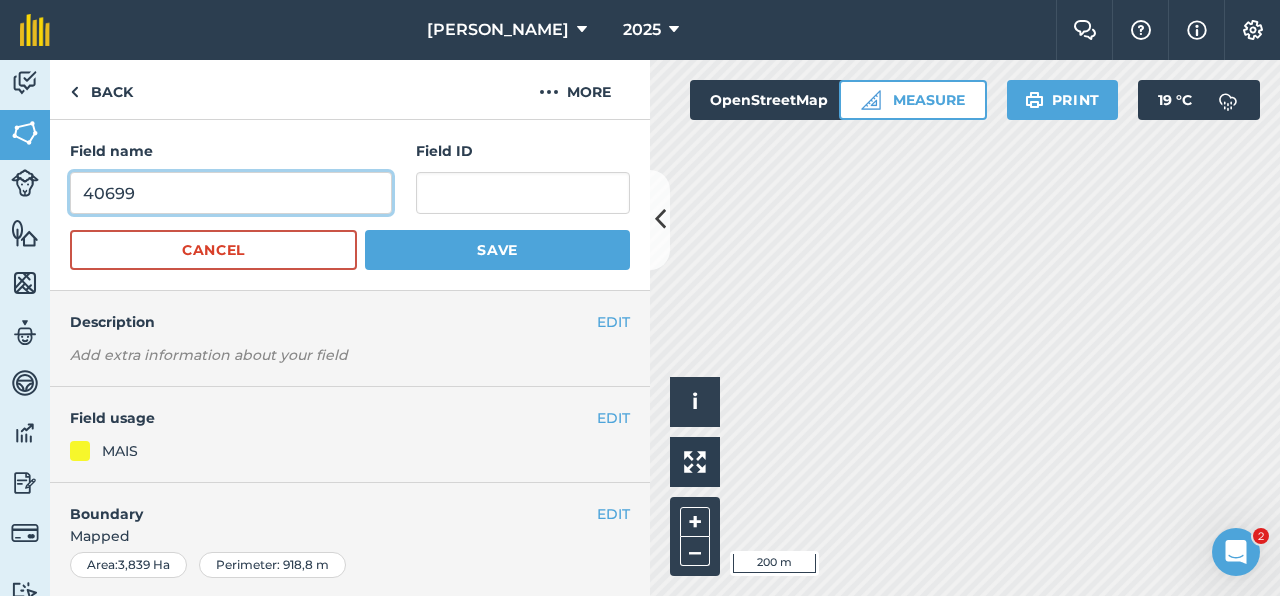 type on "40699" 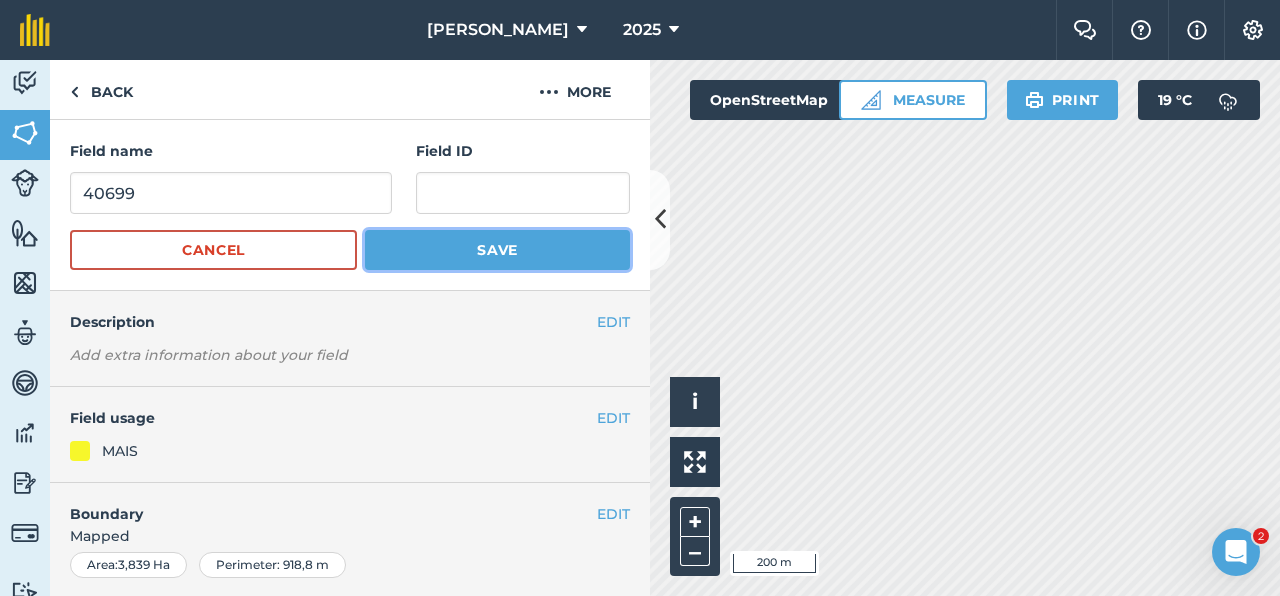 click on "Save" at bounding box center [497, 250] 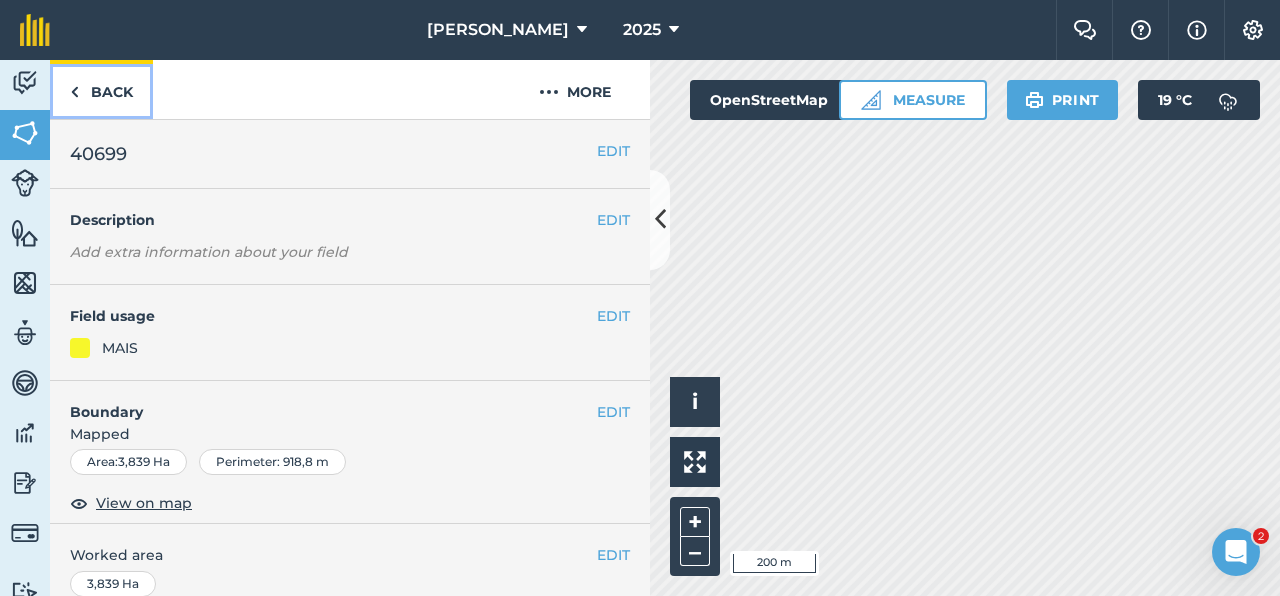 click on "Back" at bounding box center (101, 89) 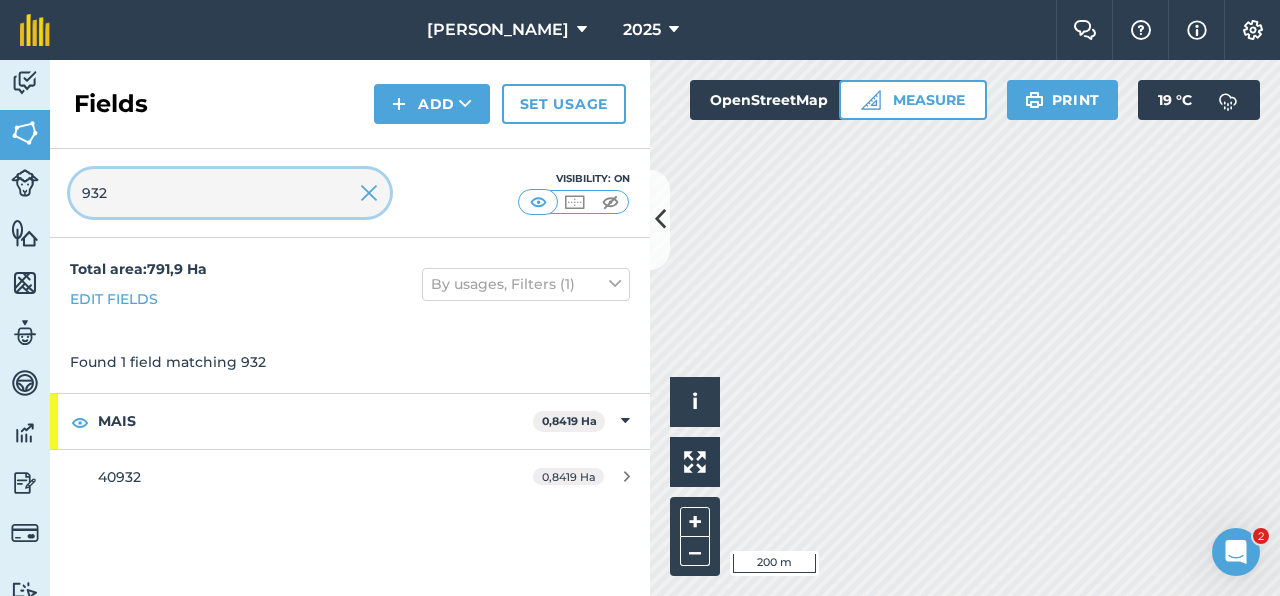 click on "932" at bounding box center [230, 193] 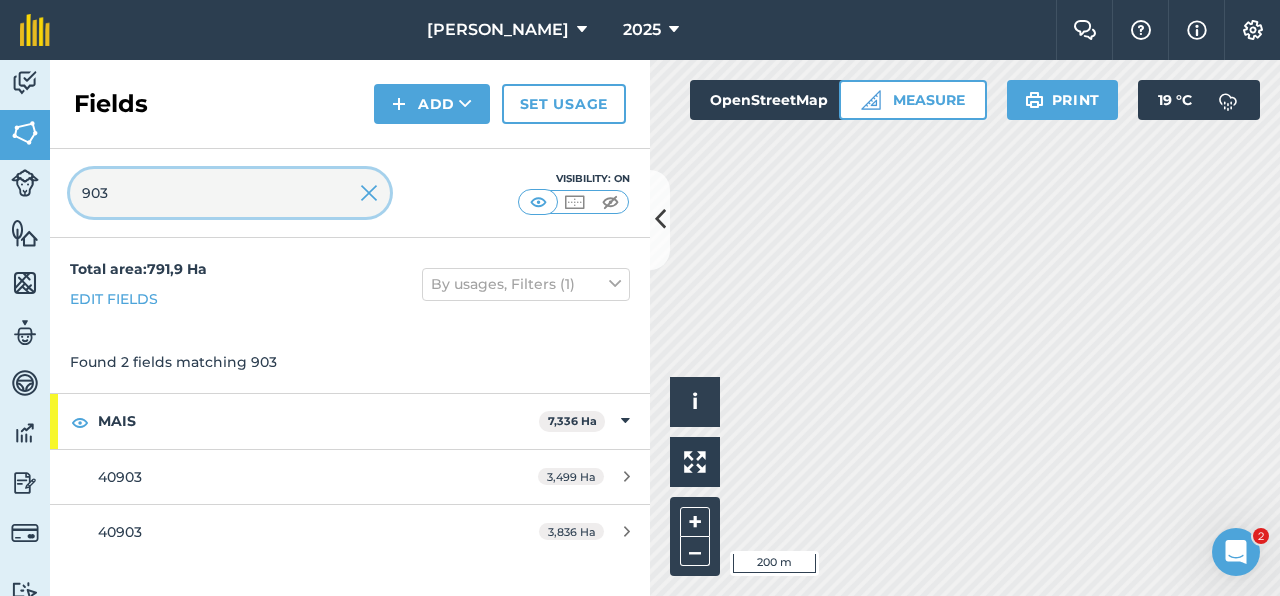 type on "903" 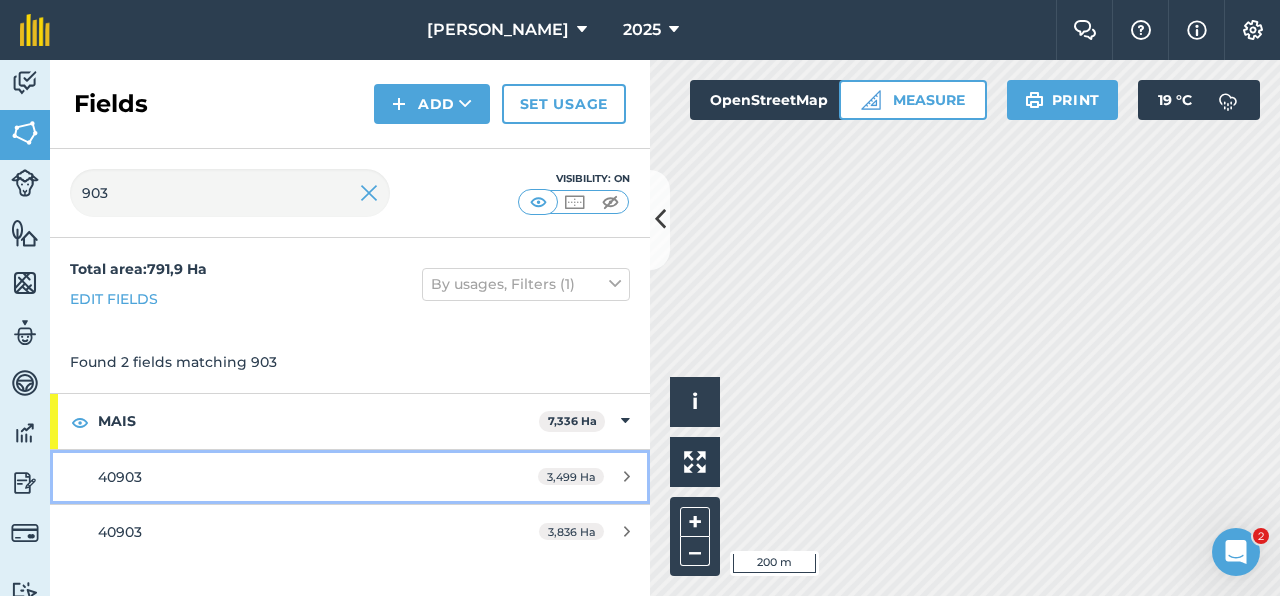 click on "40903" at bounding box center [286, 477] 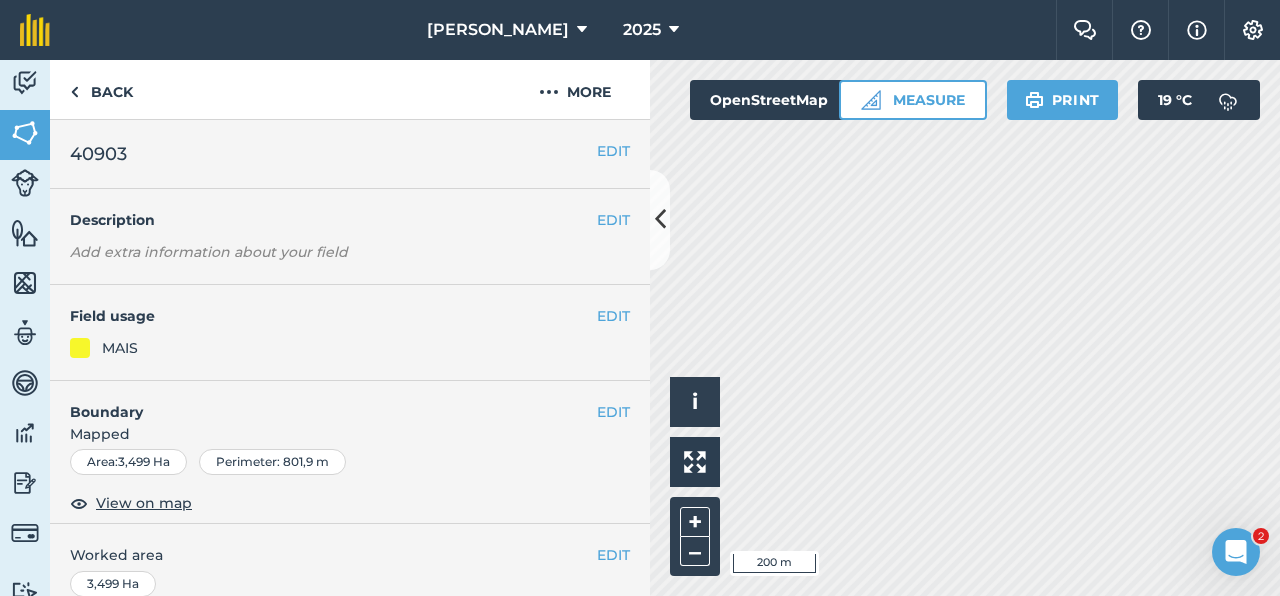 click on "Area :  3,499   Ha" at bounding box center [128, 462] 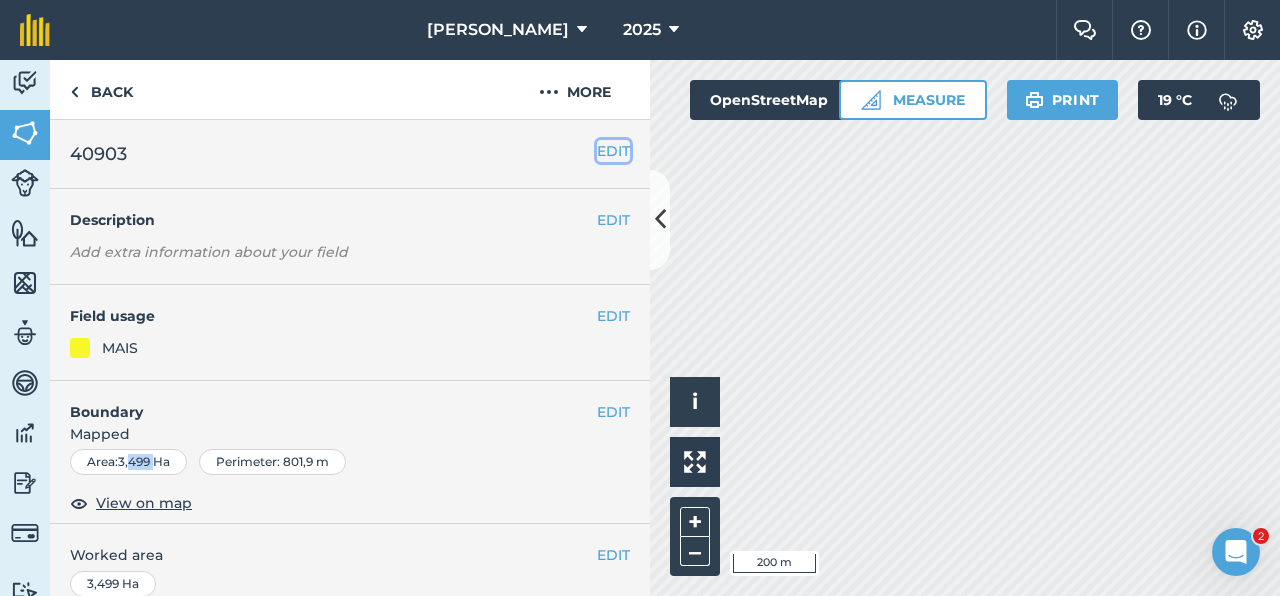 click on "EDIT" at bounding box center (613, 151) 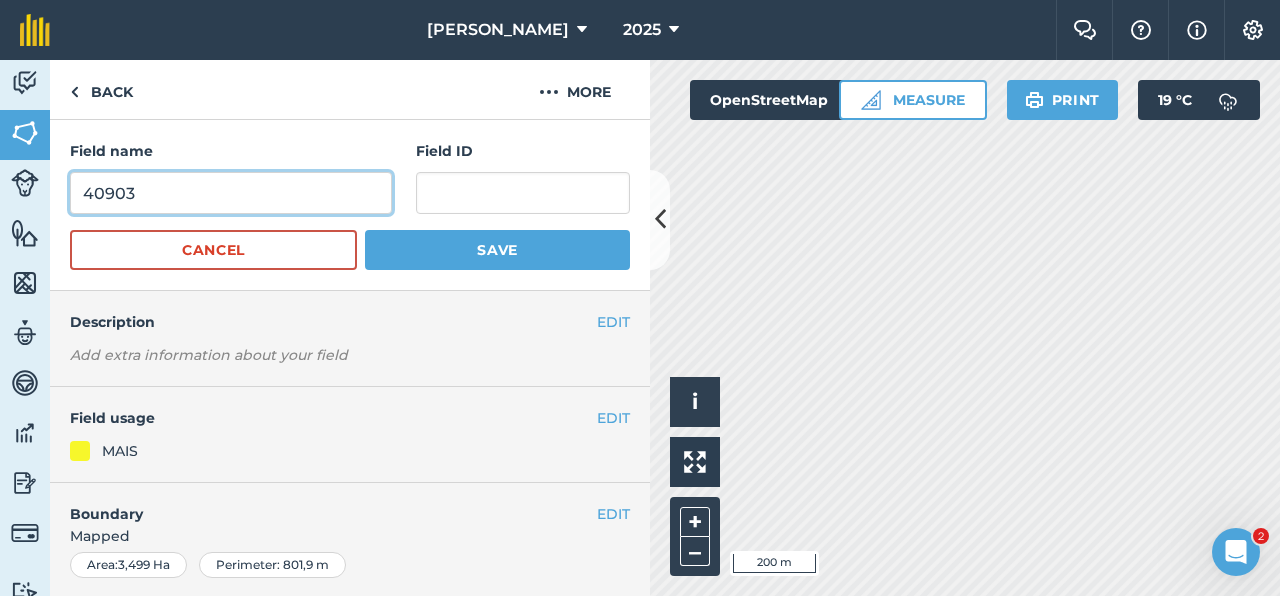 click on "40903" at bounding box center [231, 193] 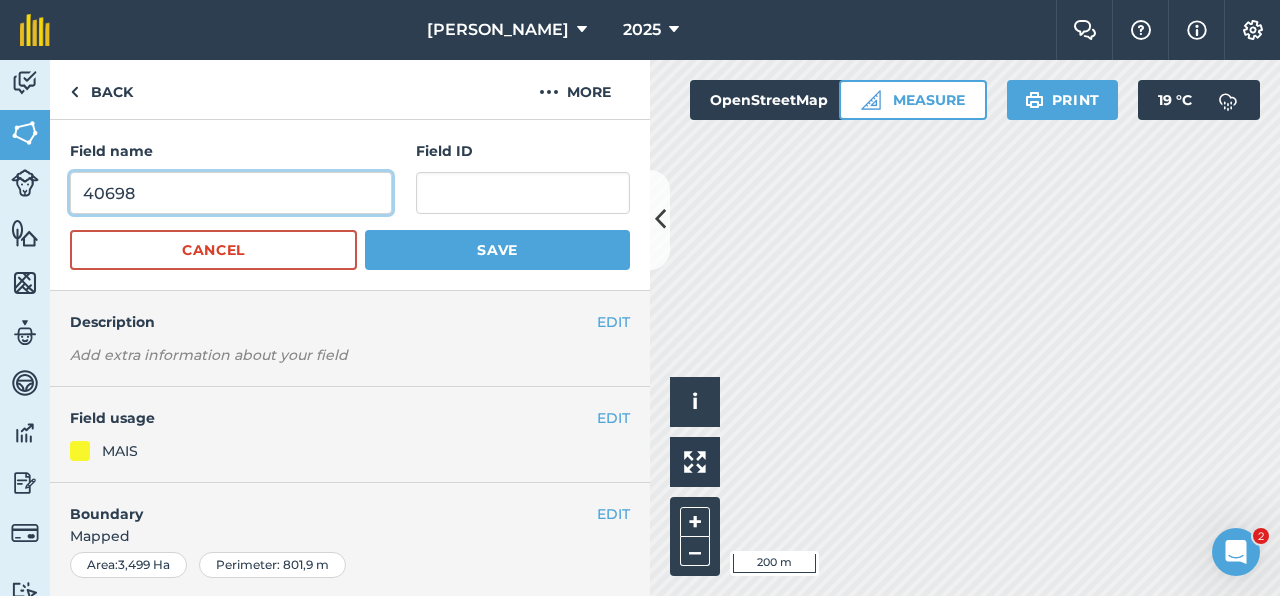 type on "40698" 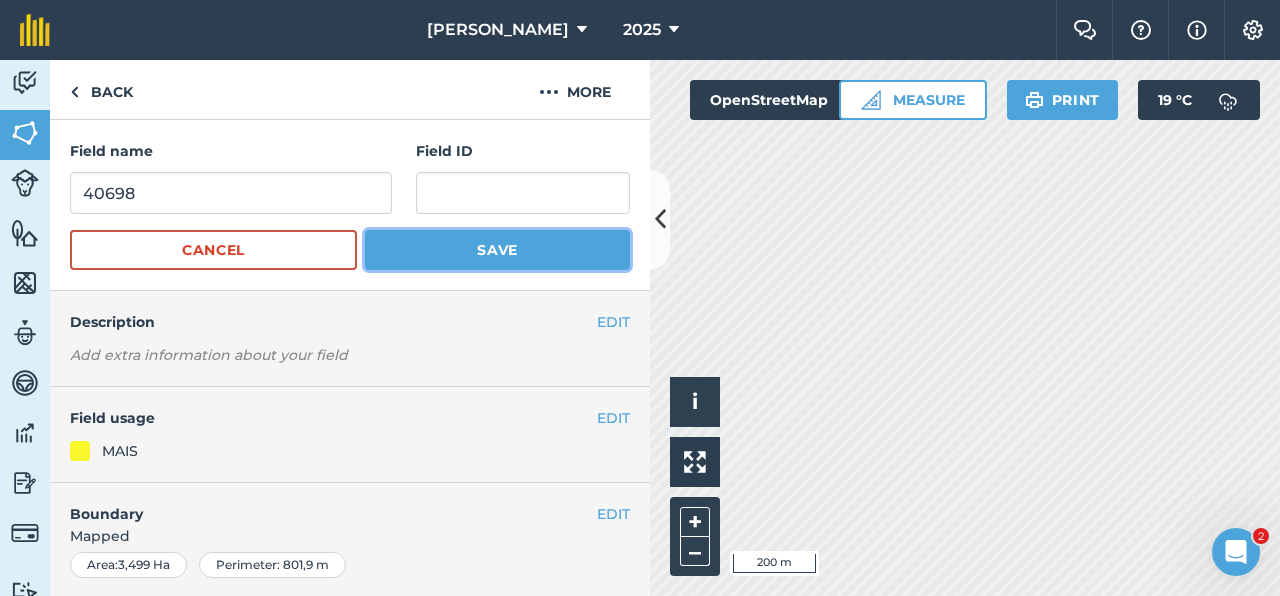 click on "Save" at bounding box center (497, 250) 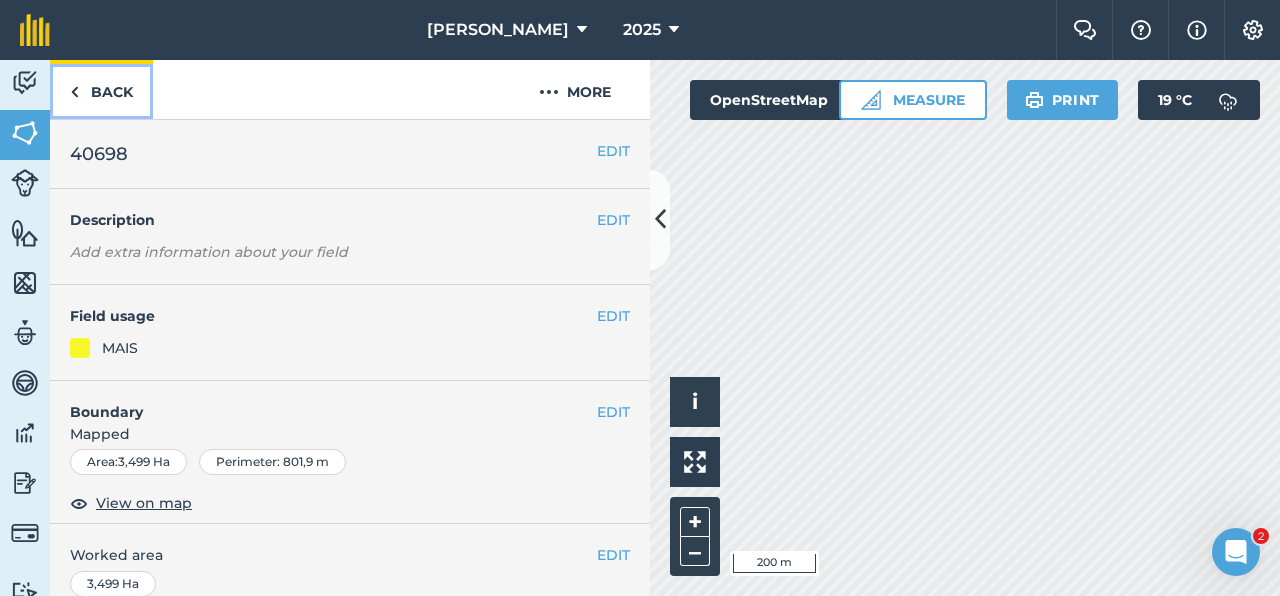 click on "Back" at bounding box center [101, 89] 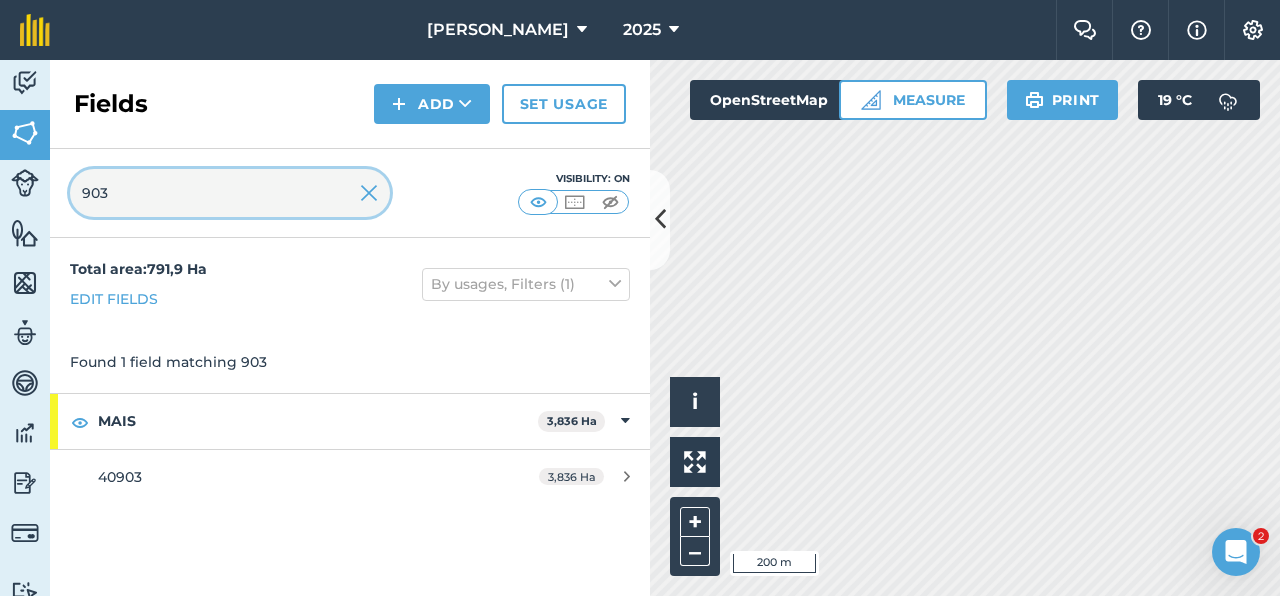 click on "903" at bounding box center [230, 193] 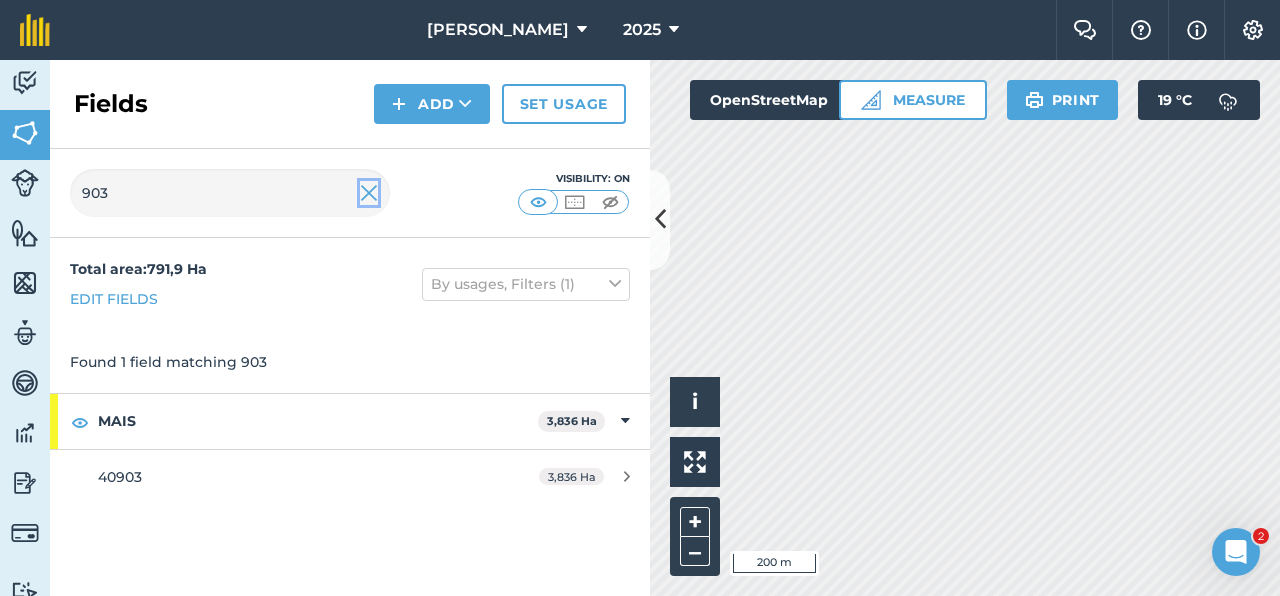 click at bounding box center (369, 193) 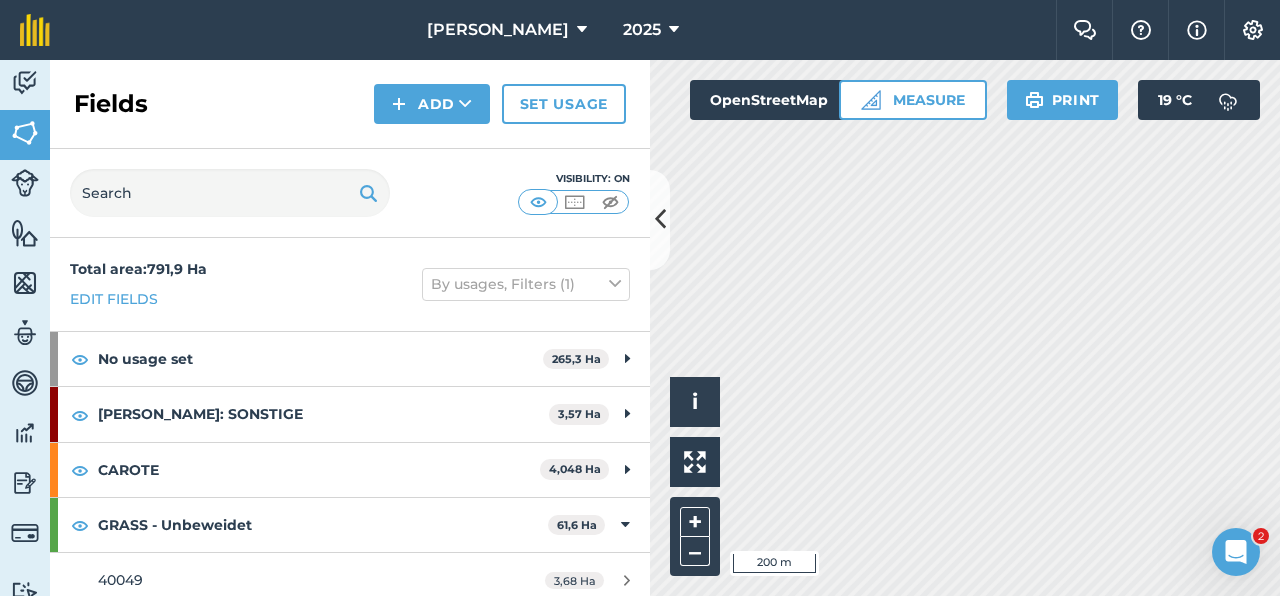 type 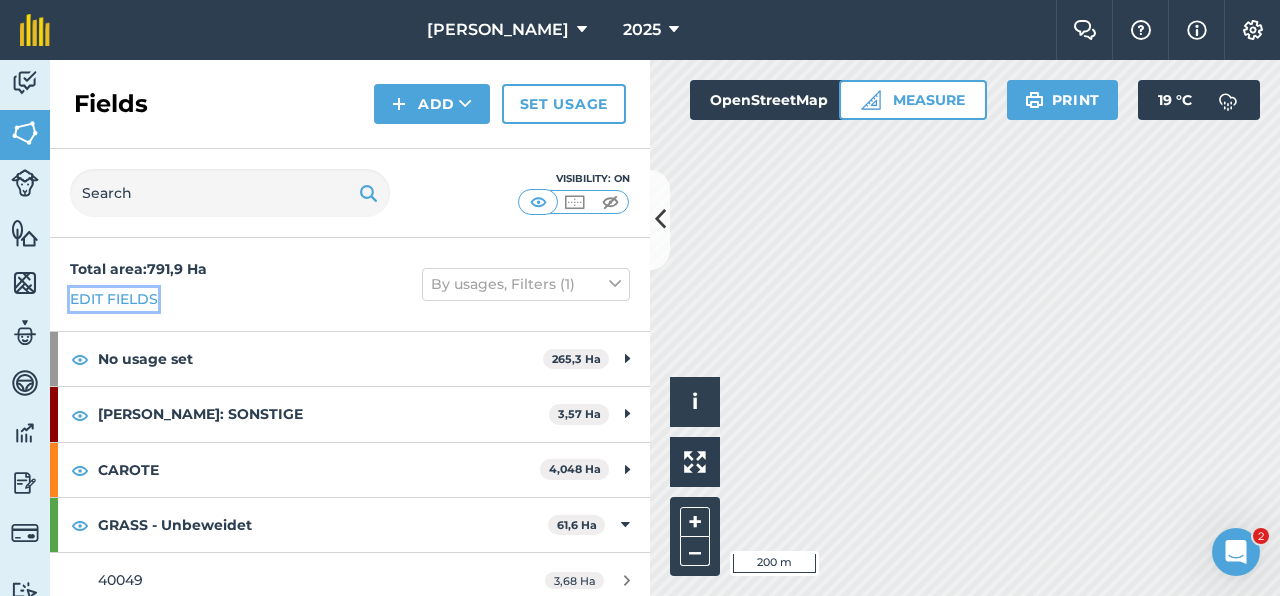 click on "Edit fields" at bounding box center (114, 299) 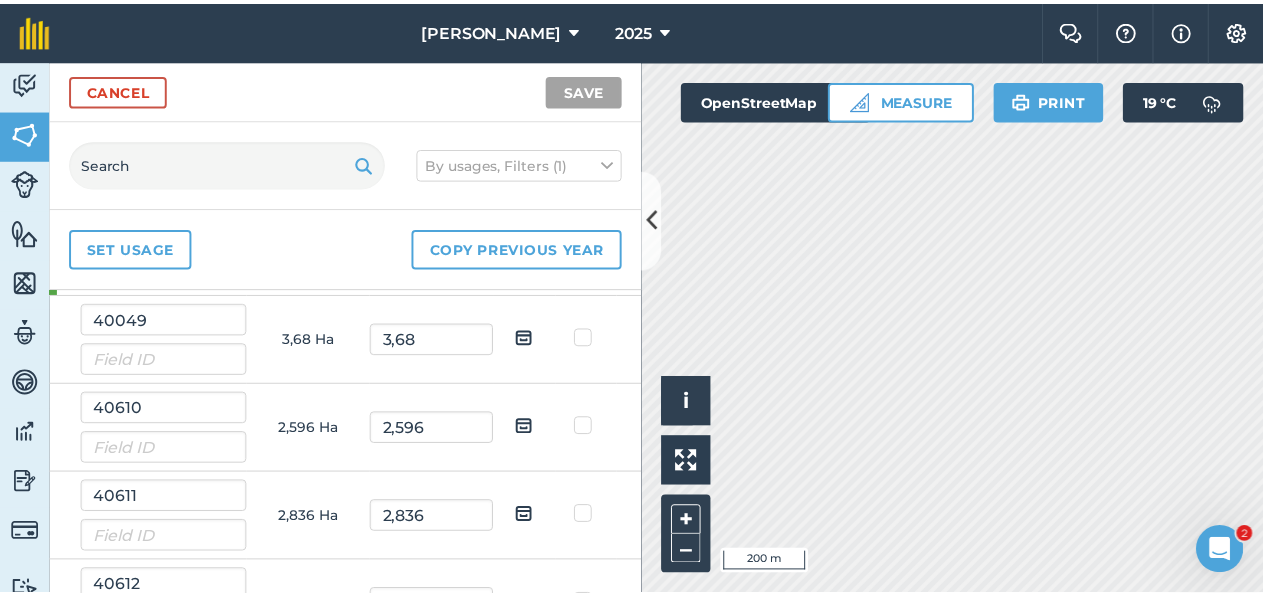 scroll, scrollTop: 310, scrollLeft: 0, axis: vertical 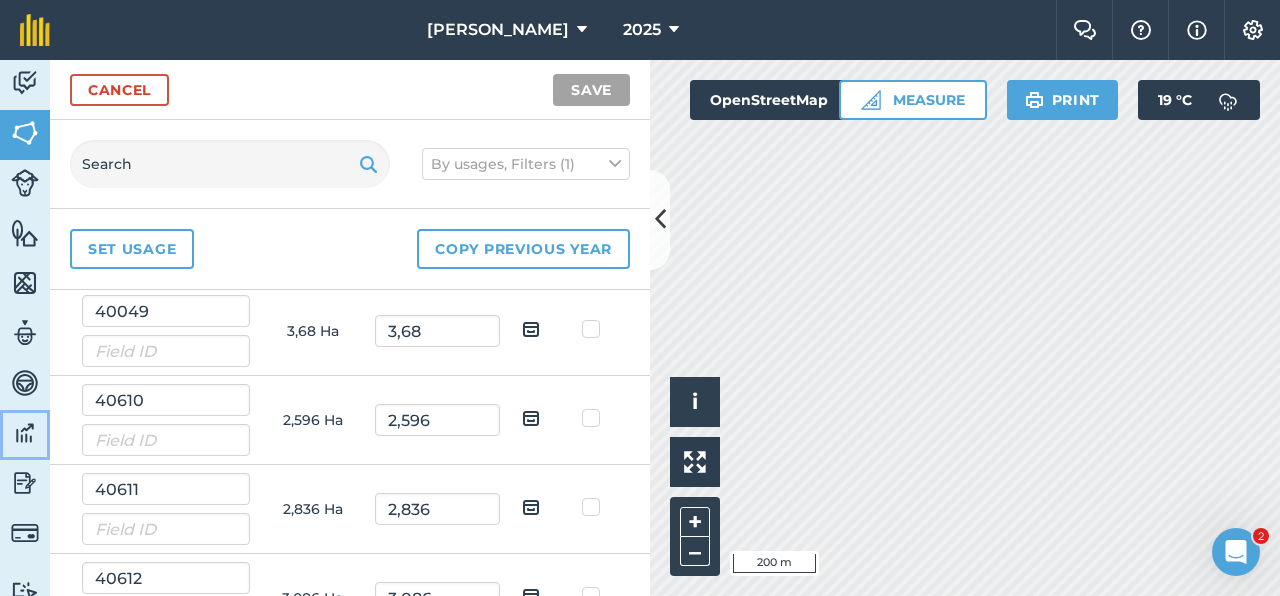 click at bounding box center [25, 433] 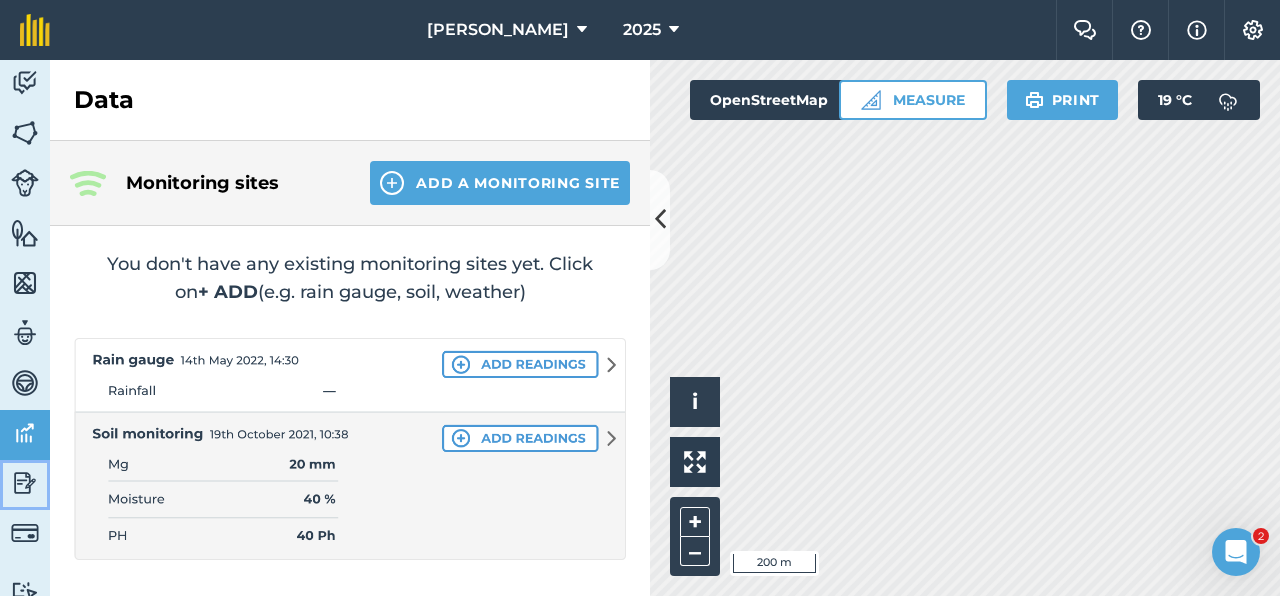 click at bounding box center [25, 483] 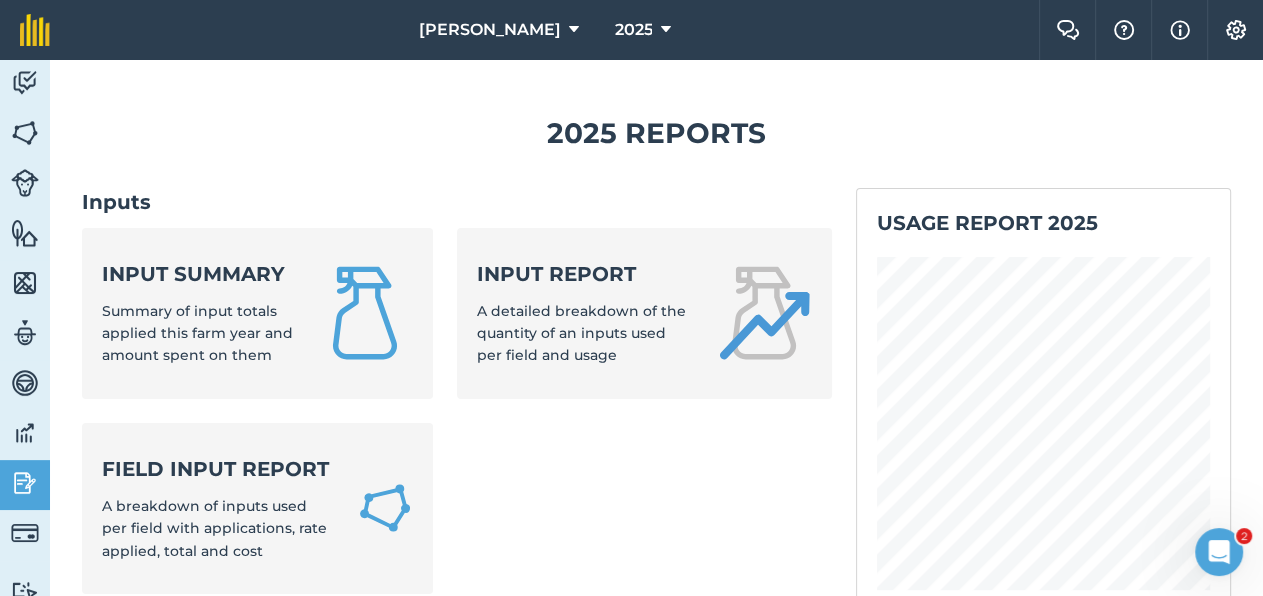 scroll, scrollTop: 1083, scrollLeft: 0, axis: vertical 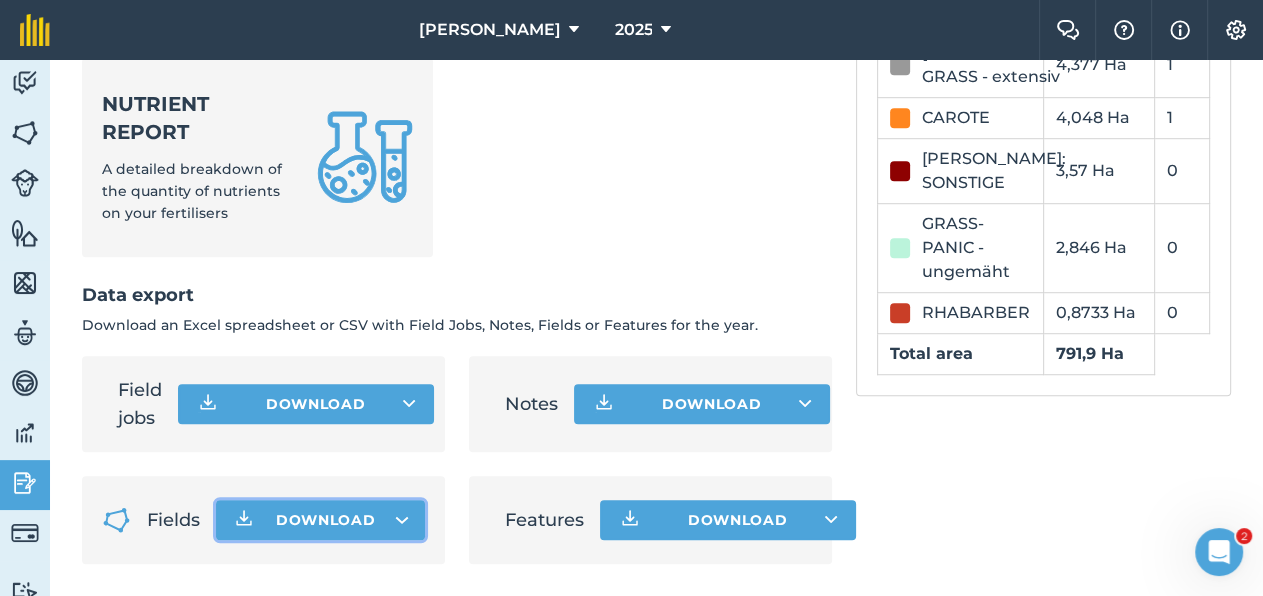 click 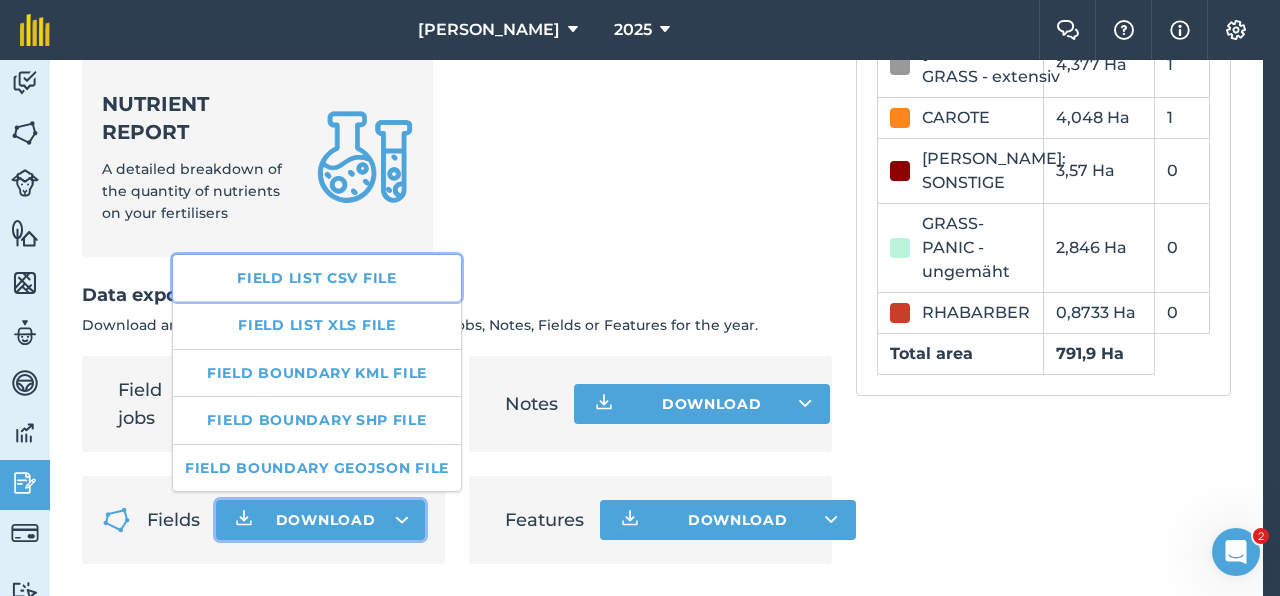 click on "Field list CSV file" at bounding box center [317, 278] 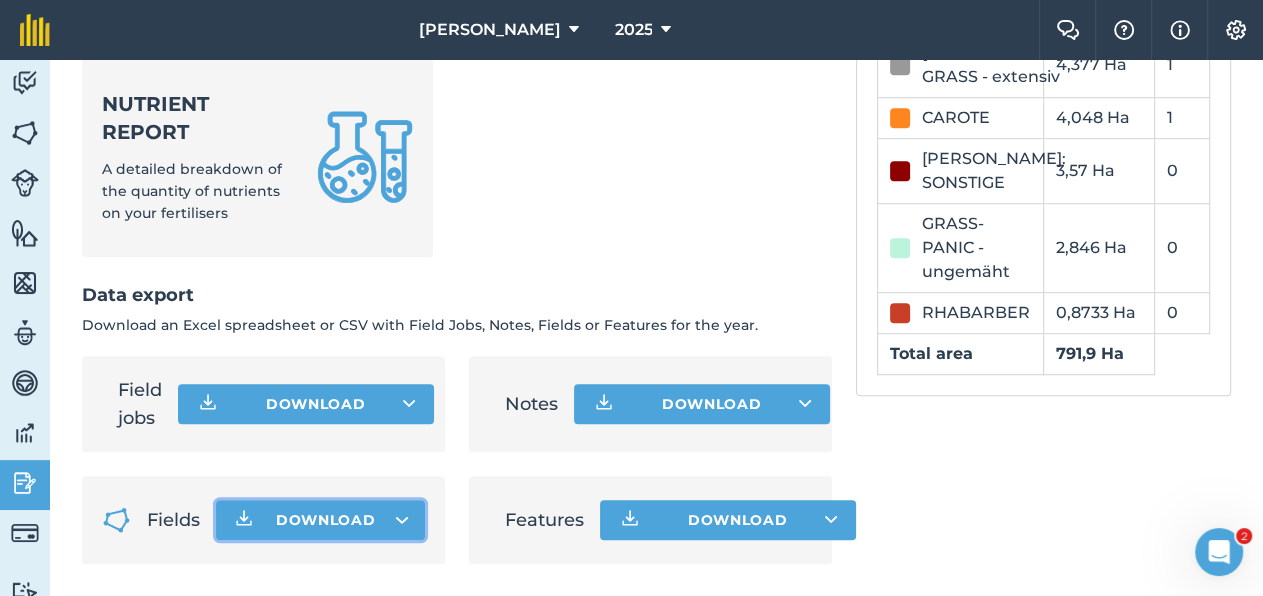 click on "Download" at bounding box center [326, 520] 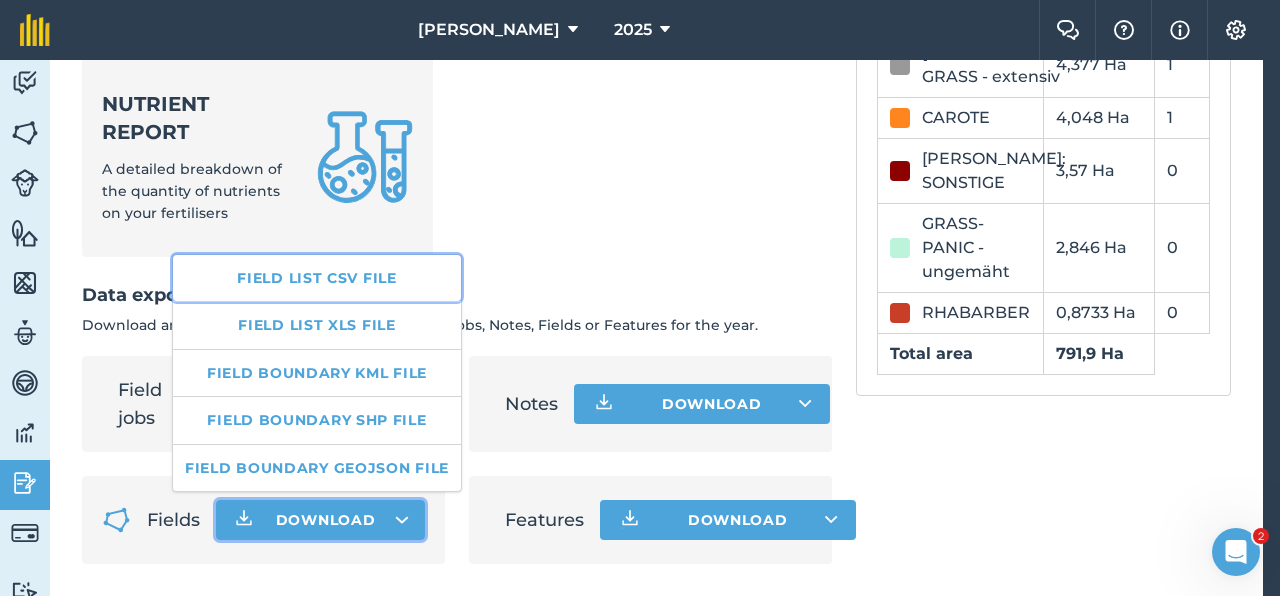 click on "Field list CSV file" at bounding box center (317, 278) 